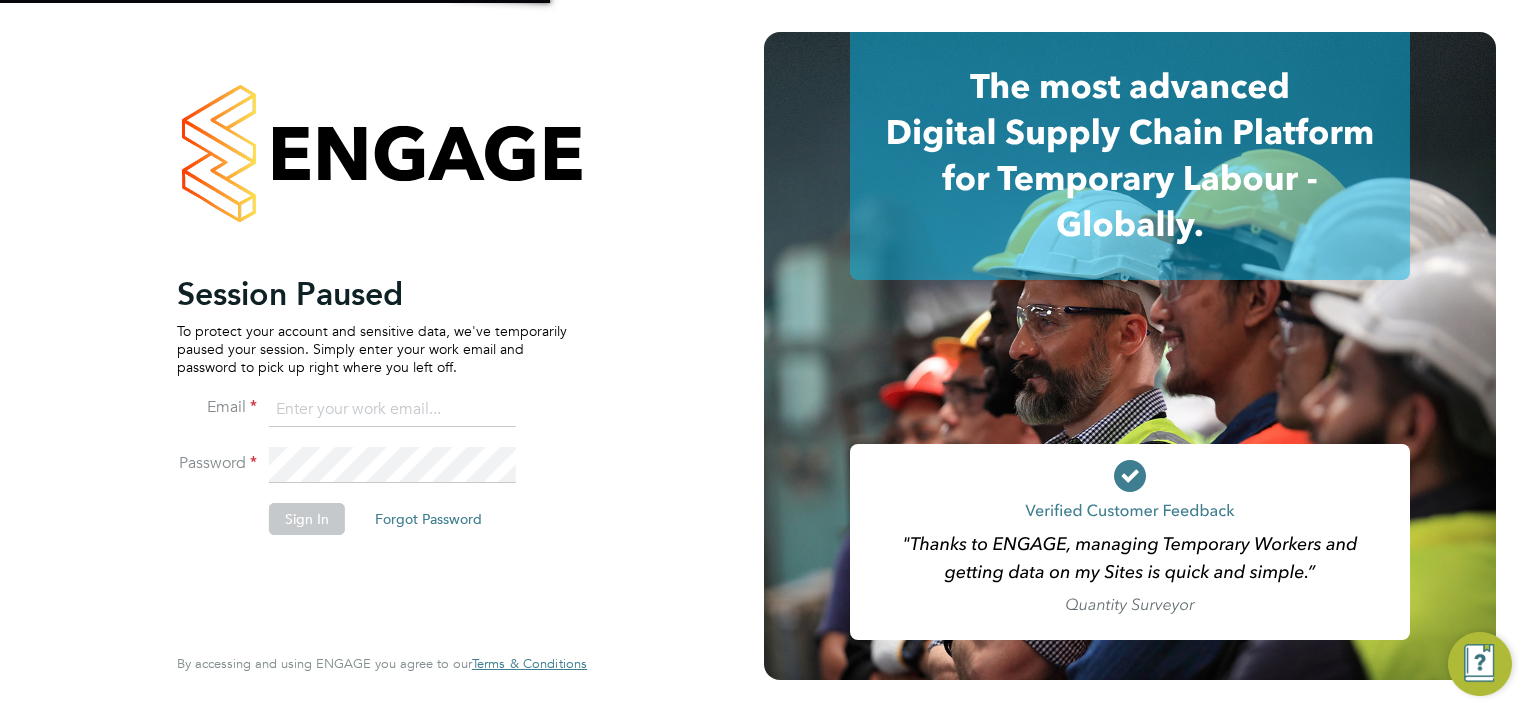 scroll, scrollTop: 0, scrollLeft: 0, axis: both 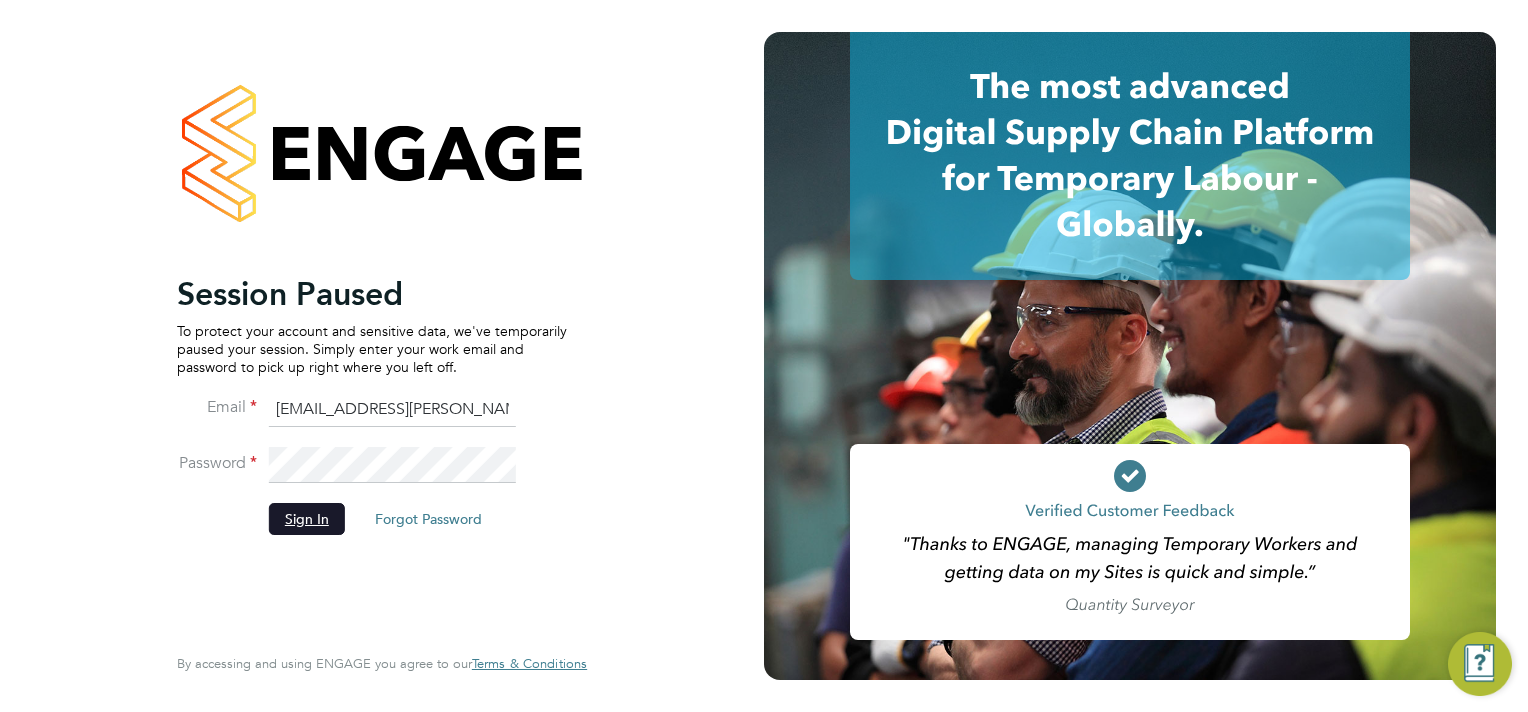 click on "Sign In" 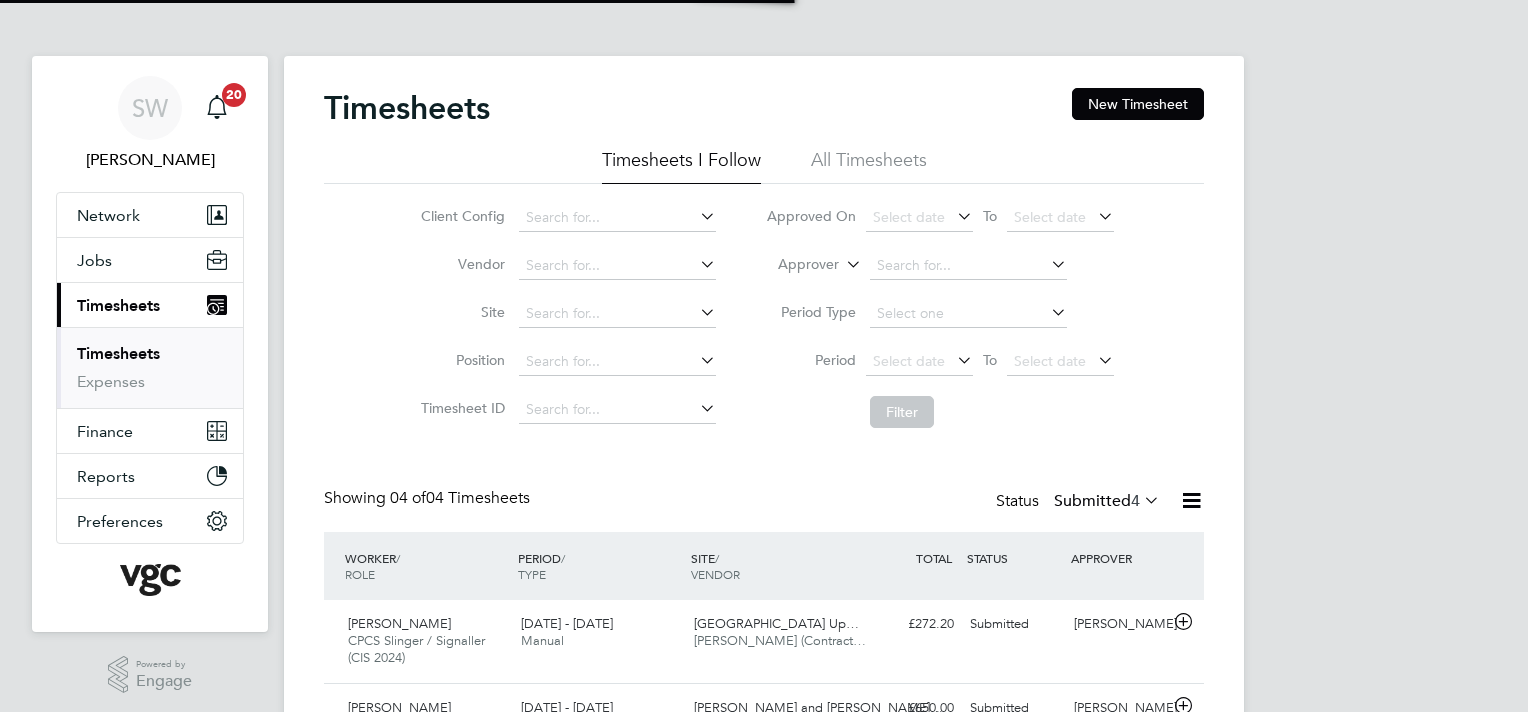 scroll, scrollTop: 0, scrollLeft: 0, axis: both 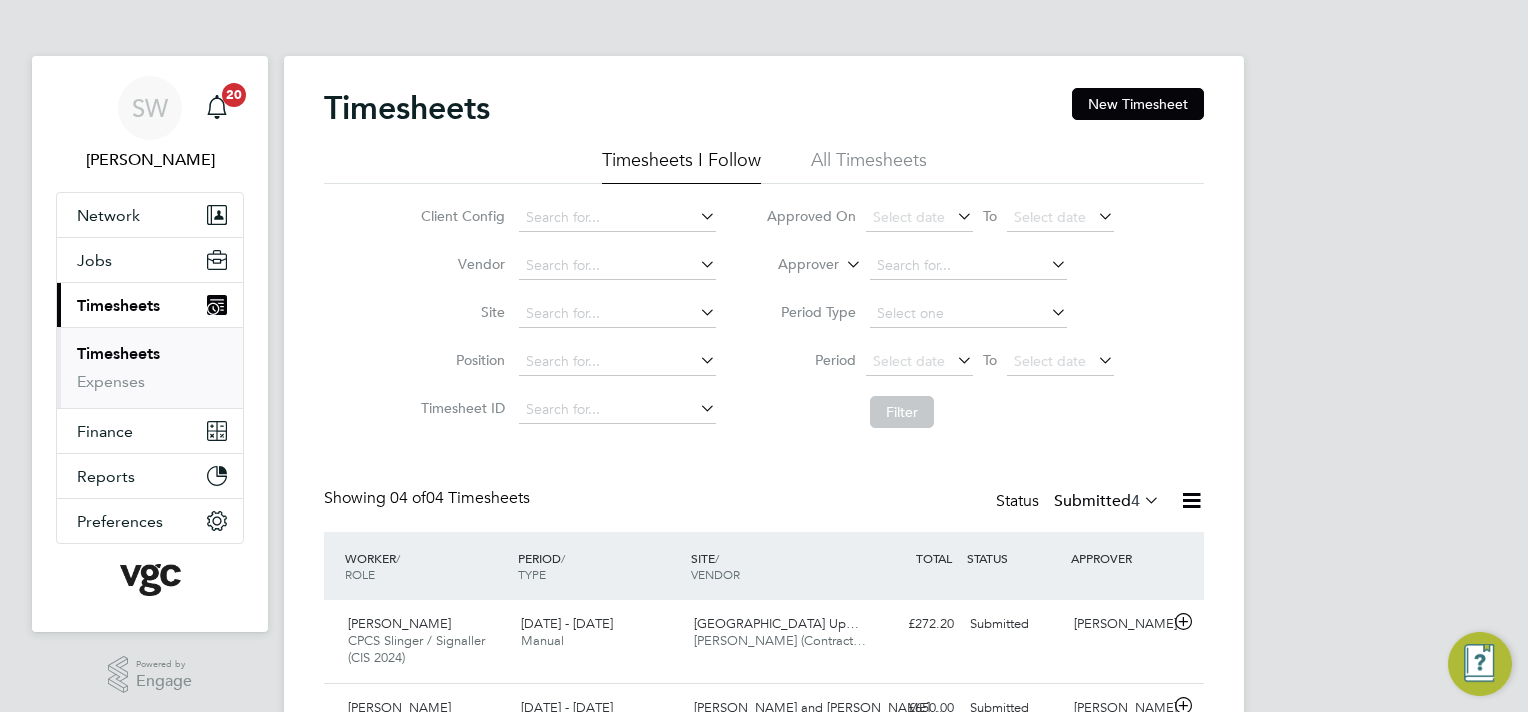 click on "Timesheets" at bounding box center (118, 353) 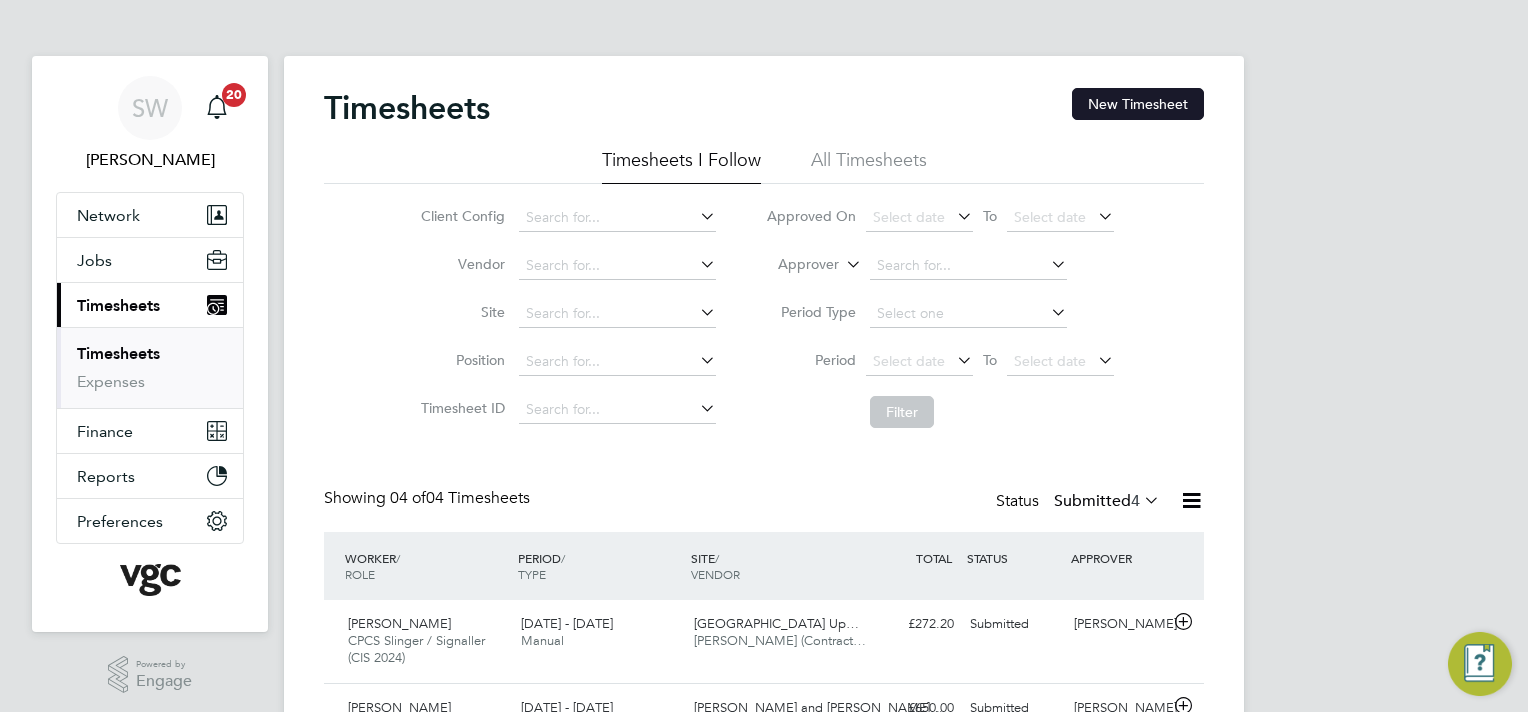 click on "New Timesheet" 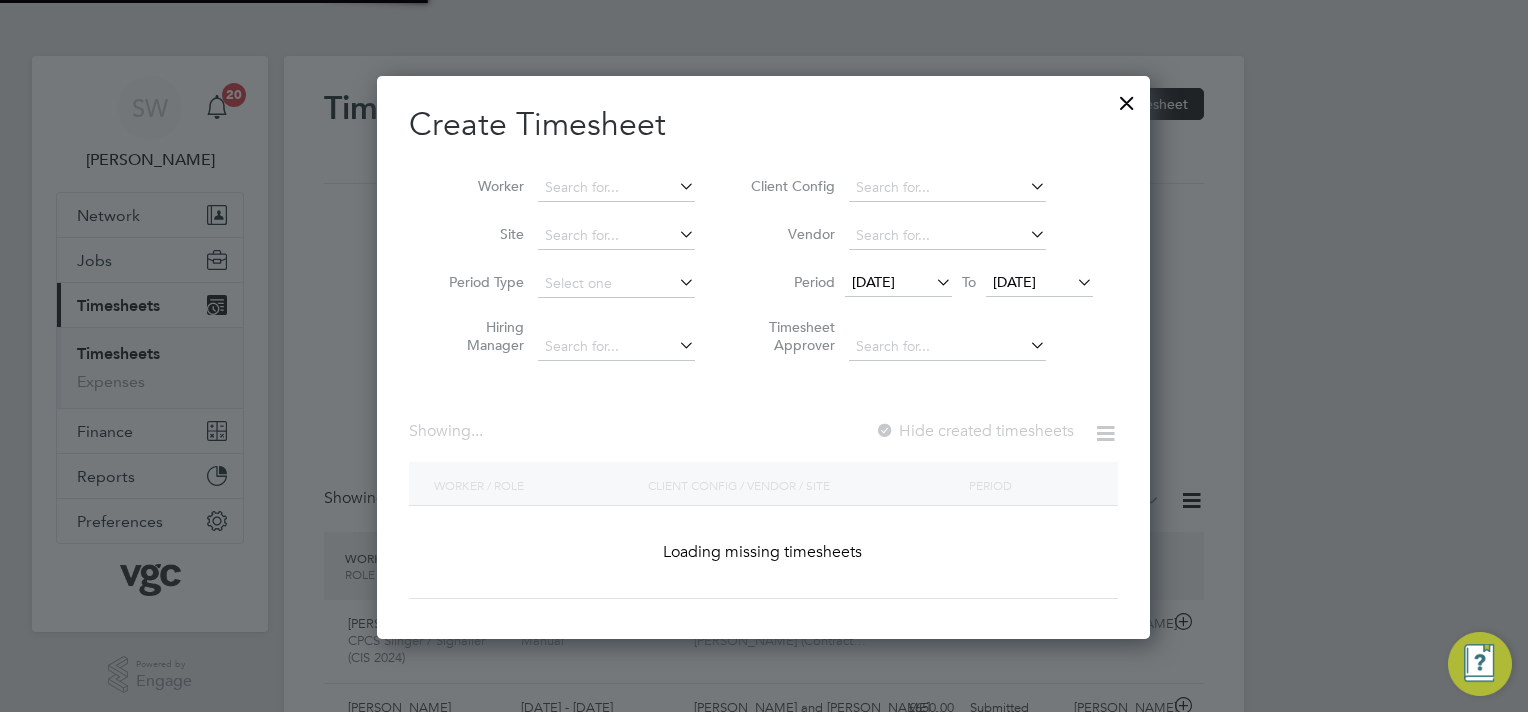 scroll, scrollTop: 10, scrollLeft: 10, axis: both 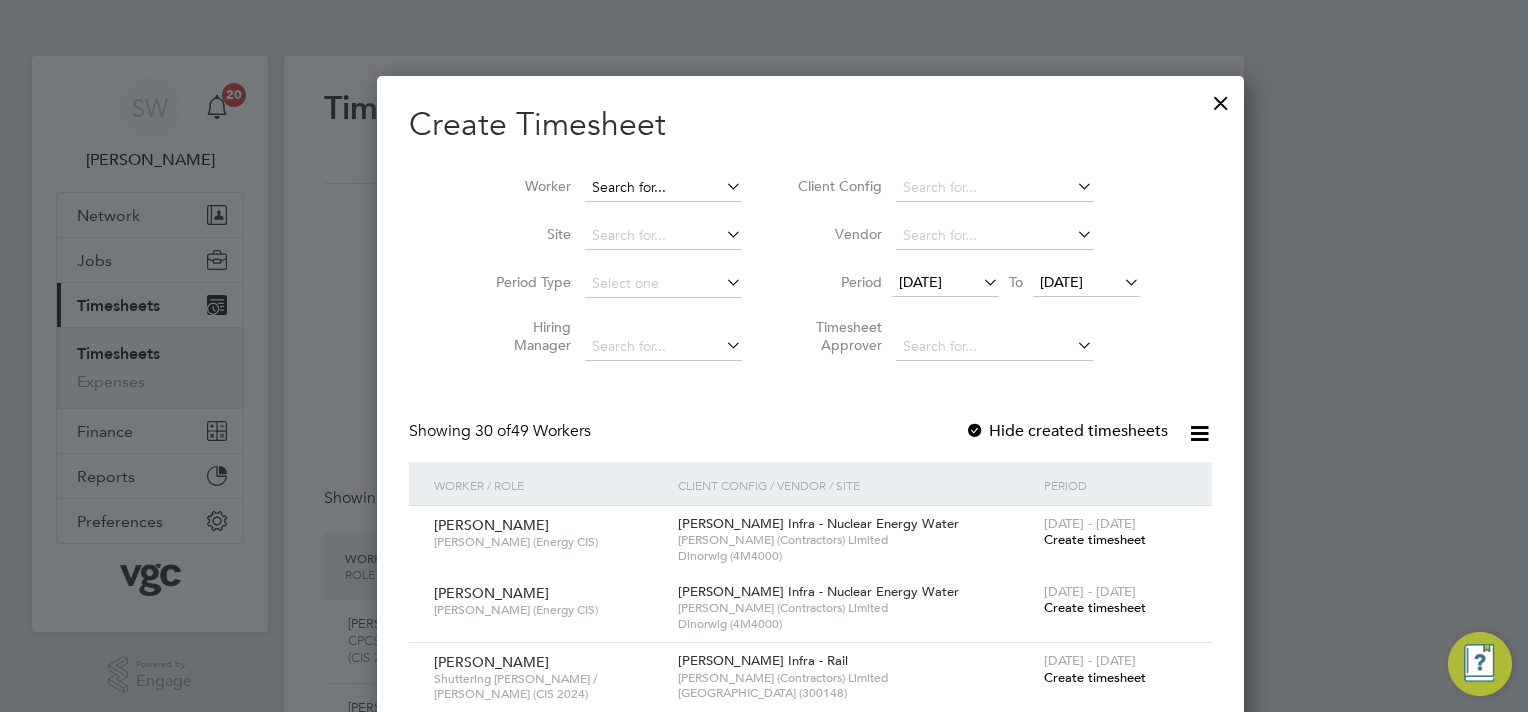 click at bounding box center [663, 188] 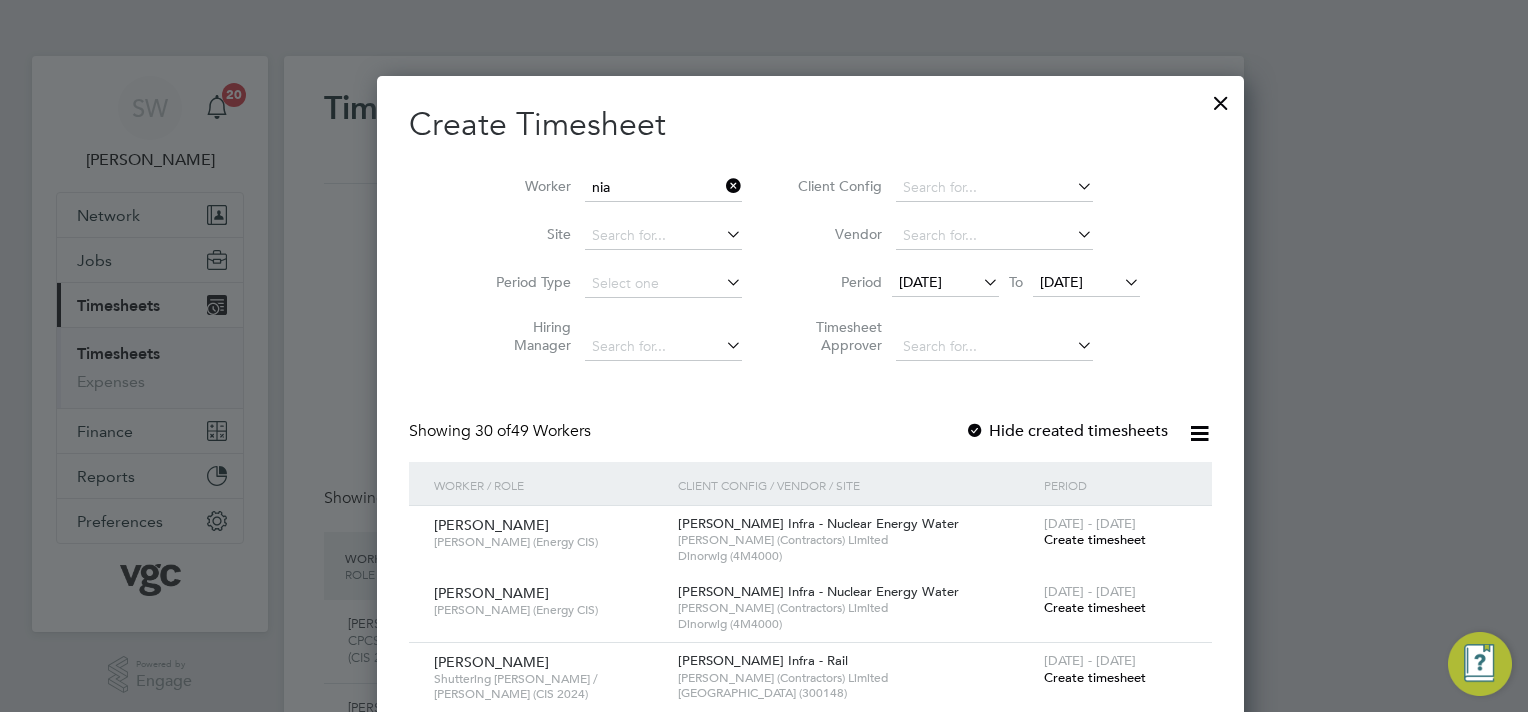 click on "[PERSON_NAME]" 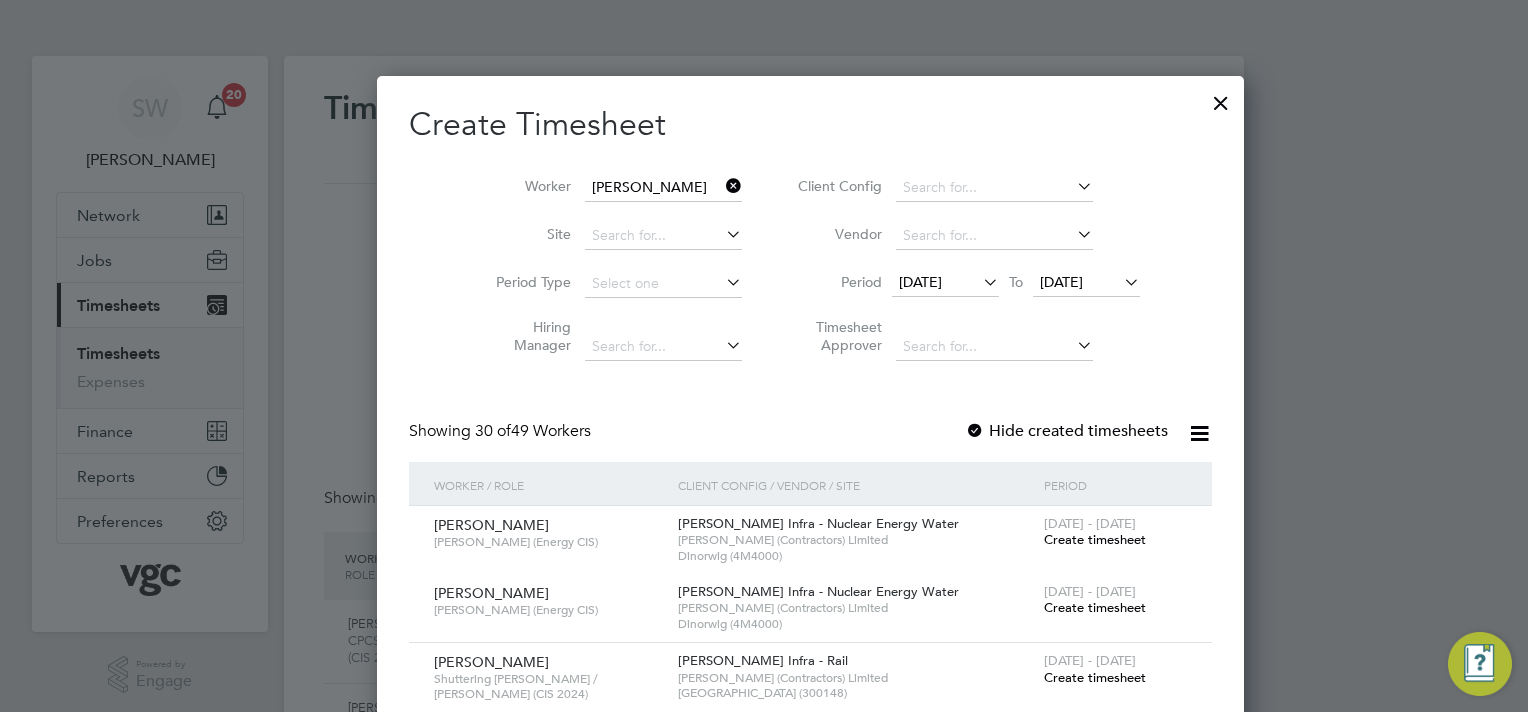 scroll, scrollTop: 10, scrollLeft: 10, axis: both 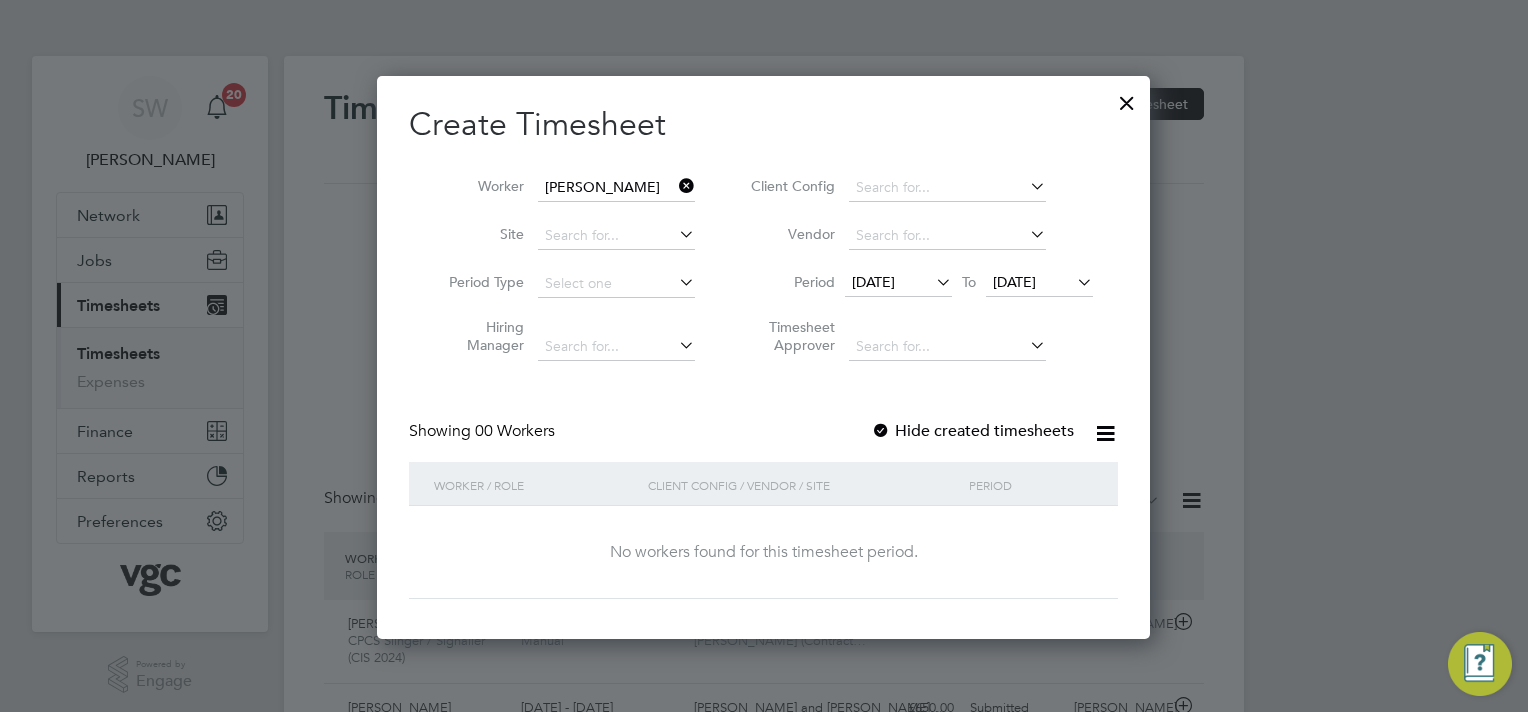 click on "[DATE]" at bounding box center (1014, 282) 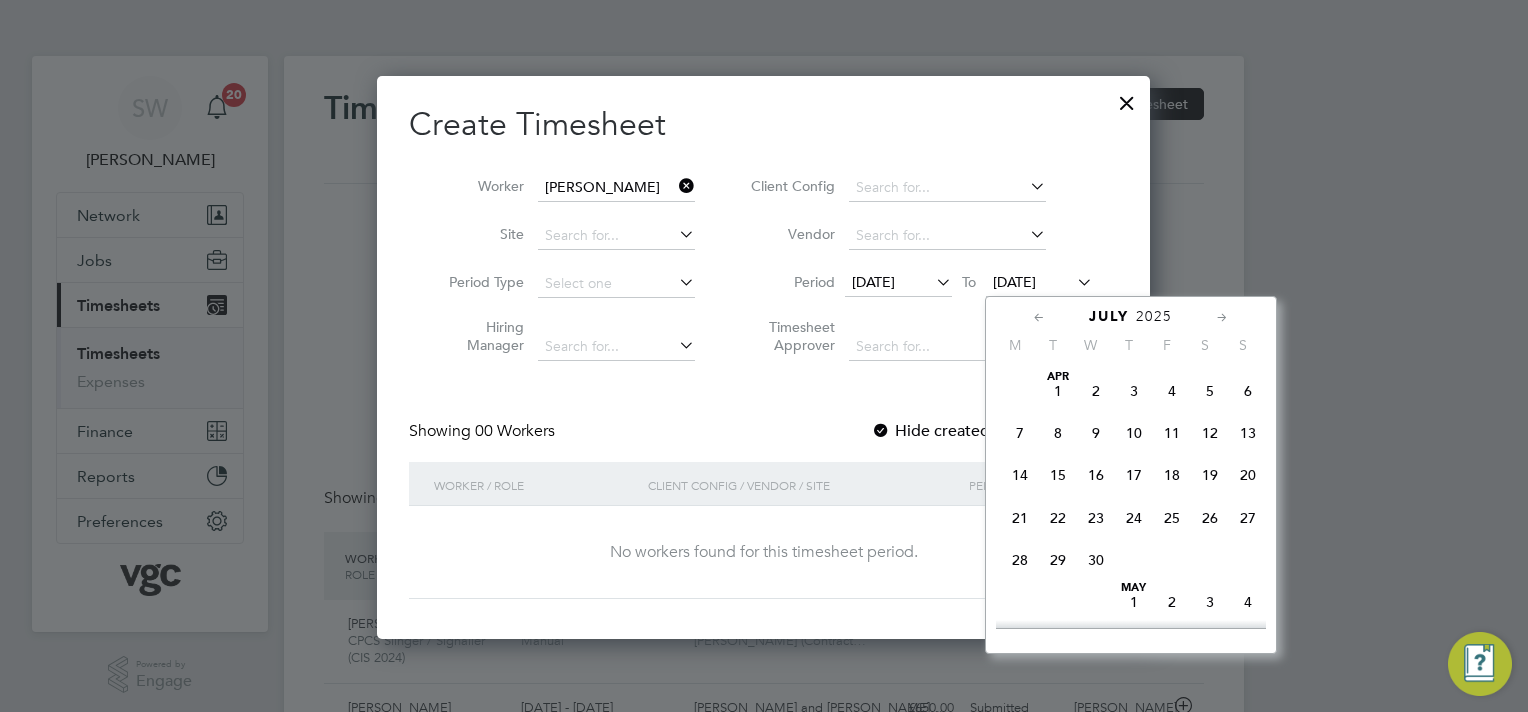 scroll, scrollTop: 696, scrollLeft: 0, axis: vertical 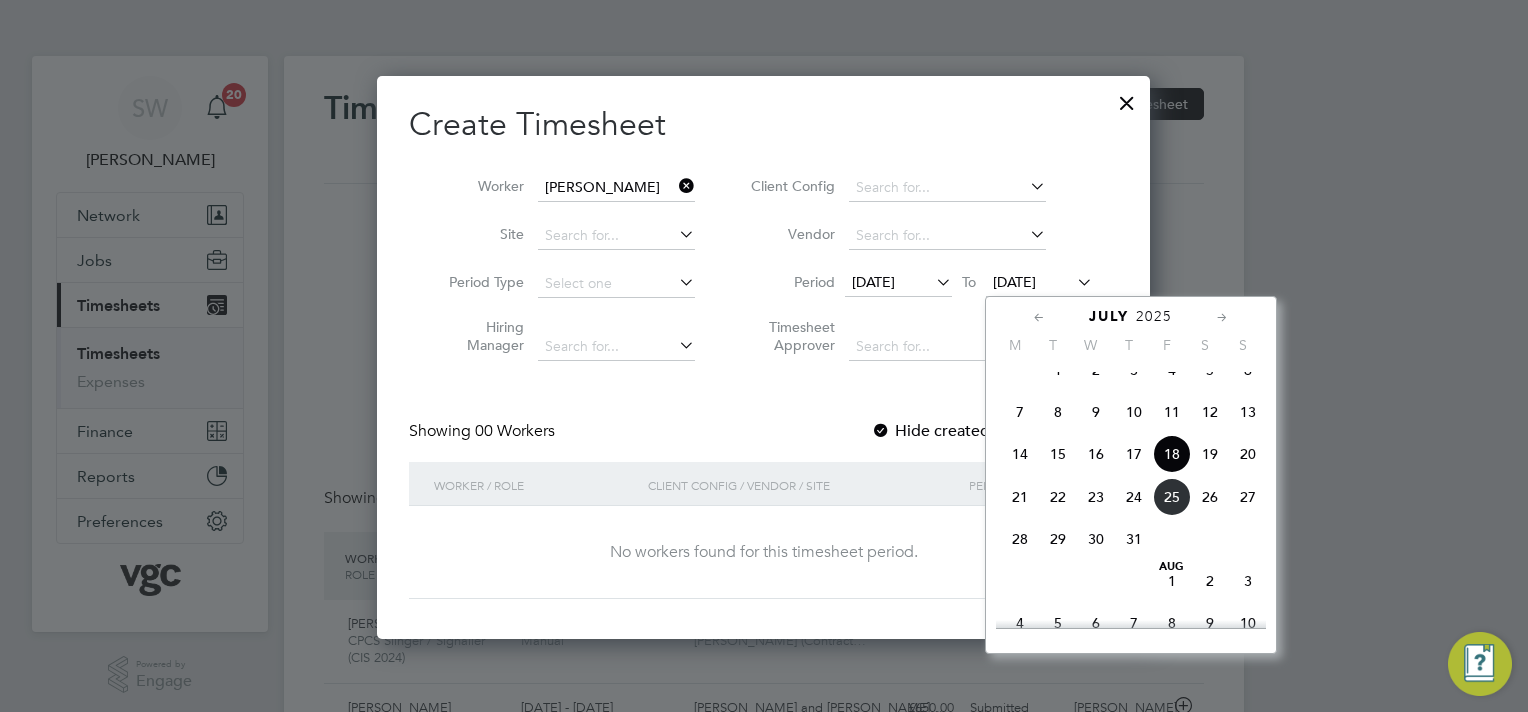click 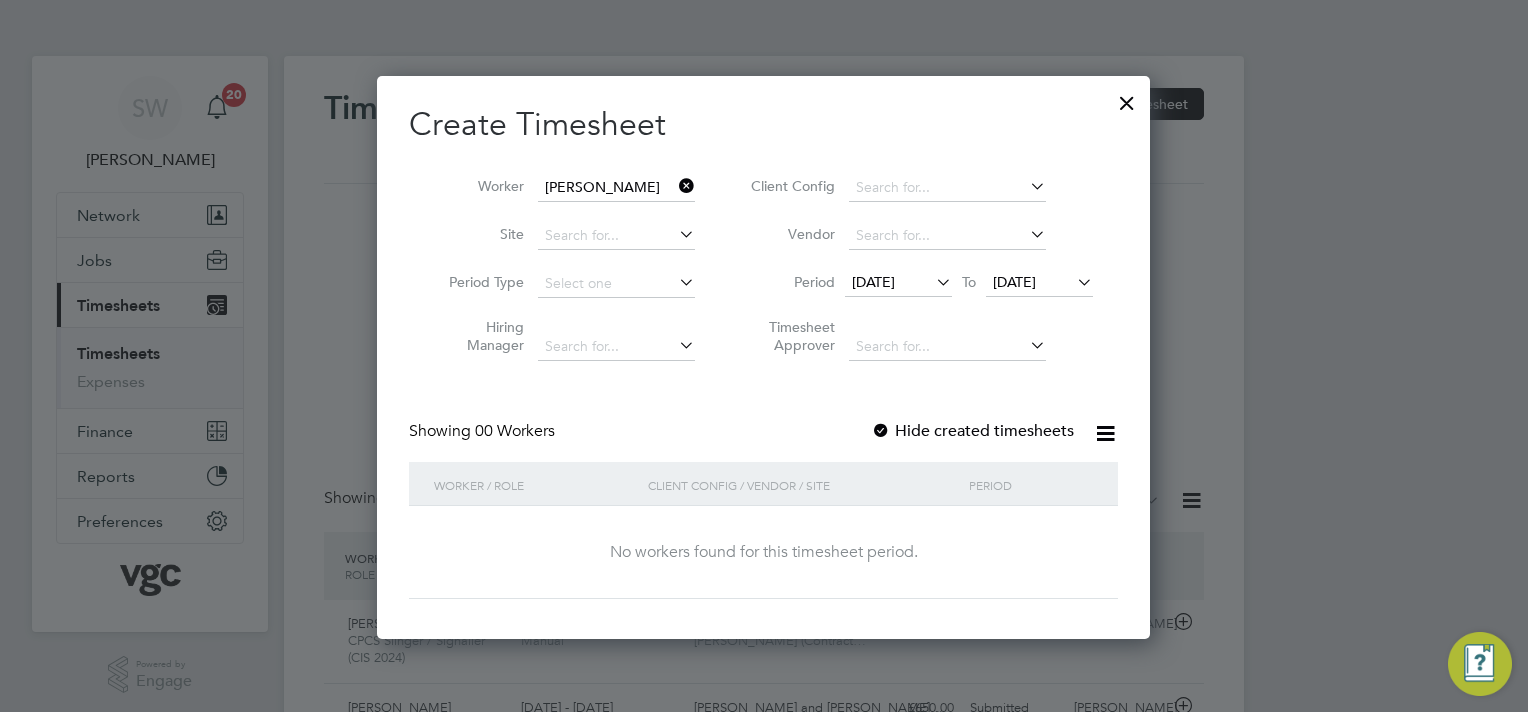 click at bounding box center [1073, 282] 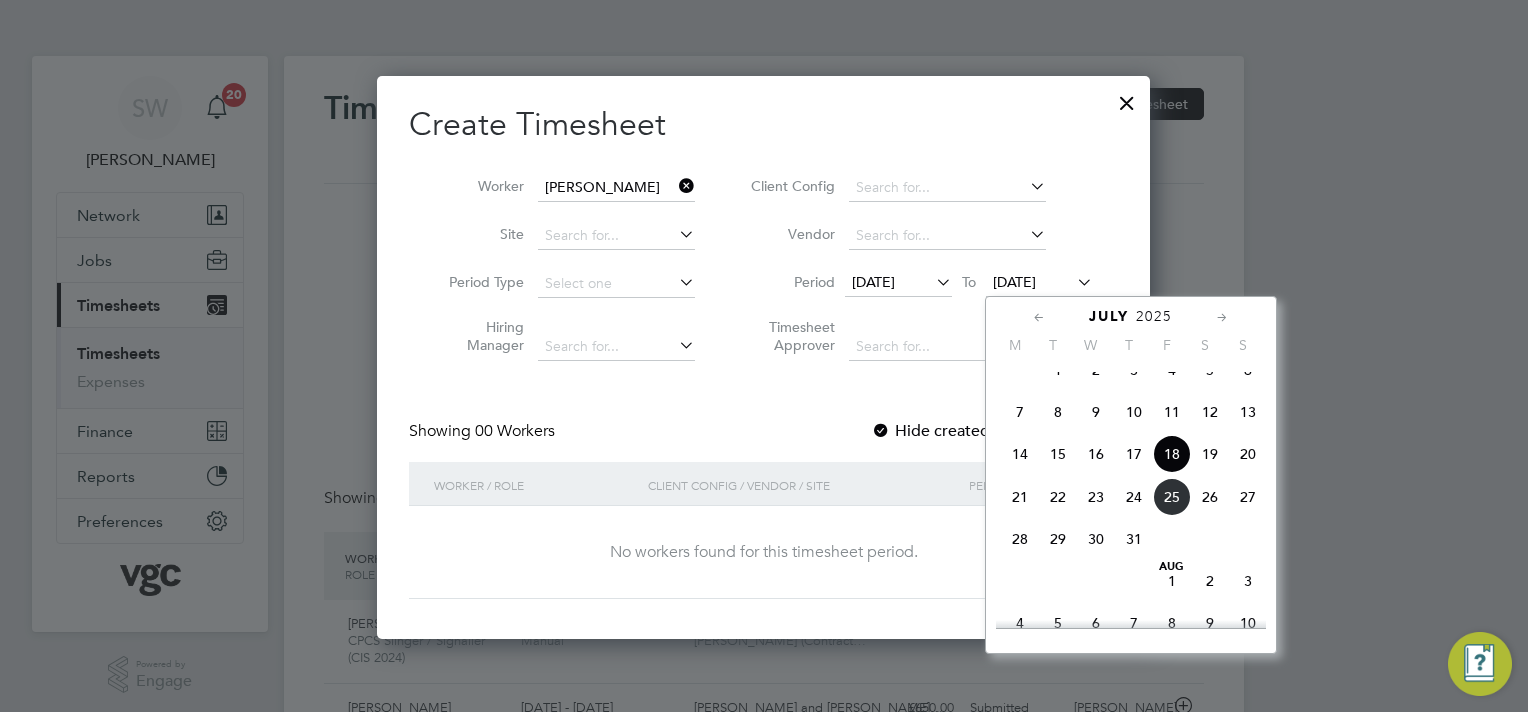 click on "25" 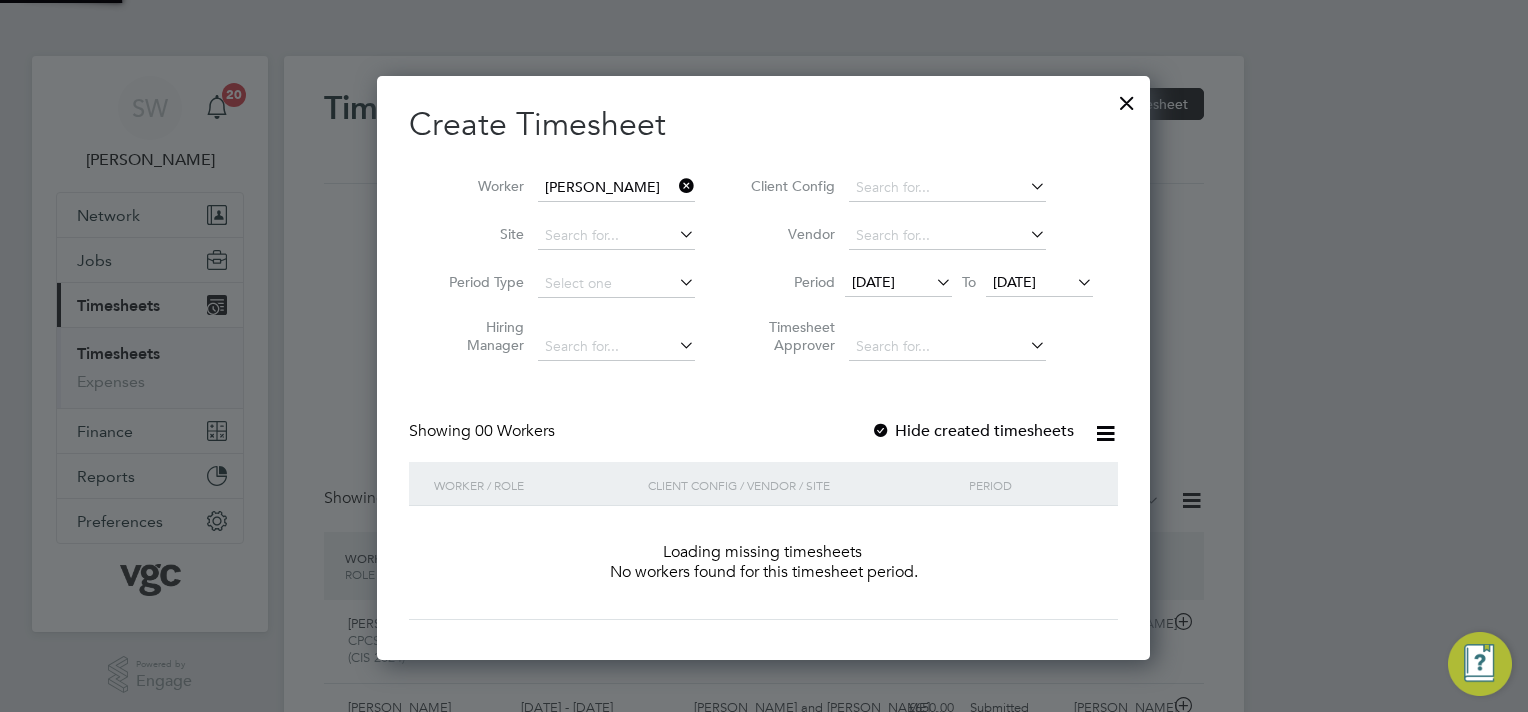 scroll, scrollTop: 11, scrollLeft: 10, axis: both 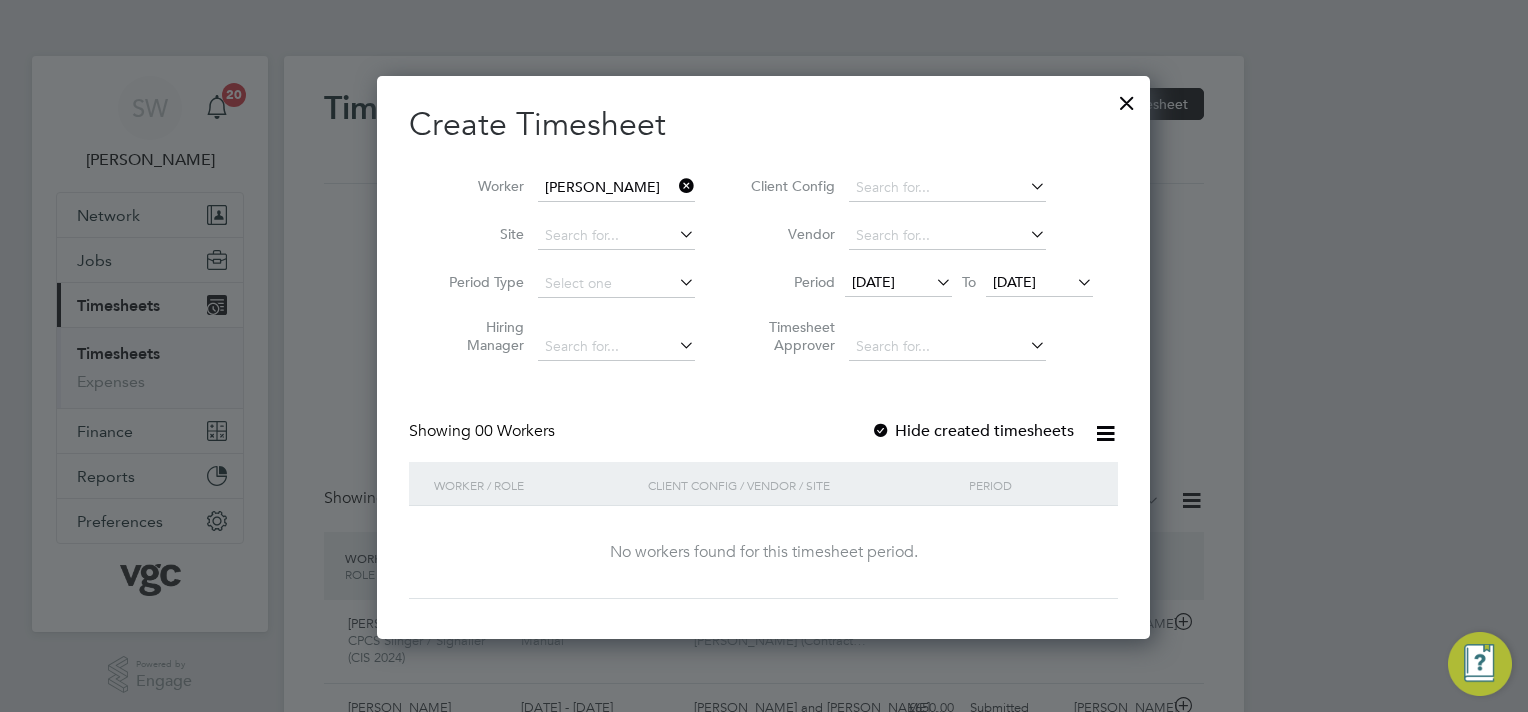 click at bounding box center [675, 186] 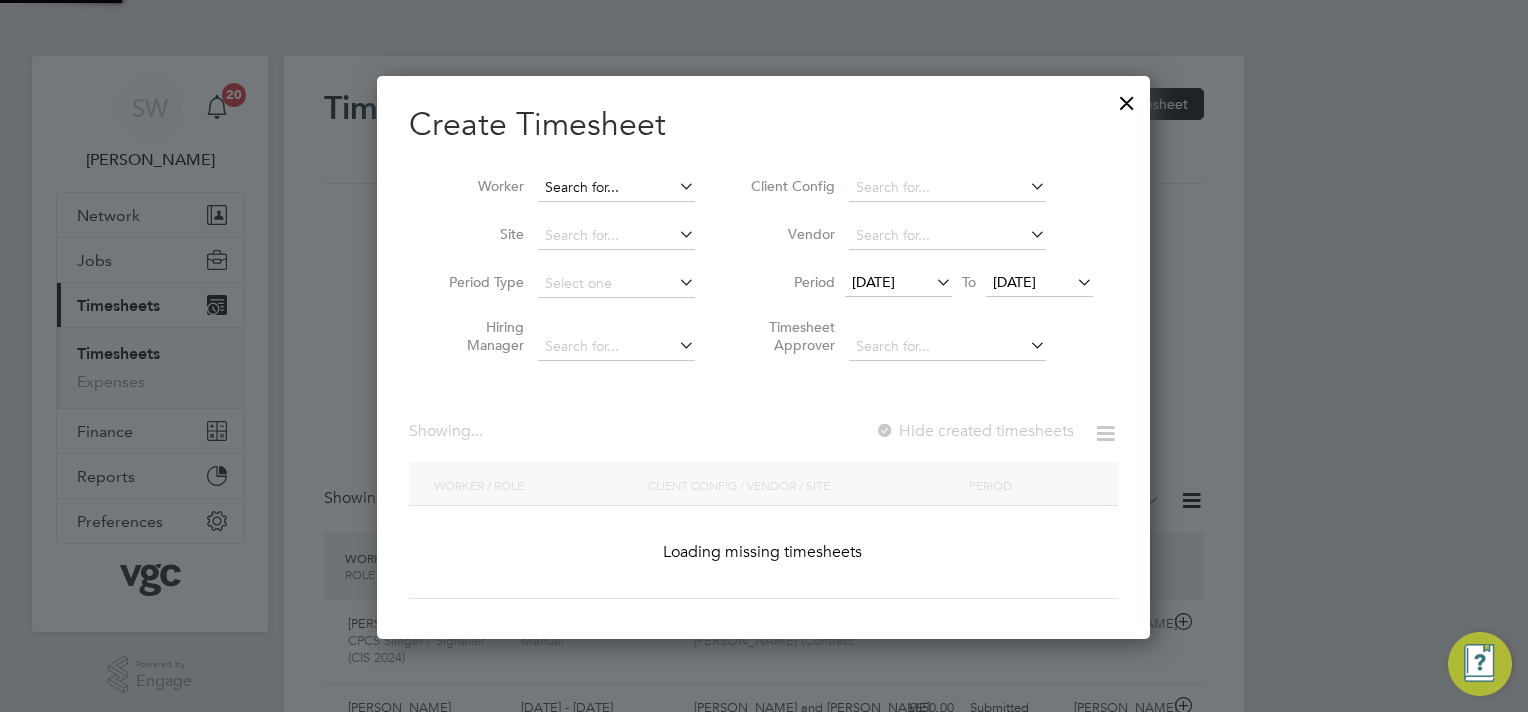 click at bounding box center (616, 188) 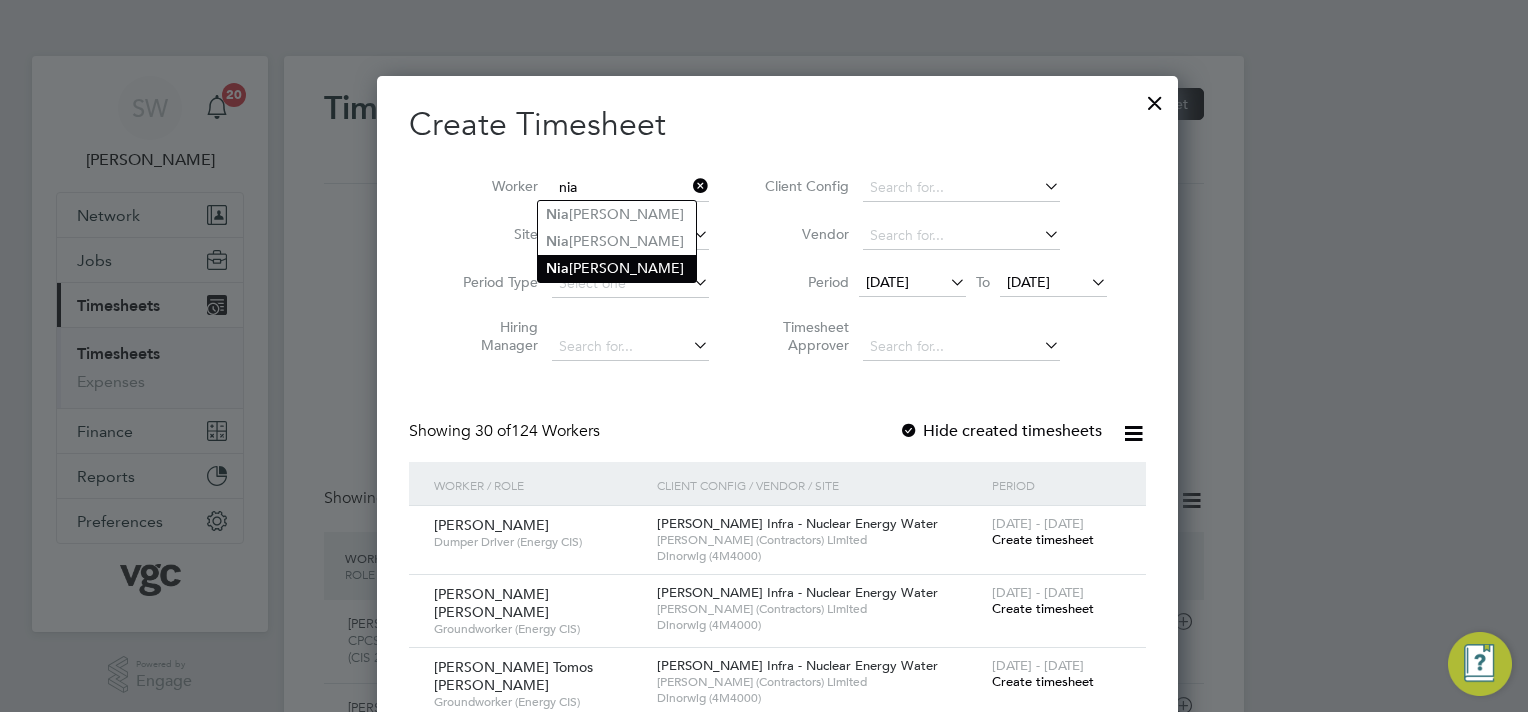 click on "[PERSON_NAME]" 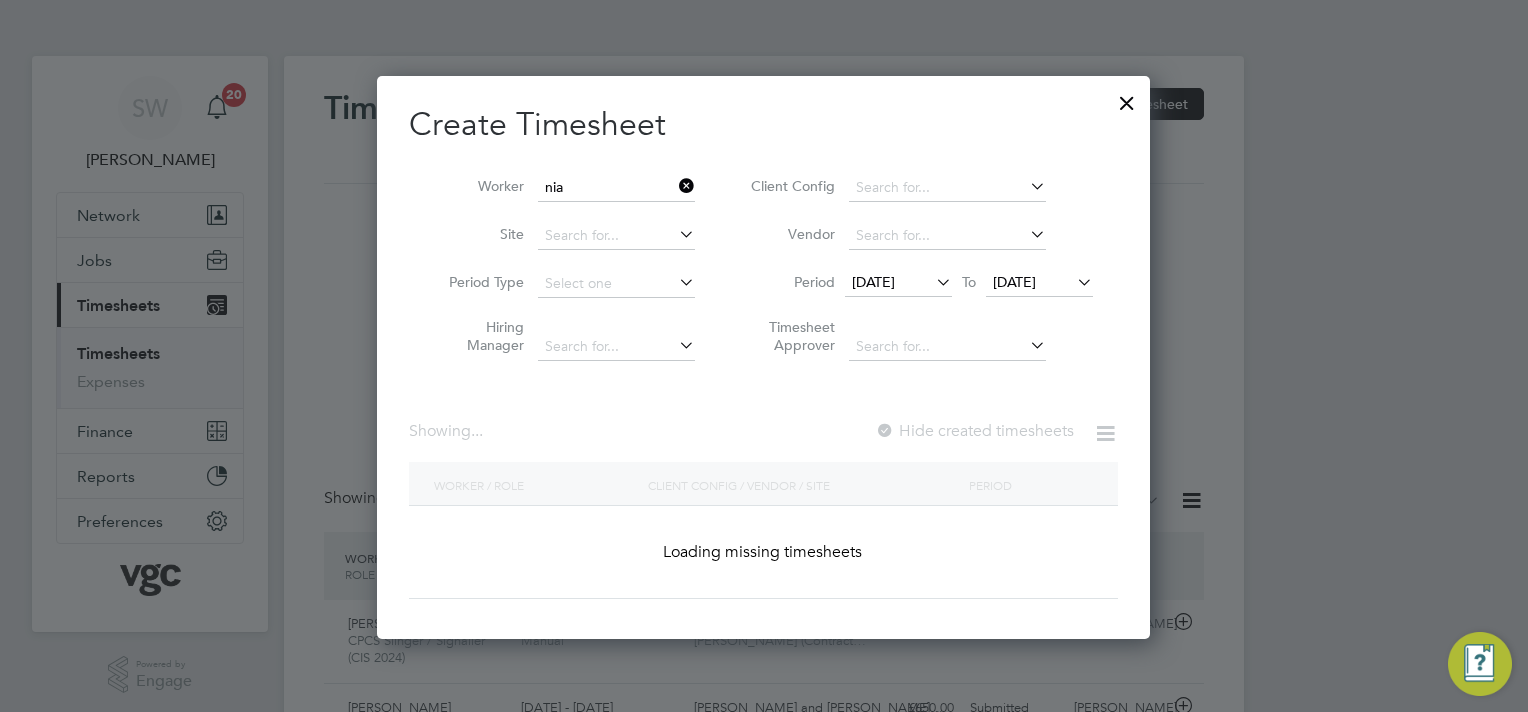 type on "[PERSON_NAME]" 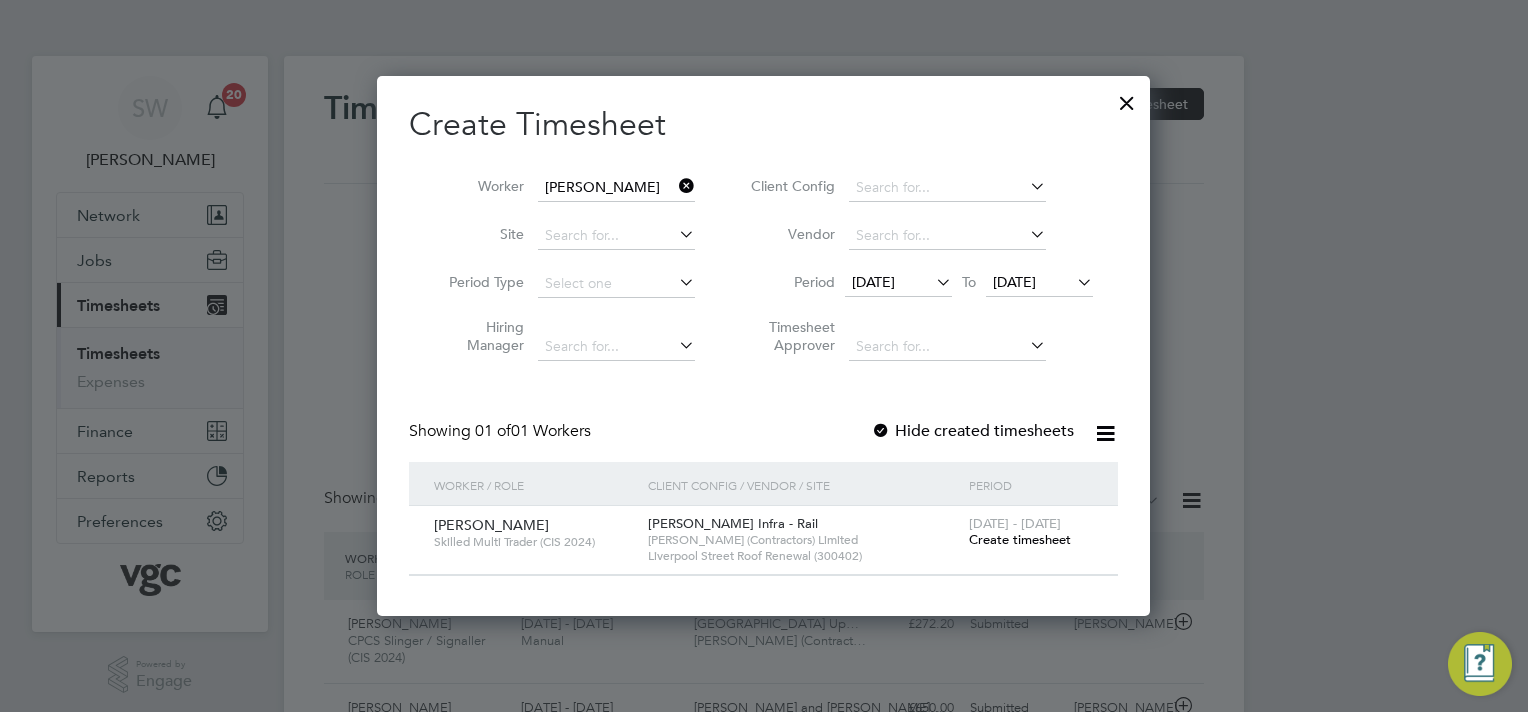 click on "Create timesheet" at bounding box center (1020, 539) 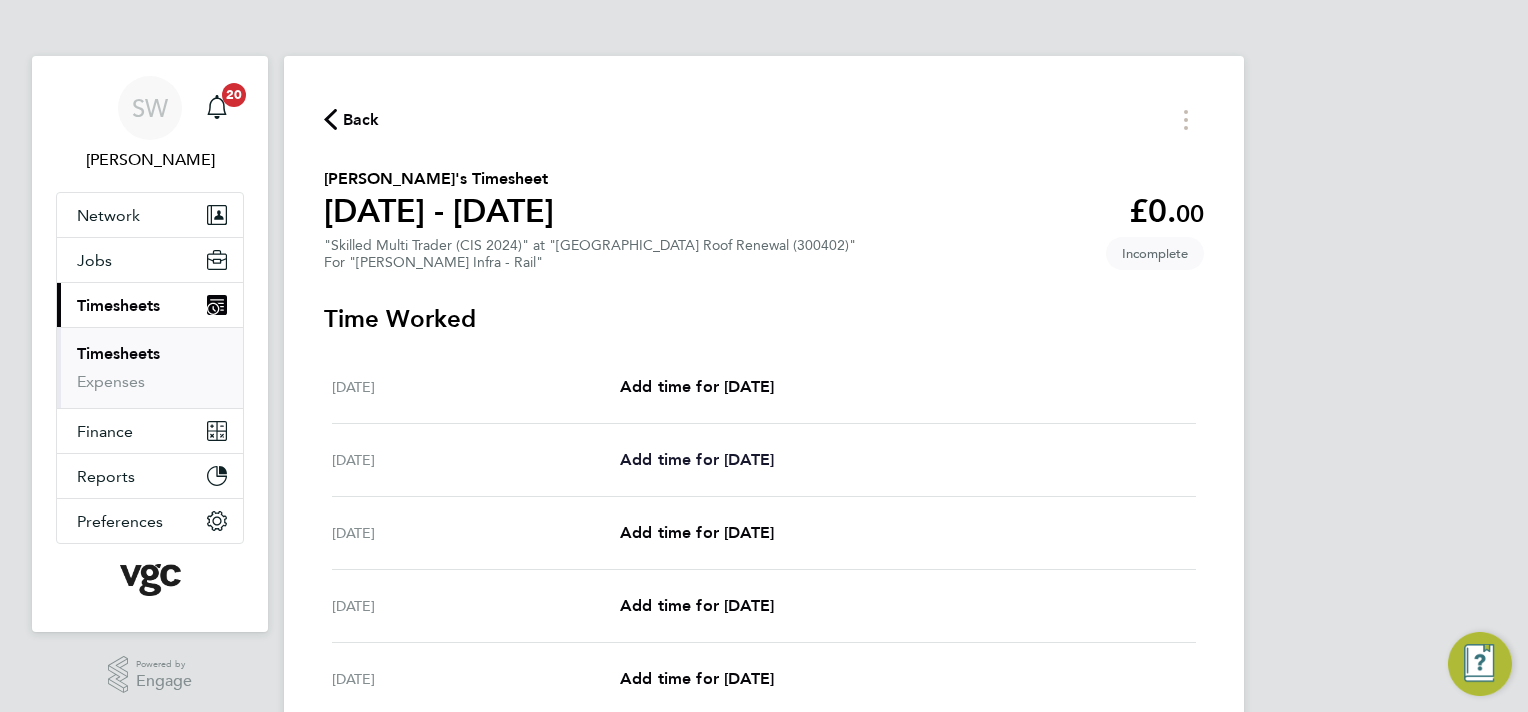 click on "Add time for [DATE]" at bounding box center (697, 459) 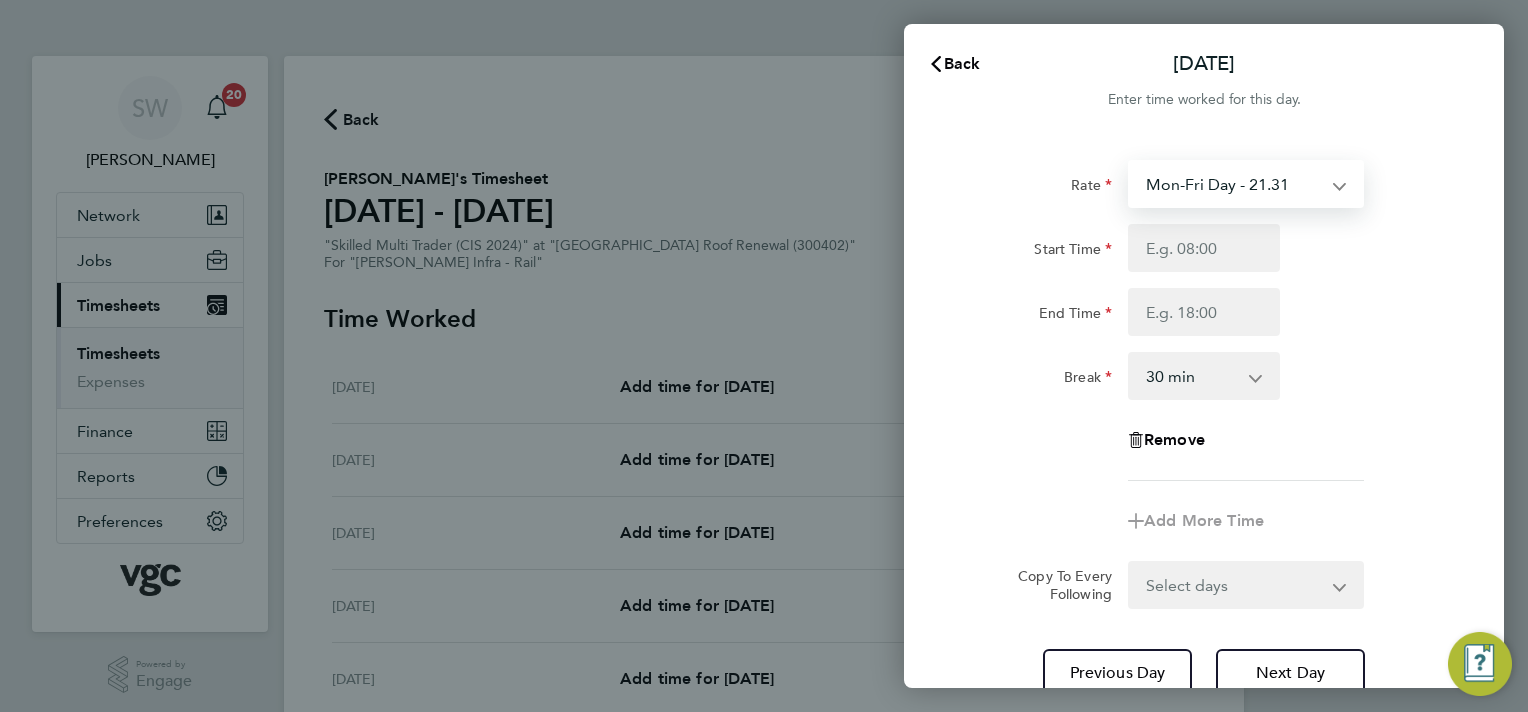 click on "Mon-Fri Day - 21.31   Mon-Thurs Nights - 24.51   Bank Hol - 31.96   Weekend - 27.70   Xmas / [GEOGRAPHIC_DATA] - 42.62" at bounding box center [1234, 184] 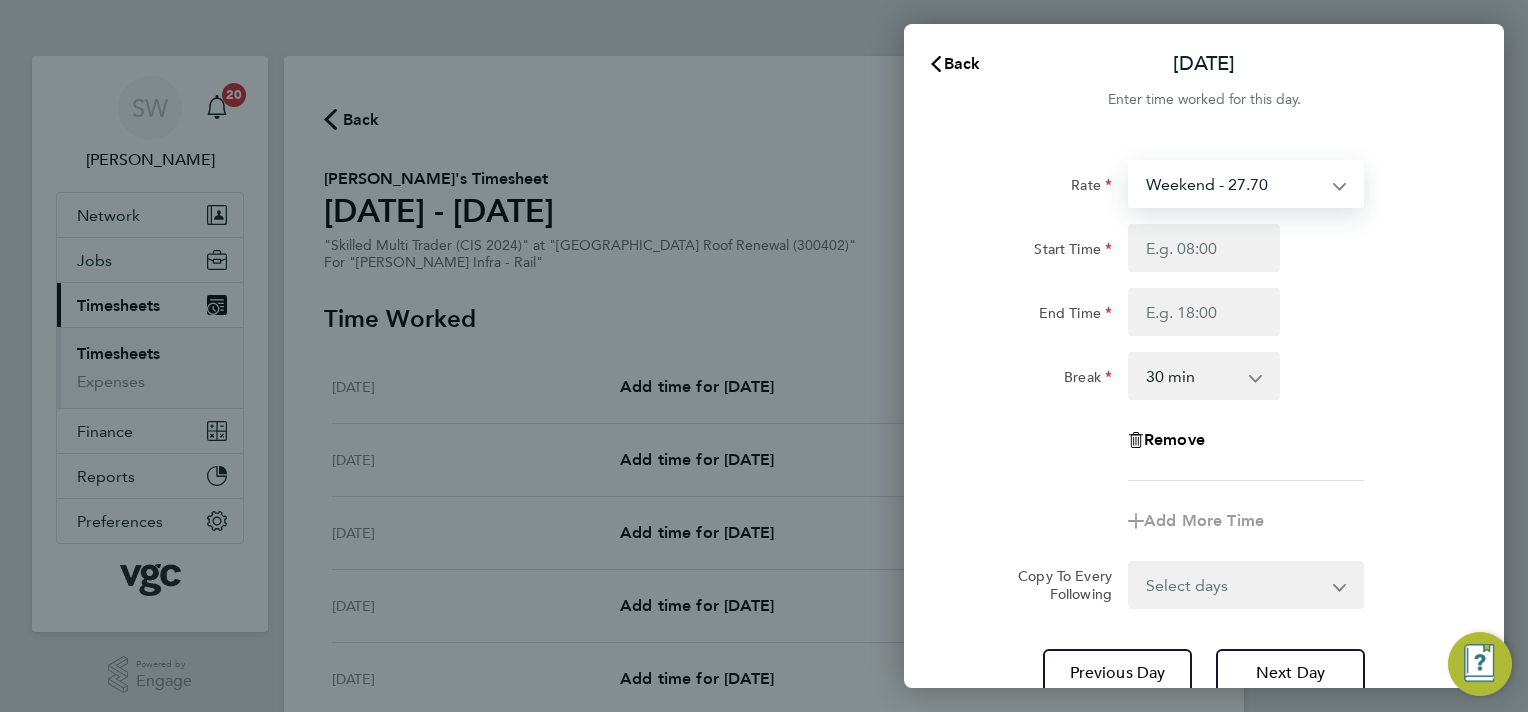 select on "30" 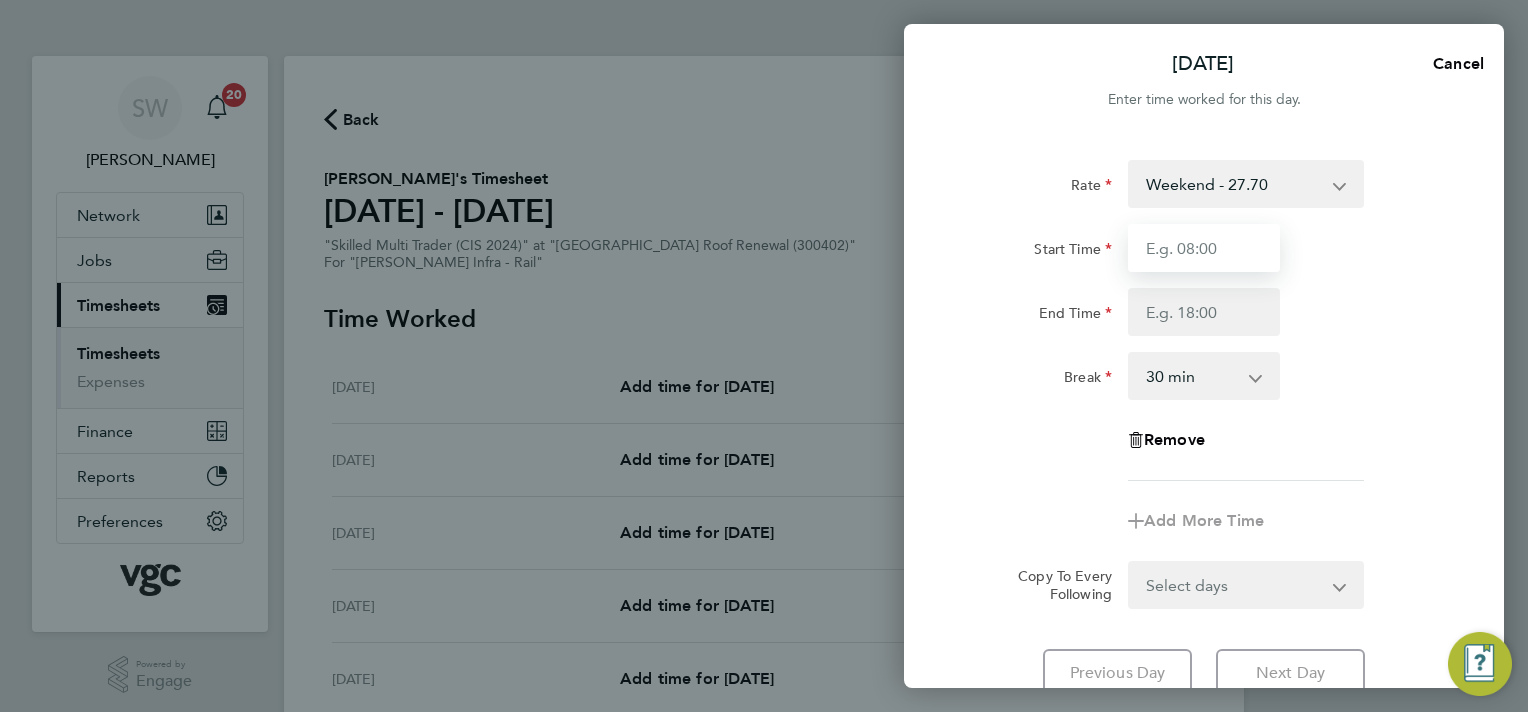 click on "Start Time" at bounding box center (1204, 248) 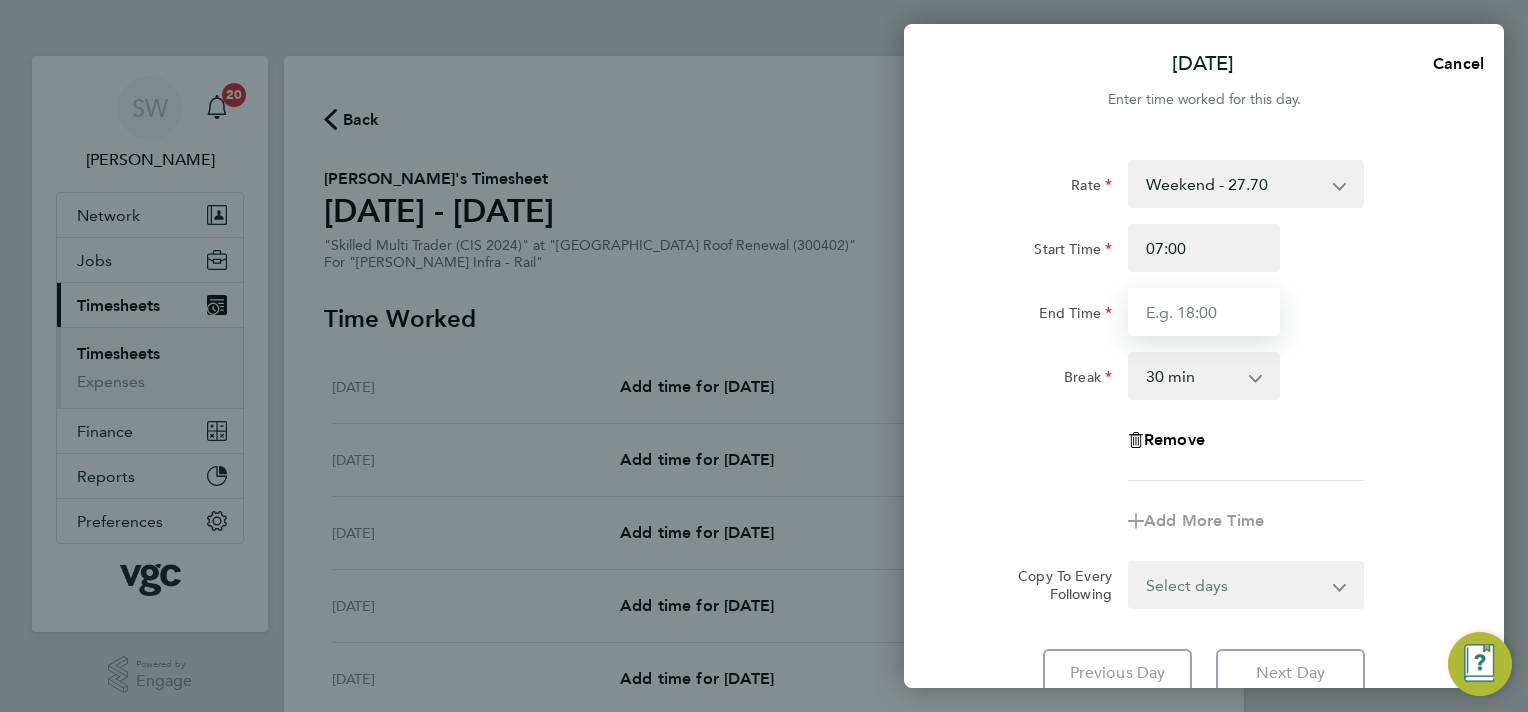 click on "End Time" at bounding box center (1204, 312) 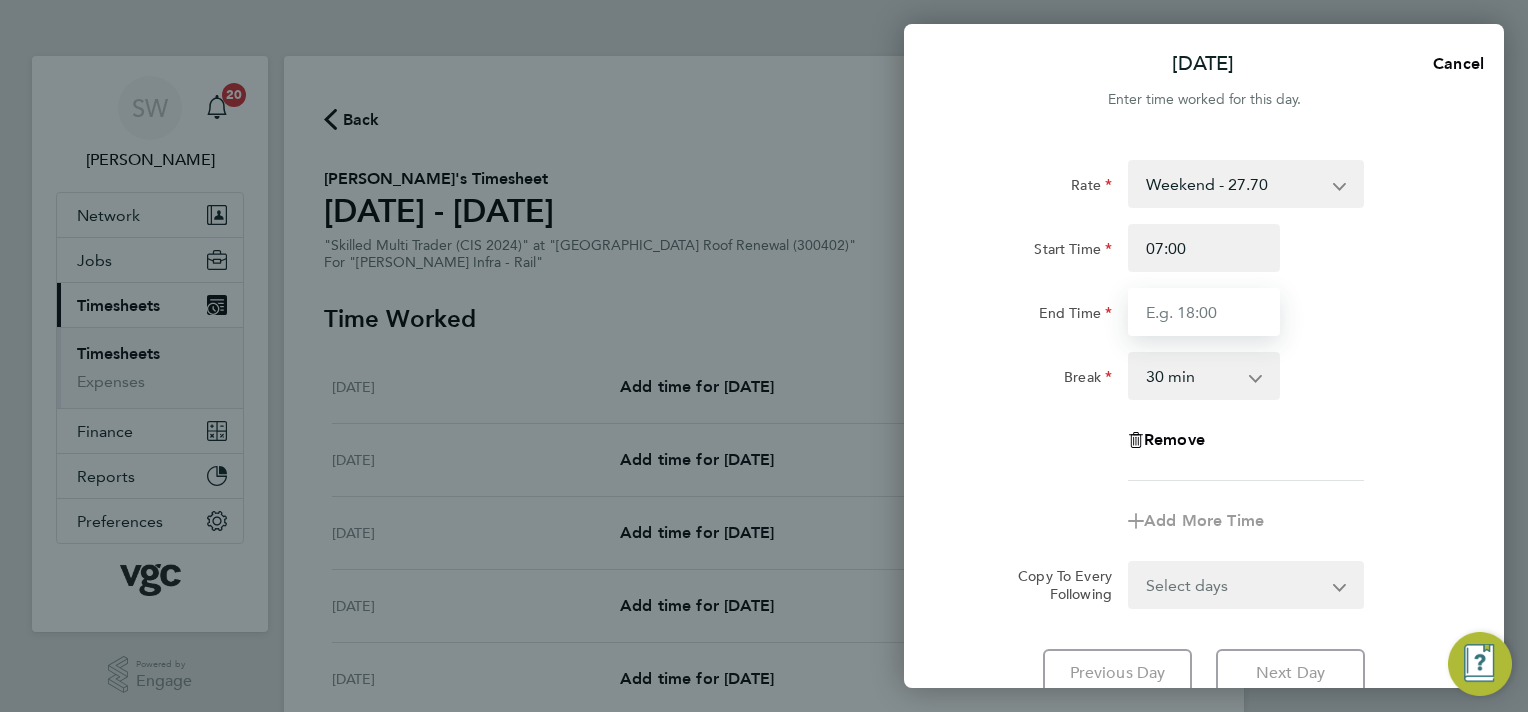 type on "19:00" 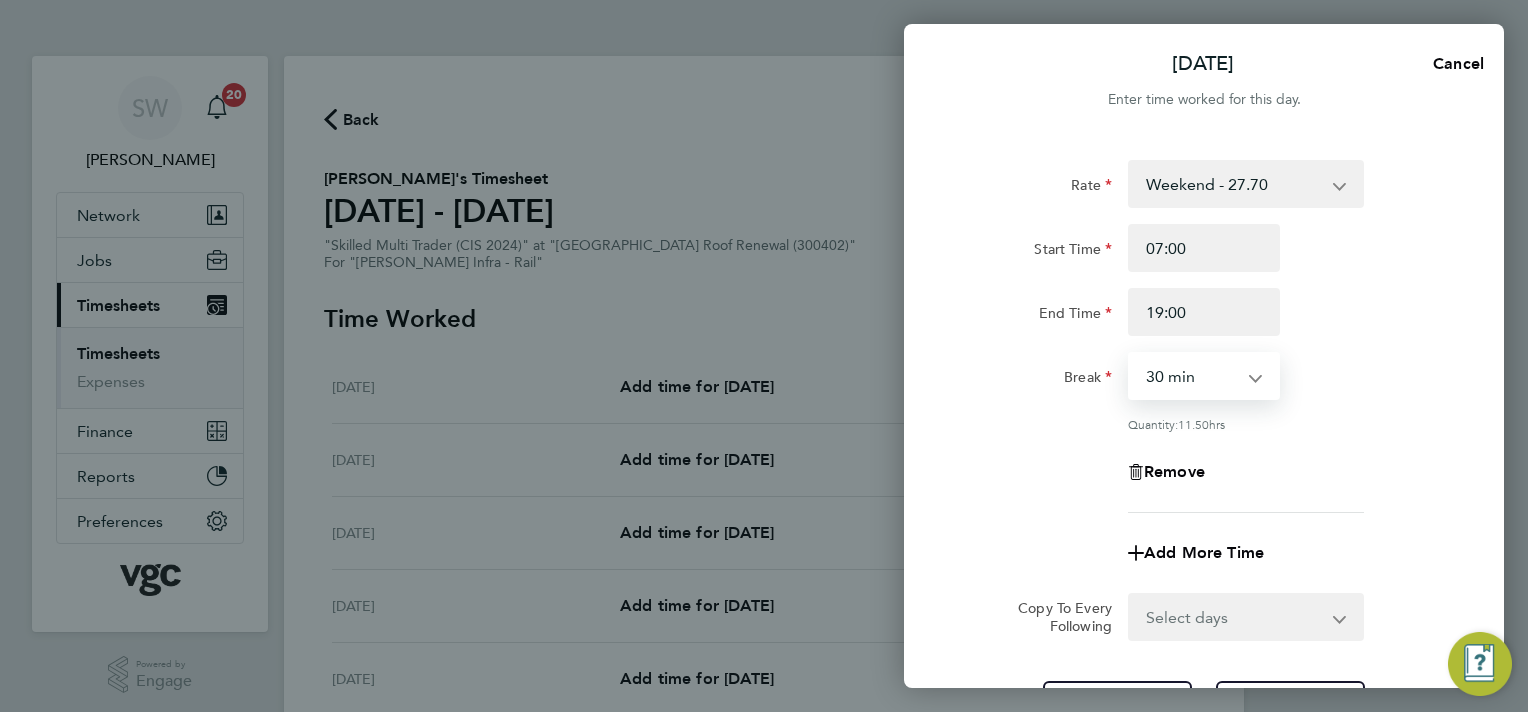 click on "0 min   15 min   30 min   45 min   60 min   75 min   90 min" at bounding box center (1192, 376) 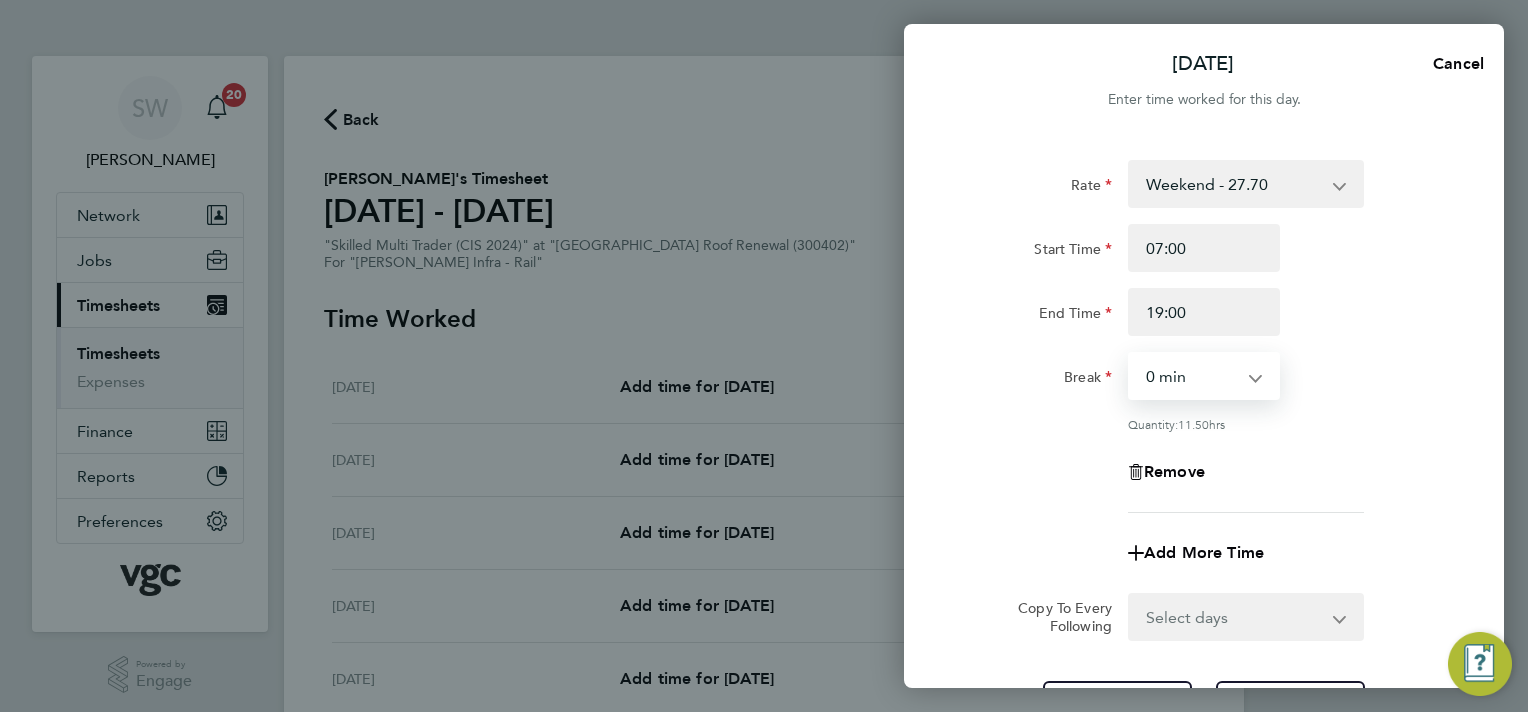 click on "0 min   15 min   30 min   45 min   60 min   75 min   90 min" at bounding box center [1192, 376] 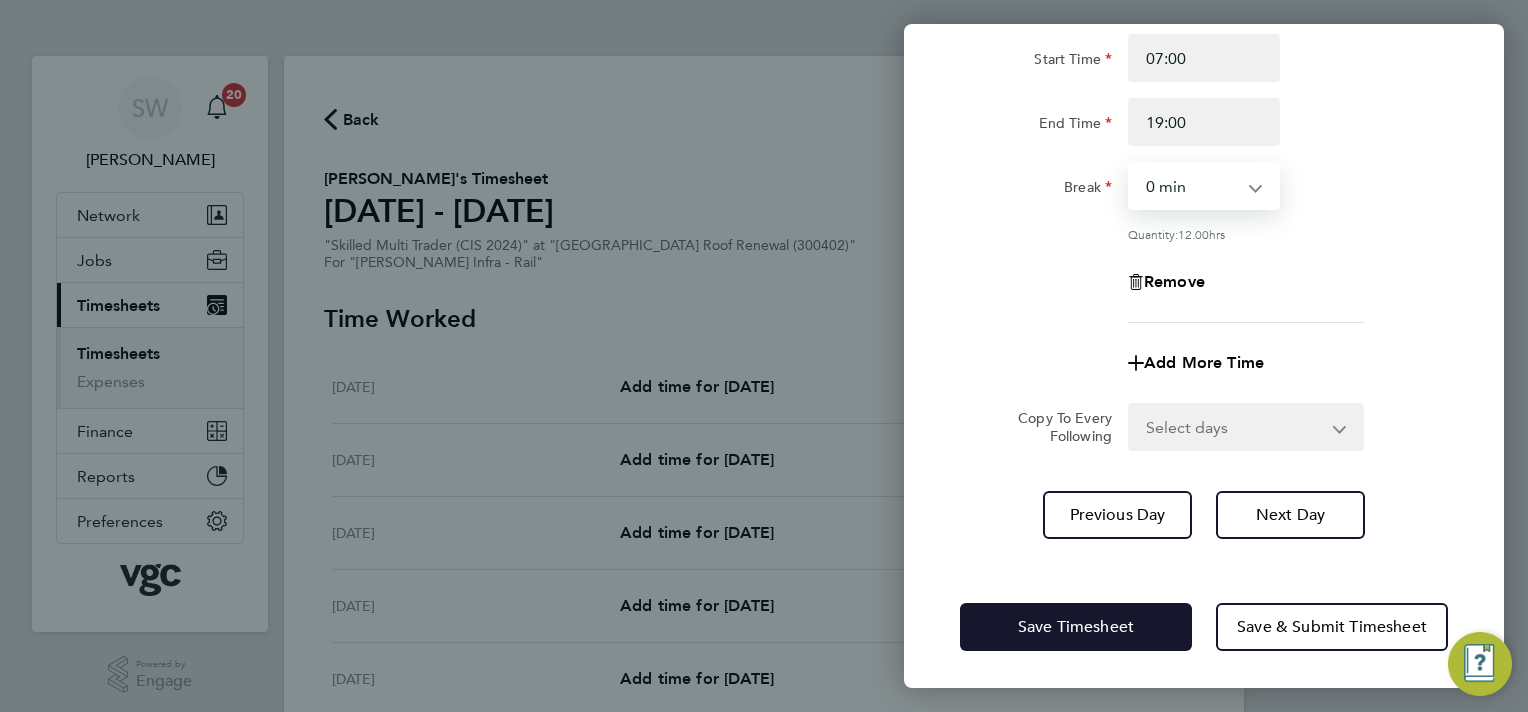 click on "Save Timesheet" 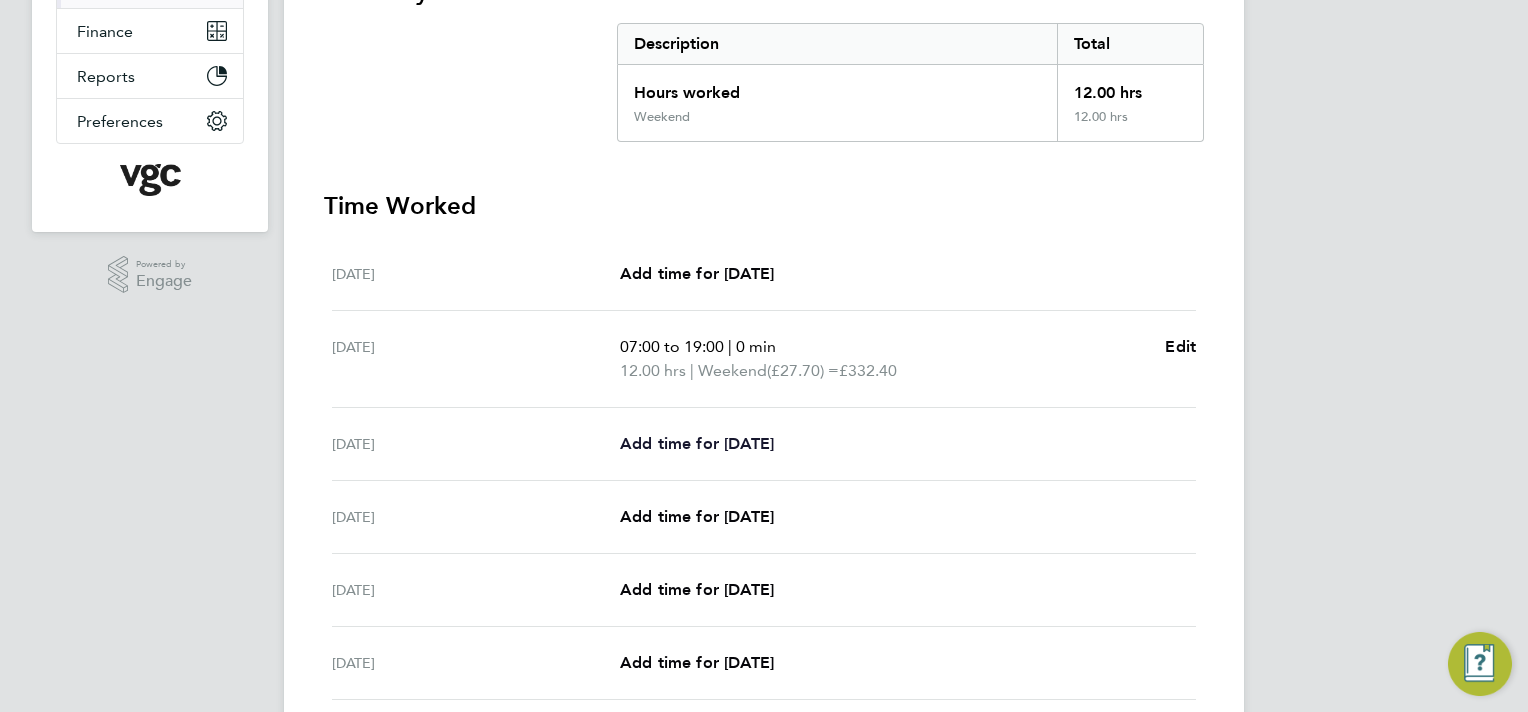 click on "Add time for [DATE]" at bounding box center (697, 443) 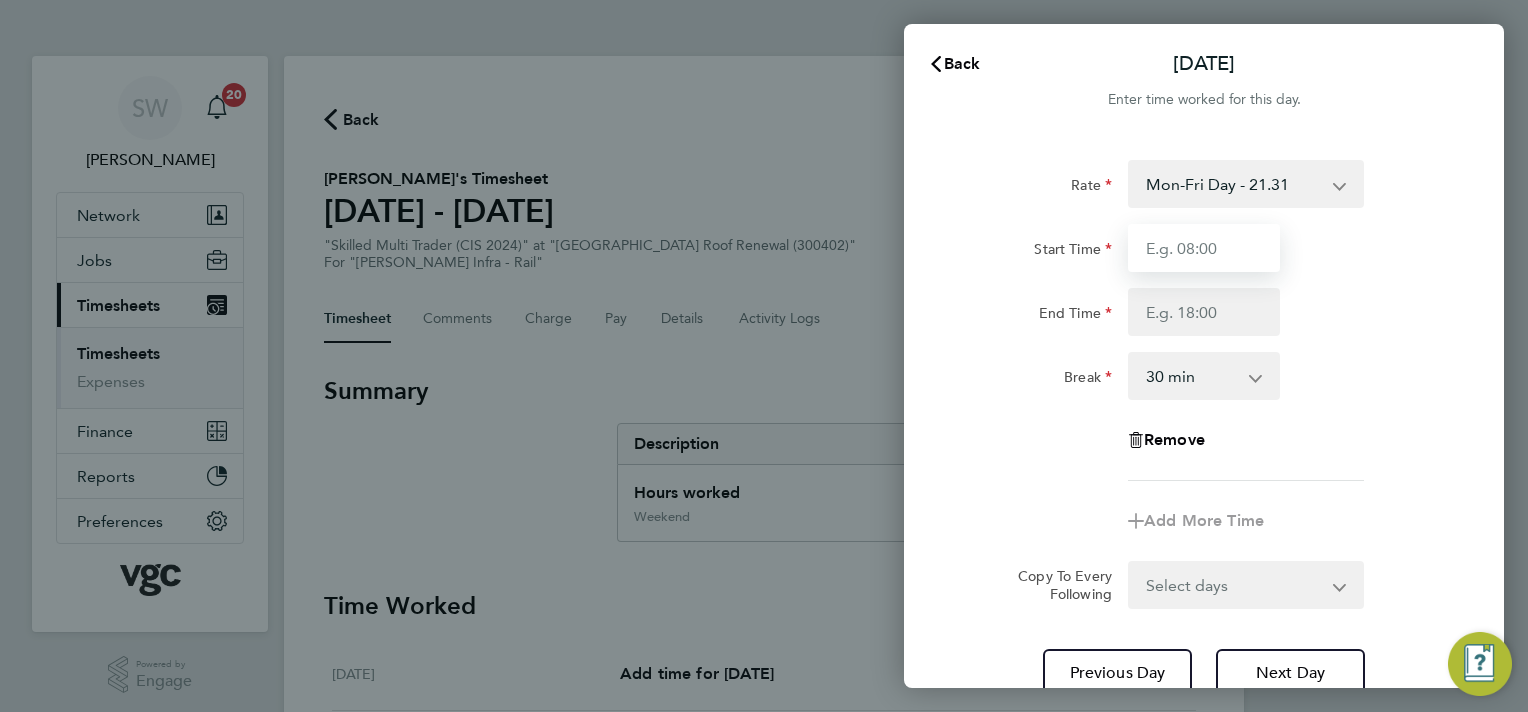 click on "Start Time" at bounding box center (1204, 248) 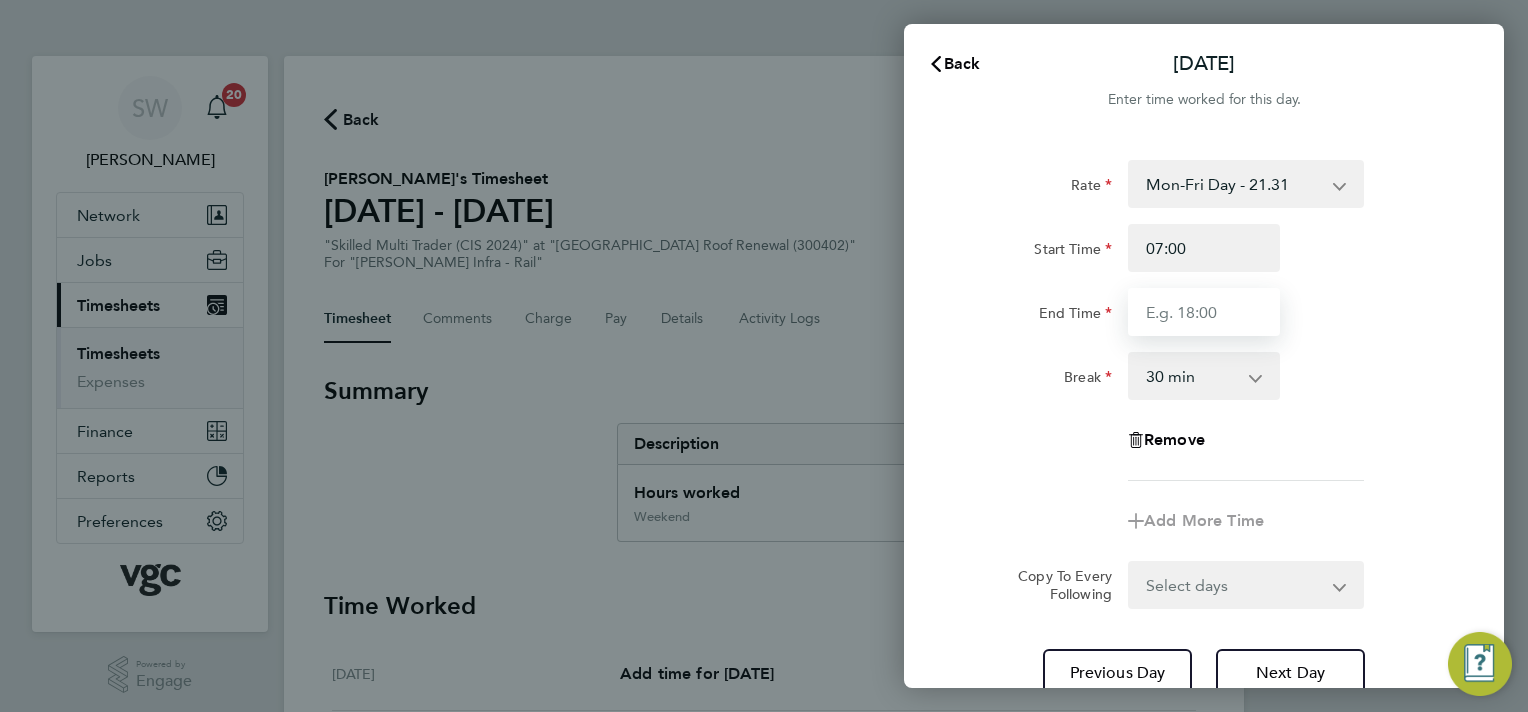 click on "End Time" at bounding box center (1204, 312) 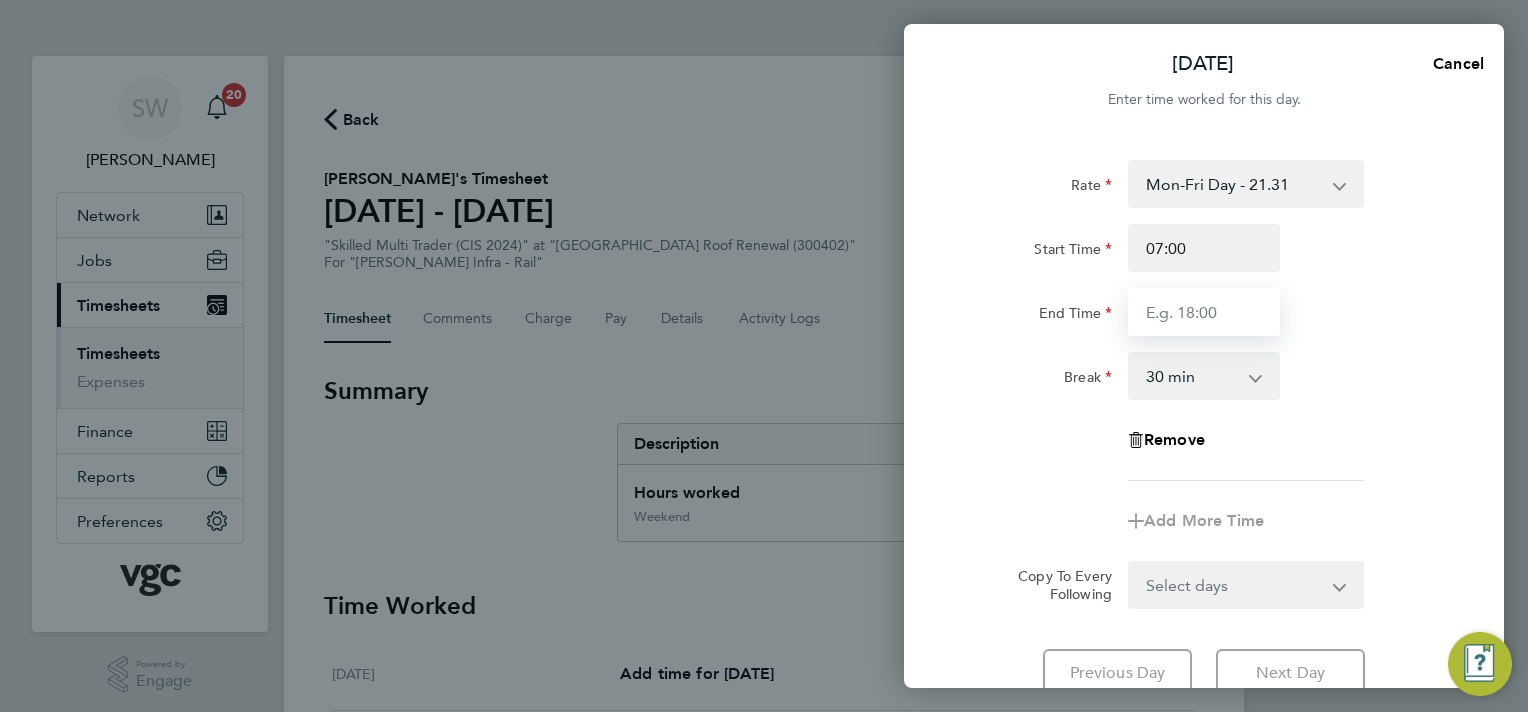 type on "17:30" 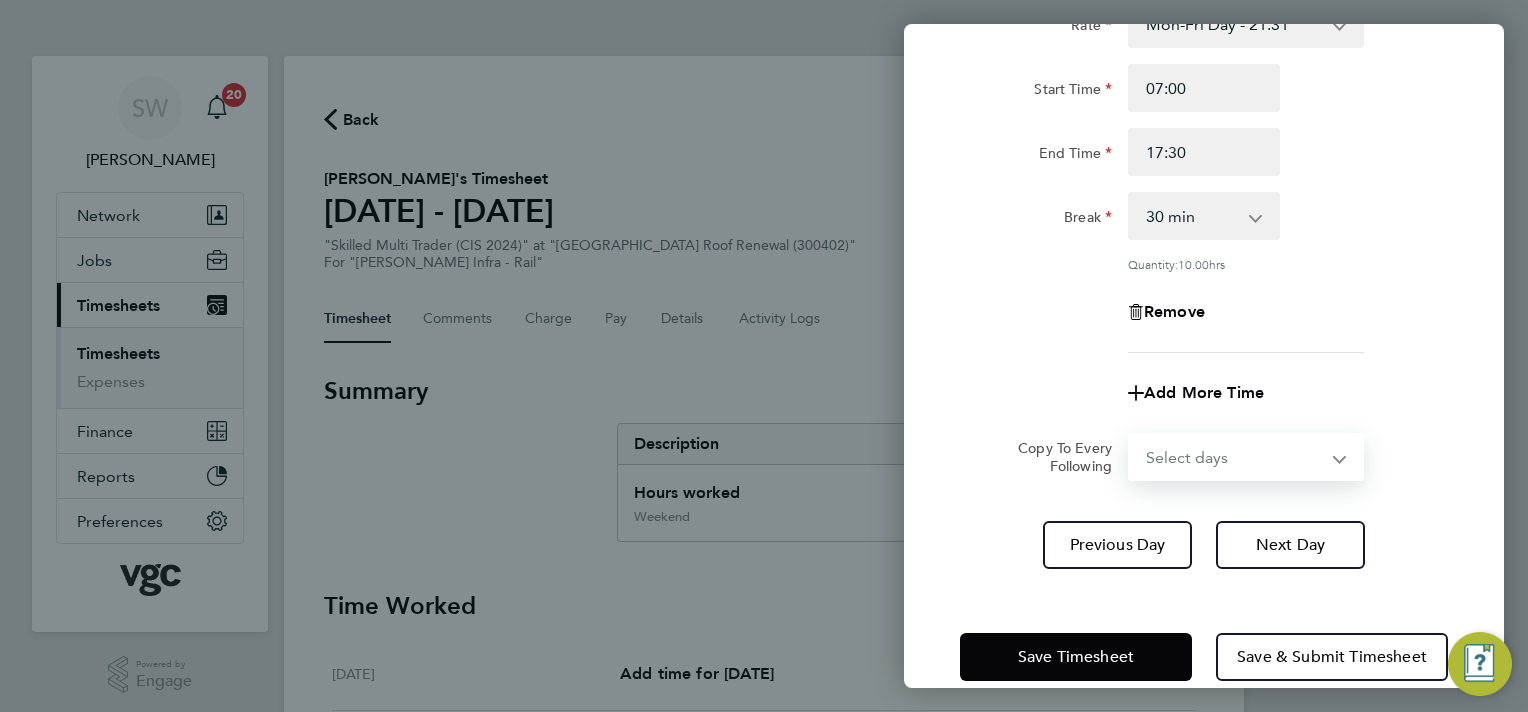 click on "Rate  Mon-Fri Day - 21.31   Mon-Thurs Nights - 24.51   Bank Hol - 31.96   Weekend - 27.70   Xmas / [GEOGRAPHIC_DATA] - 42.62
Start Time 07:00 End Time 17:30 Break  0 min   15 min   30 min   45 min   60 min   75 min   90 min
Quantity:  10.00  hrs
Remove
Add More Time  Copy To Every Following  Select days   Day   [DATE]   [DATE]   [DATE]   [DATE]" 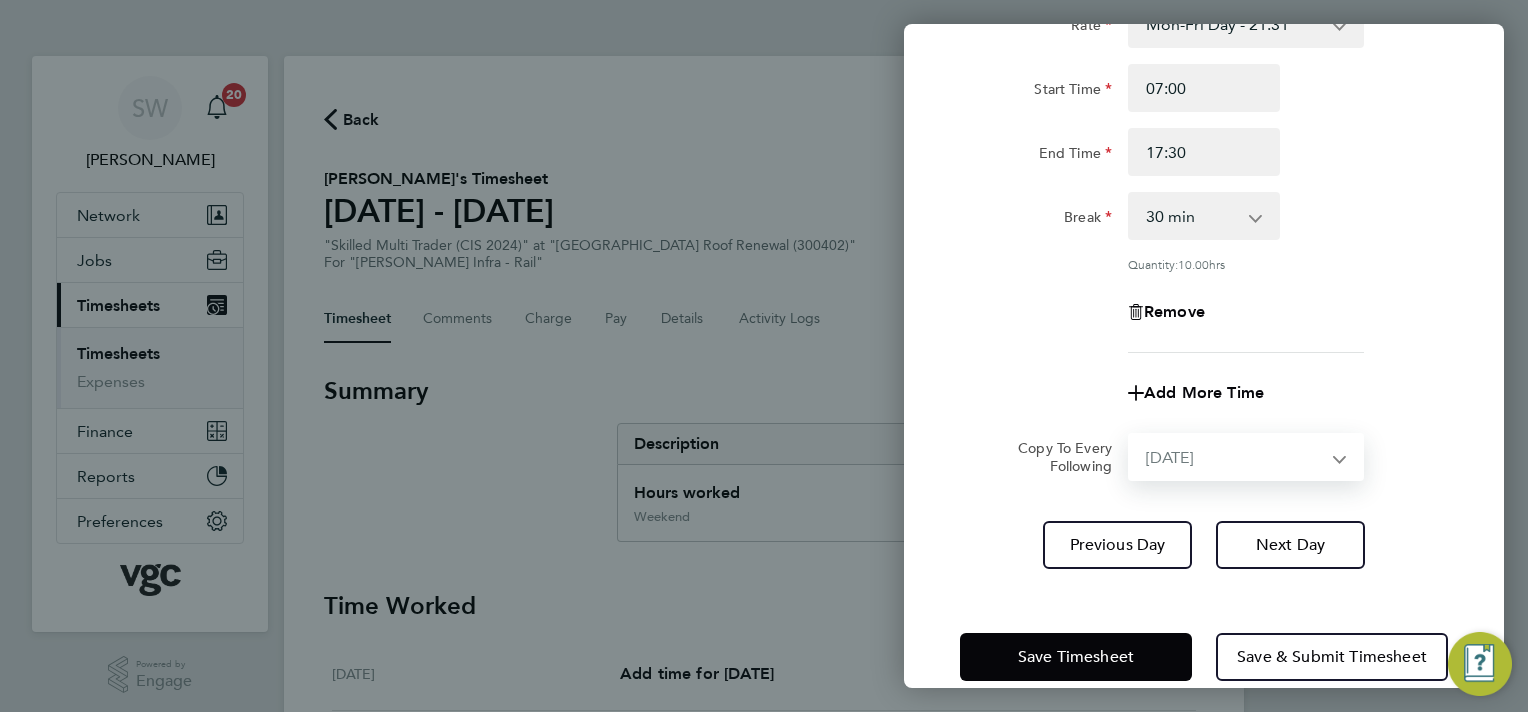 click on "Select days   Day   [DATE]   [DATE]   [DATE]   [DATE]" at bounding box center (1235, 457) 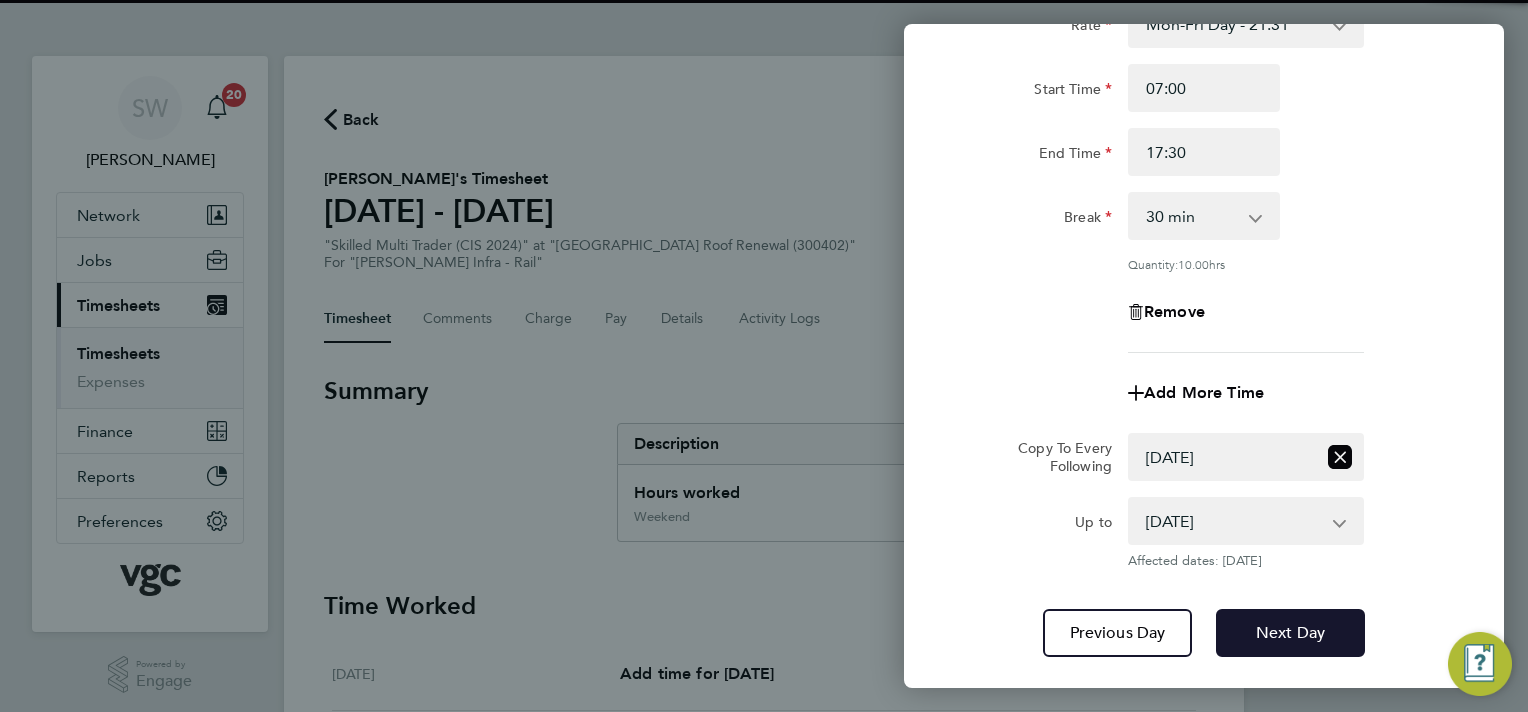 click on "Next Day" 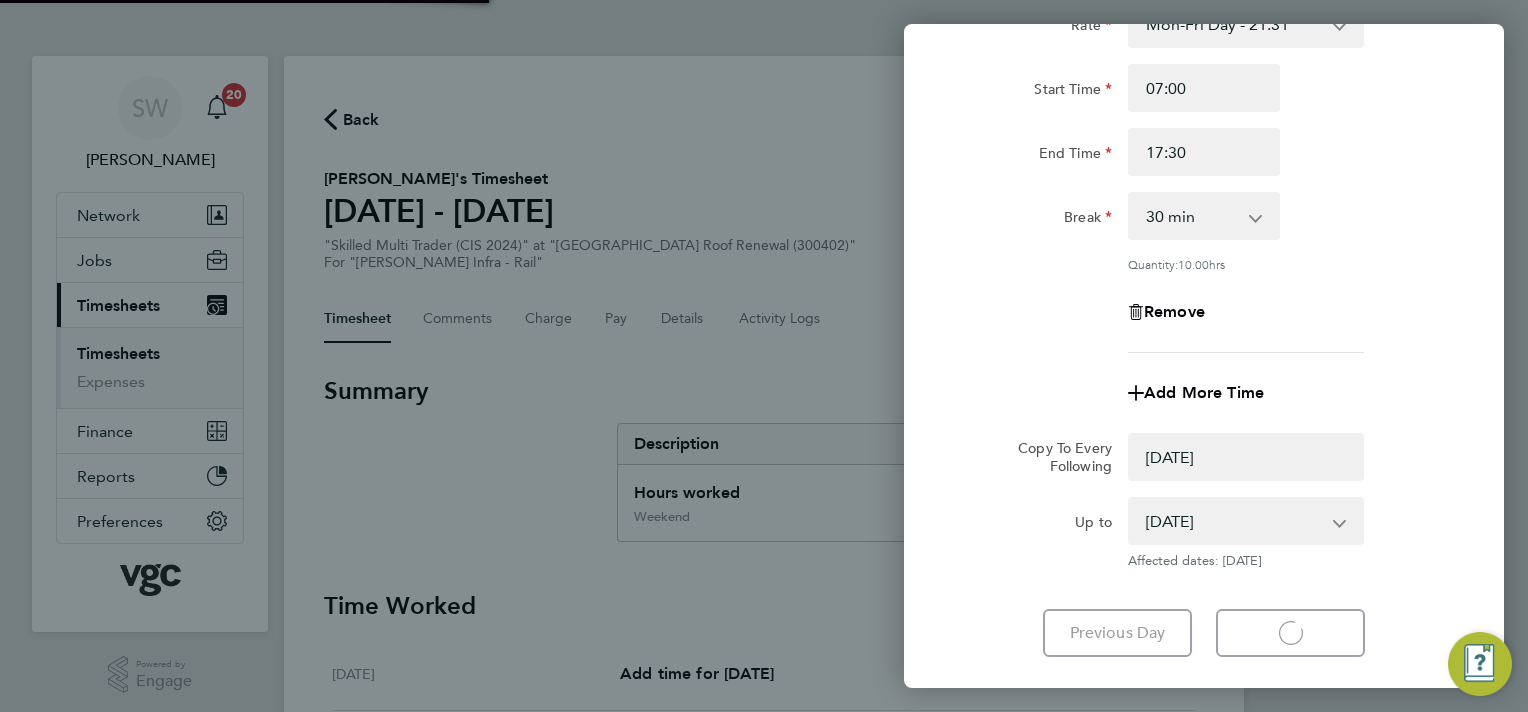 select on "0: null" 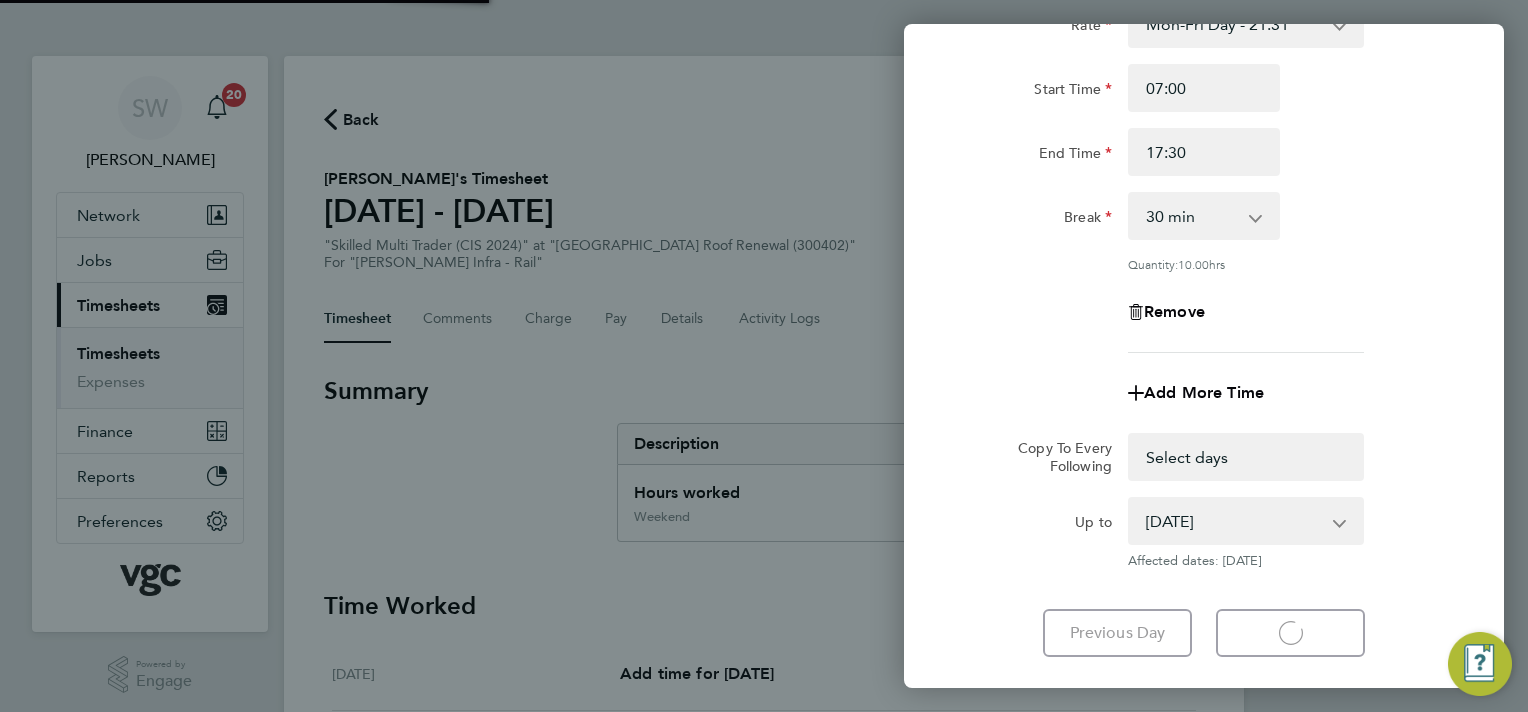 select on "30" 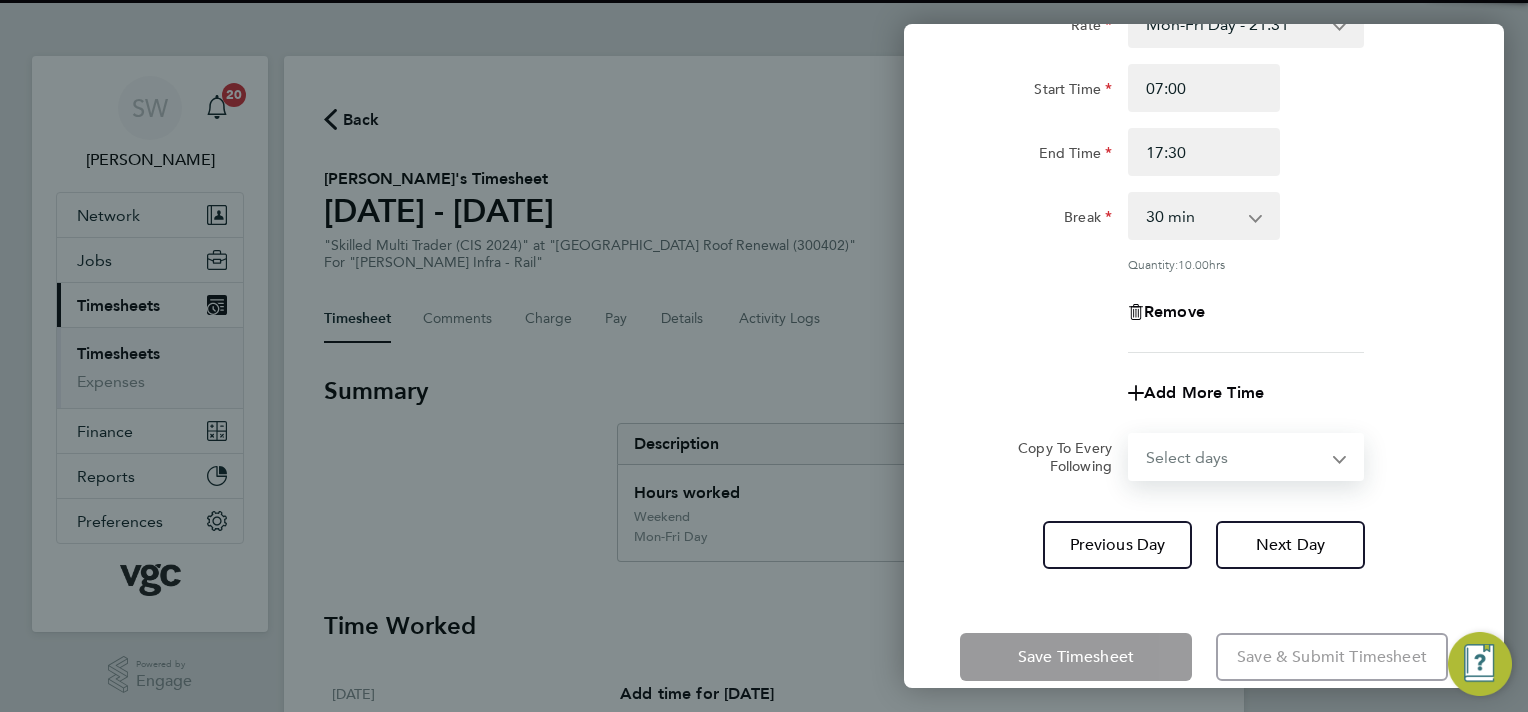 click on "Select days   Day   [DATE]   [DATE]   [DATE]" at bounding box center [1235, 457] 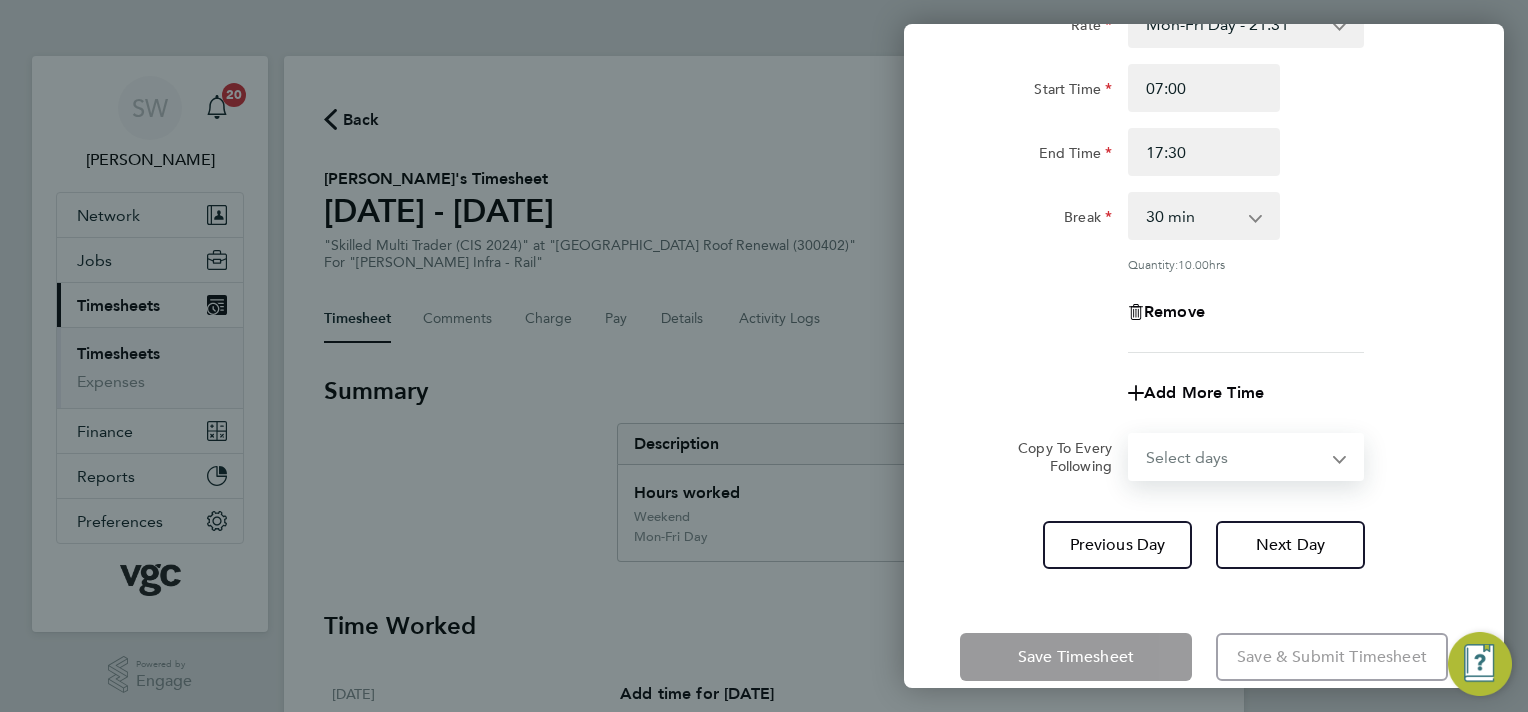select on "WED" 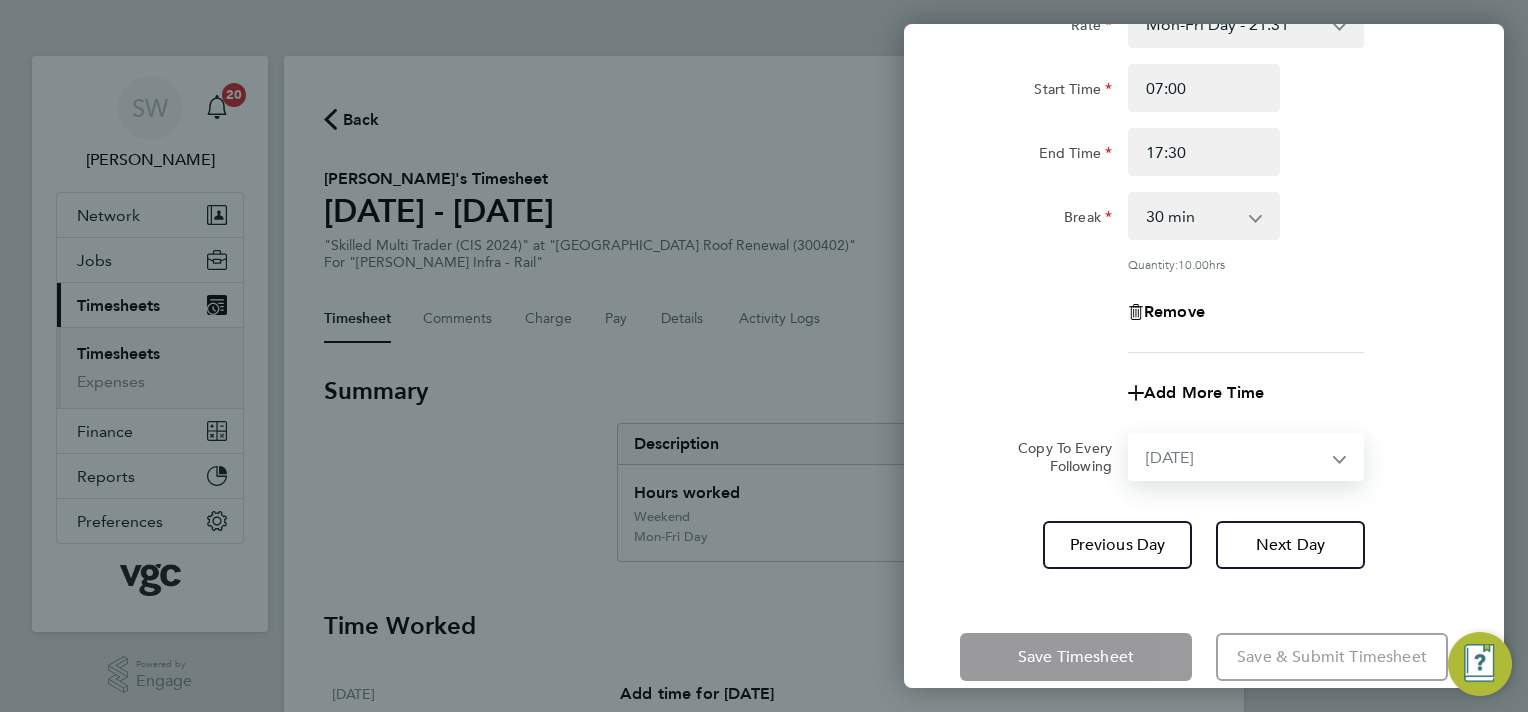 click on "Select days   Day   [DATE]   [DATE]   [DATE]" at bounding box center [1235, 457] 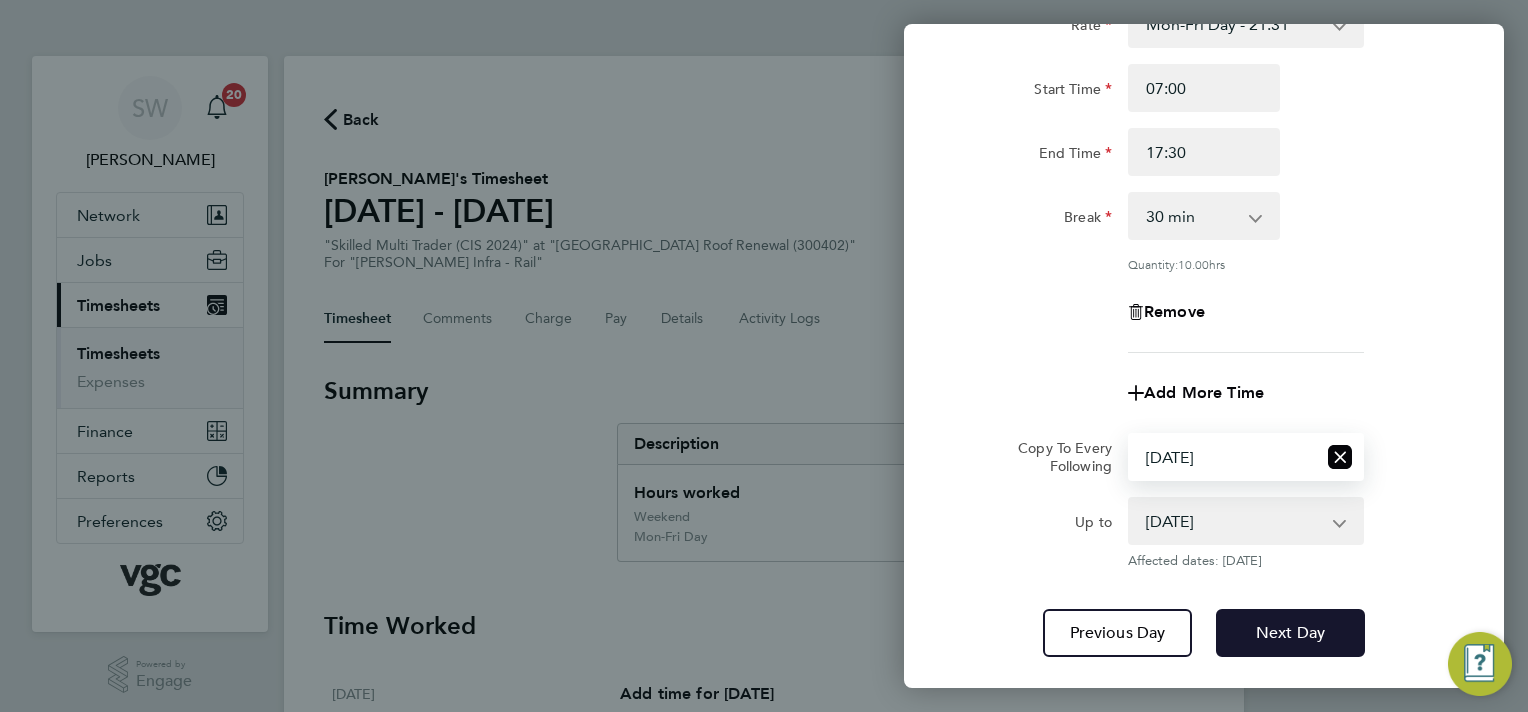 click on "Next Day" 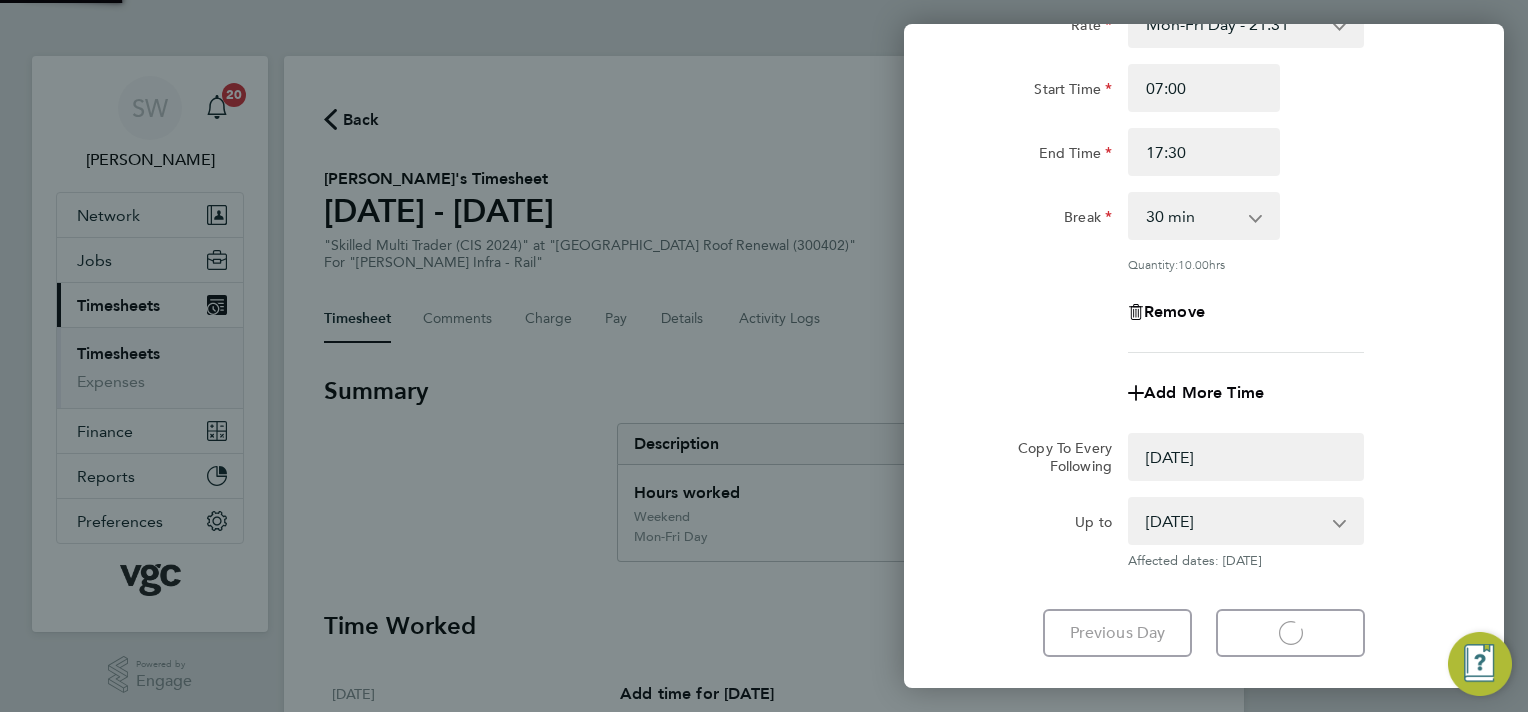 select on "0: null" 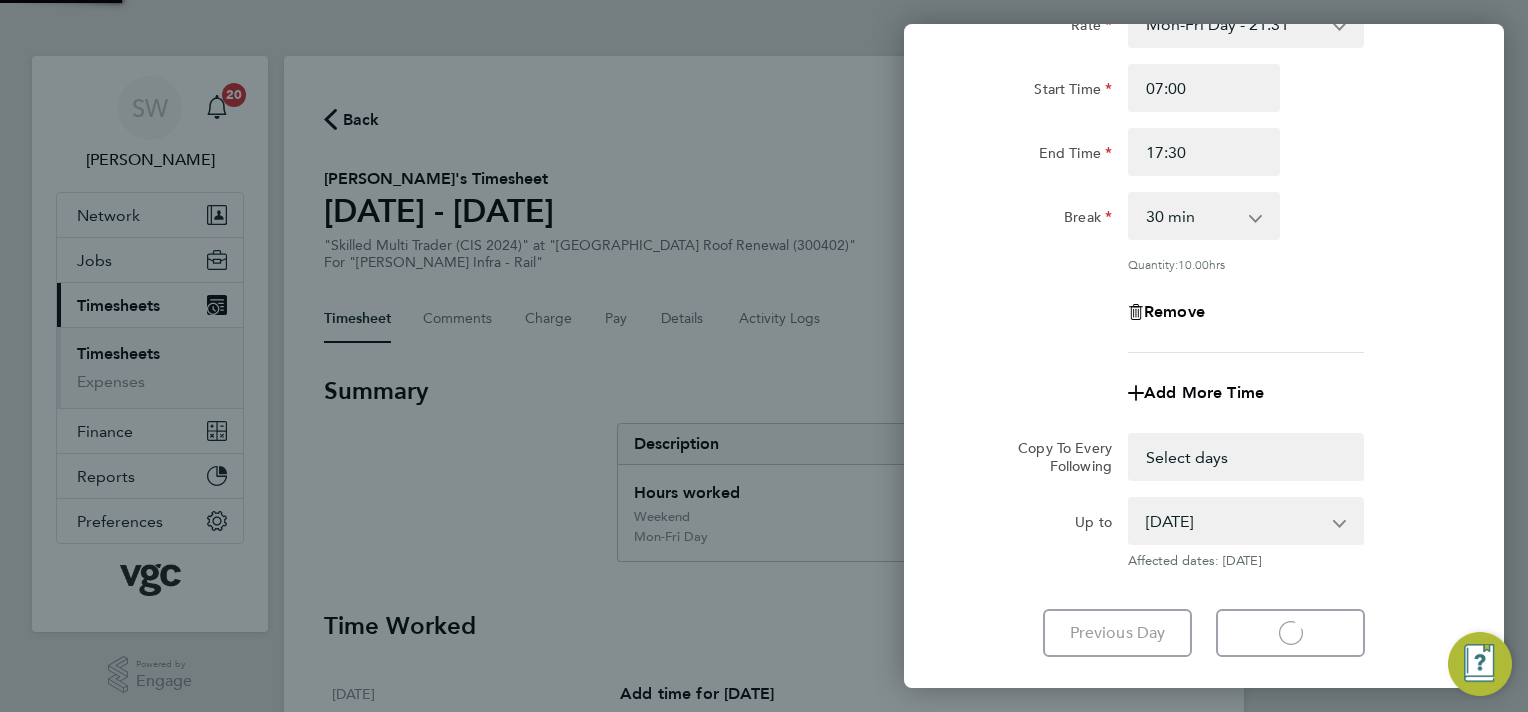 select on "30" 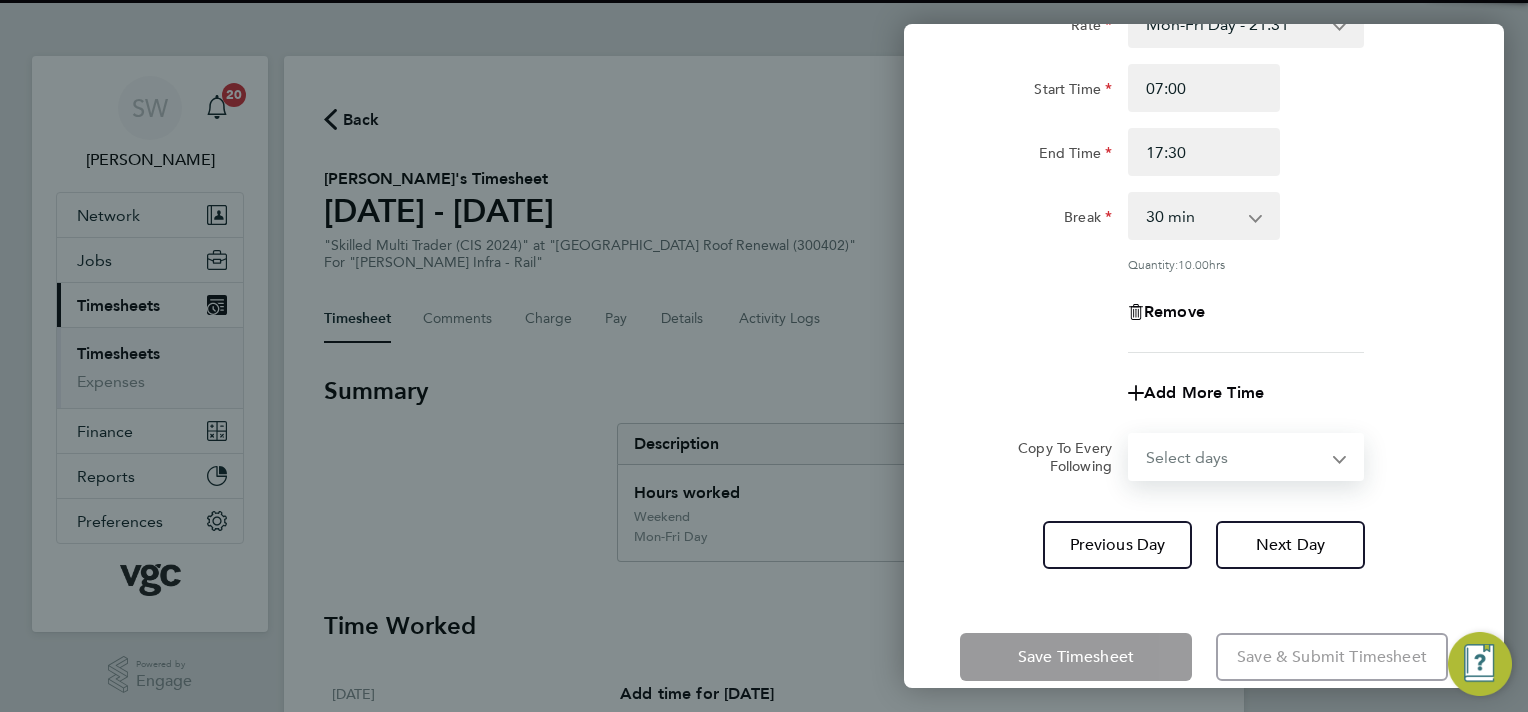click on "Select days   Day   [DATE]   [DATE]" at bounding box center (1235, 457) 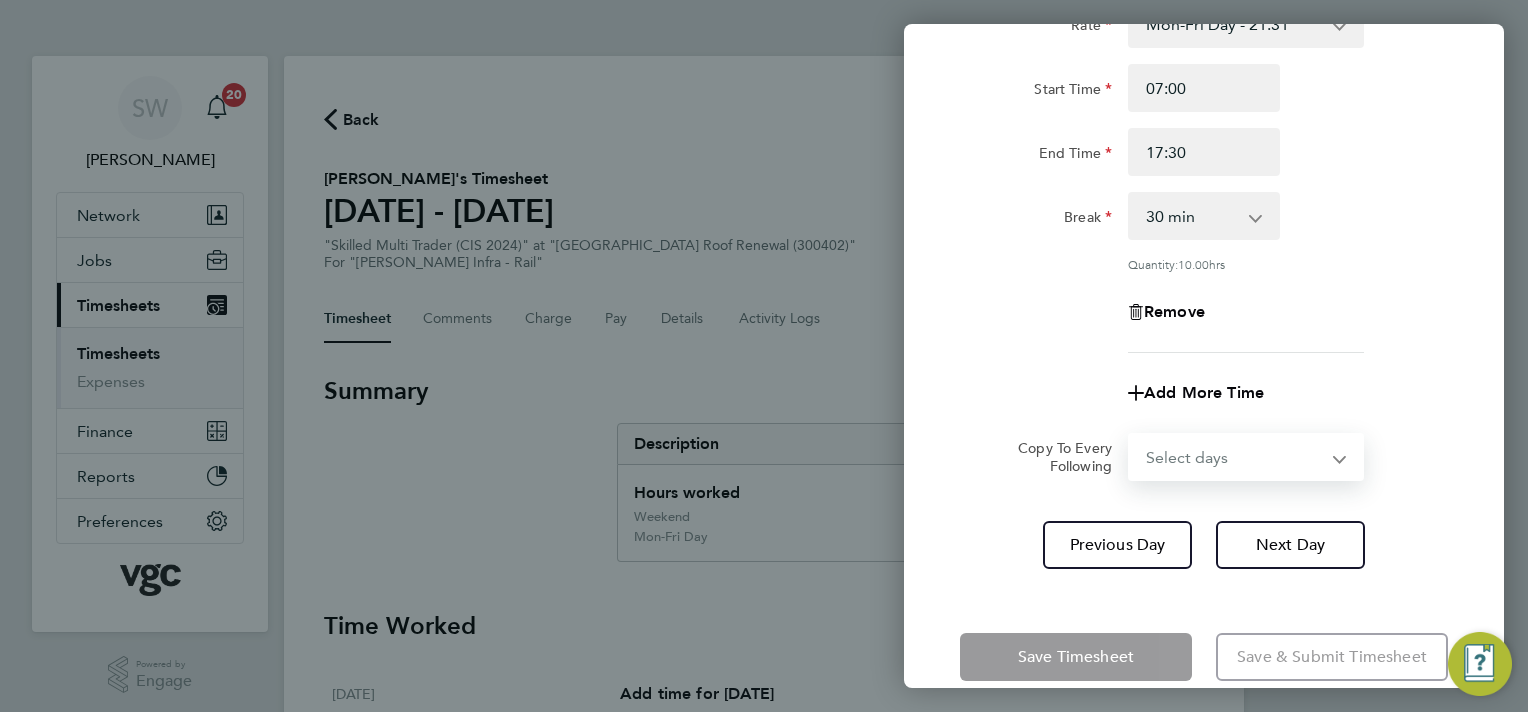 select on "THU" 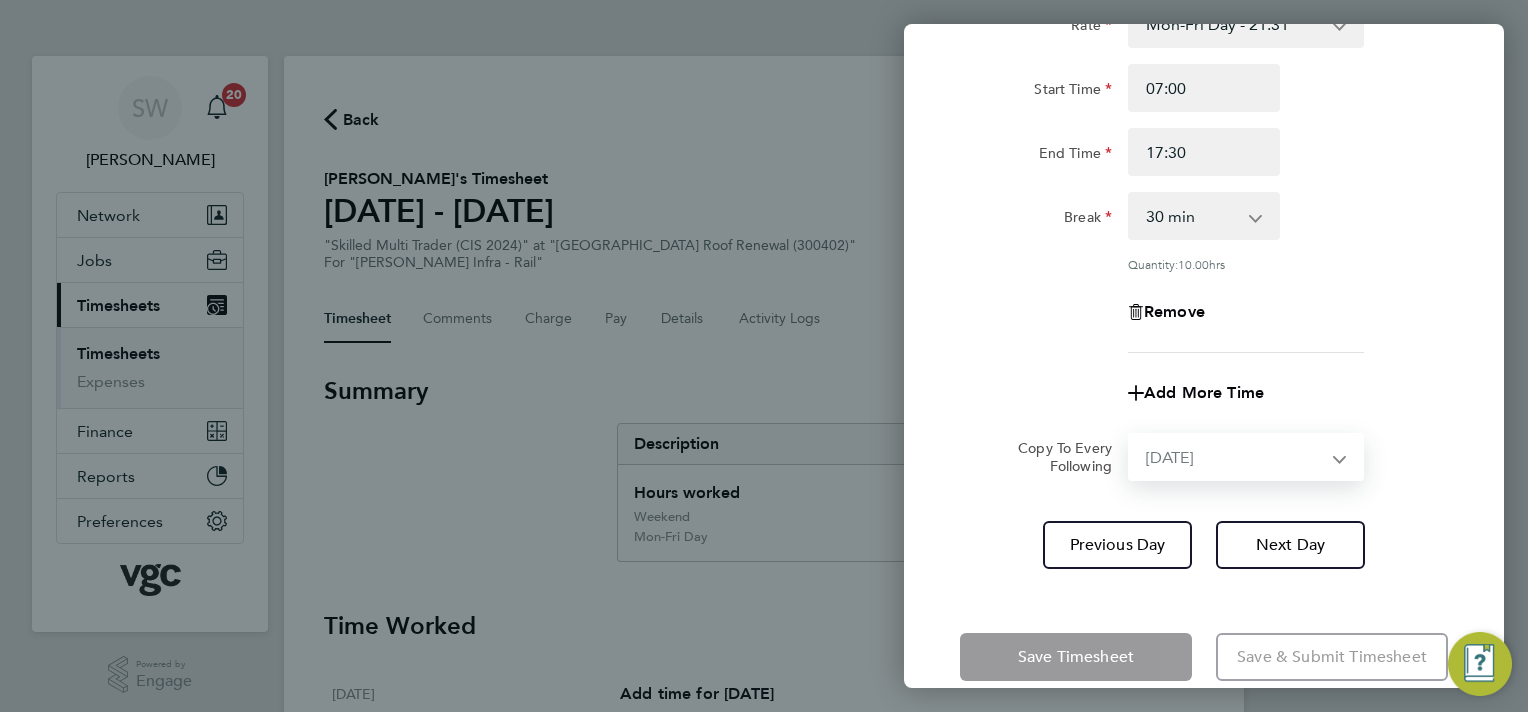 click on "Select days   Day   [DATE]   [DATE]" at bounding box center [1235, 457] 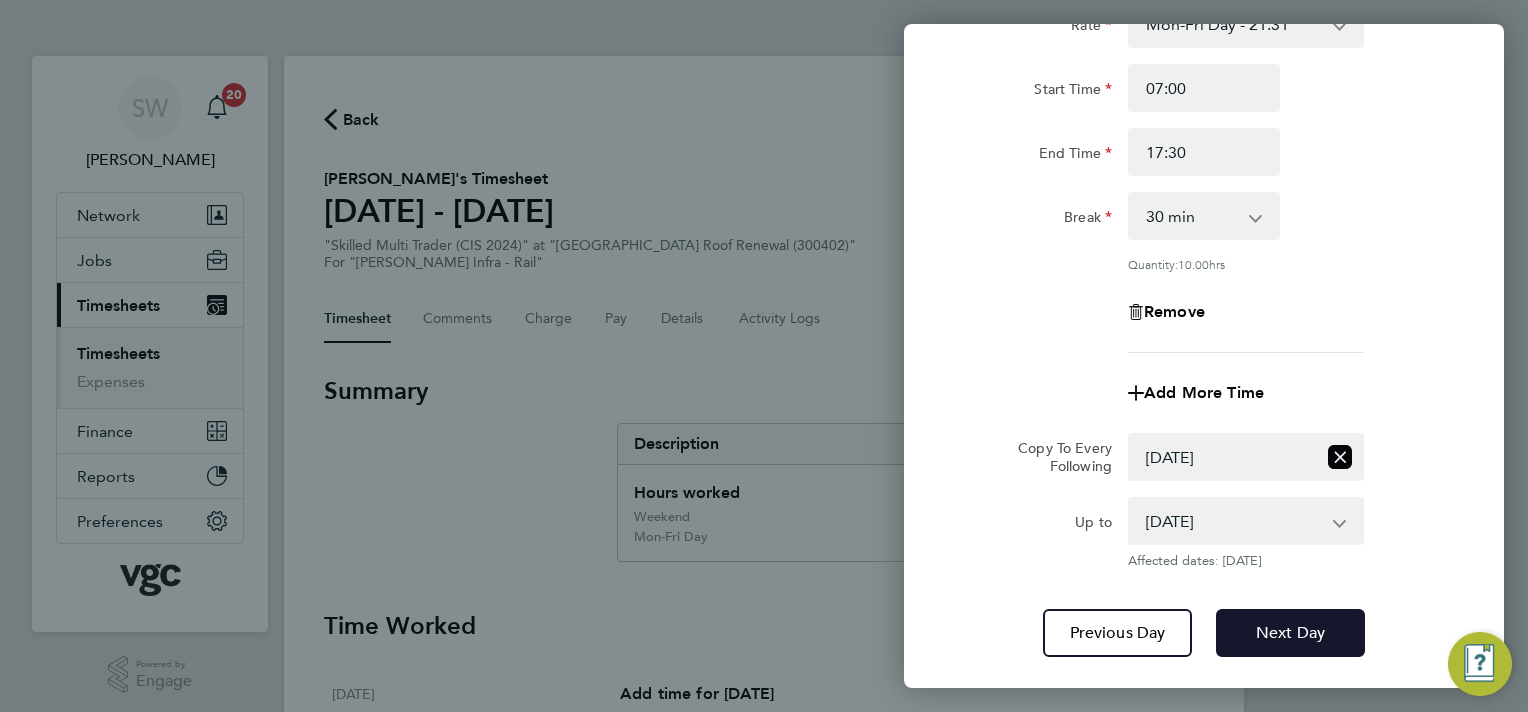drag, startPoint x: 1275, startPoint y: 626, endPoint x: 1284, endPoint y: 572, distance: 54.74486 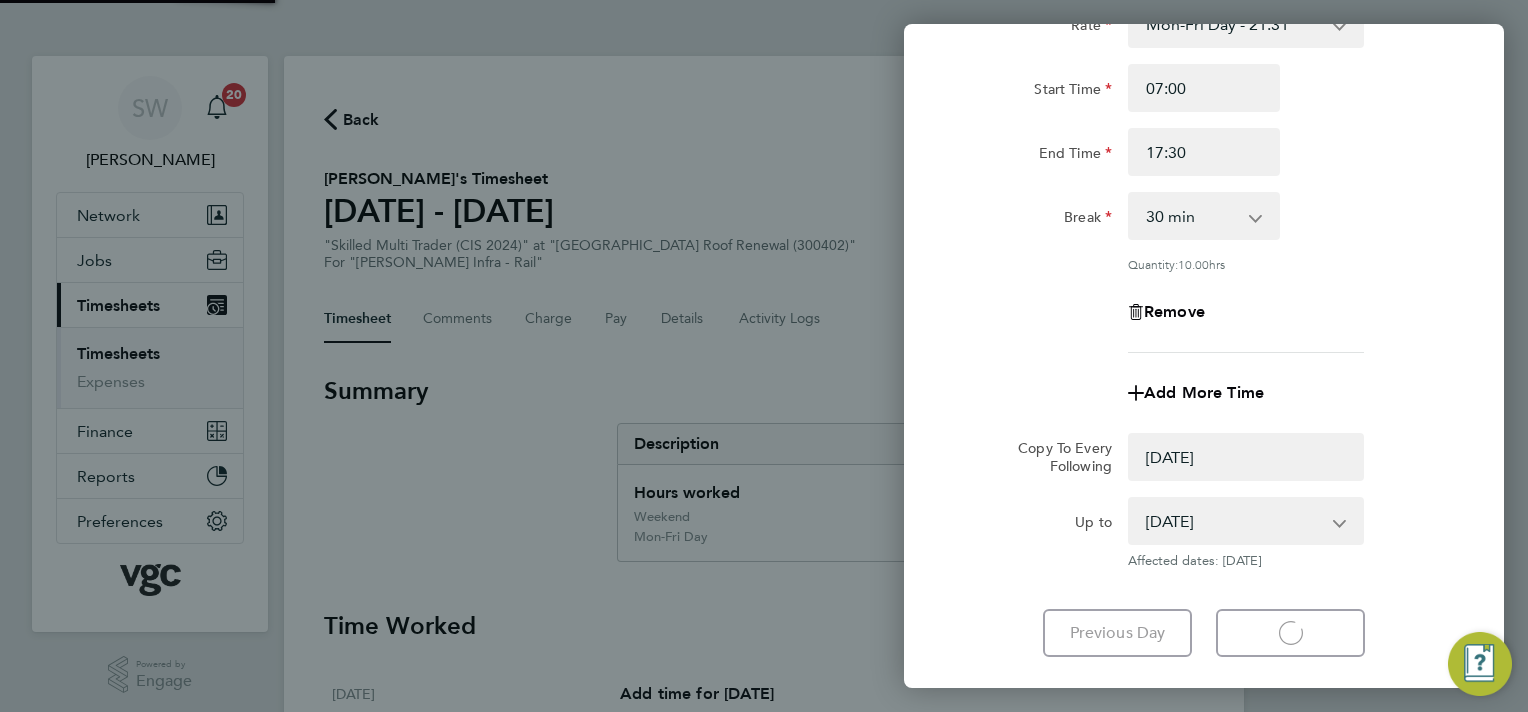 select on "0: null" 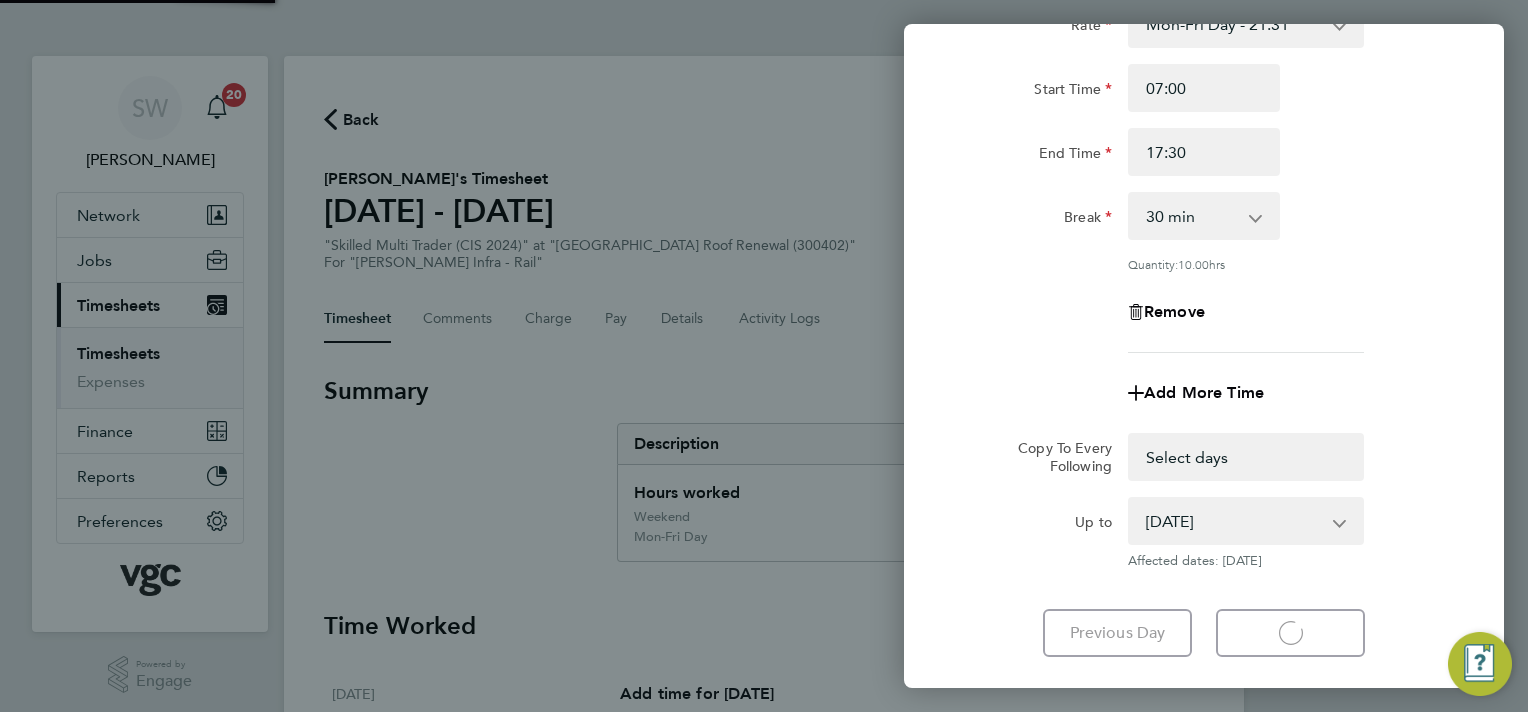 select on "30" 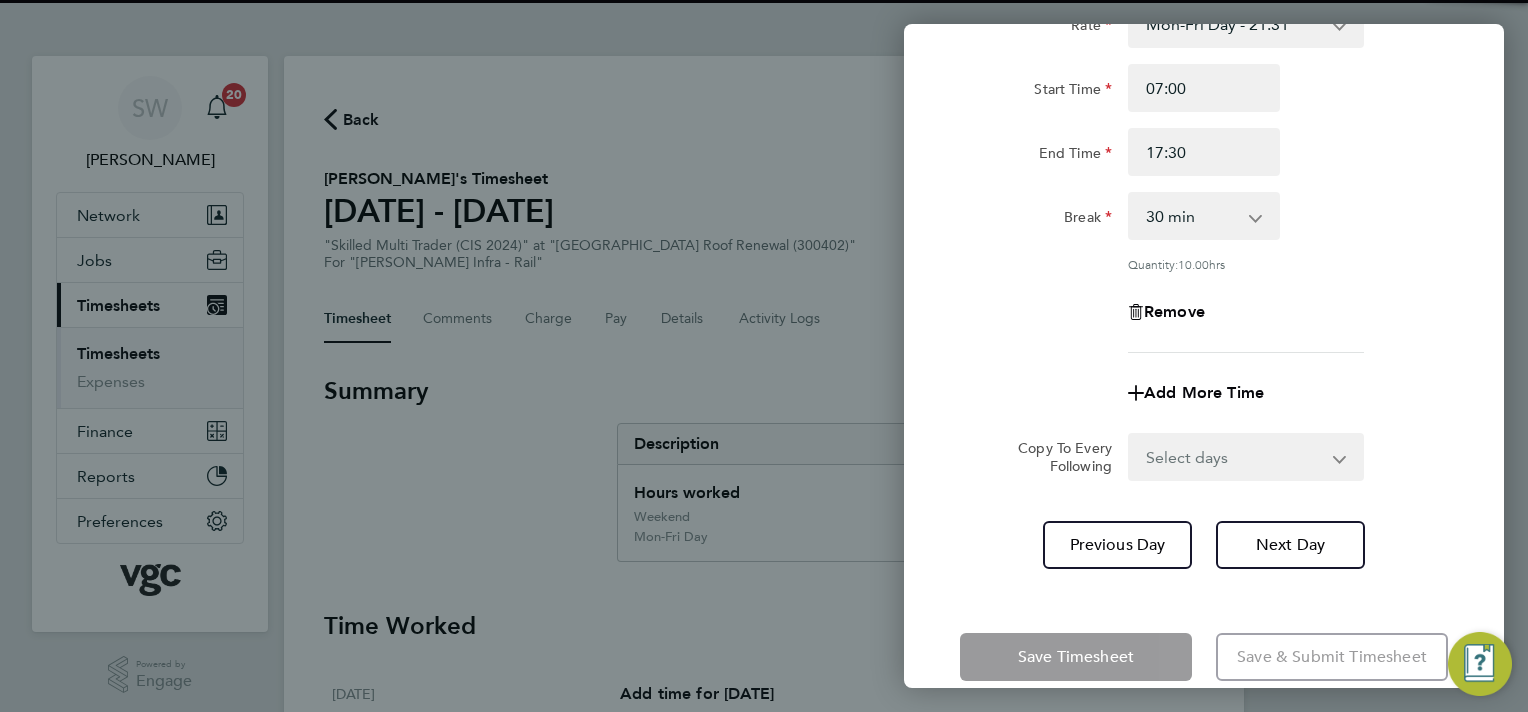 click on "Select days   [DATE]" at bounding box center (1235, 457) 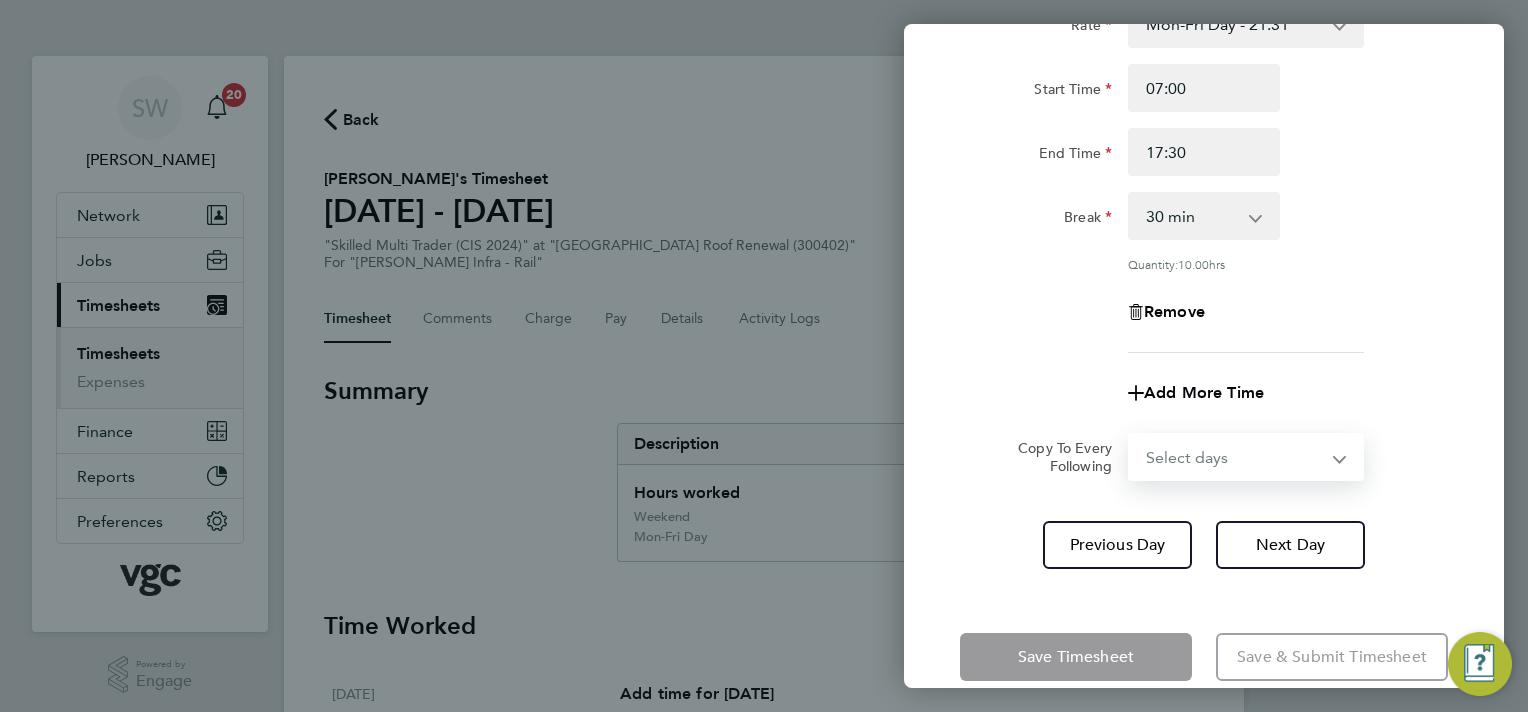 select on "FRI" 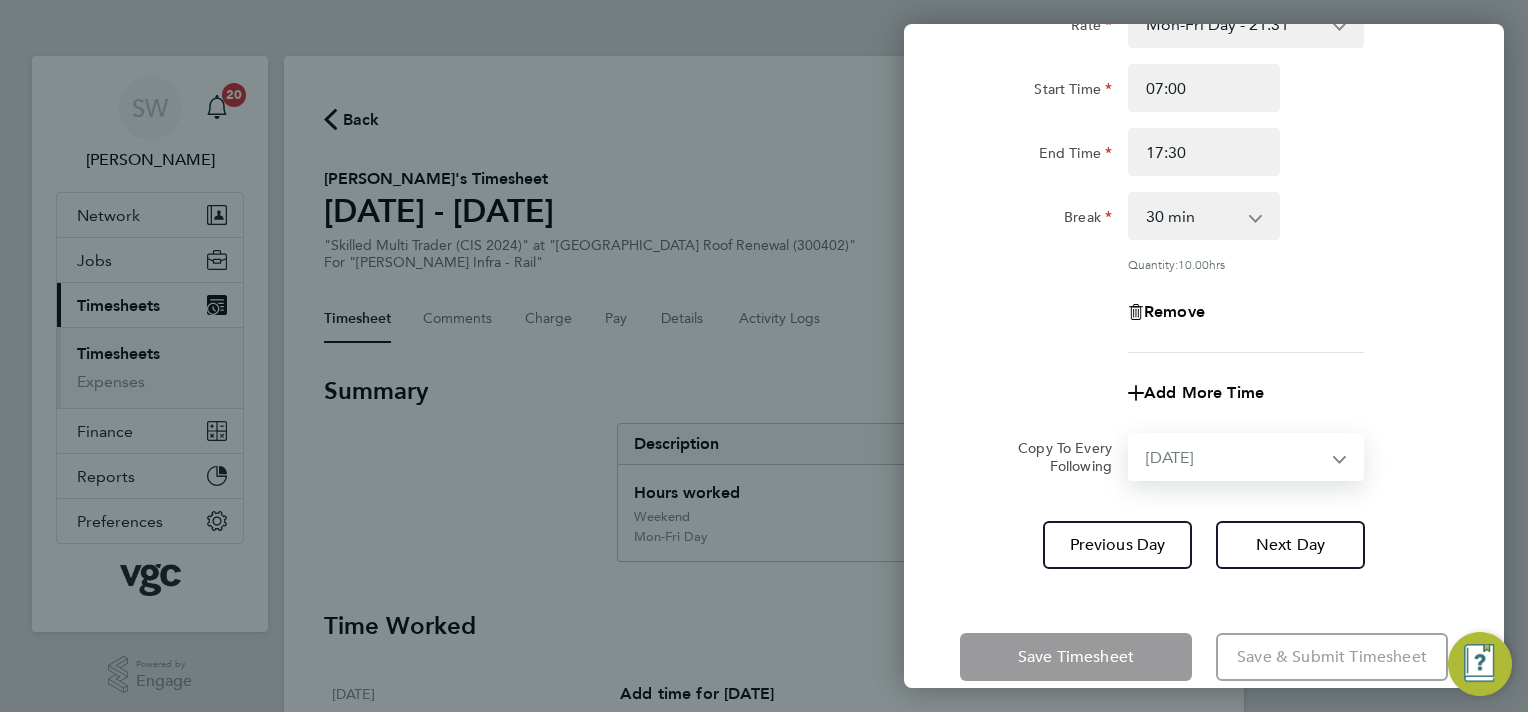 click on "Select days   [DATE]" at bounding box center [1235, 457] 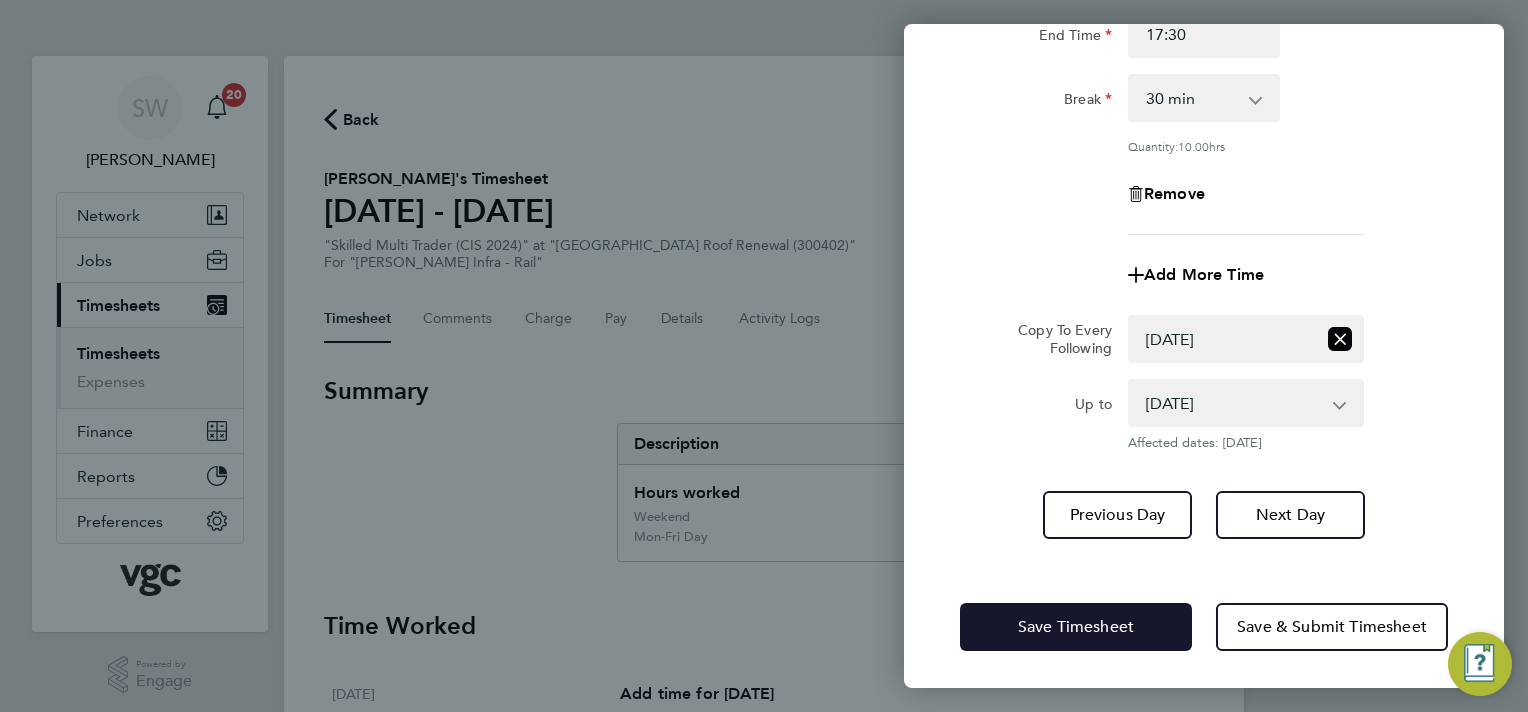 drag, startPoint x: 1032, startPoint y: 632, endPoint x: 1022, endPoint y: 616, distance: 18.867962 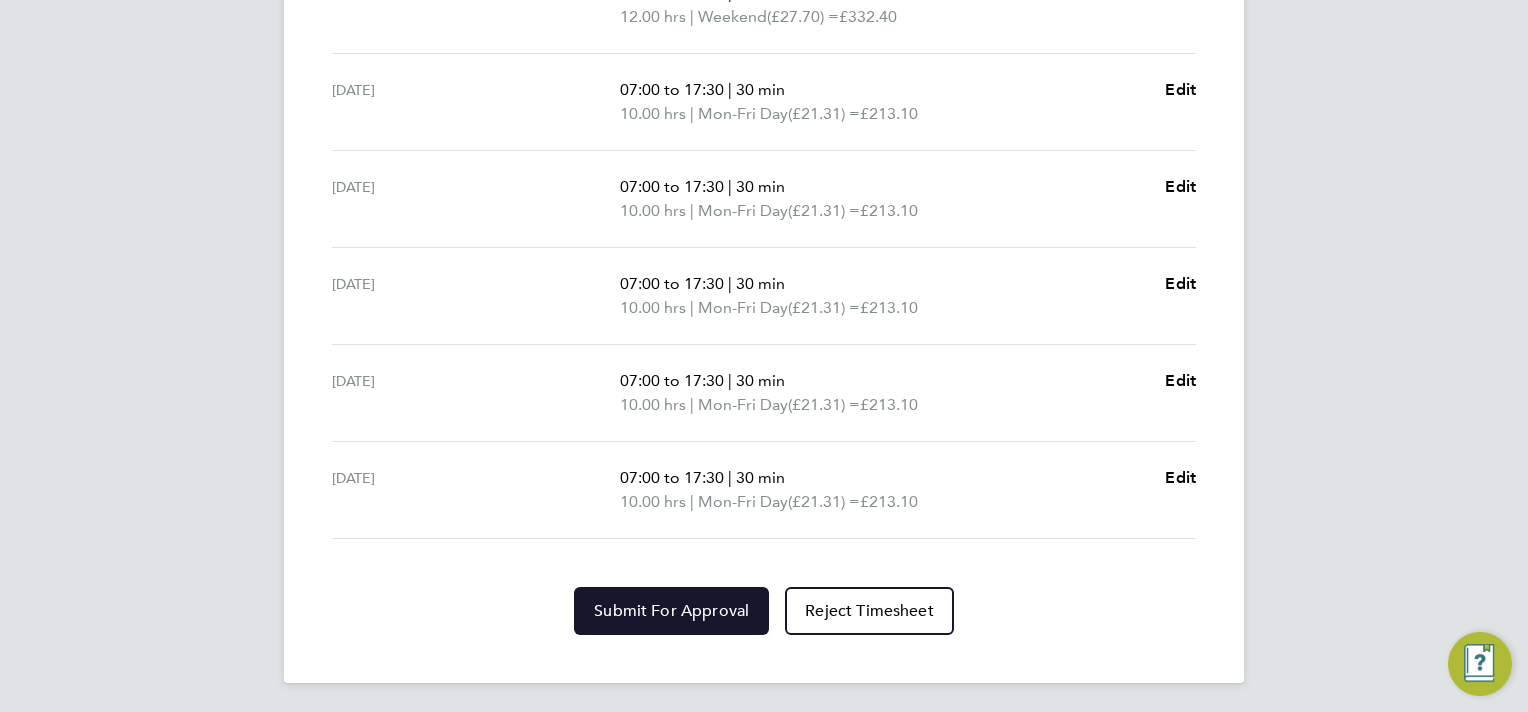 click on "Submit For Approval" 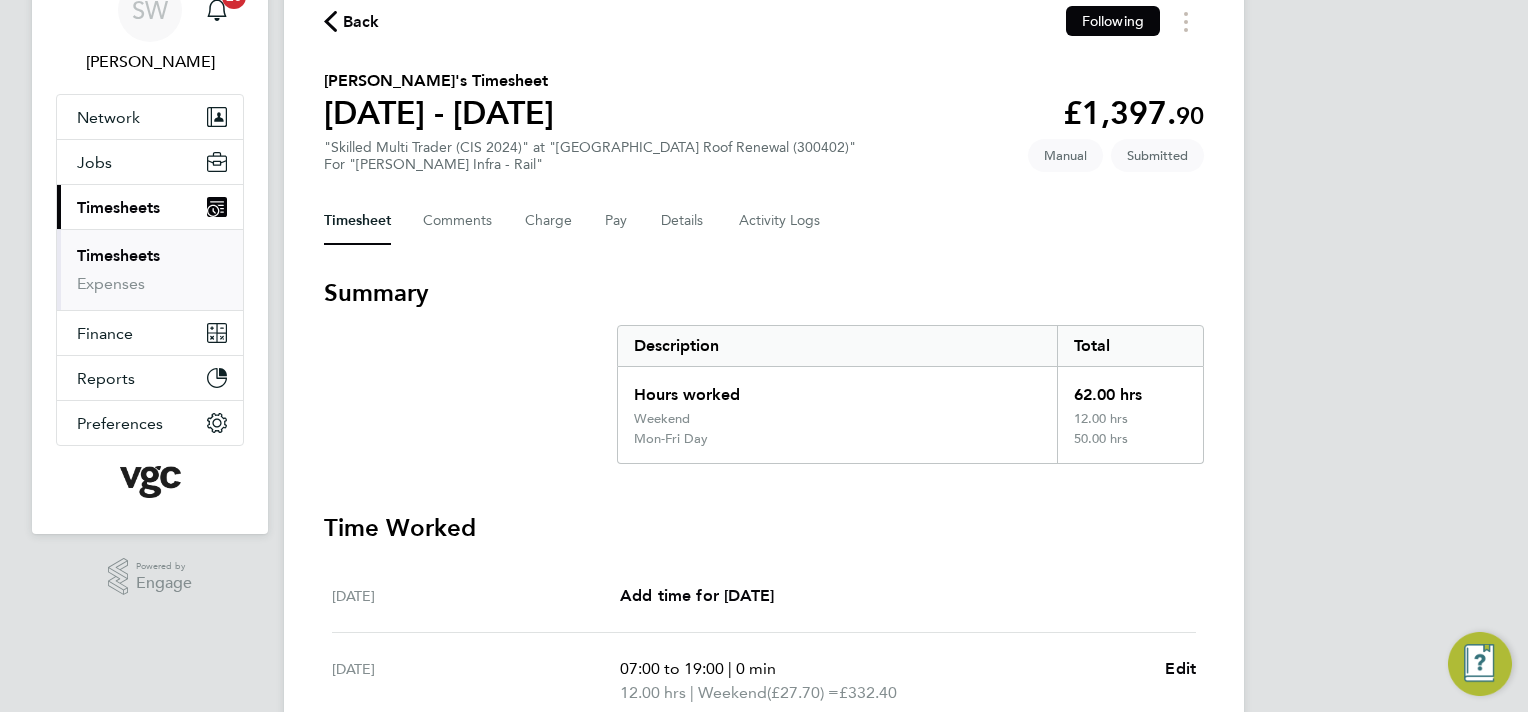 scroll, scrollTop: 0, scrollLeft: 0, axis: both 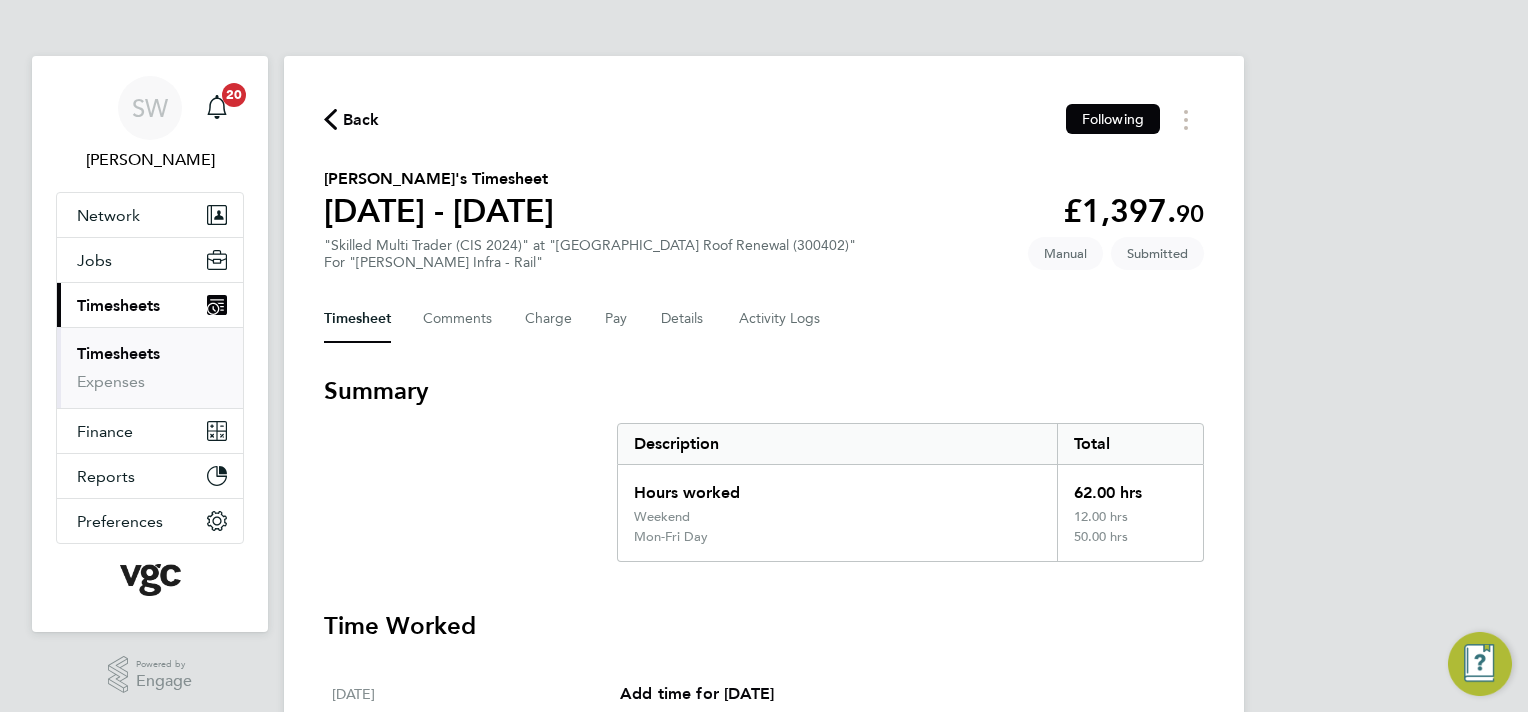 click on "Timesheets" at bounding box center (118, 353) 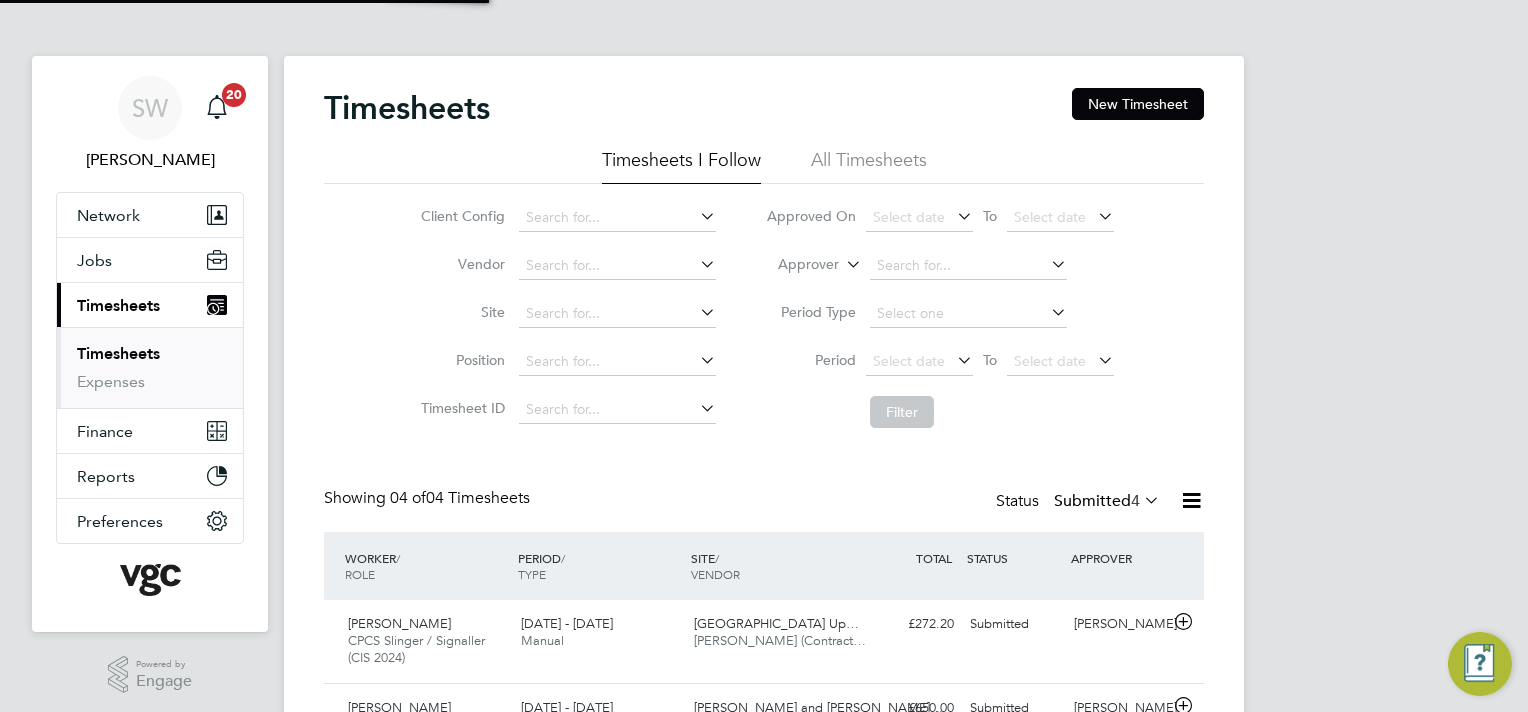 scroll, scrollTop: 10, scrollLeft: 10, axis: both 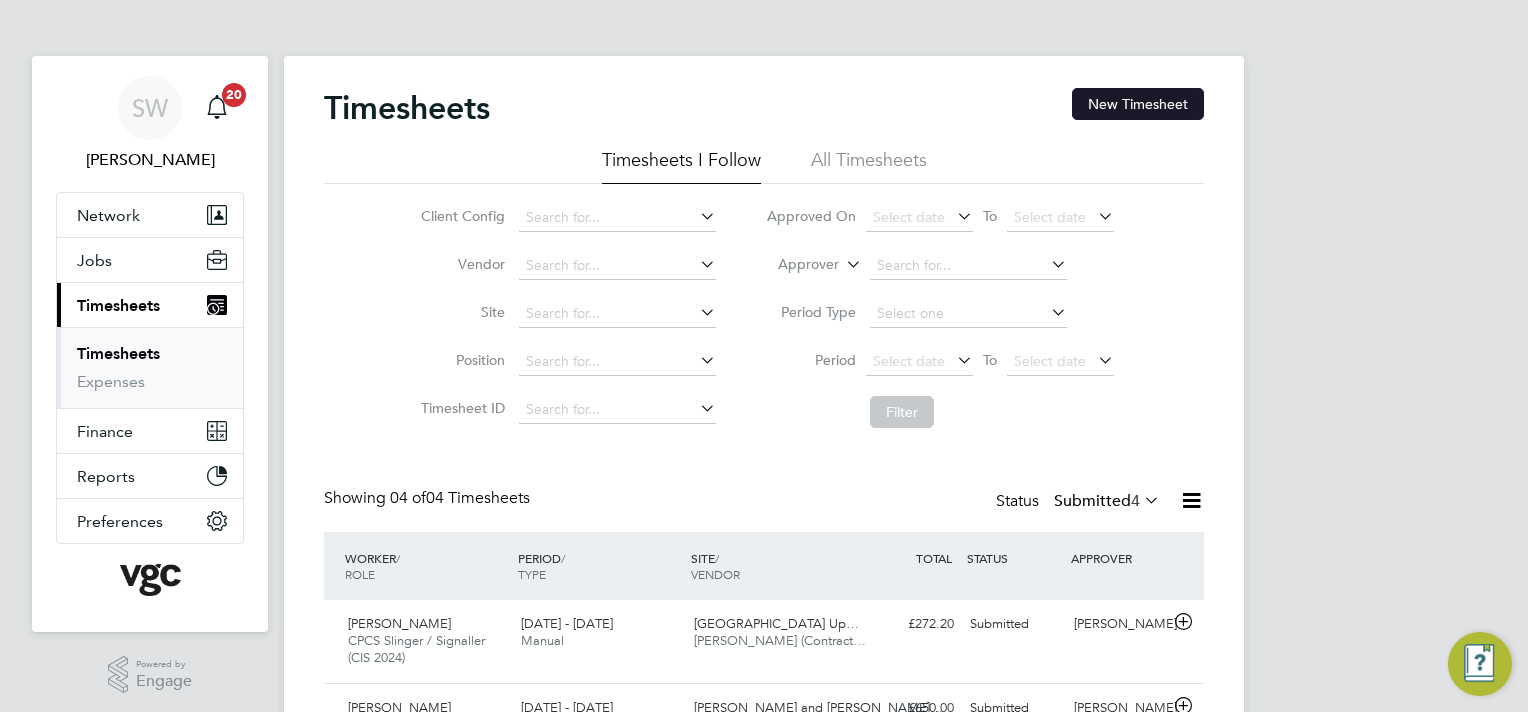 click on "New Timesheet" 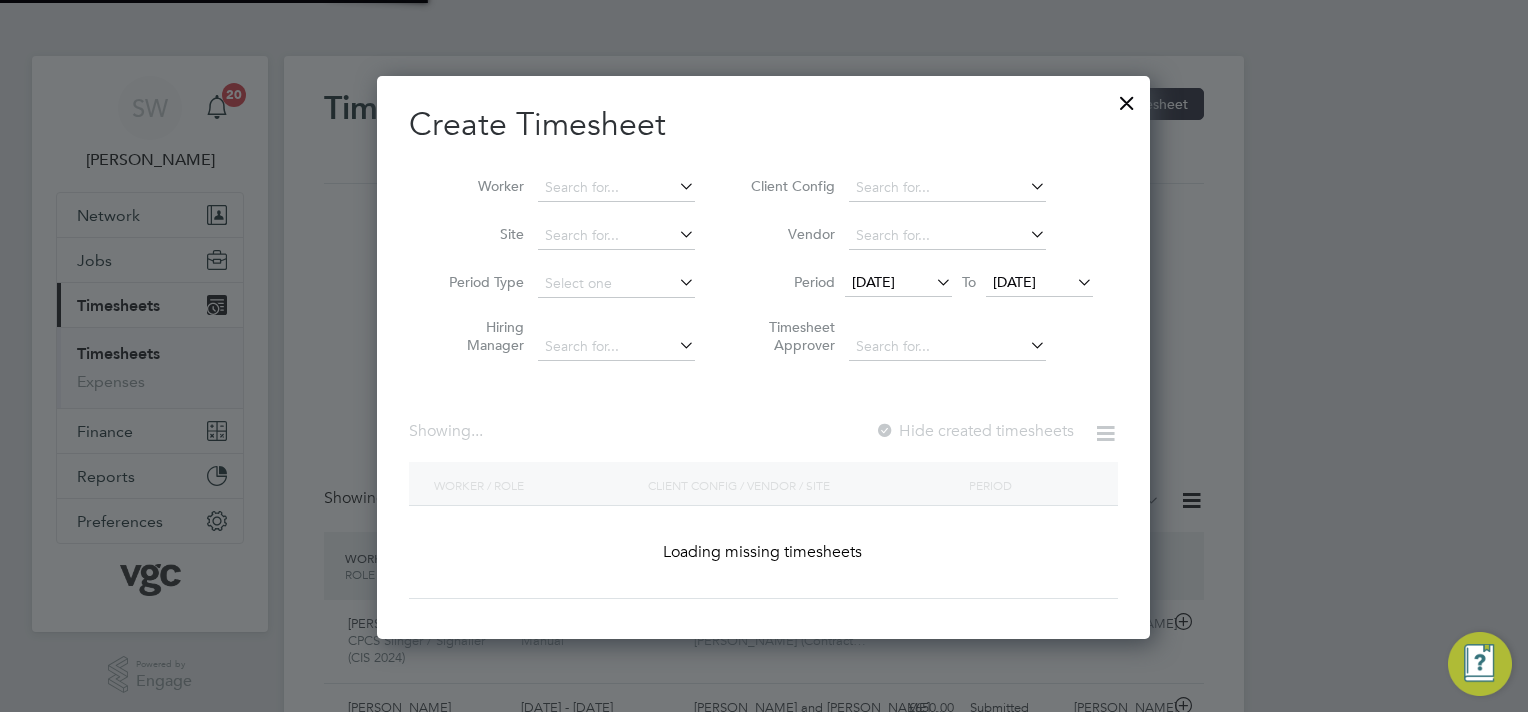 scroll, scrollTop: 10, scrollLeft: 10, axis: both 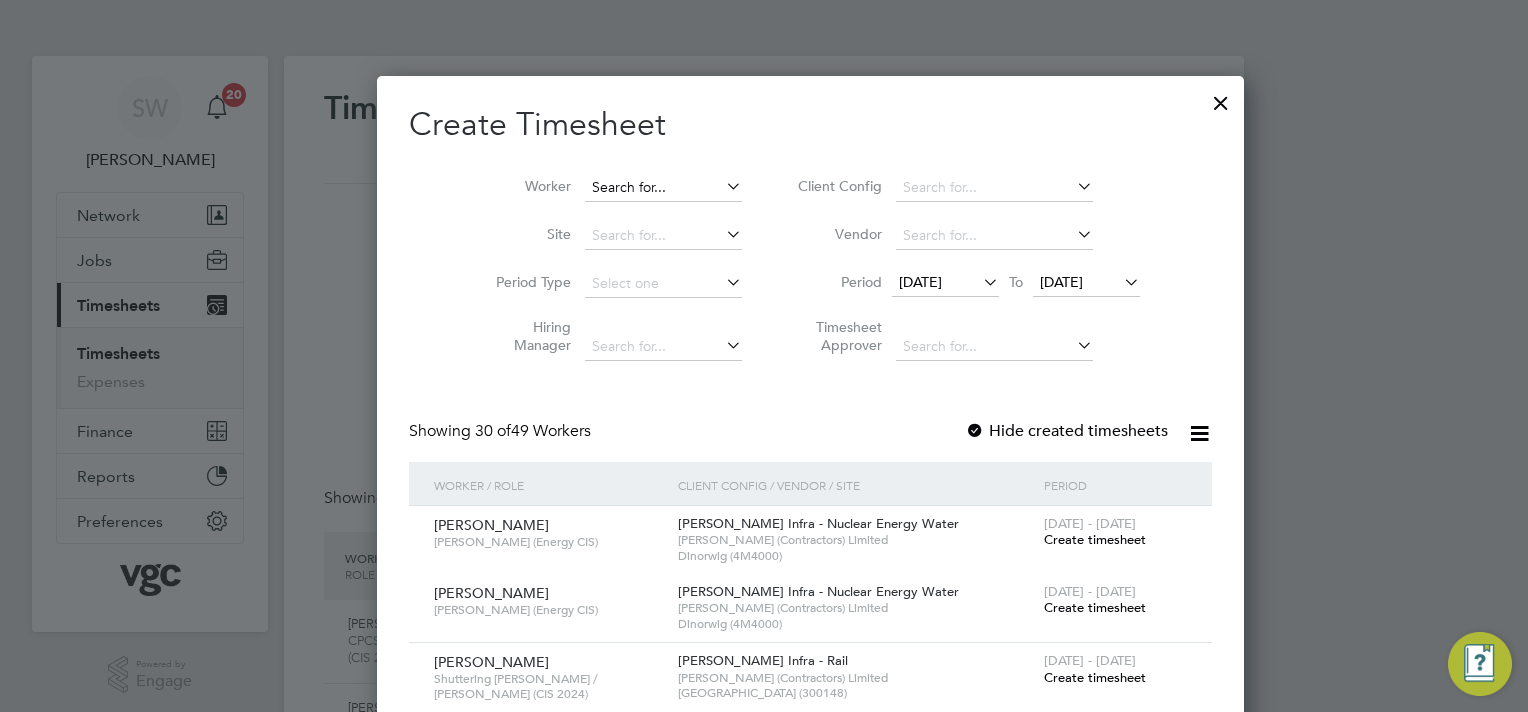 click at bounding box center (663, 188) 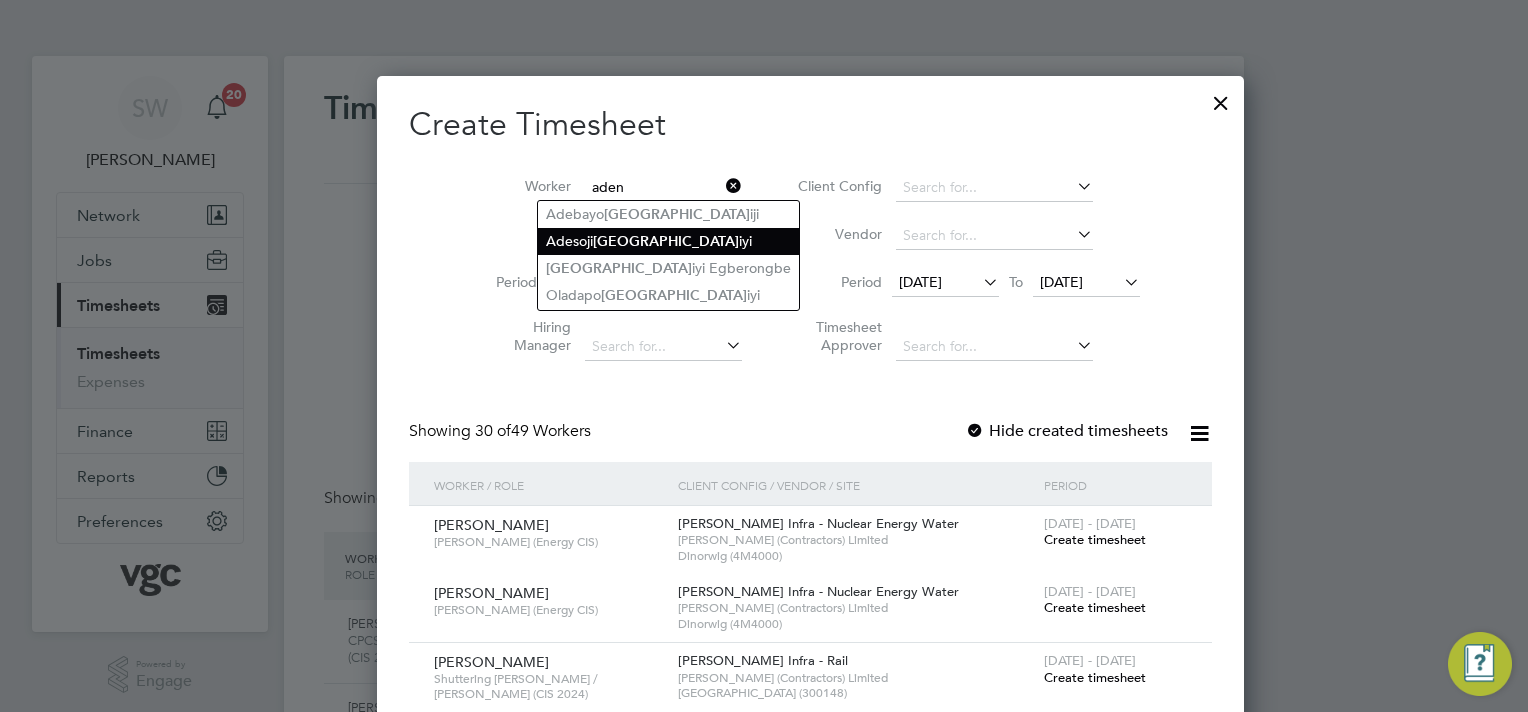 drag, startPoint x: 601, startPoint y: 263, endPoint x: 596, endPoint y: 253, distance: 11.18034 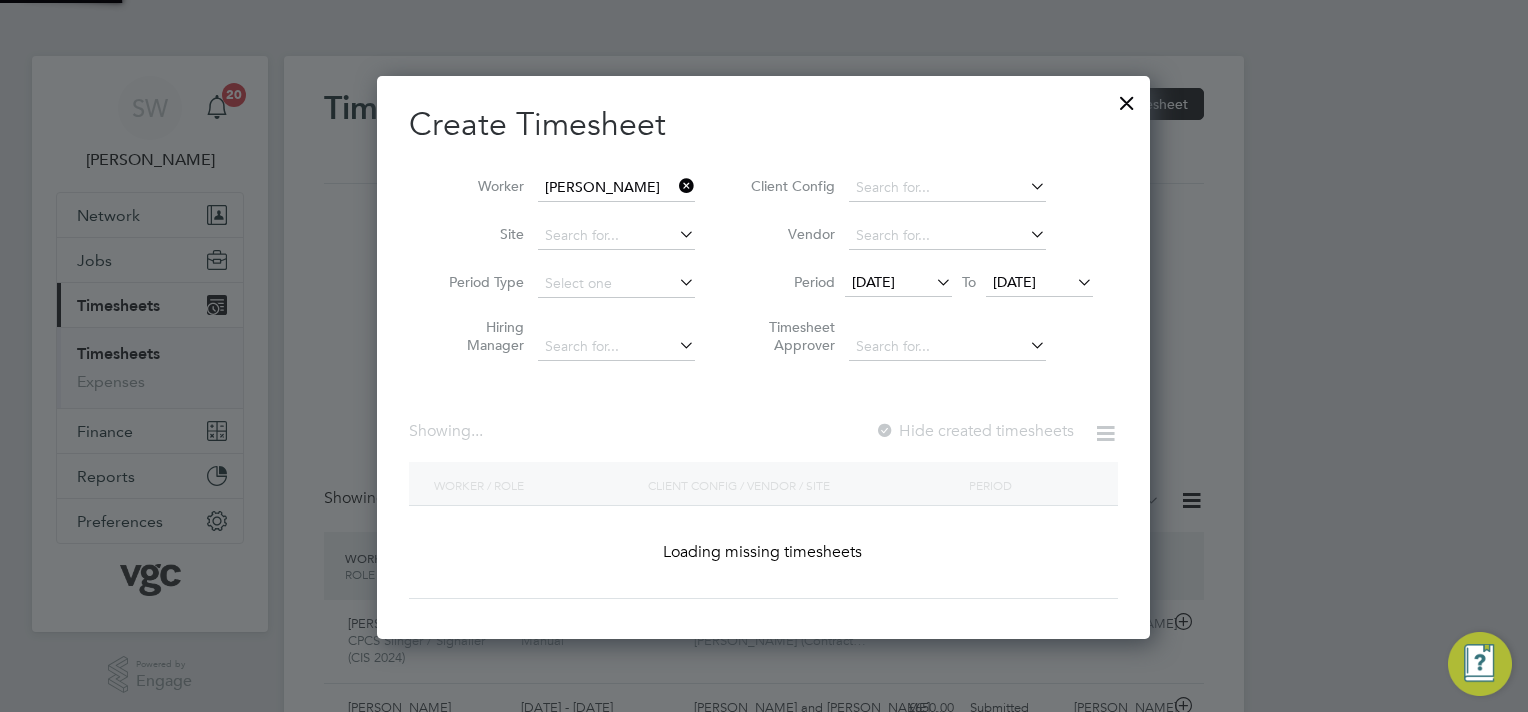 scroll, scrollTop: 10, scrollLeft: 10, axis: both 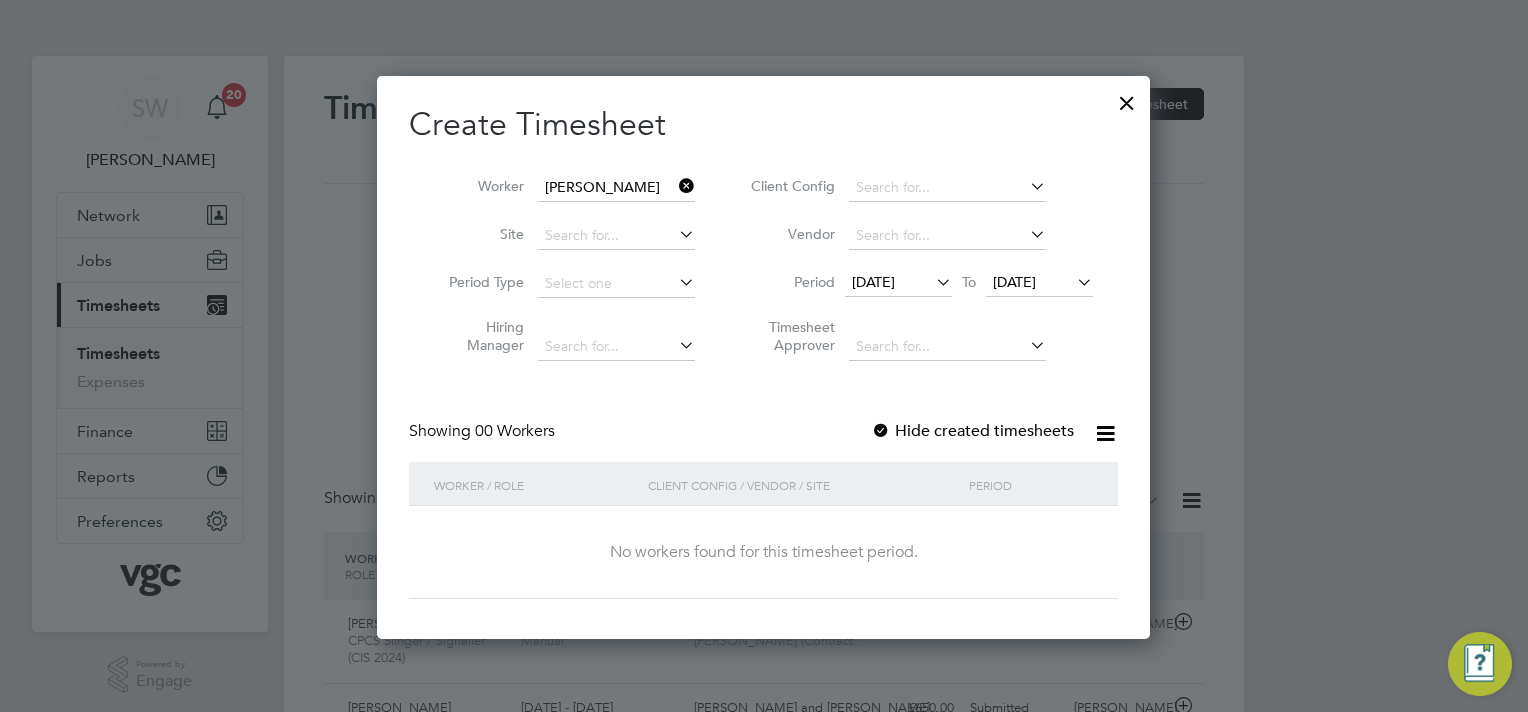 click on "[DATE]" at bounding box center [1014, 282] 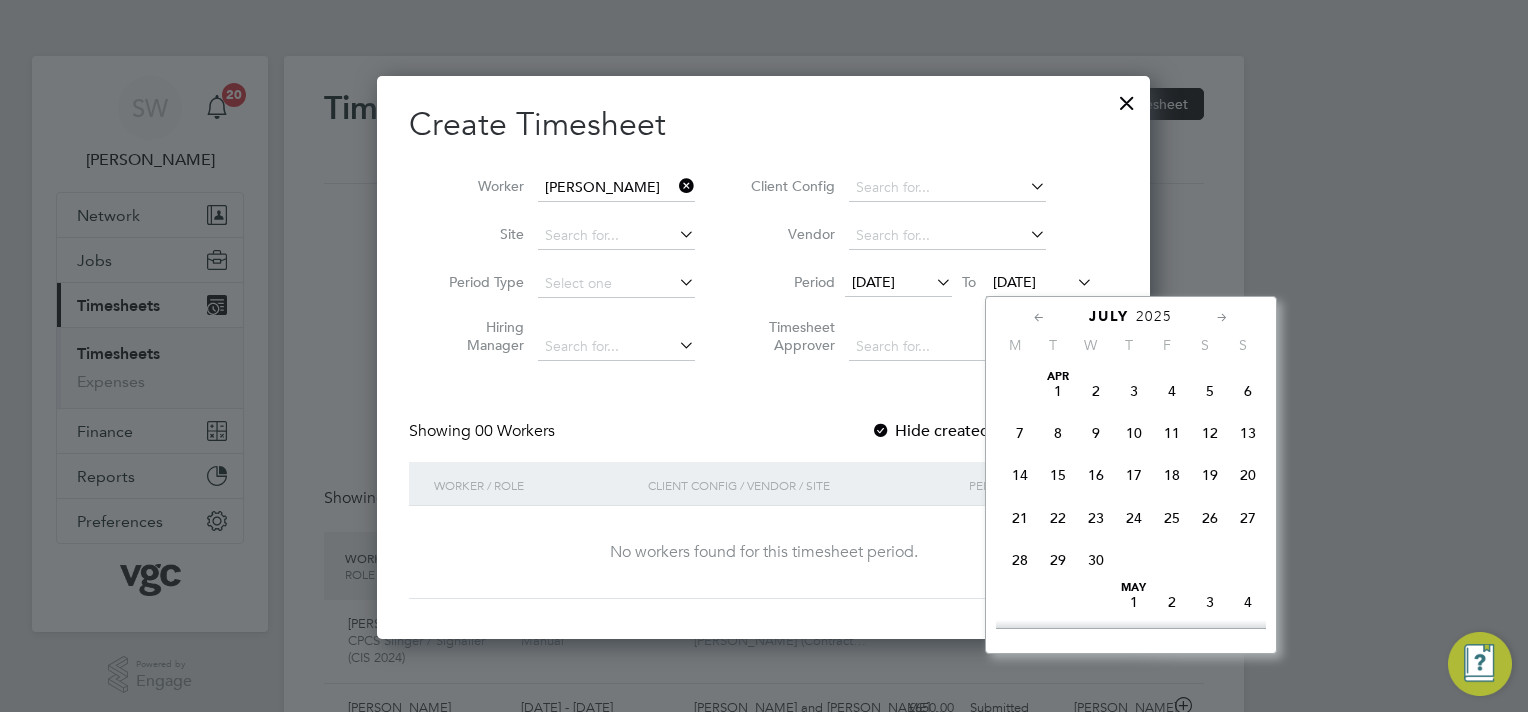scroll, scrollTop: 696, scrollLeft: 0, axis: vertical 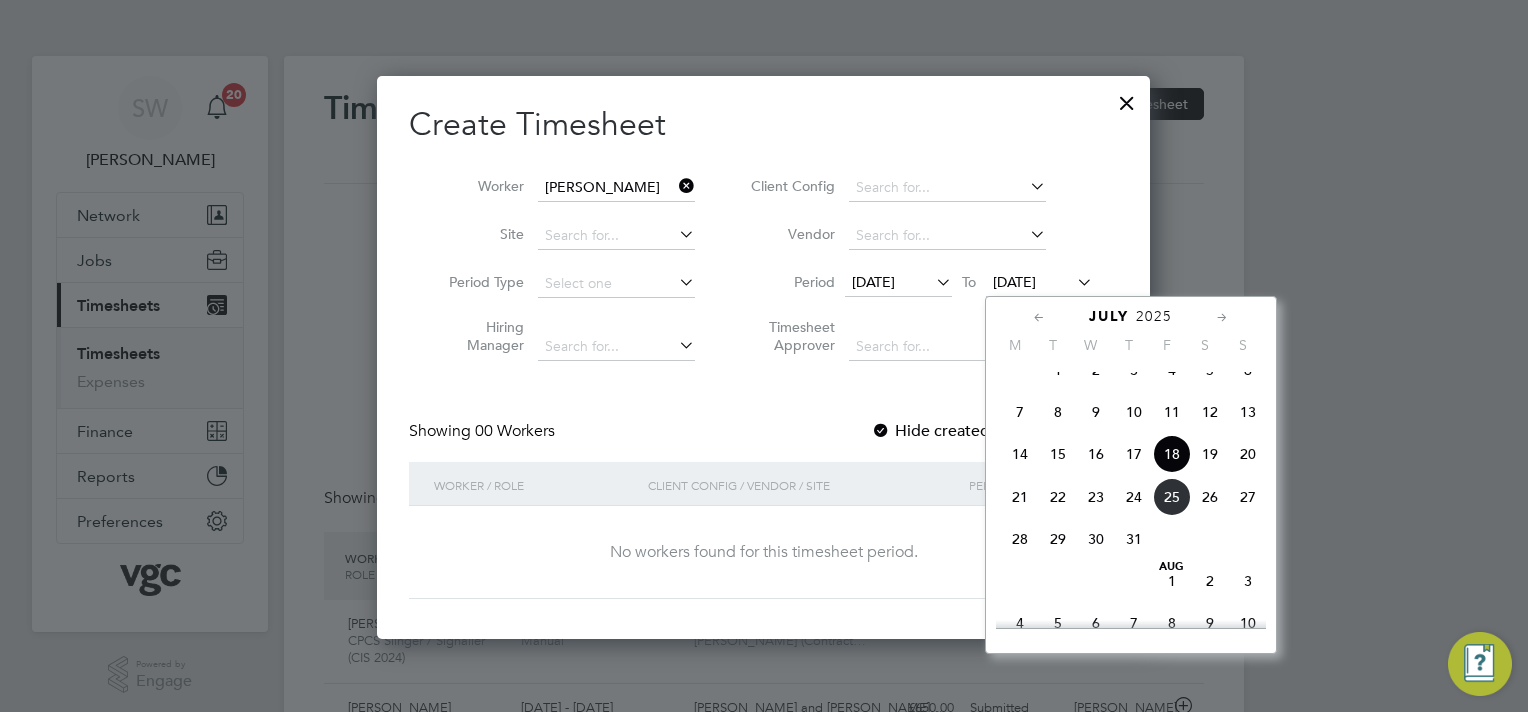 click on "25" 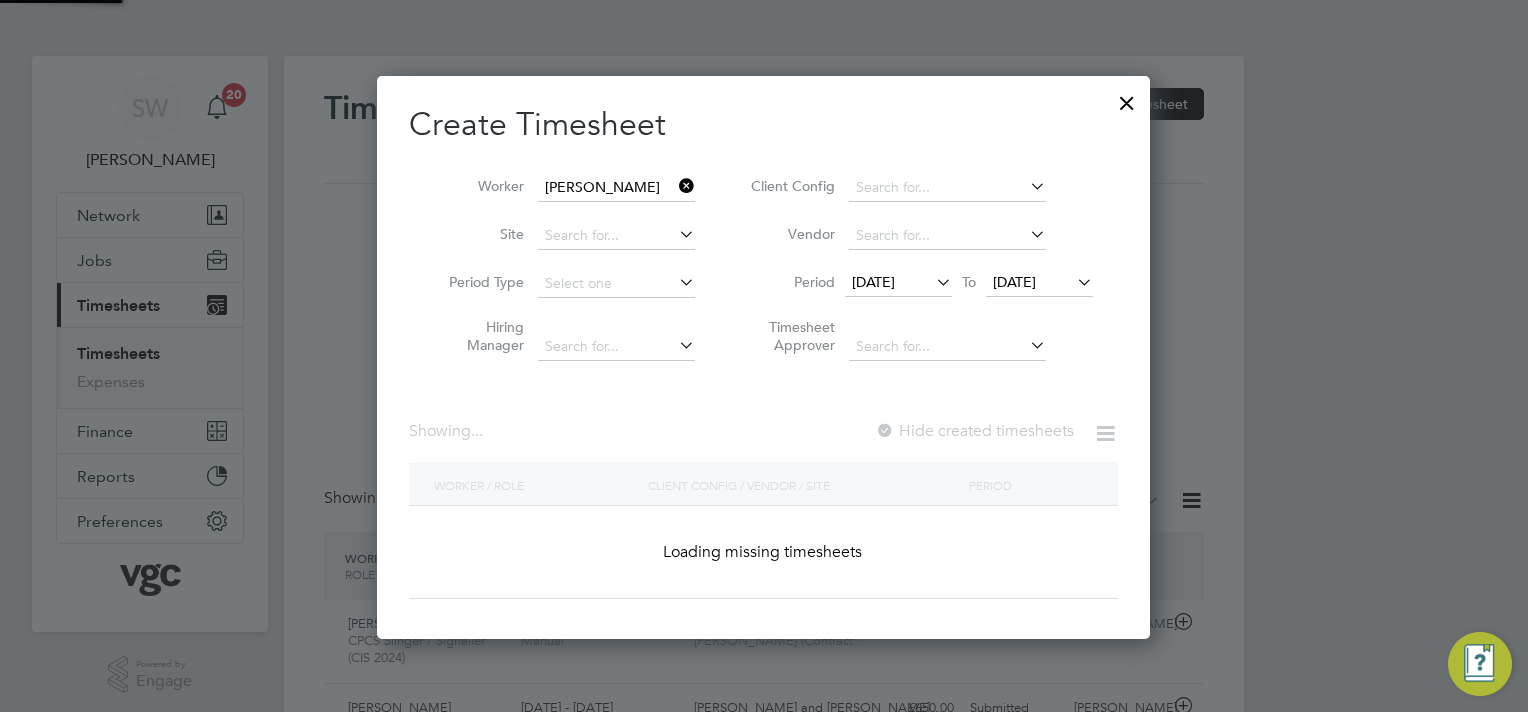 scroll, scrollTop: 9, scrollLeft: 10, axis: both 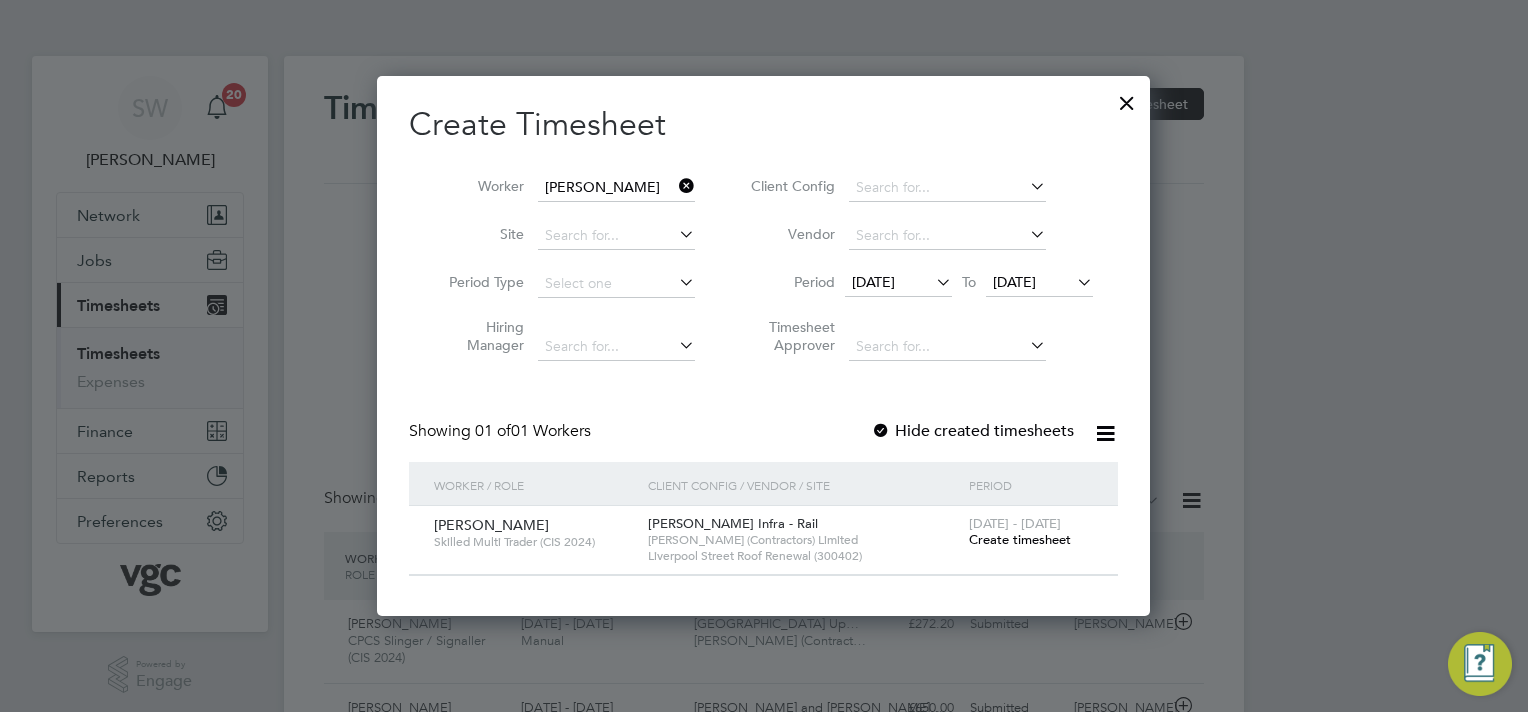drag, startPoint x: 1012, startPoint y: 539, endPoint x: 974, endPoint y: 525, distance: 40.496914 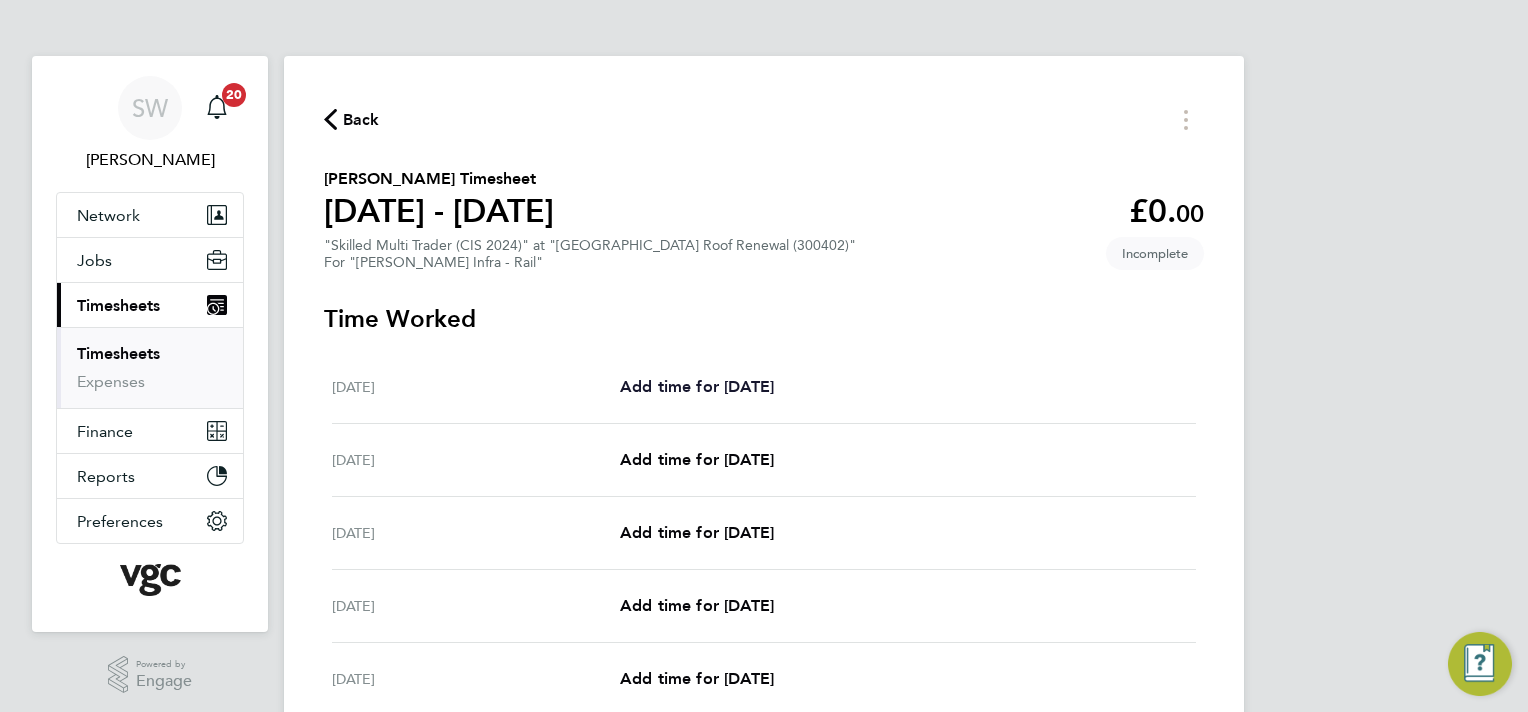 click on "Add time for [DATE]" at bounding box center [697, 386] 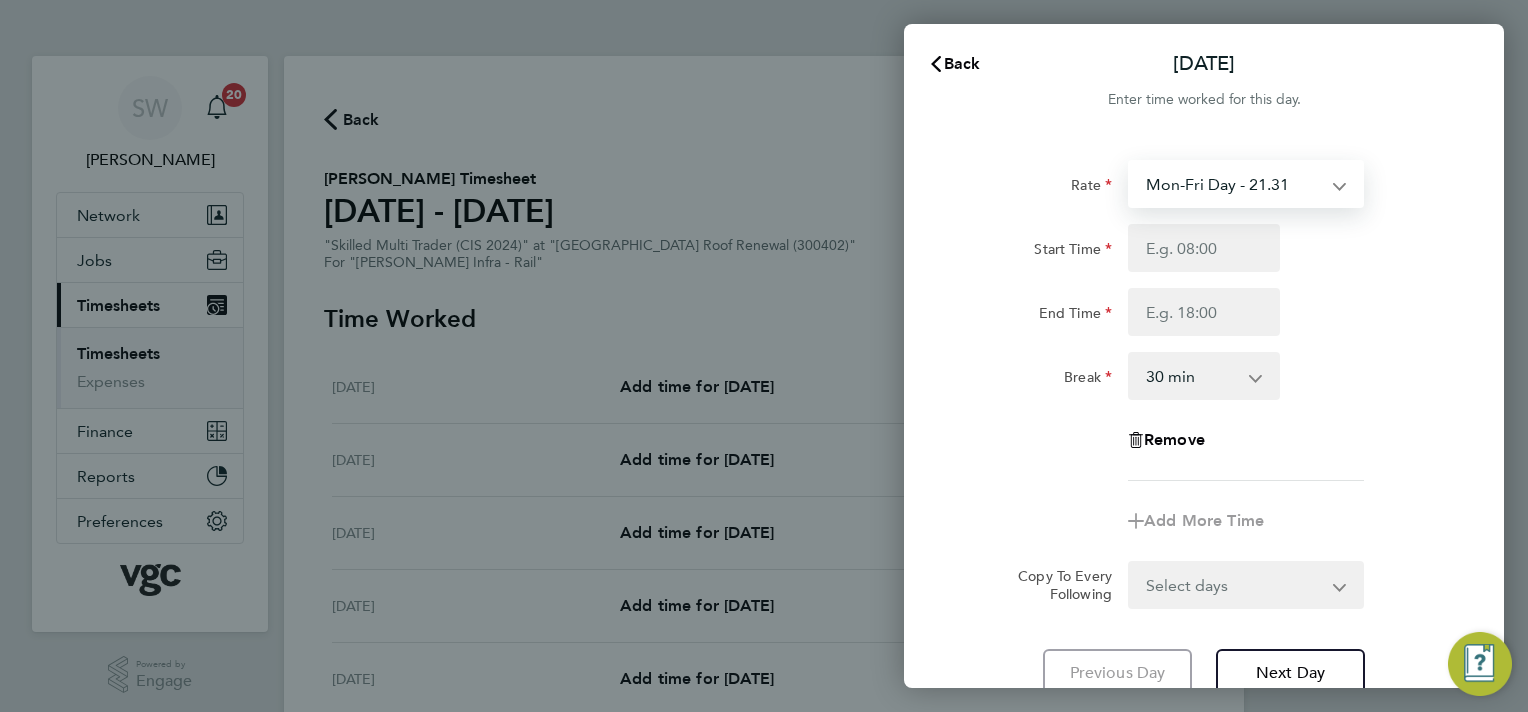 click on "Mon-Fri Day - 21.31   Weekend - 27.70   Bank Hol - 31.96   Mon-Thurs Nights - 24.51   Xmas / [GEOGRAPHIC_DATA] - 42.62" at bounding box center (1234, 184) 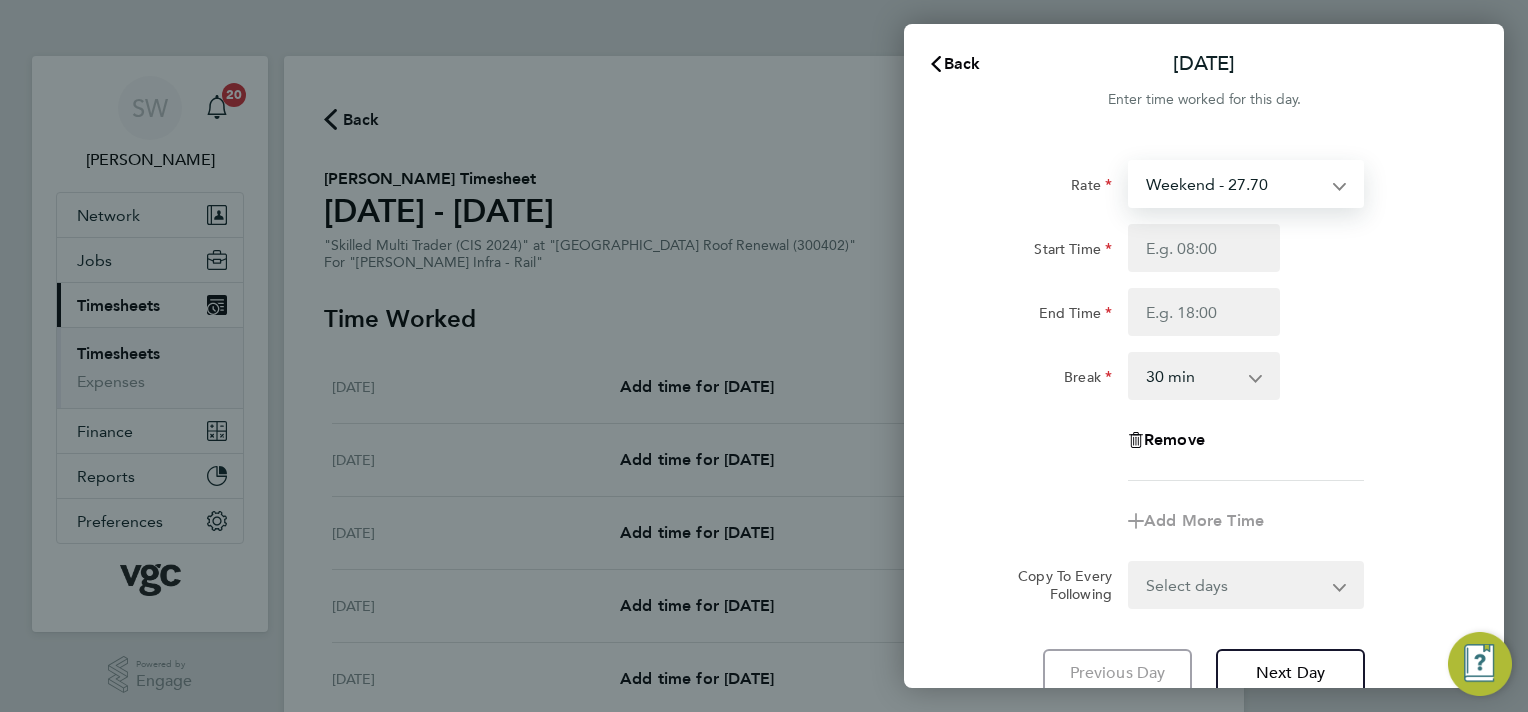 select on "30" 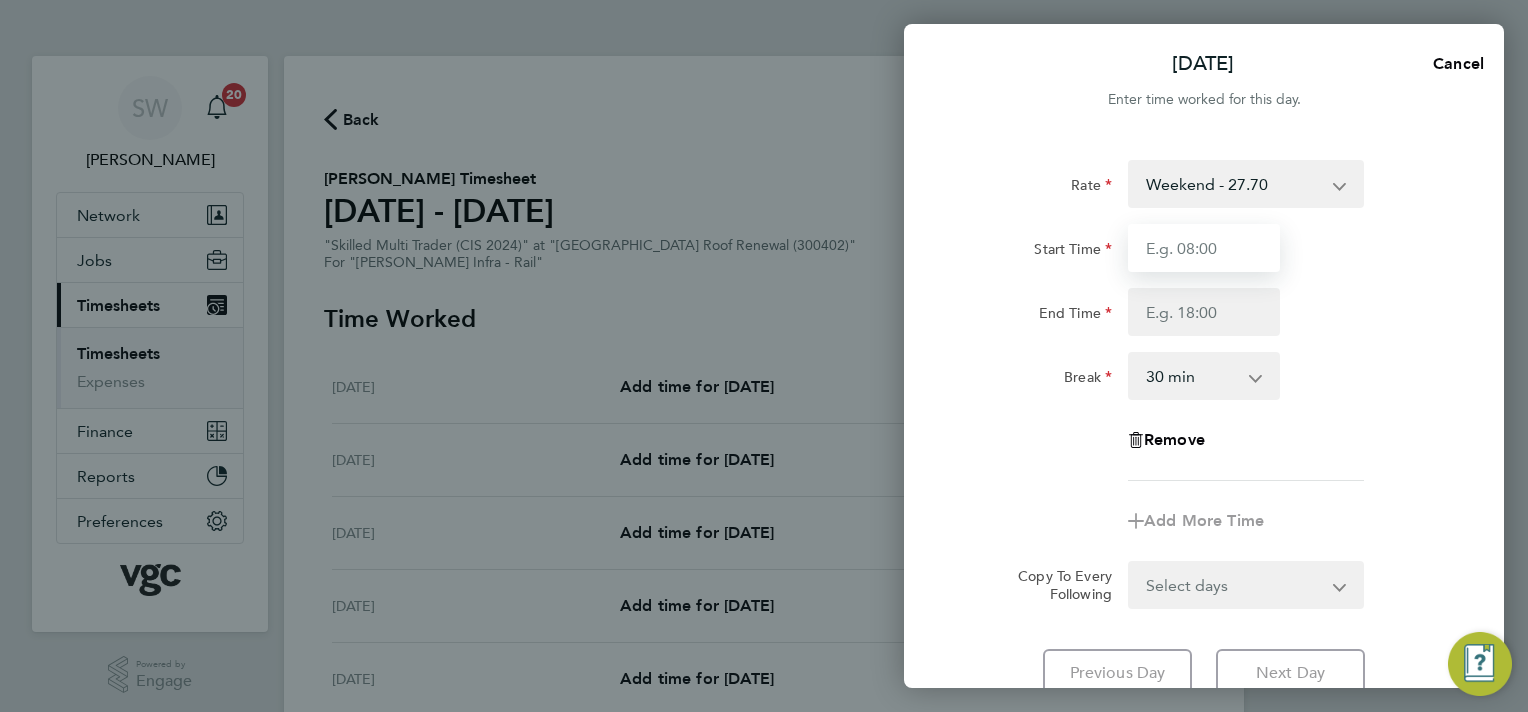 click on "Start Time" at bounding box center (1204, 248) 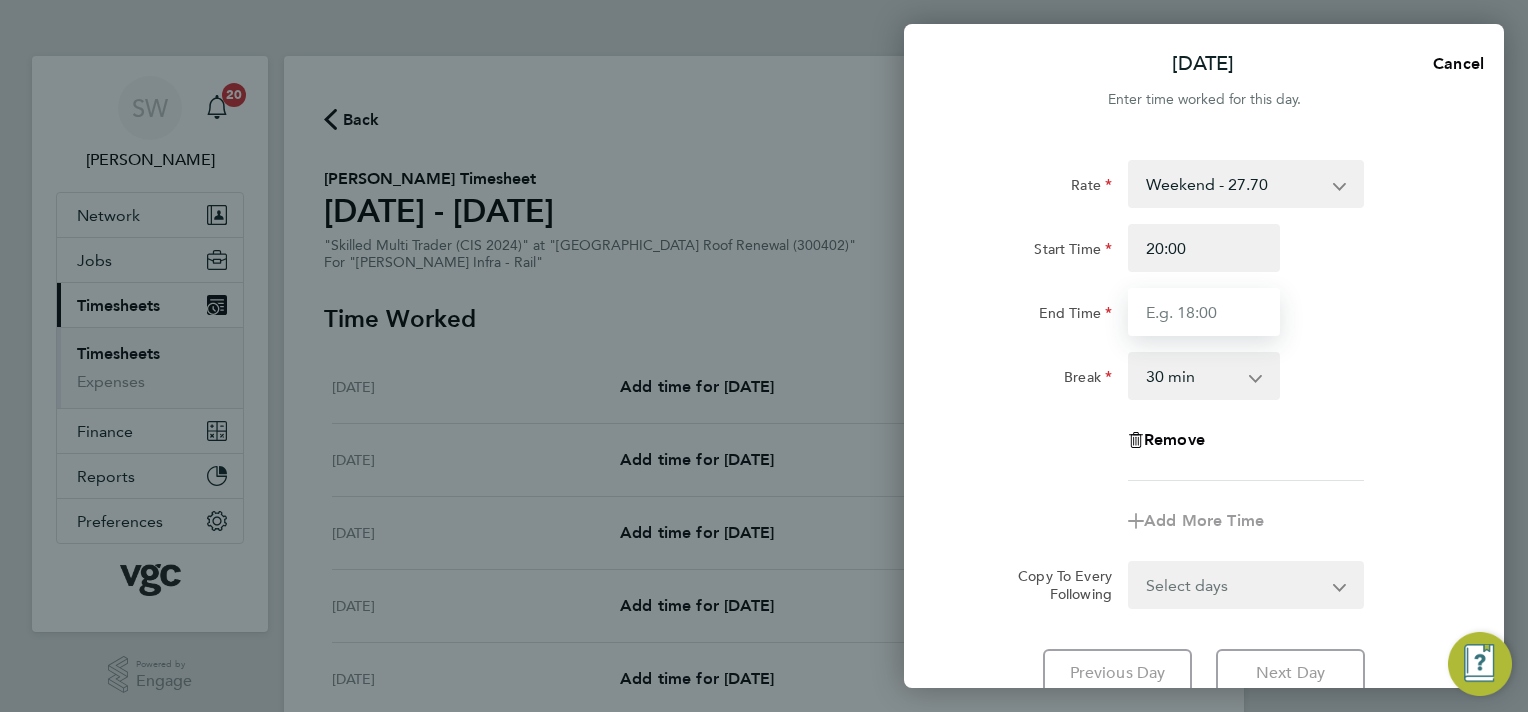 click on "End Time" at bounding box center (1204, 312) 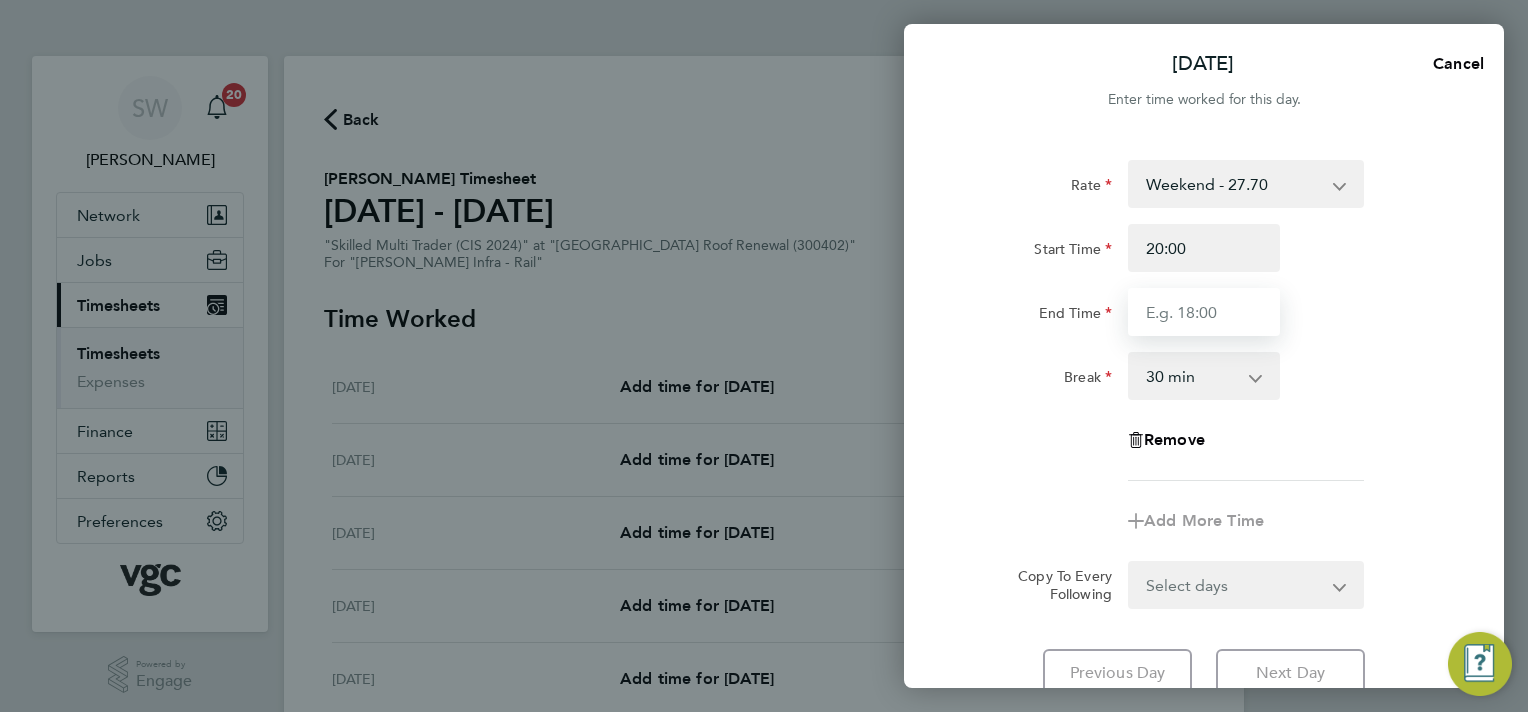 type on "06:30" 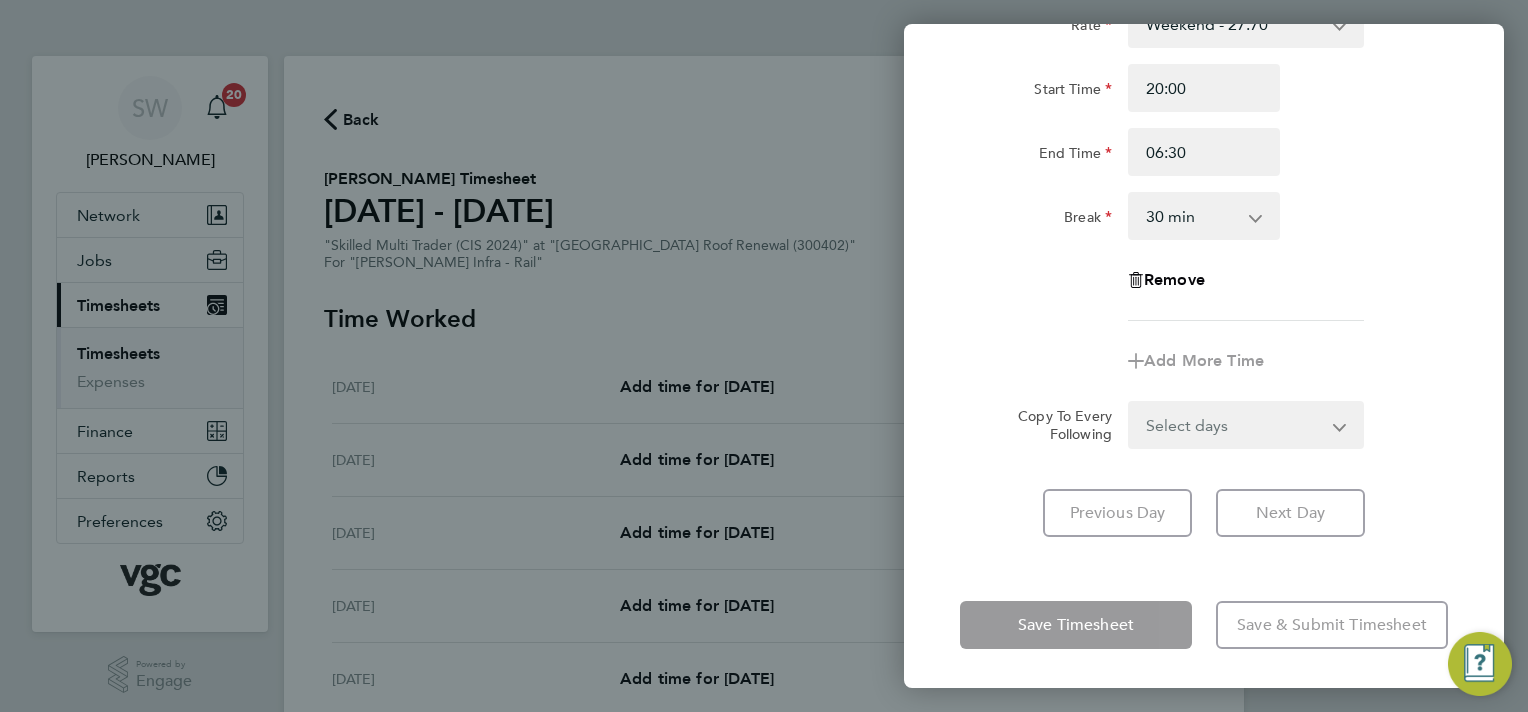 click on "Rate  Weekend - 27.70   Mon-Fri Day - 21.31   Bank Hol - 31.96   Mon-Thurs Nights - 24.51   Xmas / [GEOGRAPHIC_DATA] - 42.62
Start Time 20:00 End Time 06:30 Break  0 min   15 min   30 min   45 min   60 min   75 min   90 min
Remove
Add More Time  Copy To Every Following  Select days   Day   Weekday (Mon-Fri)   [DATE]   [DATE]   [DATE]   [DATE]   [DATE]   [DATE]" 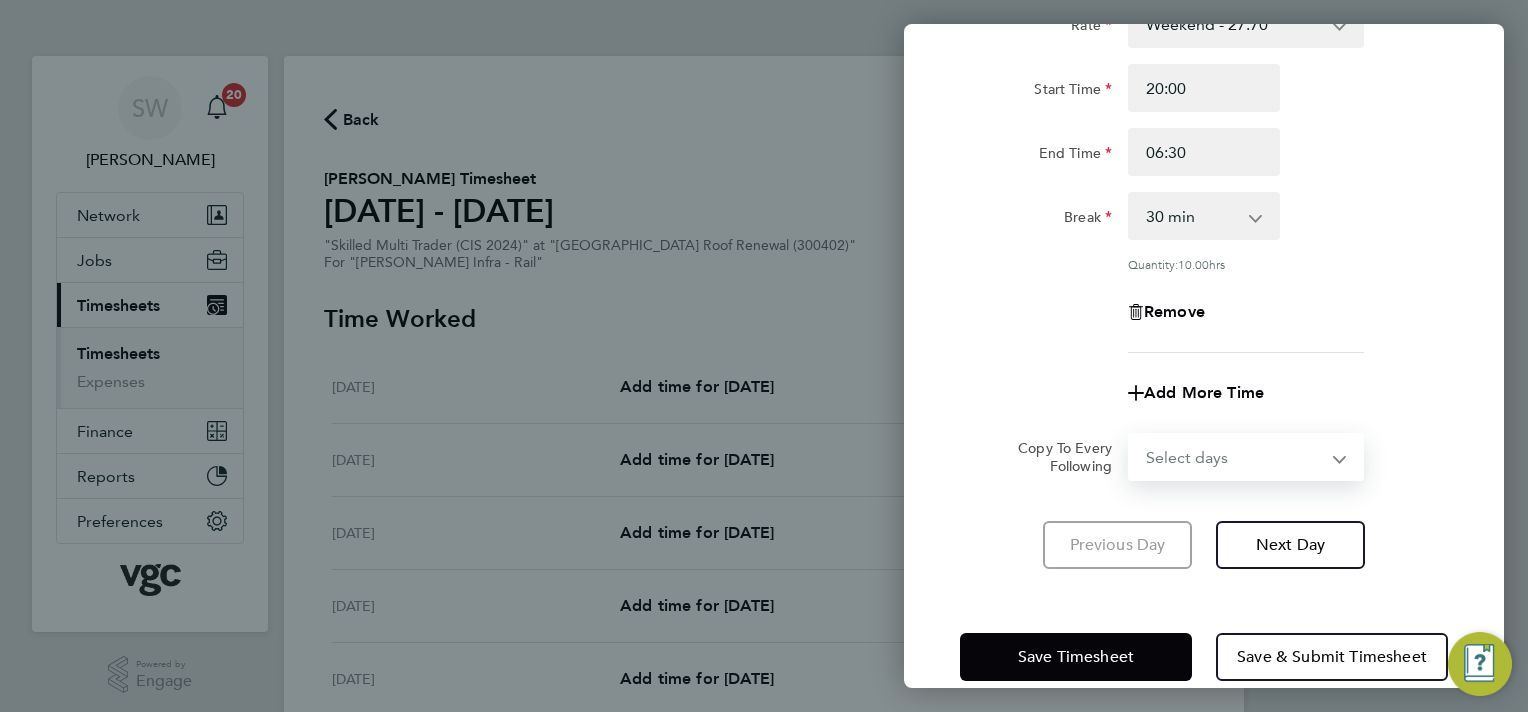 select on "SUN" 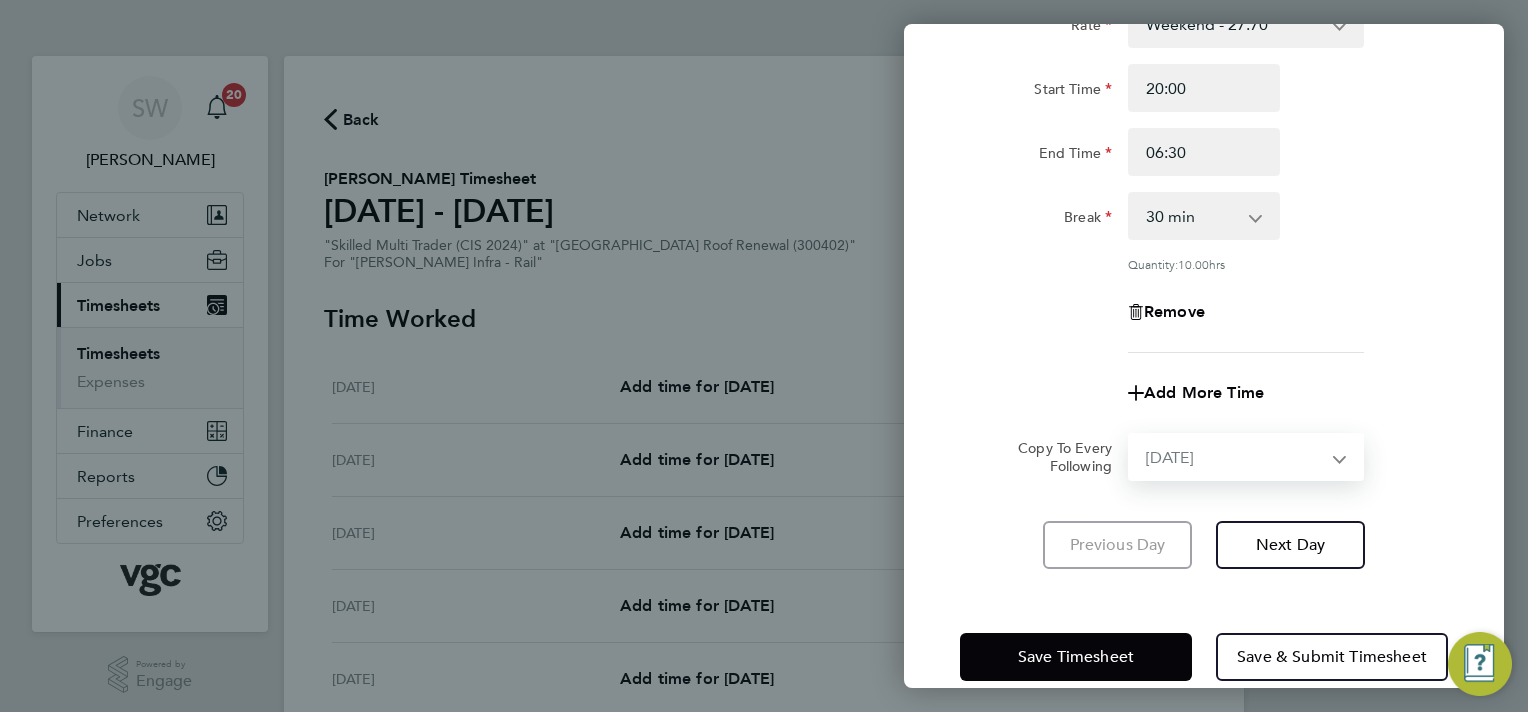 click on "Select days   Day   Weekday (Mon-Fri)   [DATE]   [DATE]   [DATE]   [DATE]   [DATE]   [DATE]" at bounding box center (1235, 457) 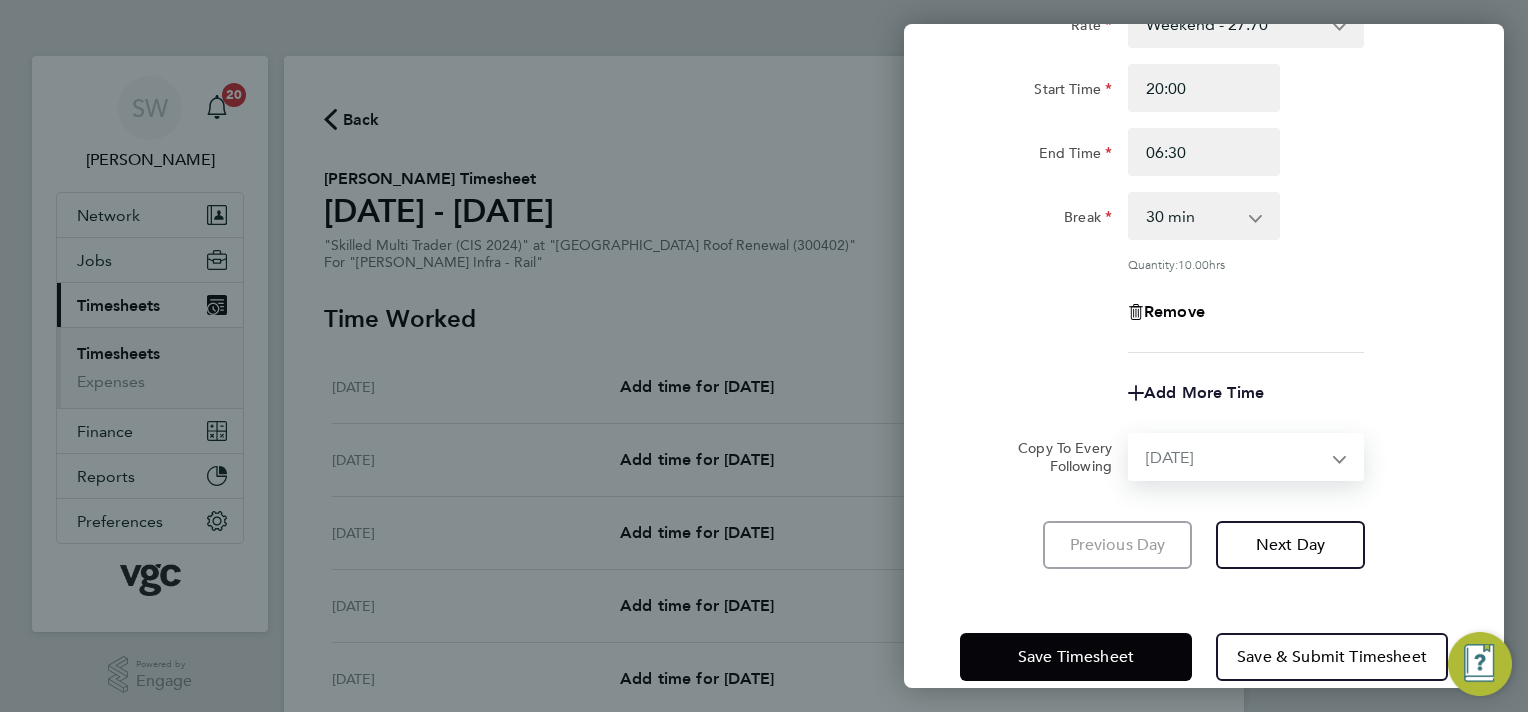 select on "[DATE]" 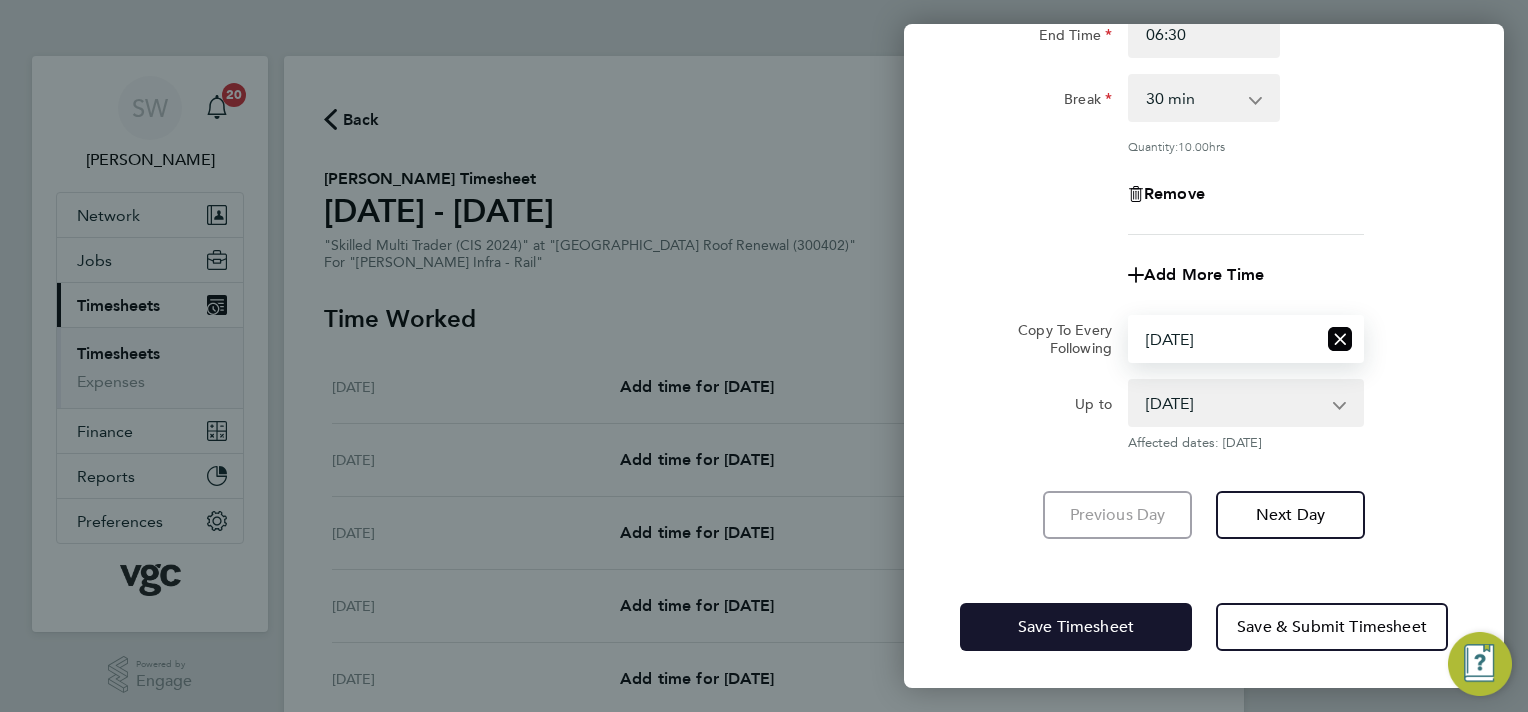 click on "Save Timesheet" 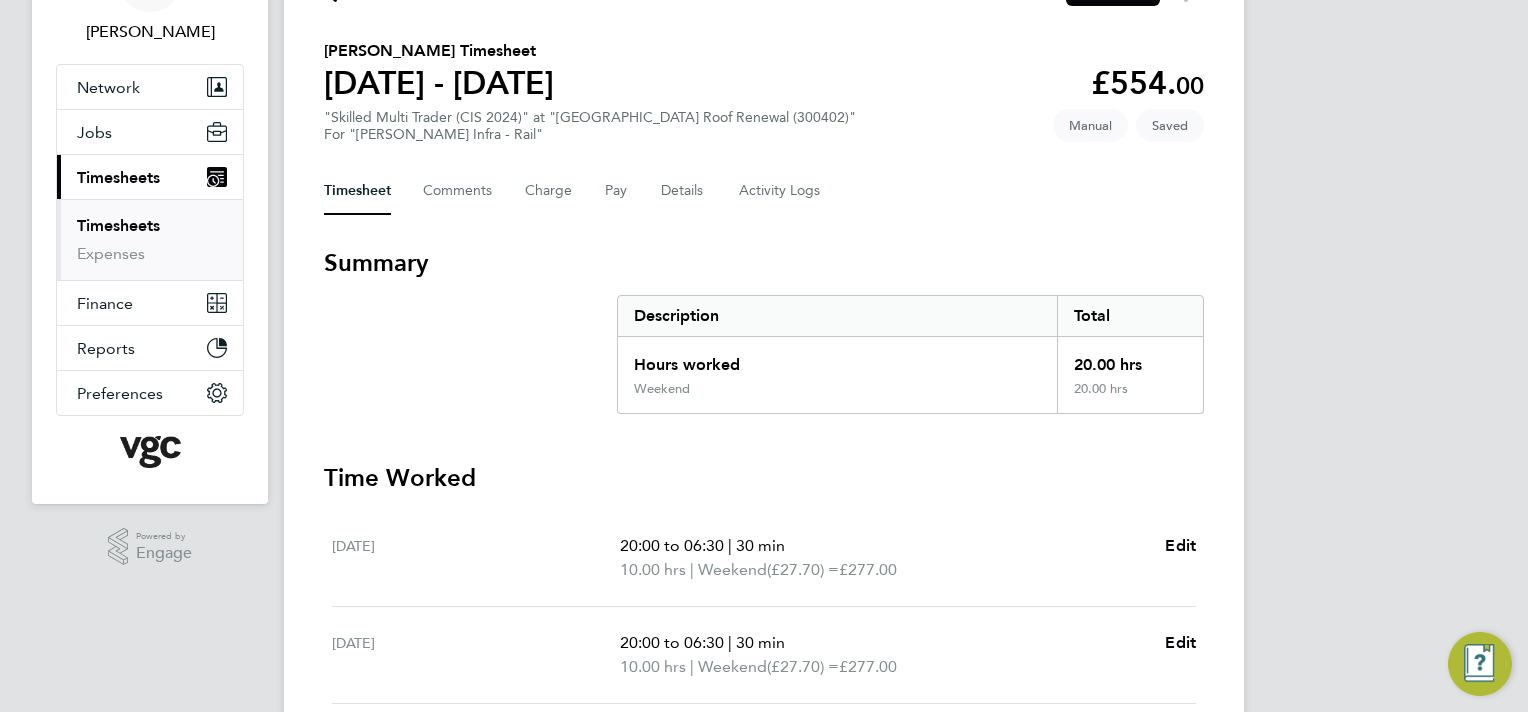 scroll, scrollTop: 400, scrollLeft: 0, axis: vertical 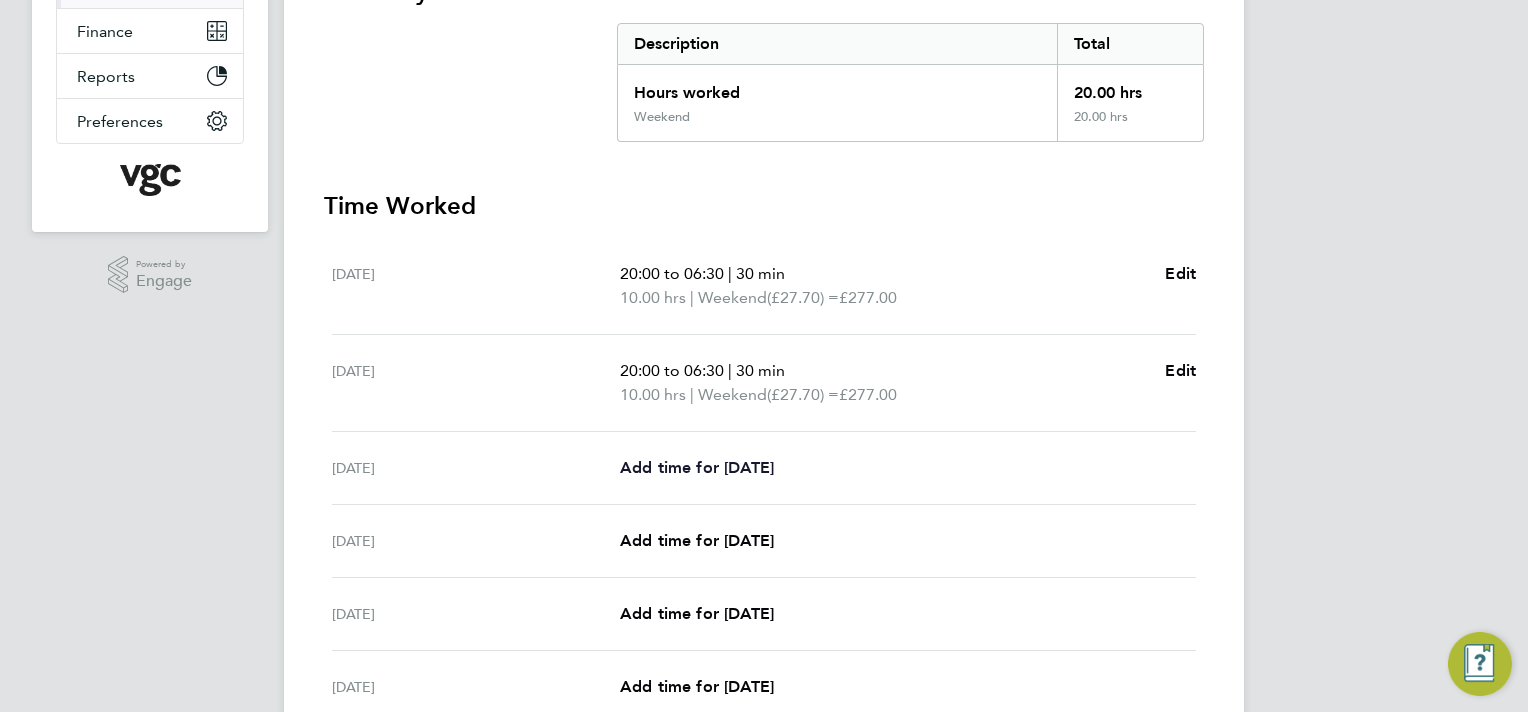 click on "Add time for [DATE]" at bounding box center [697, 467] 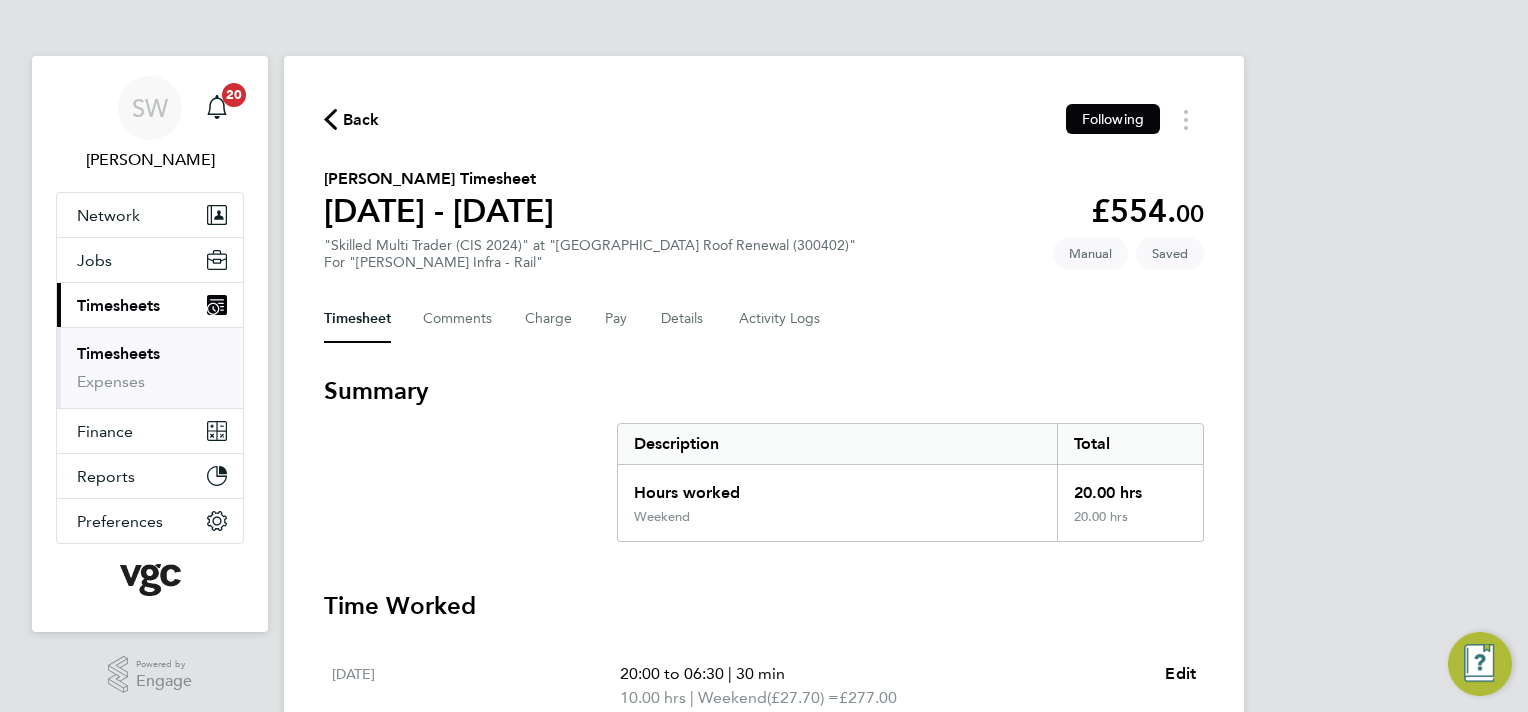 select on "30" 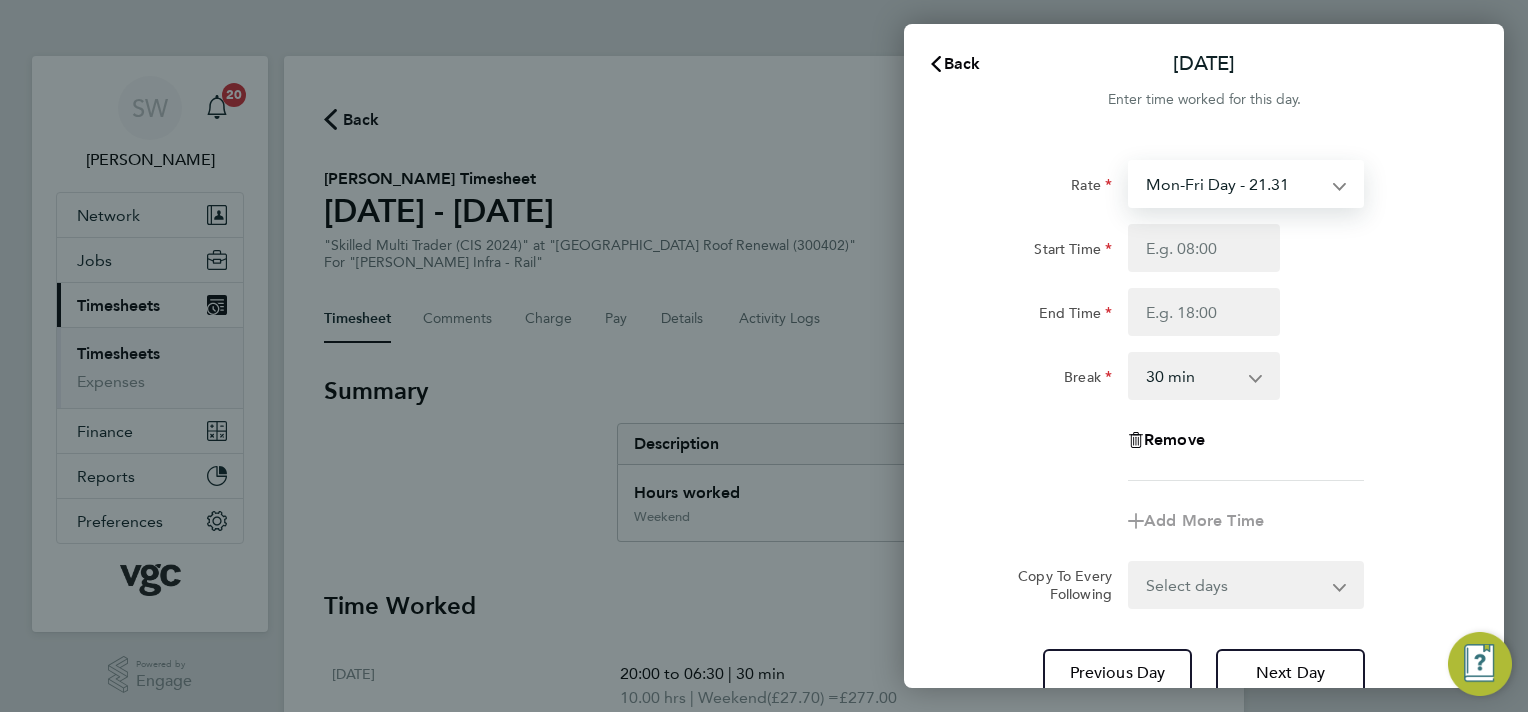 click on "Mon-Fri Day - 21.31   Weekend - 27.70   Bank Hol - 31.96   Mon-Thurs Nights - 24.51   Xmas / [GEOGRAPHIC_DATA] - 42.62" at bounding box center (1234, 184) 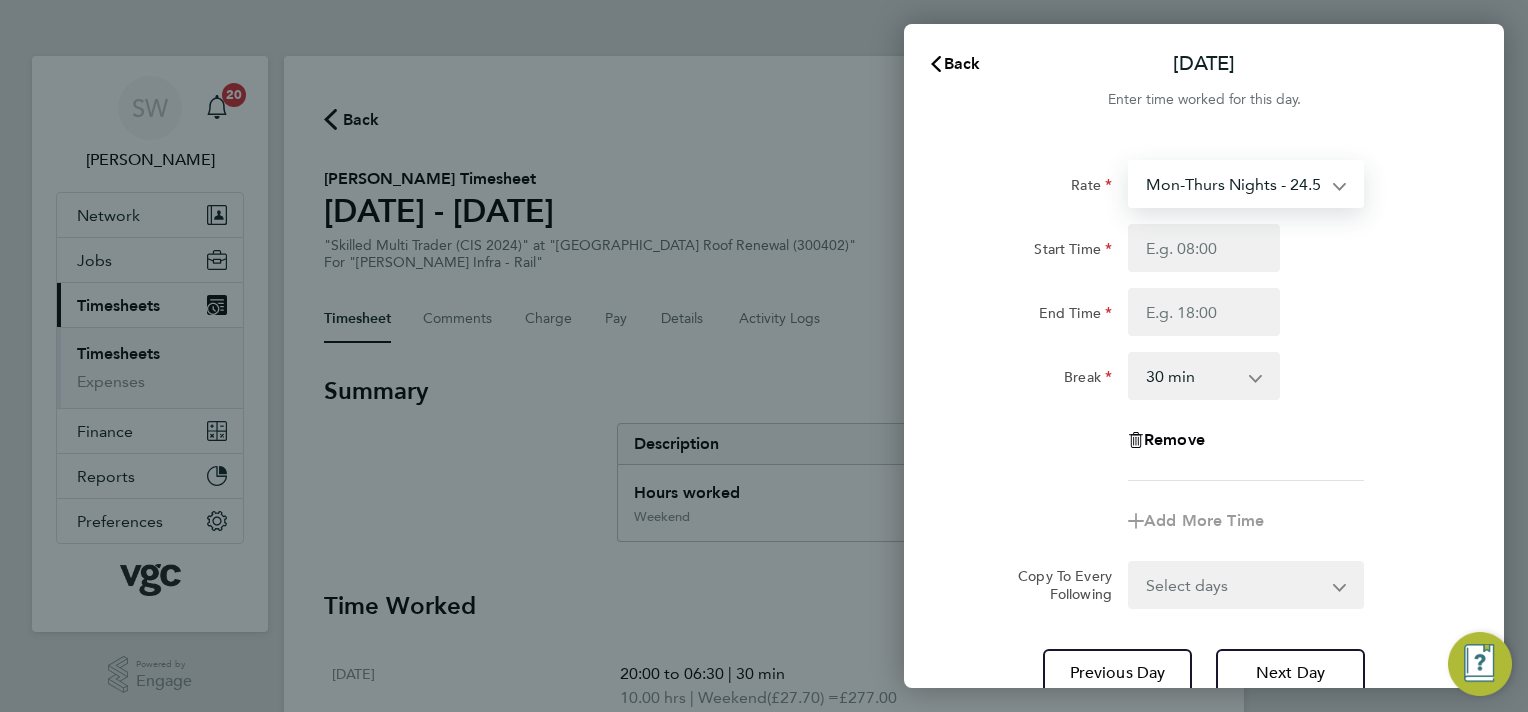 select on "30" 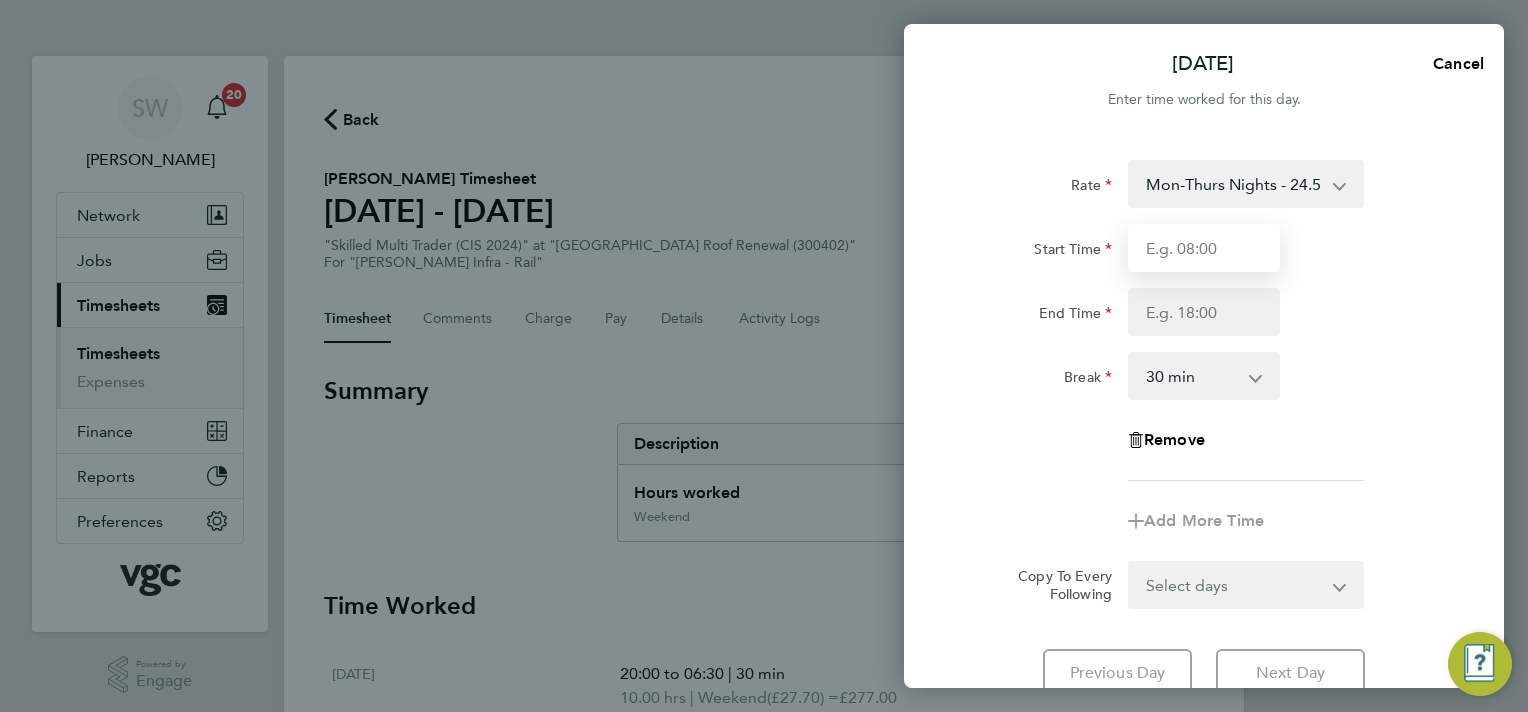 click on "Start Time" at bounding box center [1204, 248] 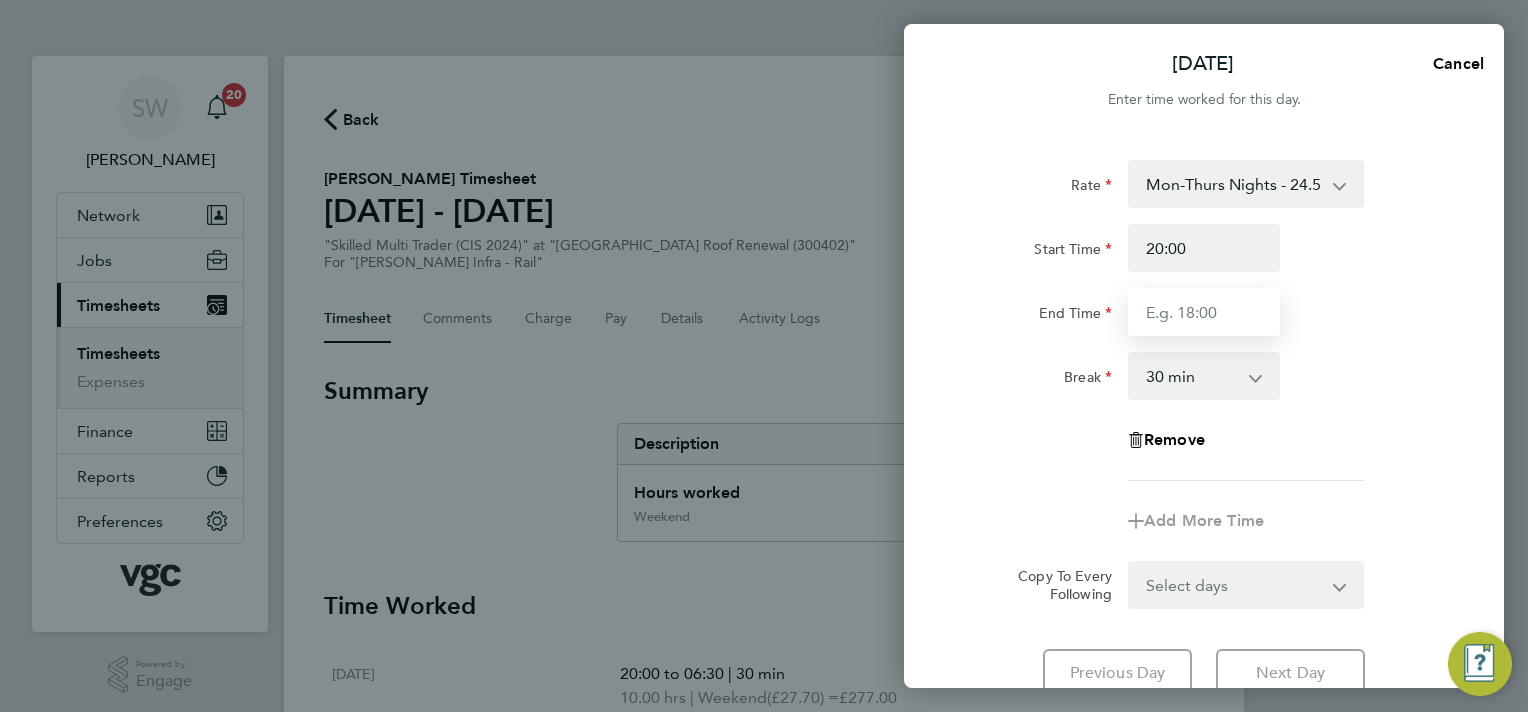 type on "06:30" 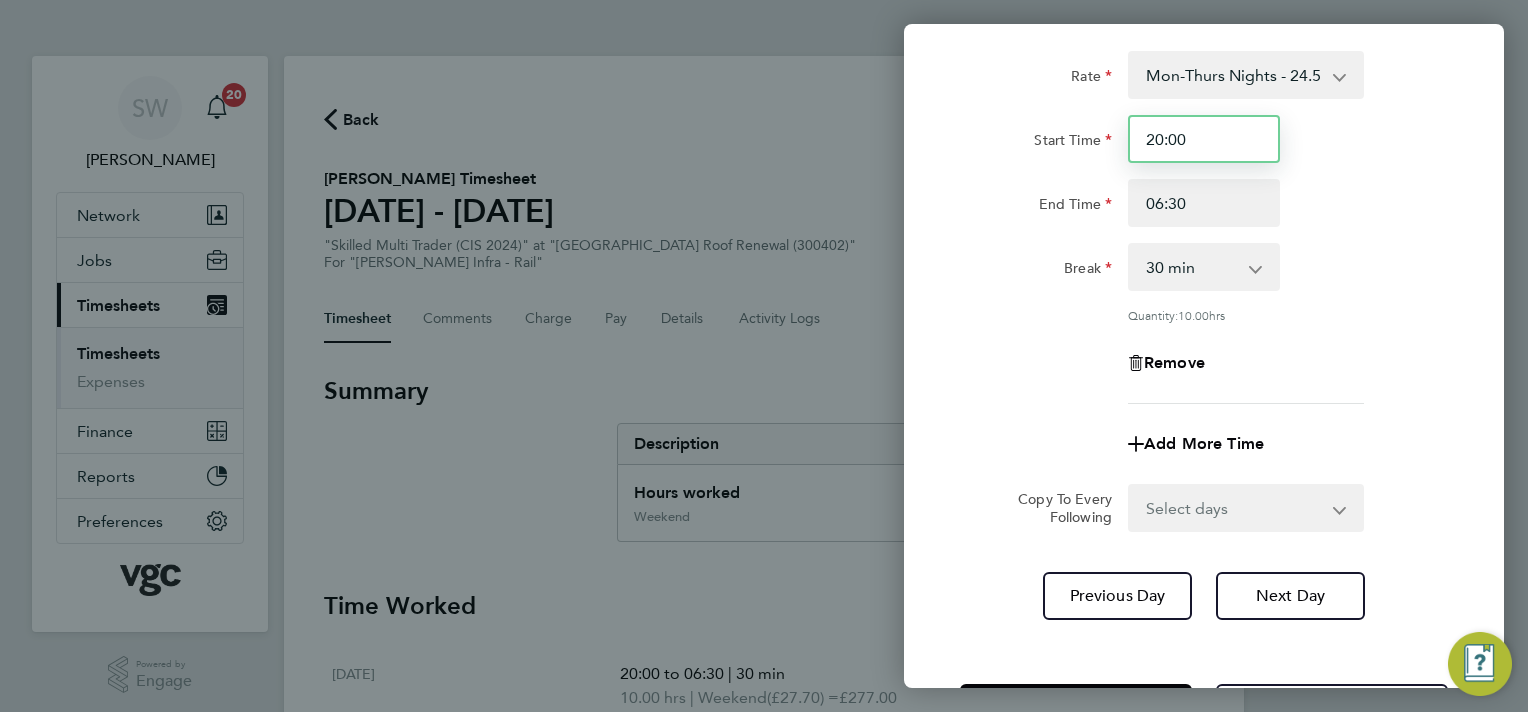 scroll, scrollTop: 190, scrollLeft: 0, axis: vertical 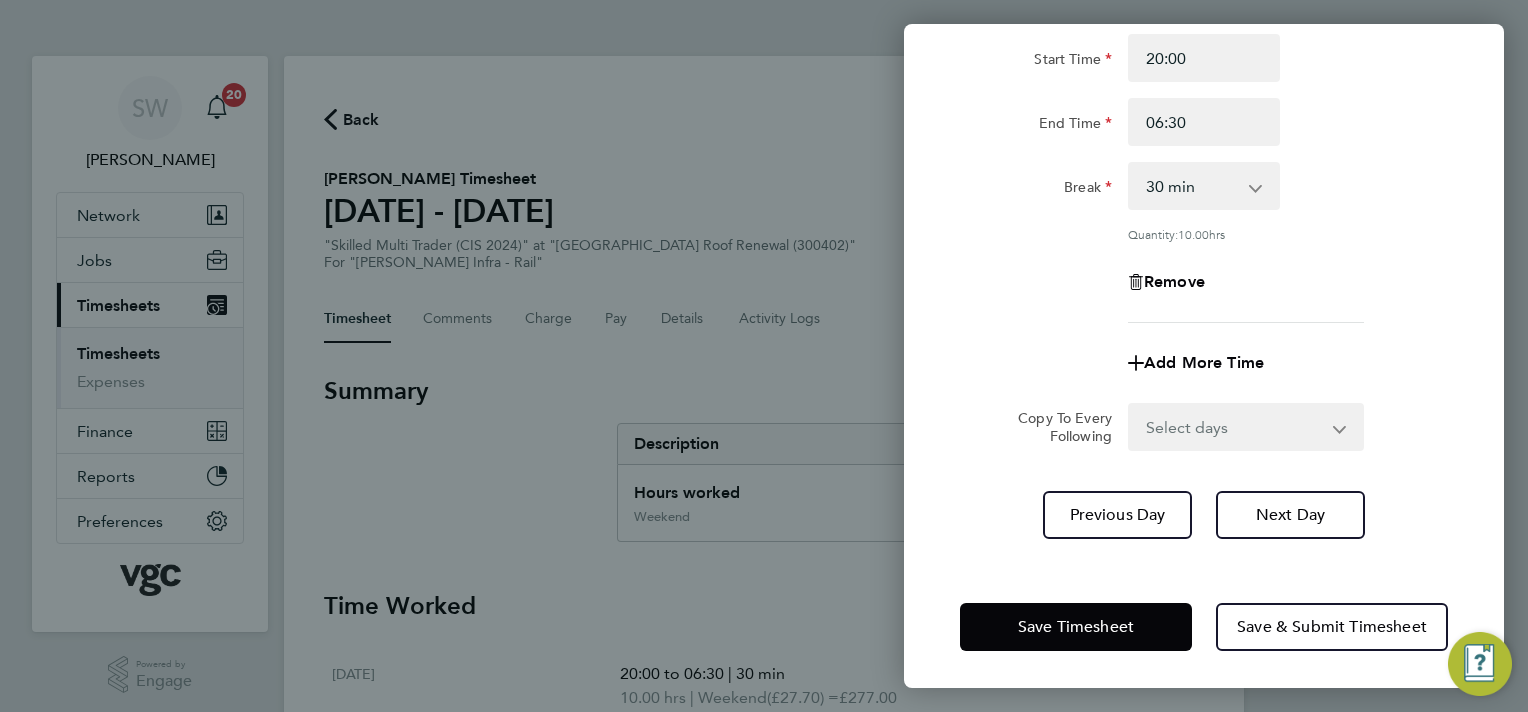 click on "Select days   Day   [DATE]   [DATE]   [DATE]   [DATE]" at bounding box center [1235, 427] 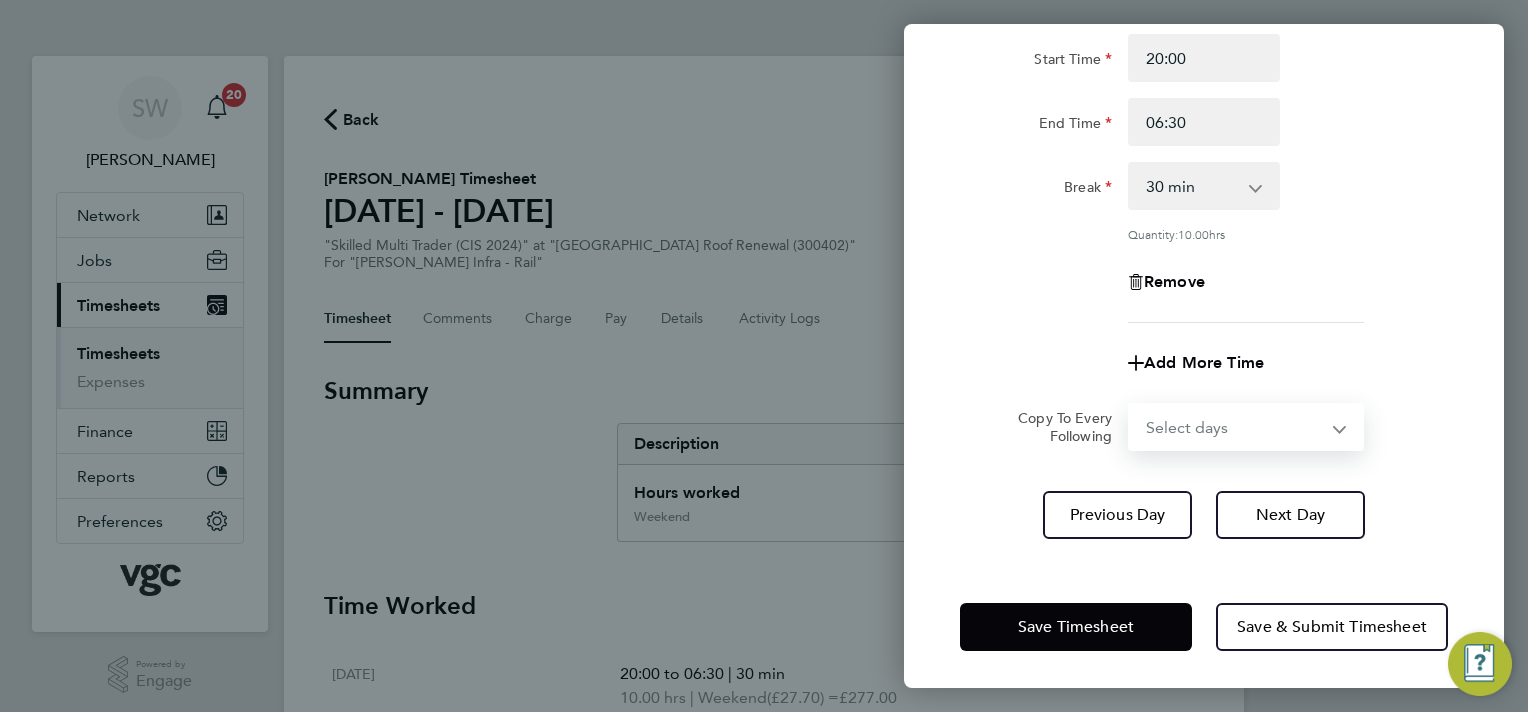select on "TUE" 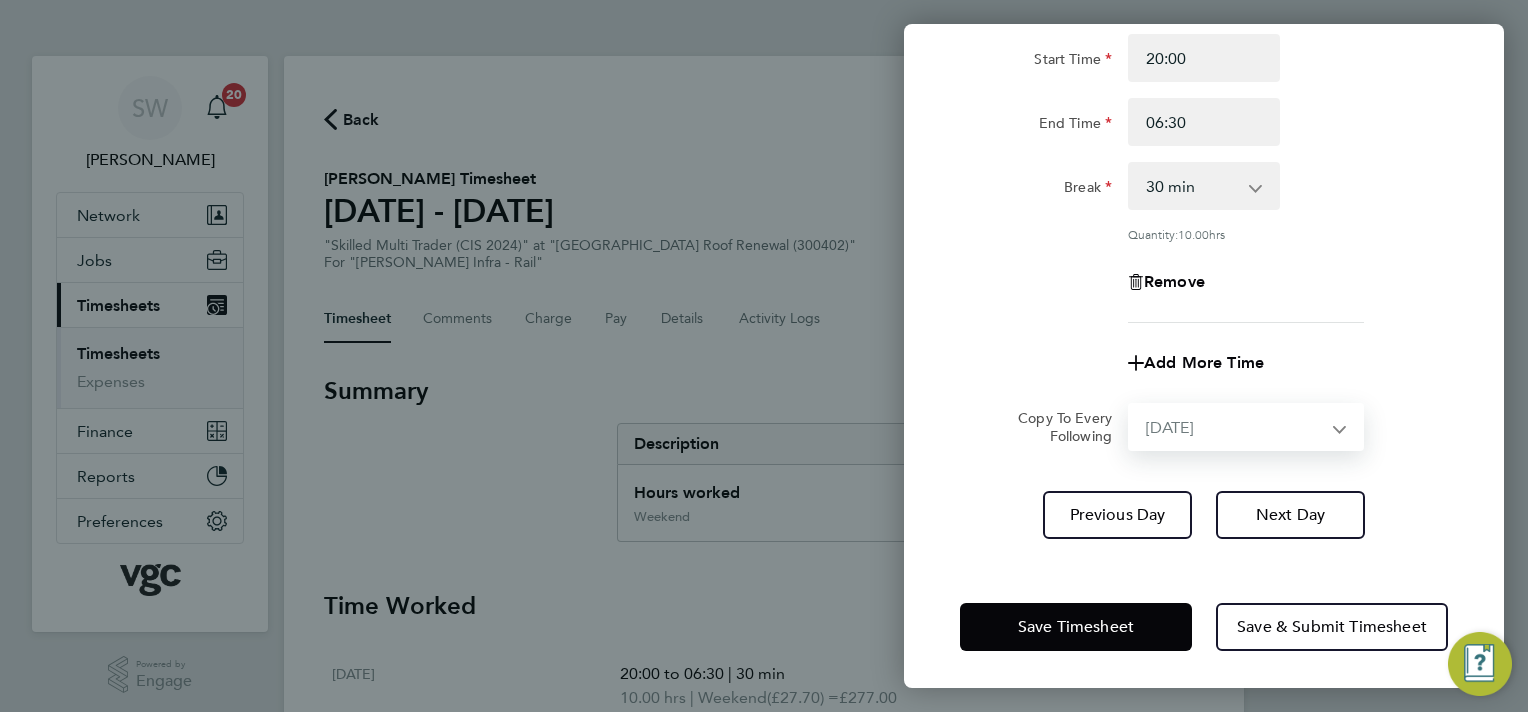 click on "Select days   Day   [DATE]   [DATE]   [DATE]   [DATE]" at bounding box center [1235, 427] 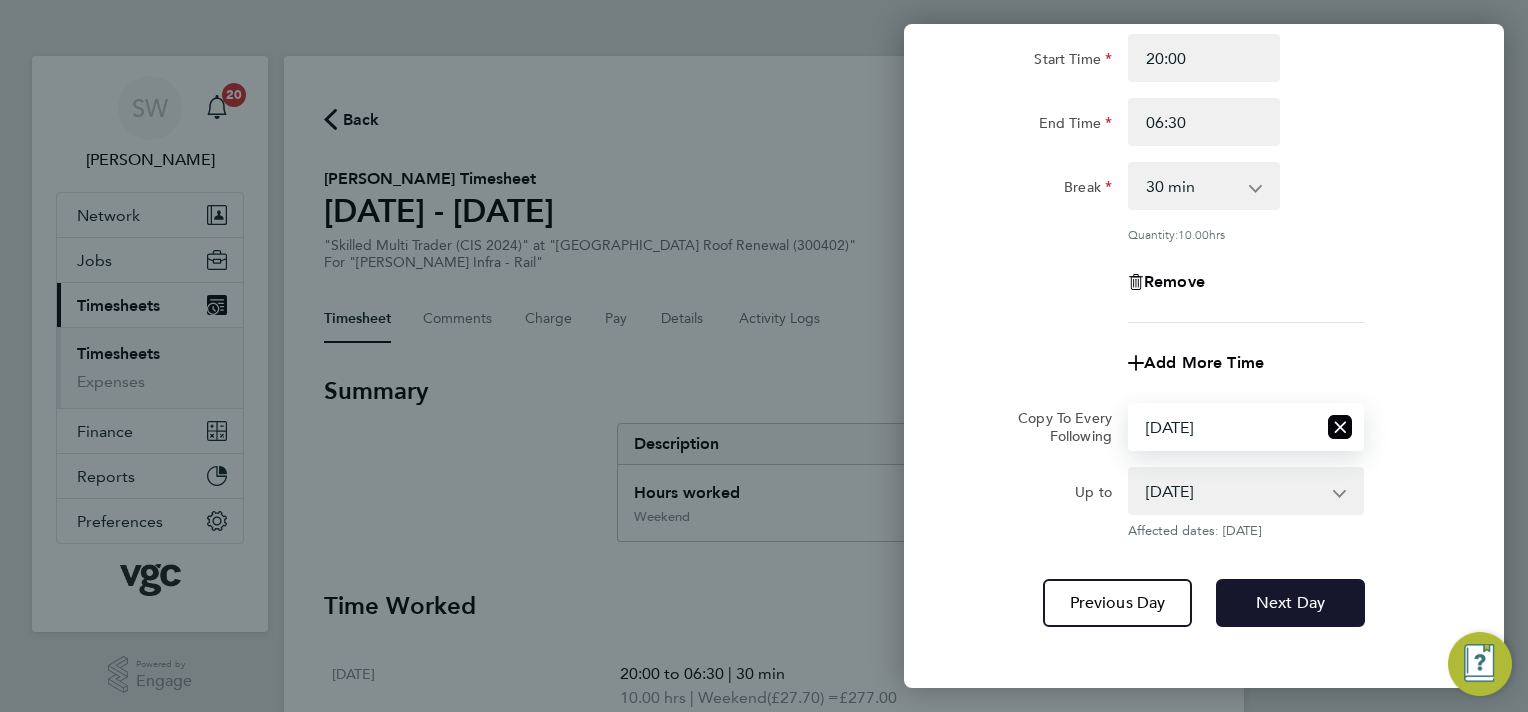 click on "Next Day" 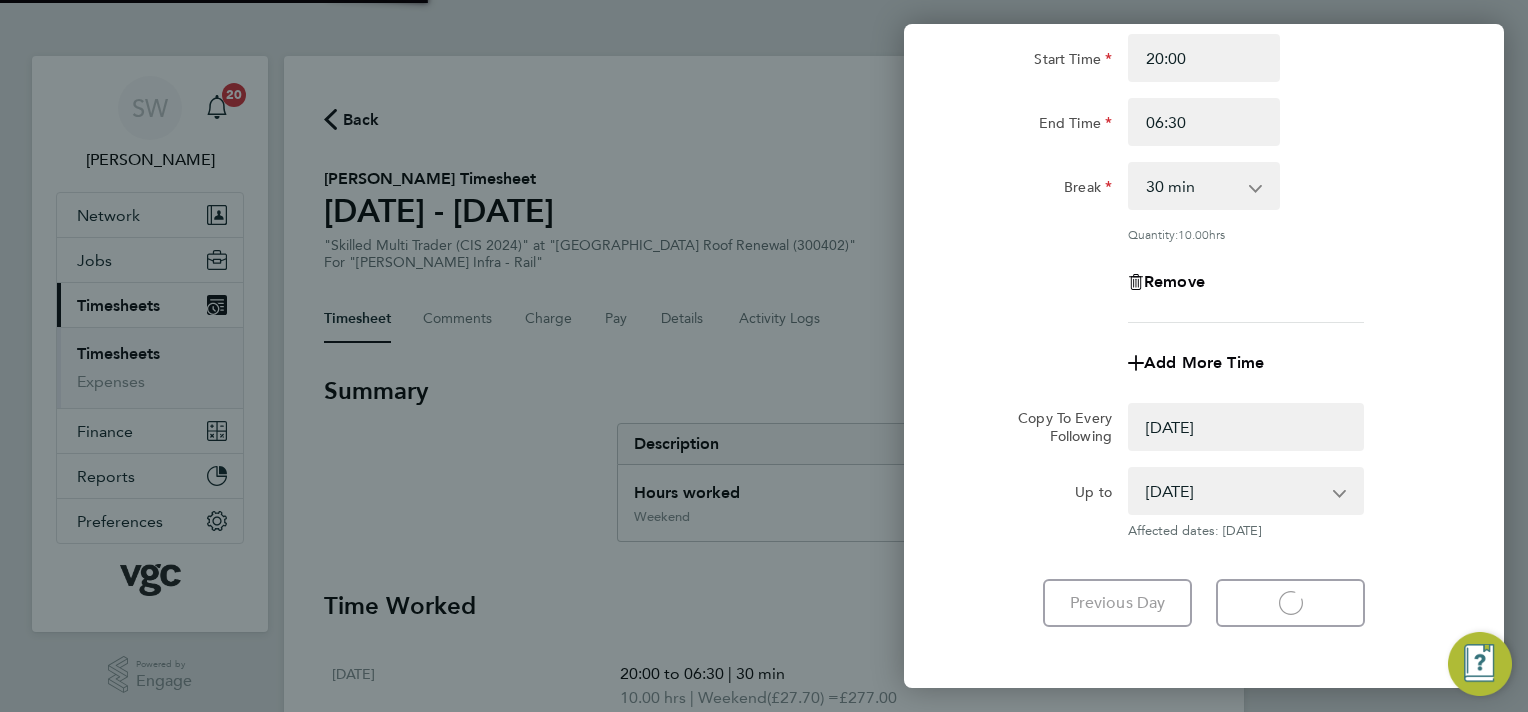 select on "0: null" 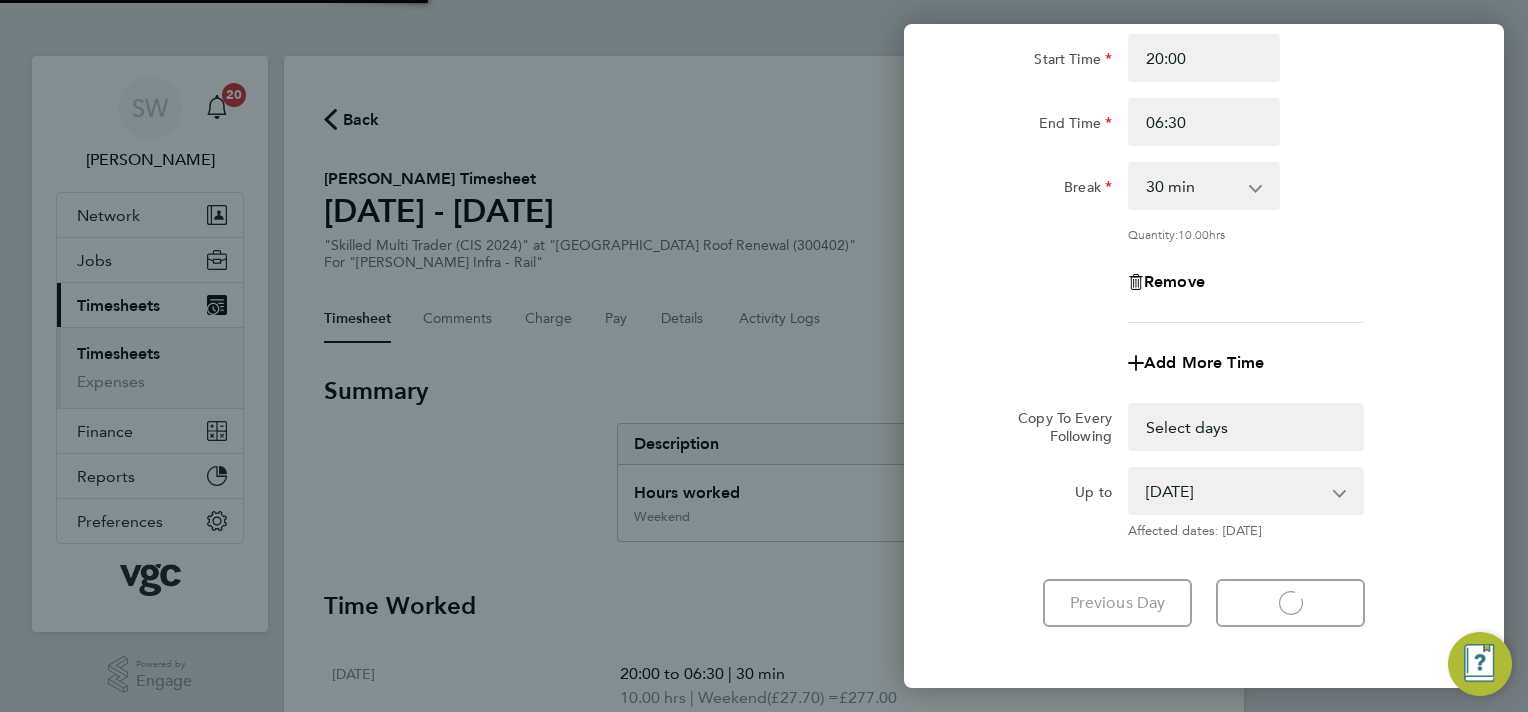 select on "30" 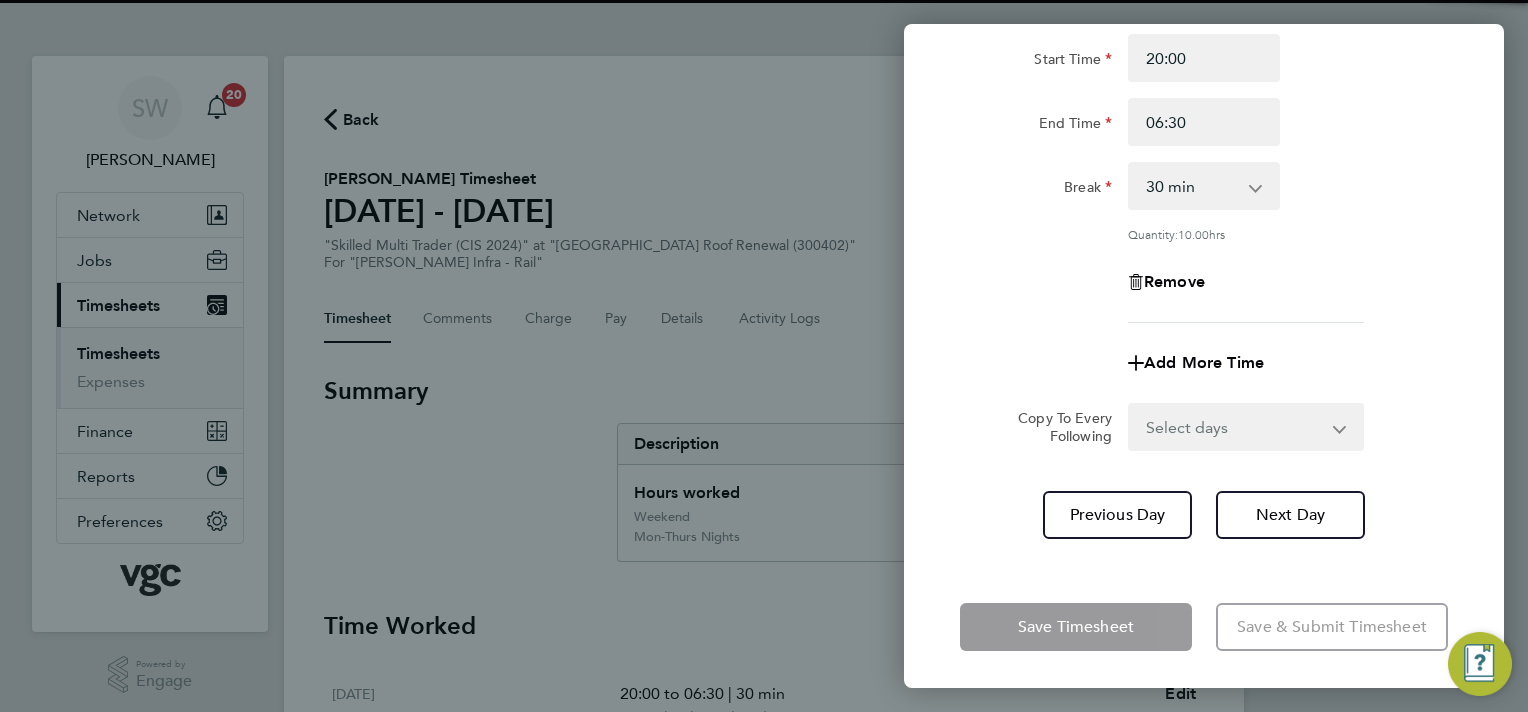 drag, startPoint x: 1334, startPoint y: 422, endPoint x: 1323, endPoint y: 431, distance: 14.21267 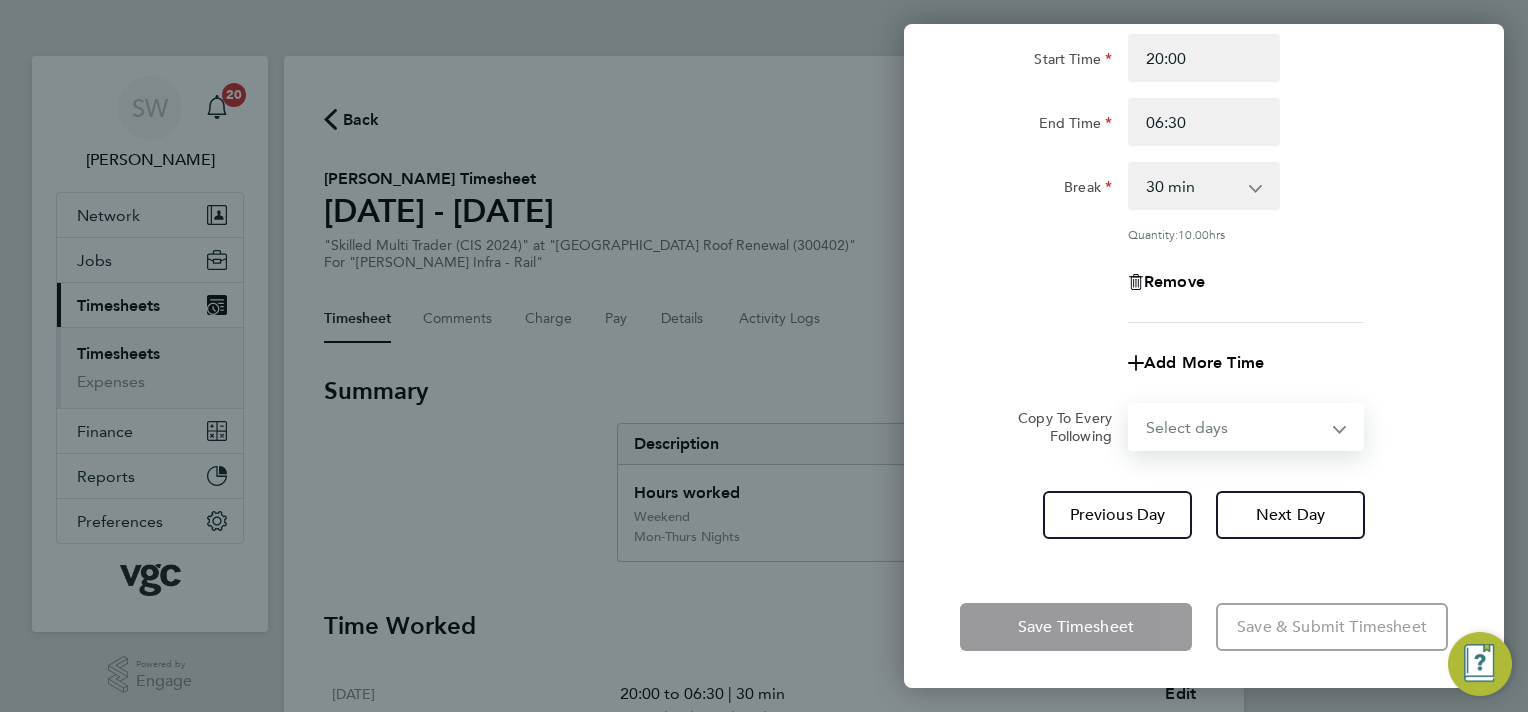 select on "WED" 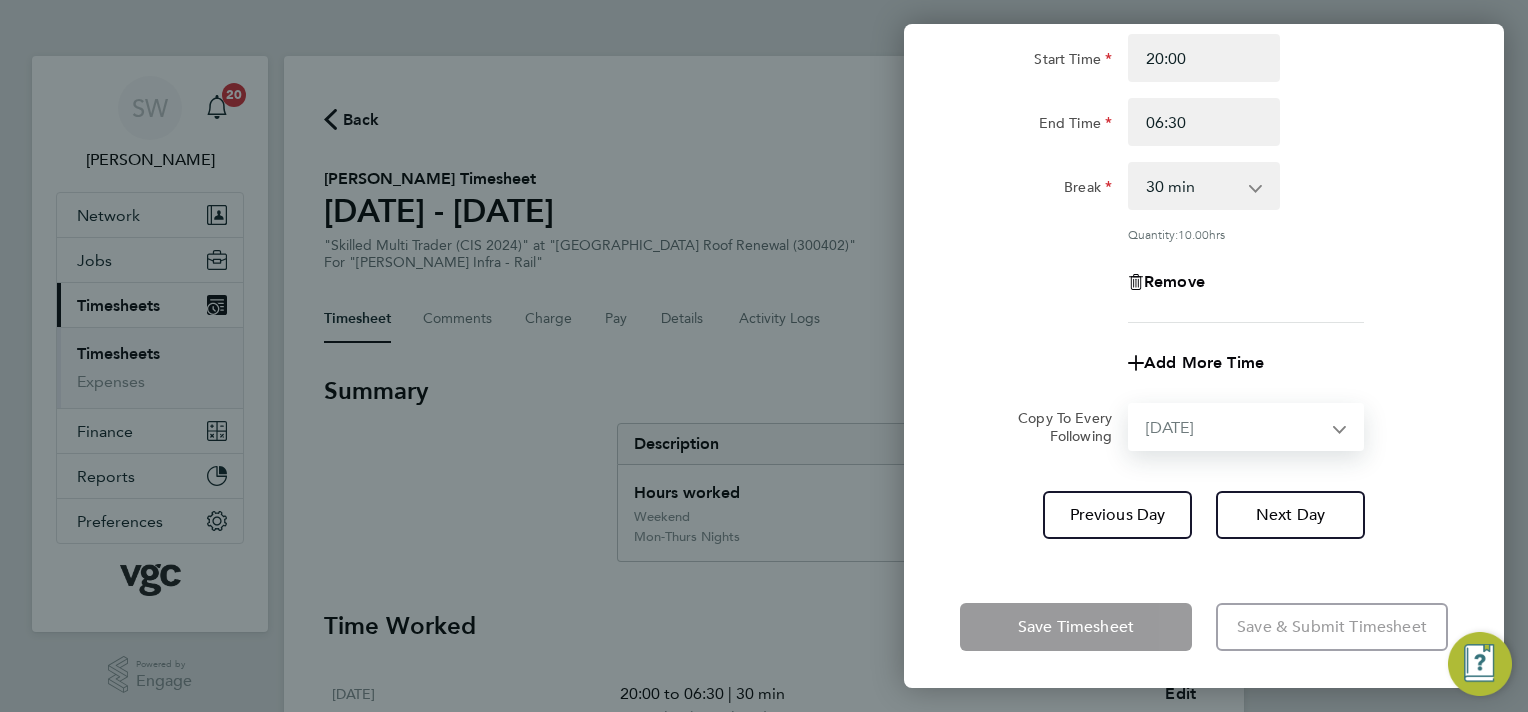 click on "Select days   Day   [DATE]   [DATE]   [DATE]" at bounding box center [1235, 427] 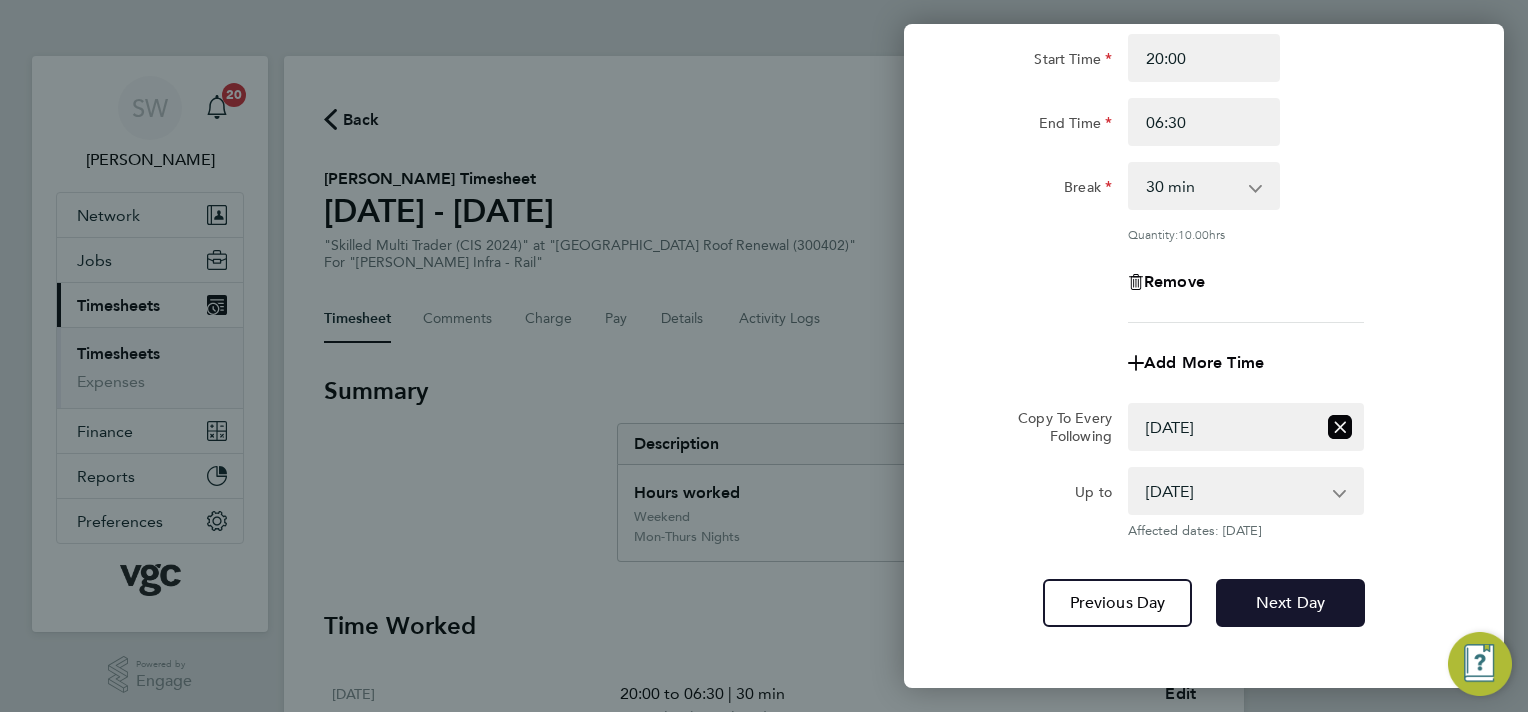 click on "Next Day" 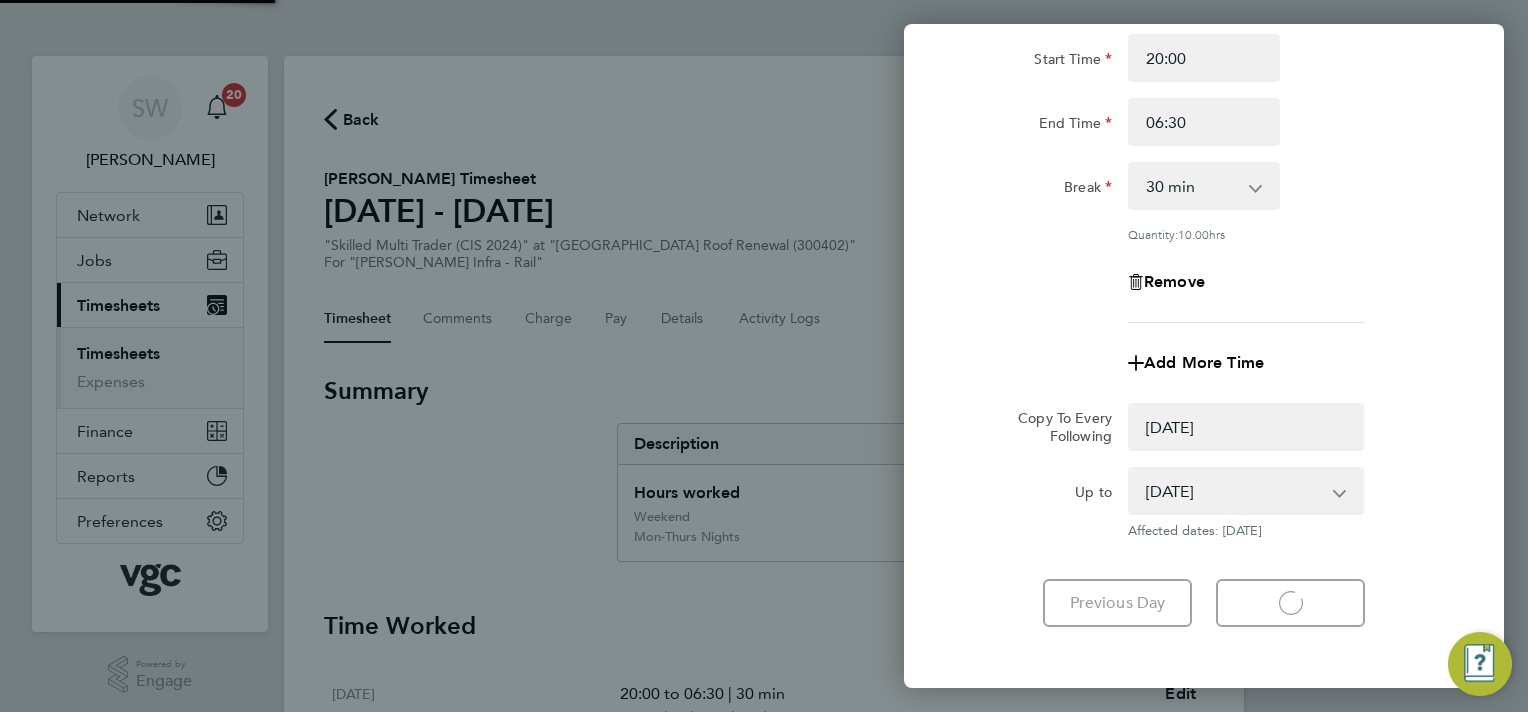 select on "0: null" 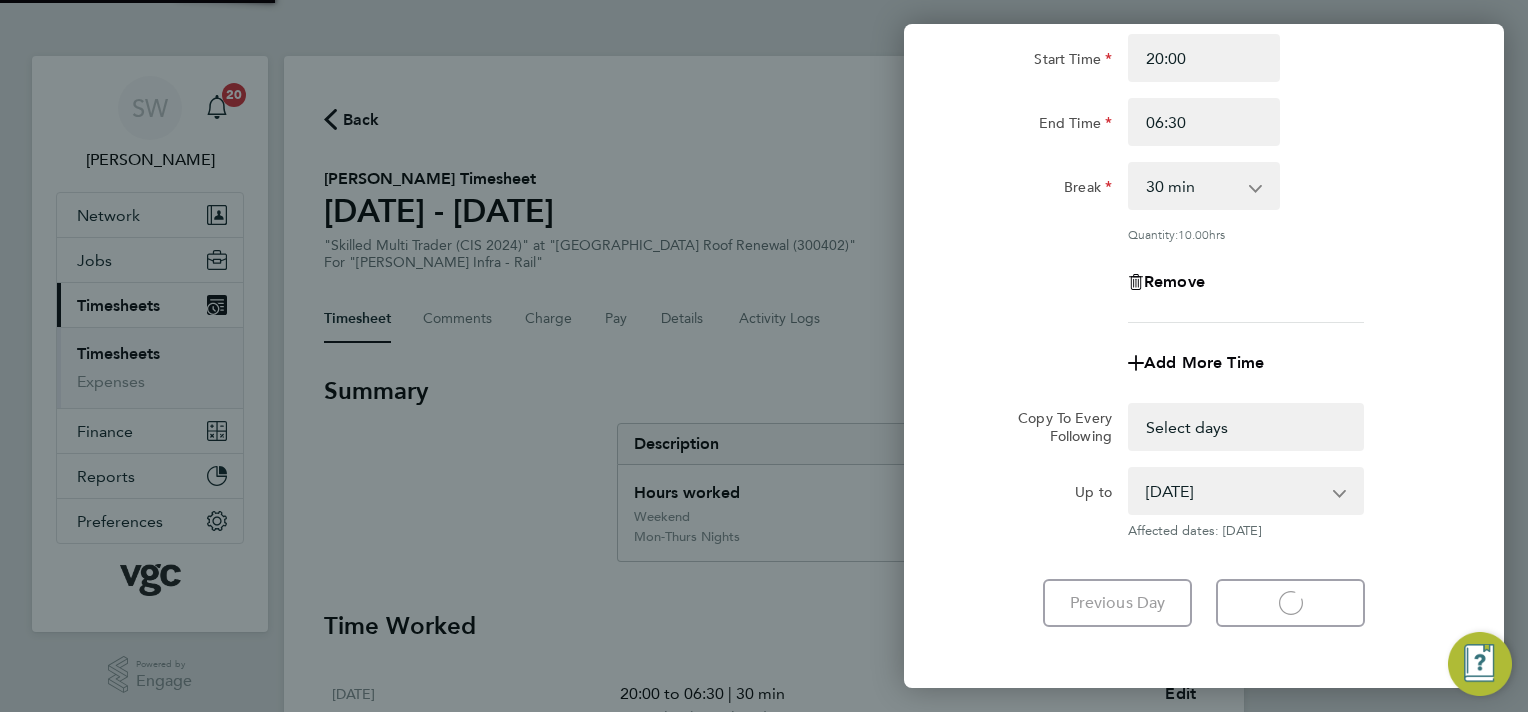 select on "30" 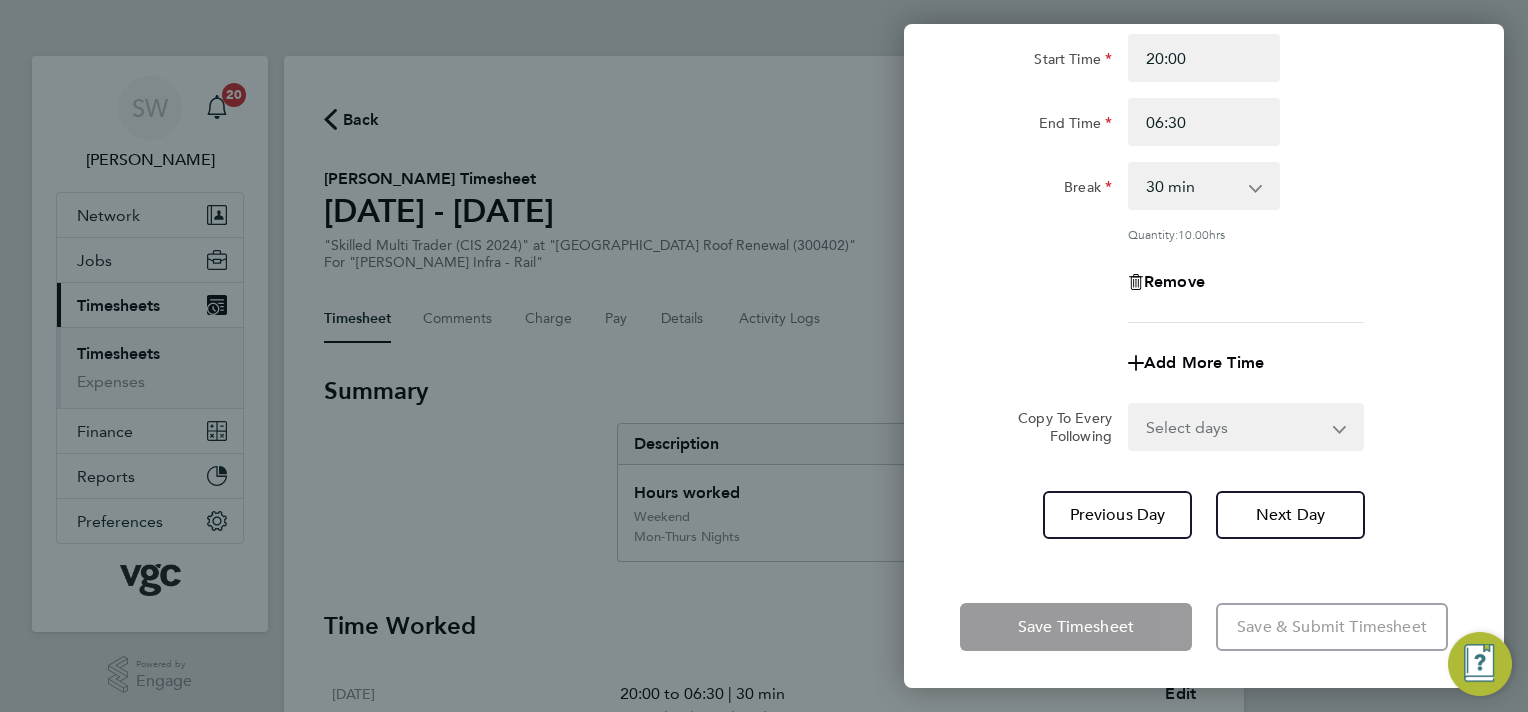 click on "Select days   Day   [DATE]   [DATE]" at bounding box center [1235, 427] 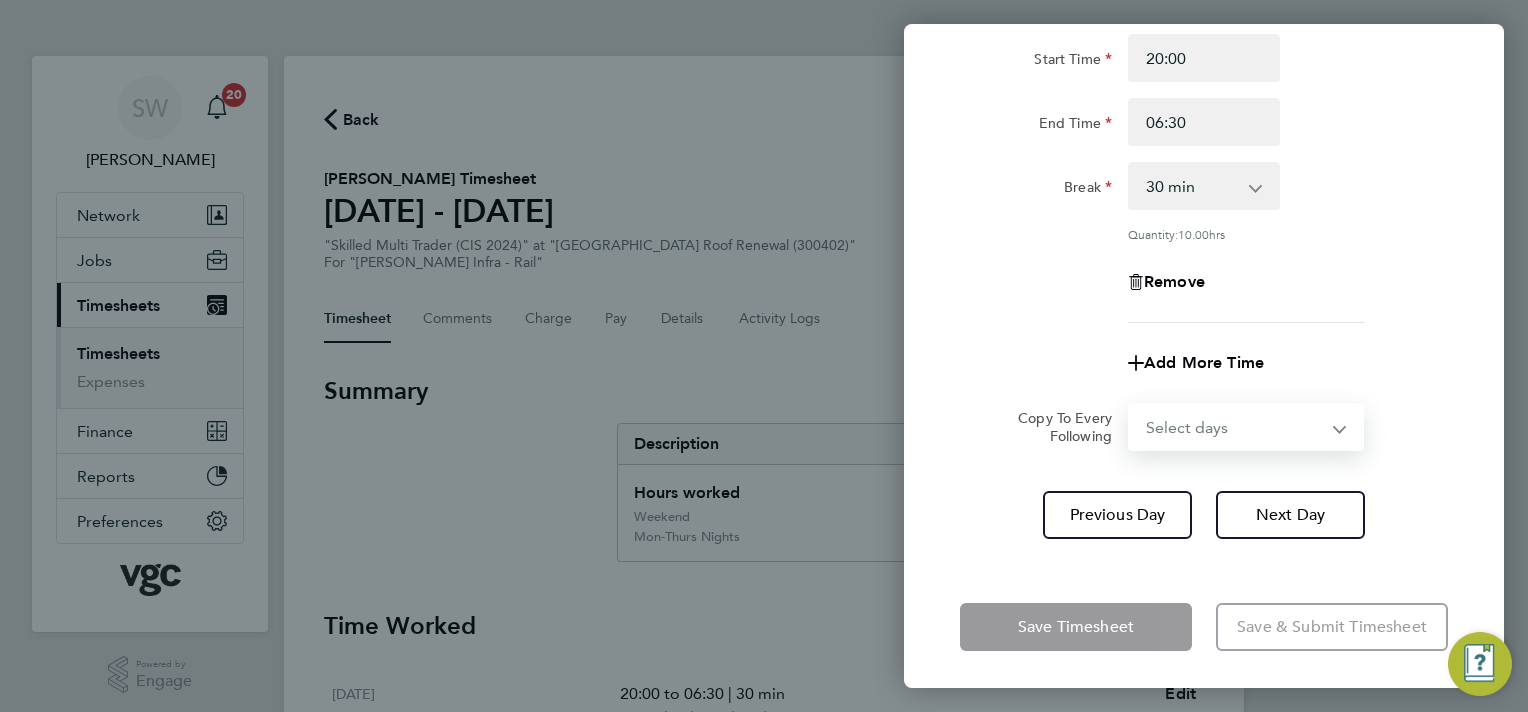 select on "THU" 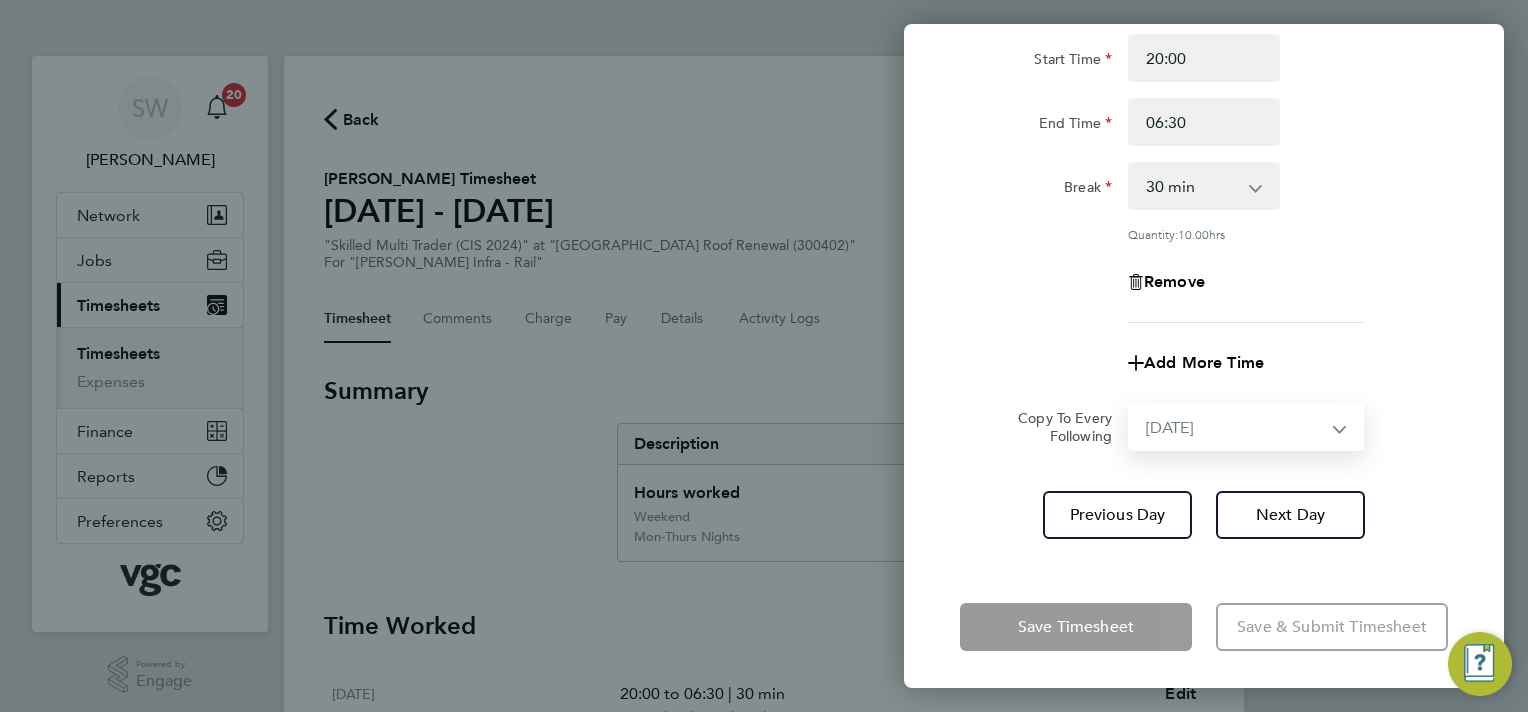 click on "Select days   Day   [DATE]   [DATE]" at bounding box center (1235, 427) 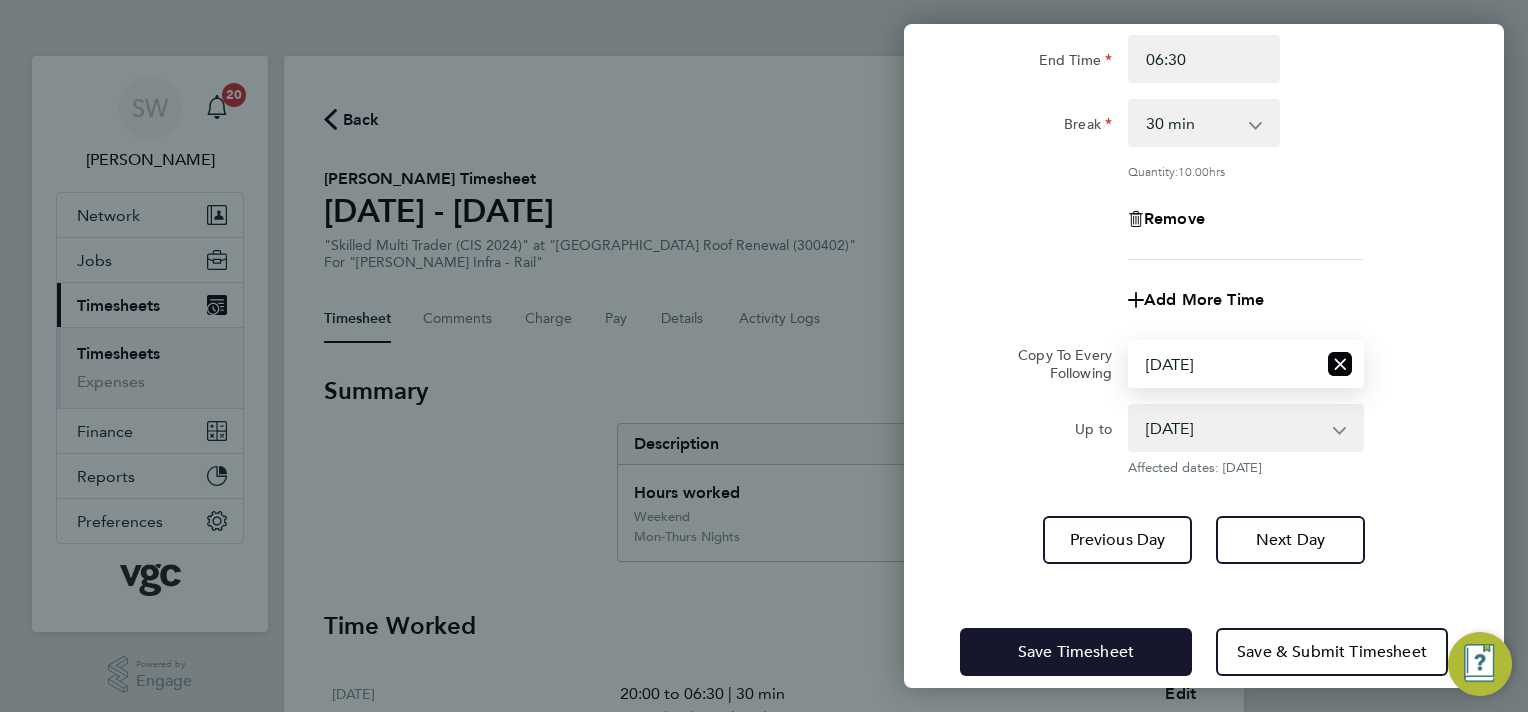 scroll, scrollTop: 278, scrollLeft: 0, axis: vertical 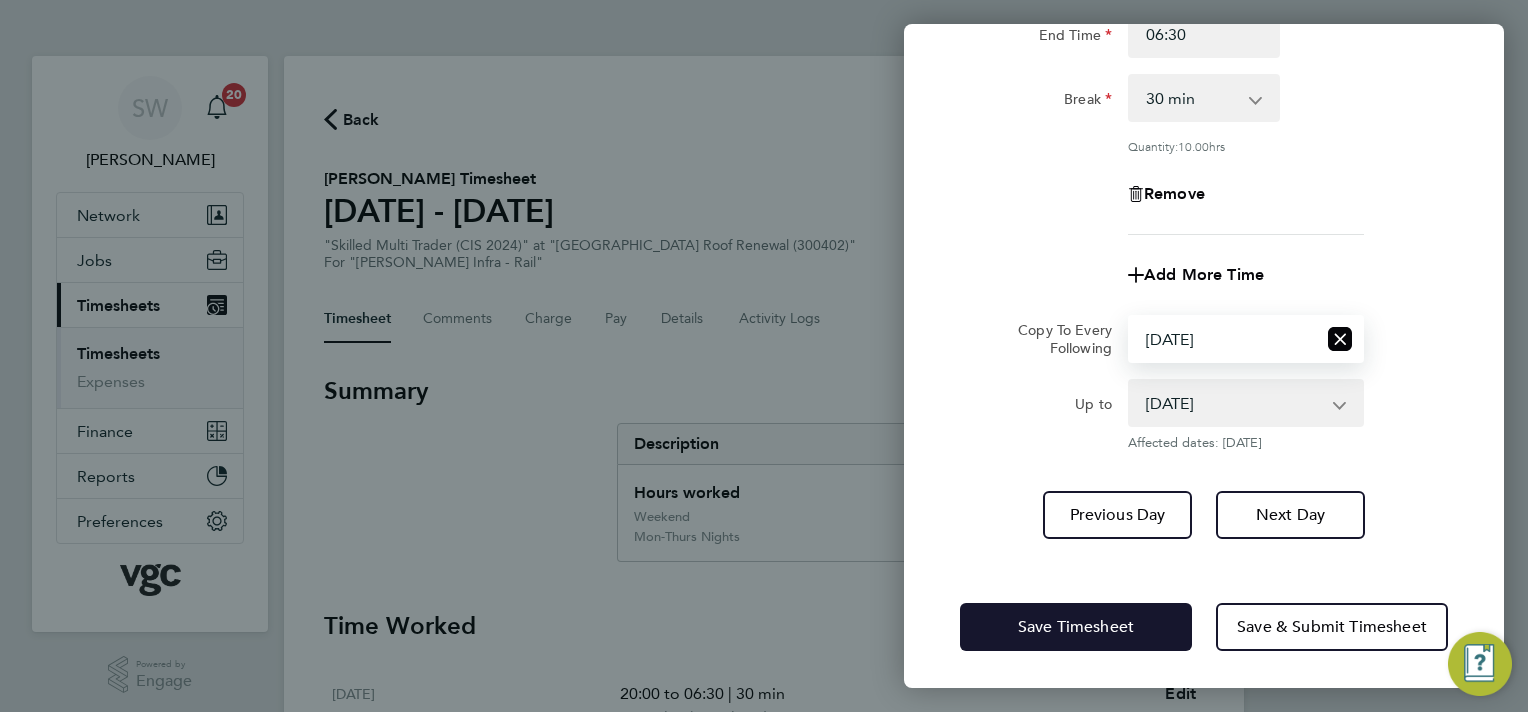 drag, startPoint x: 1030, startPoint y: 620, endPoint x: 958, endPoint y: 575, distance: 84.90583 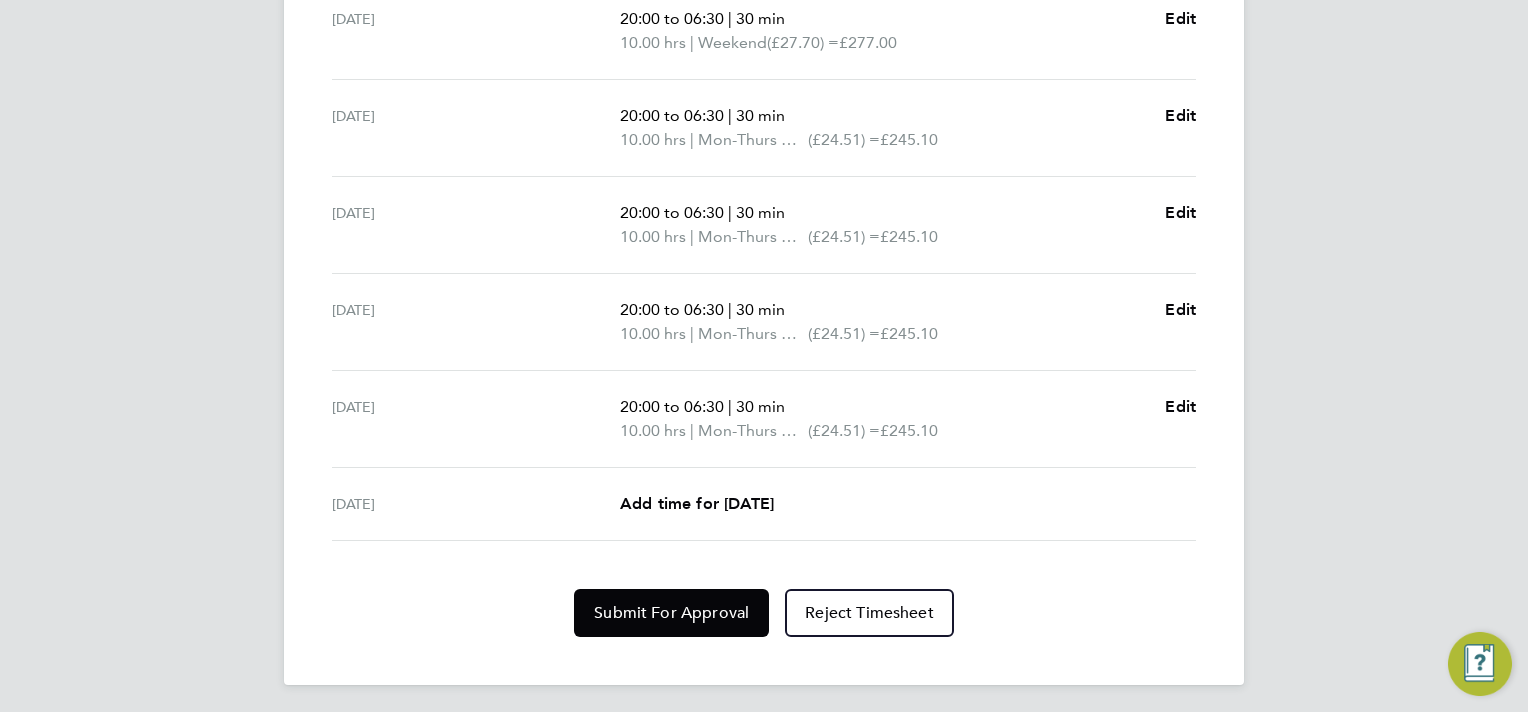 scroll, scrollTop: 774, scrollLeft: 0, axis: vertical 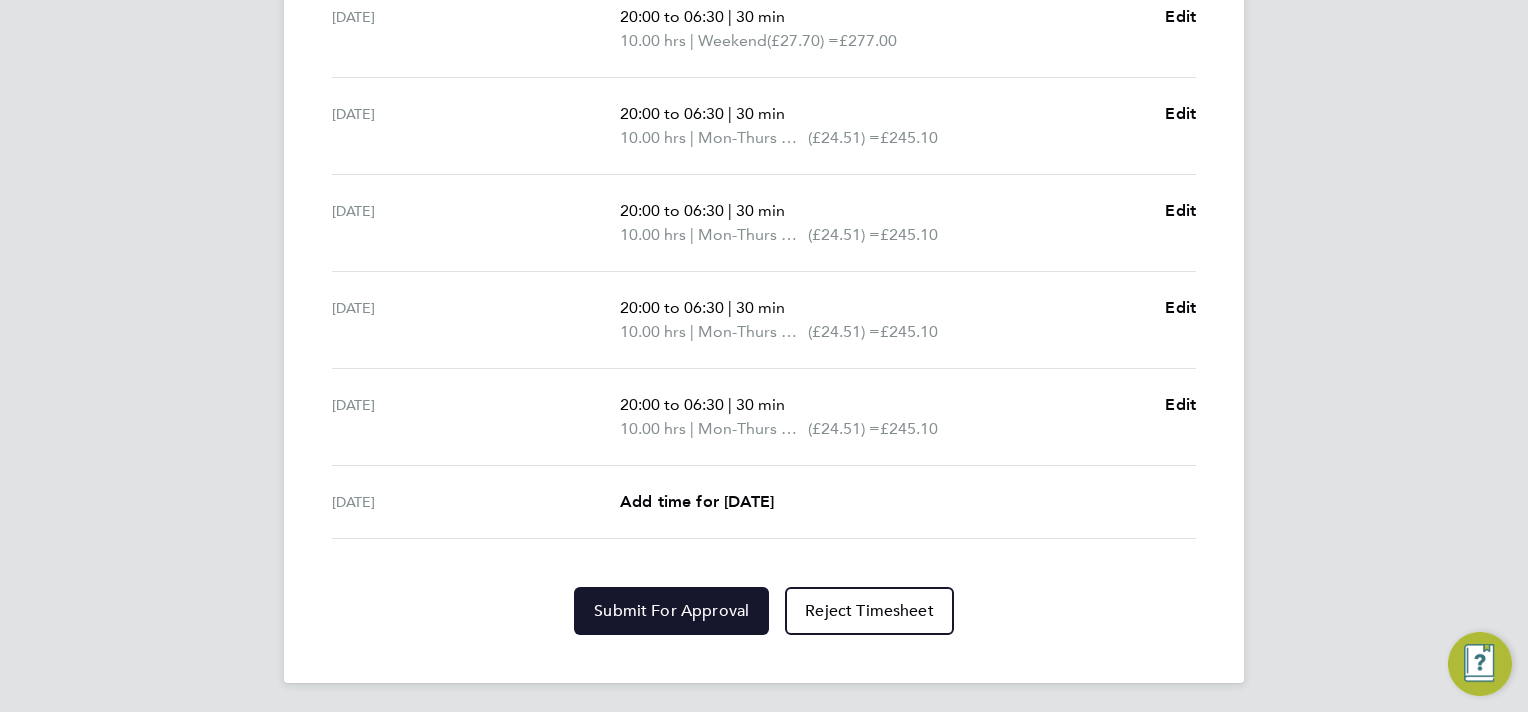 click on "Submit For Approval" 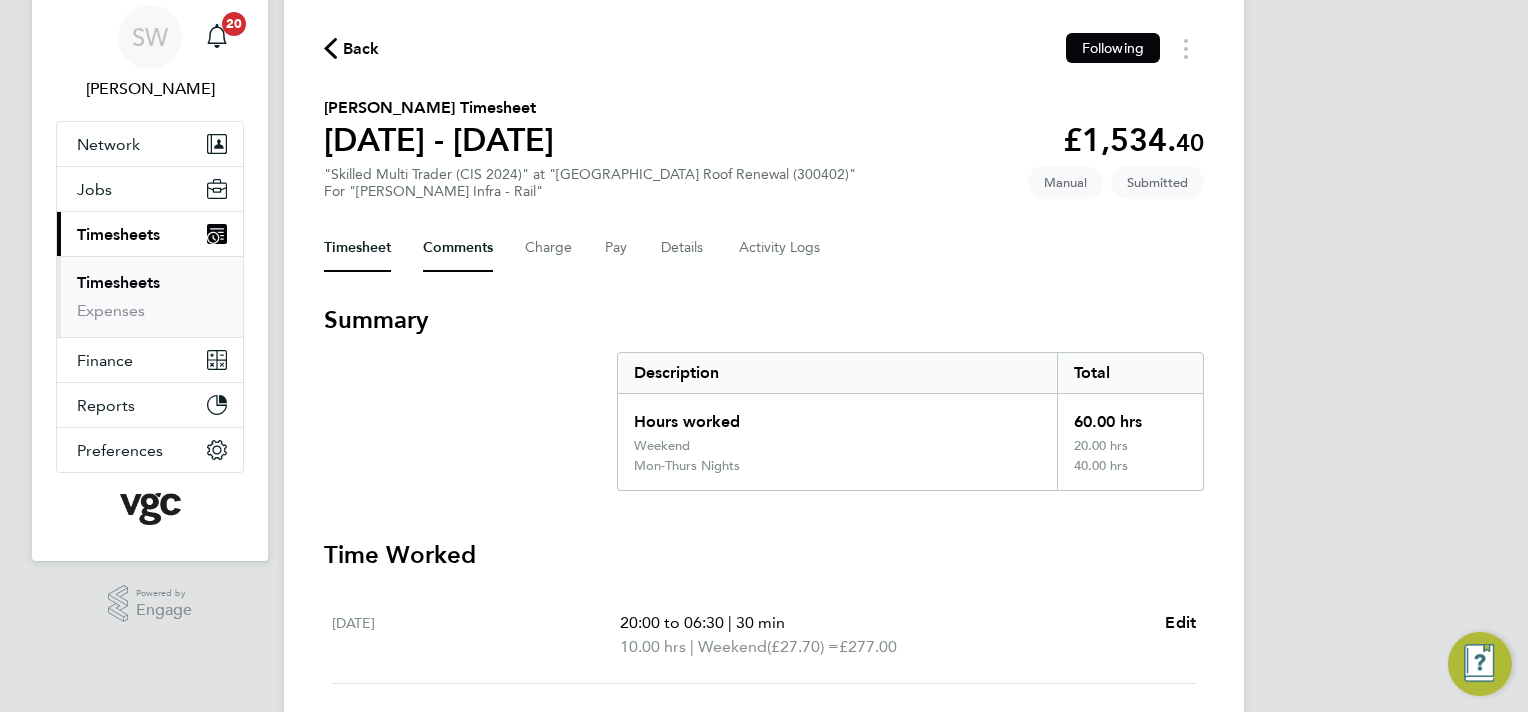 scroll, scrollTop: 0, scrollLeft: 0, axis: both 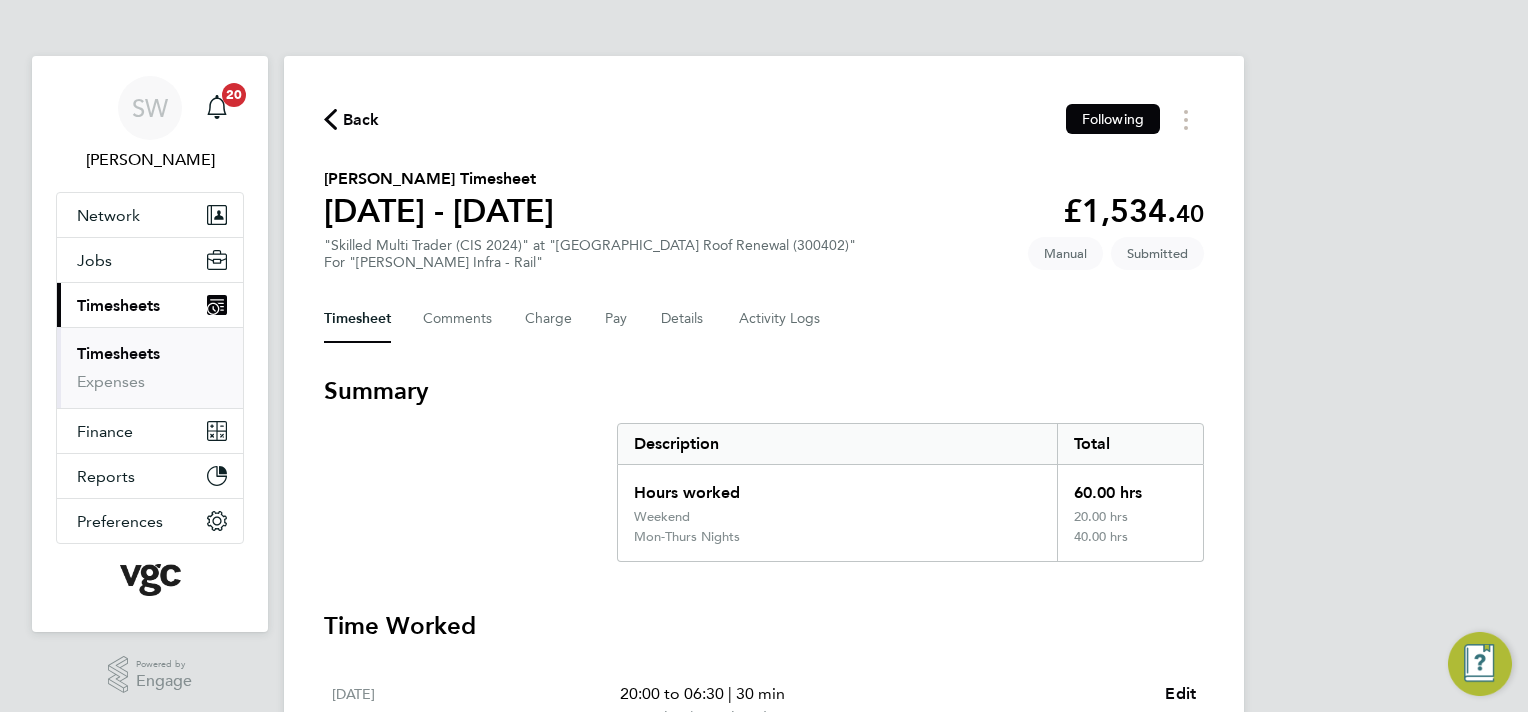 click on "Timesheets" at bounding box center (118, 353) 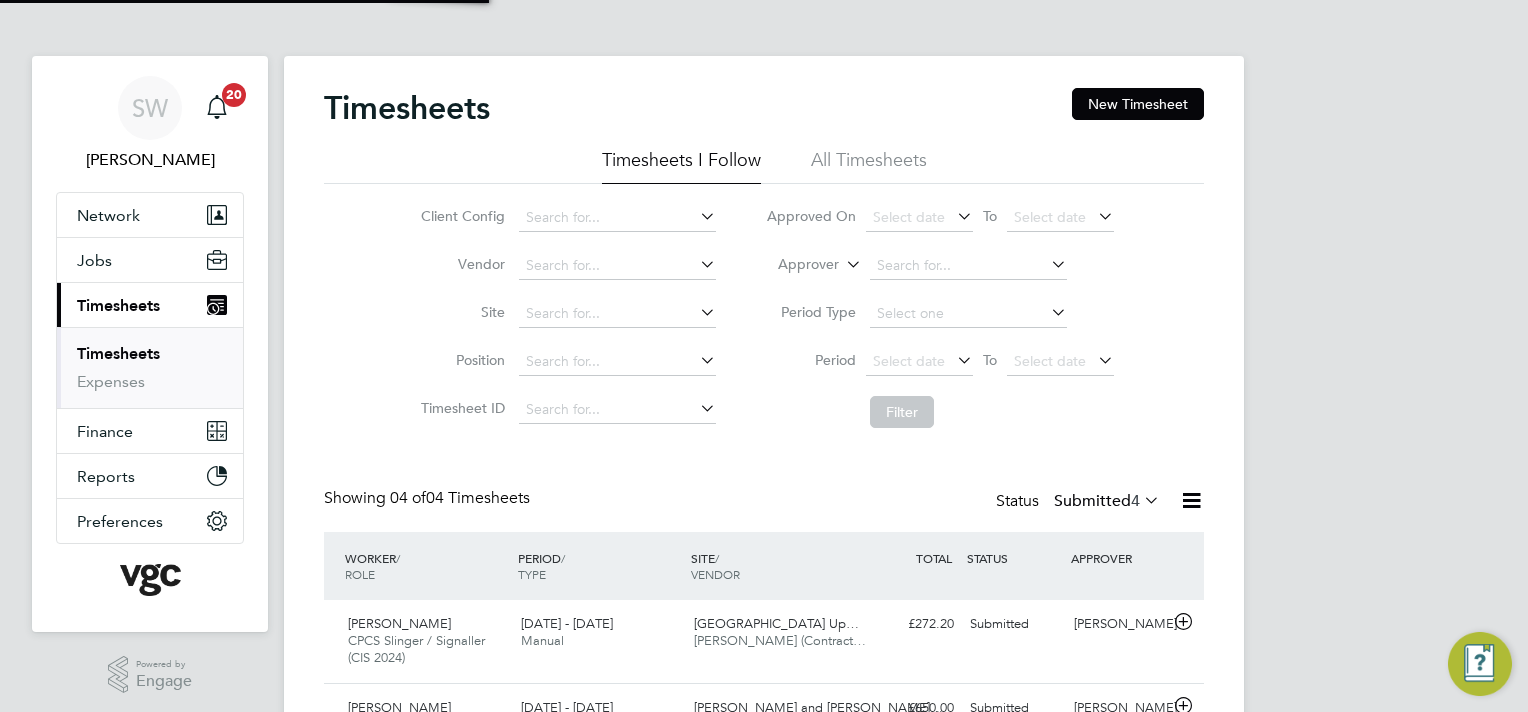 scroll, scrollTop: 10, scrollLeft: 10, axis: both 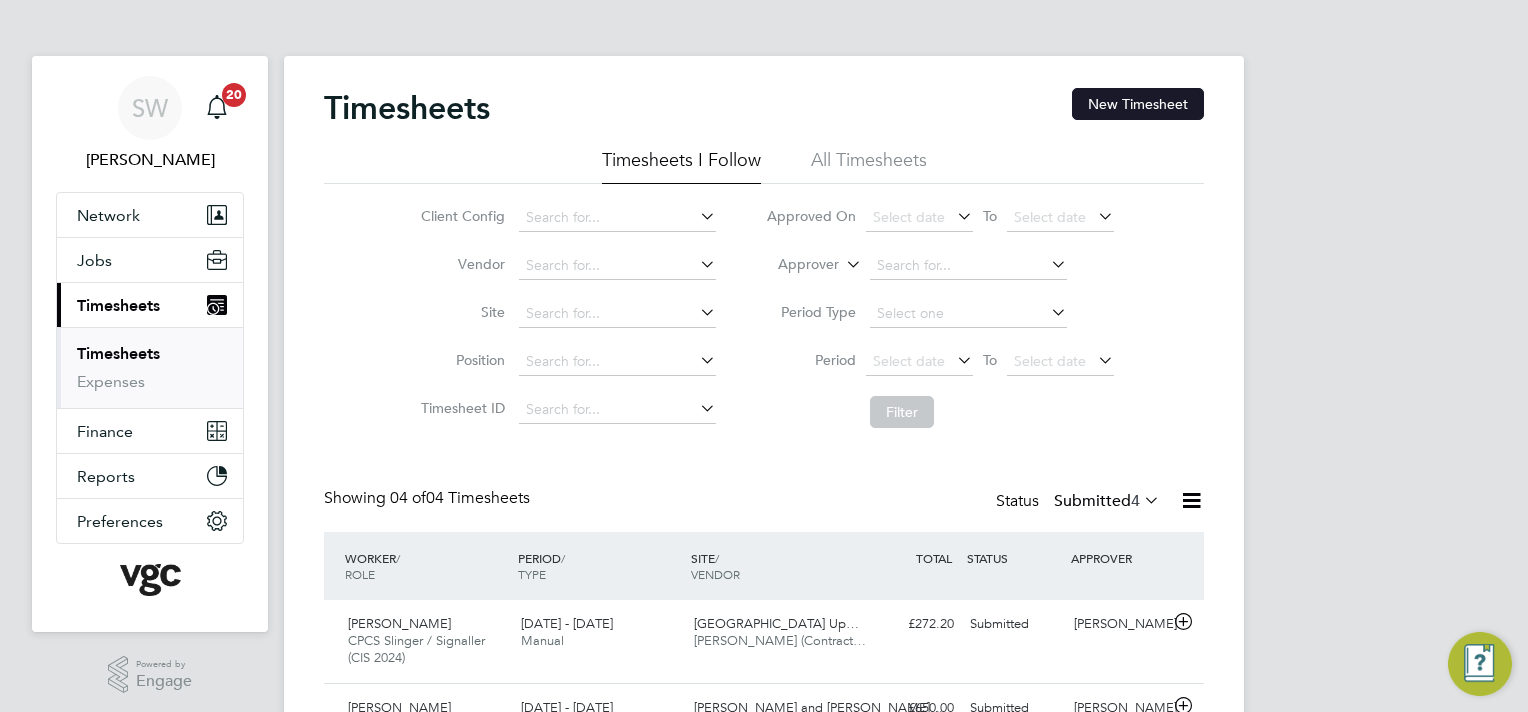 click on "New Timesheet" 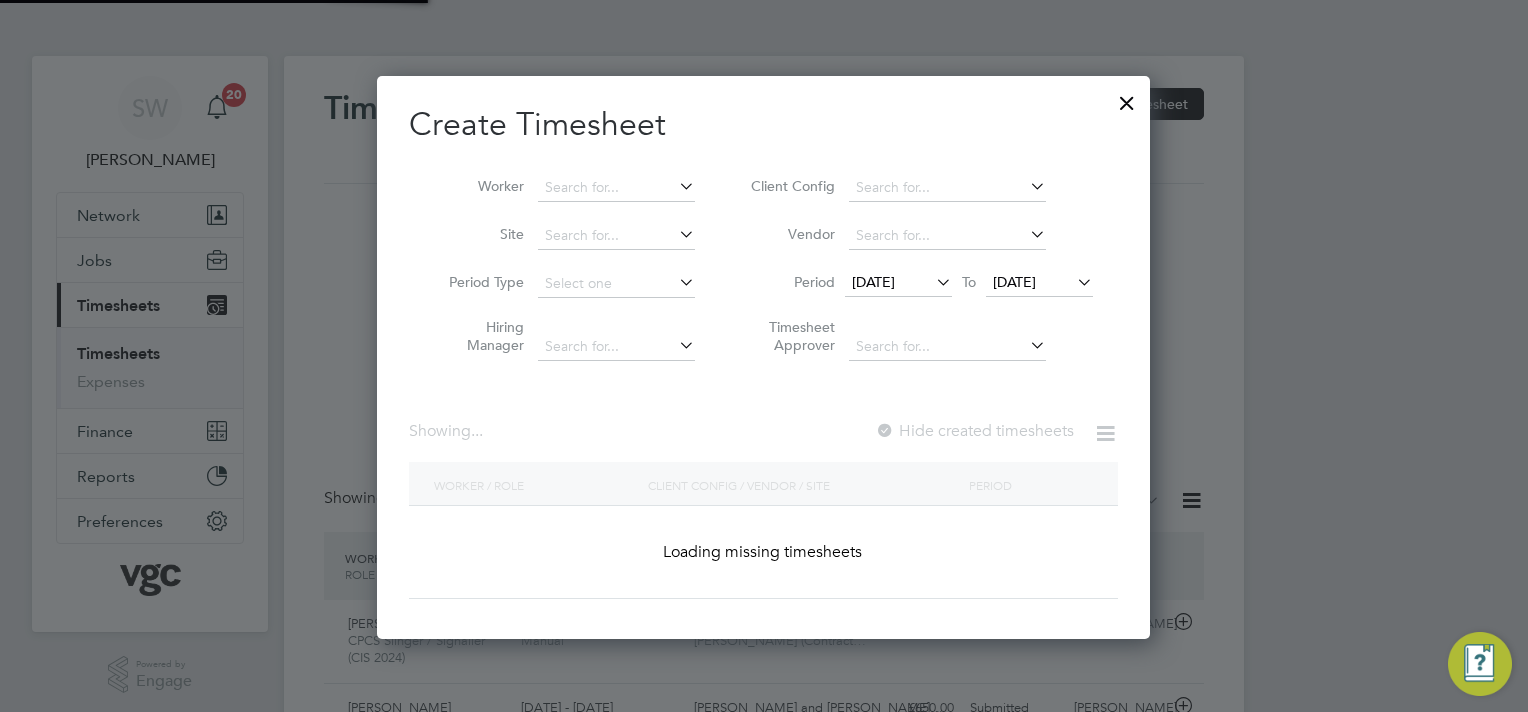 scroll, scrollTop: 10, scrollLeft: 10, axis: both 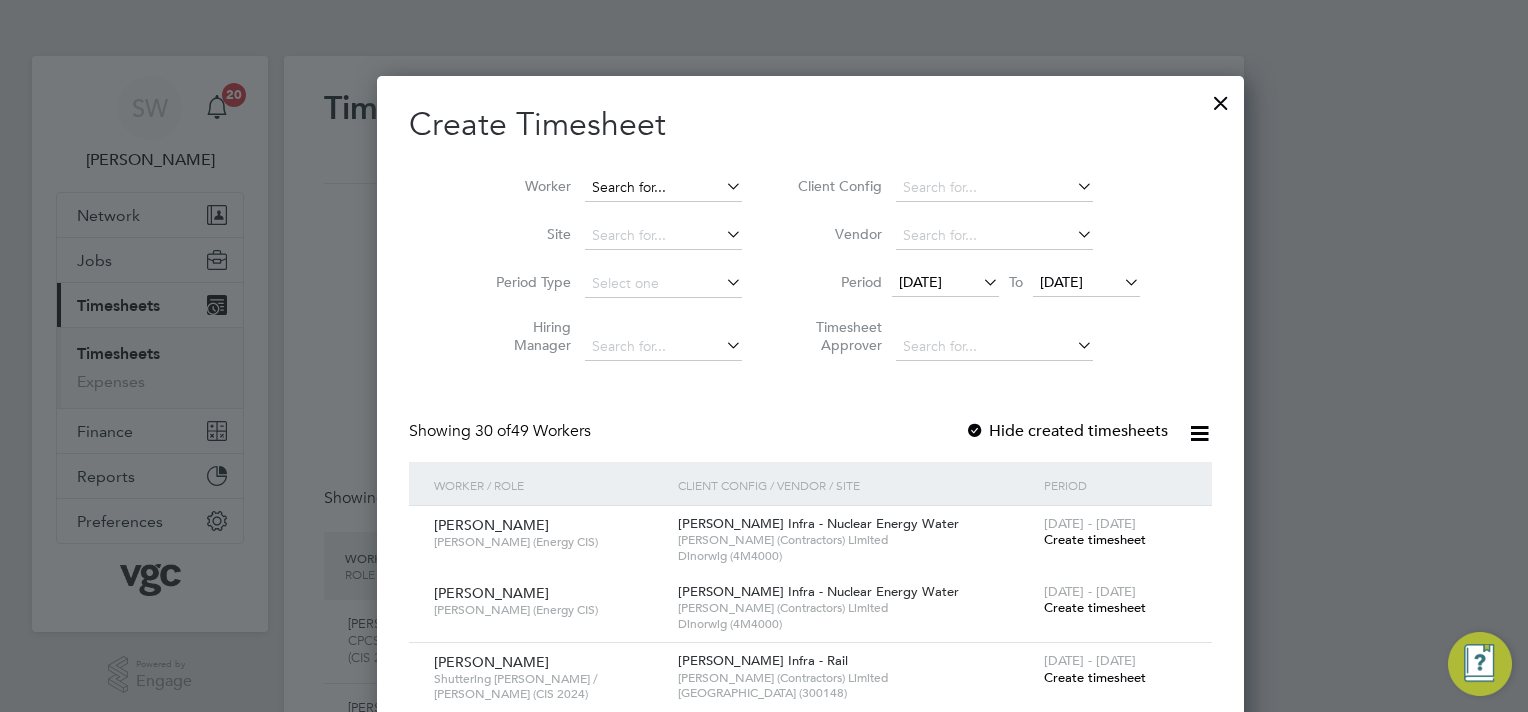 click at bounding box center (663, 188) 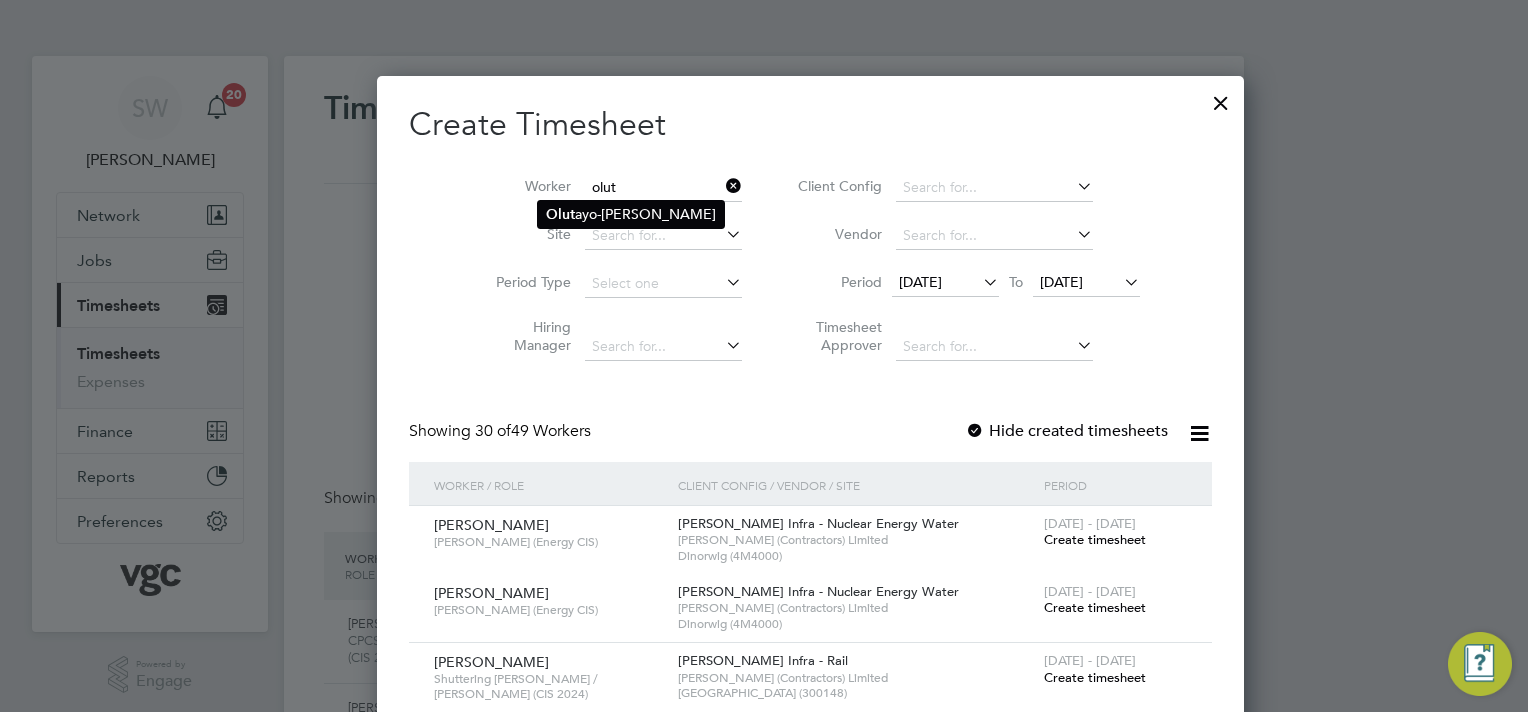 click on "[PERSON_NAME]" 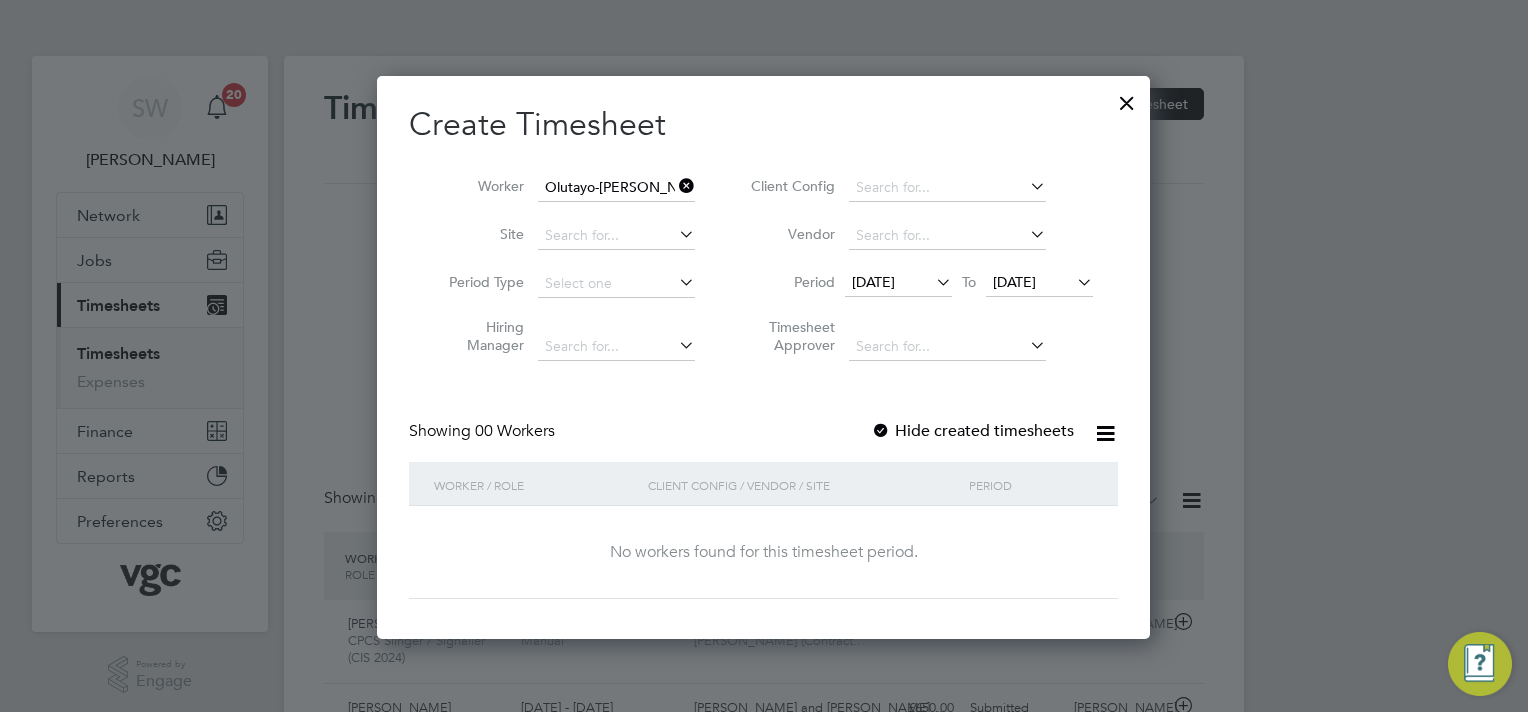 click on "[DATE]" at bounding box center [1014, 282] 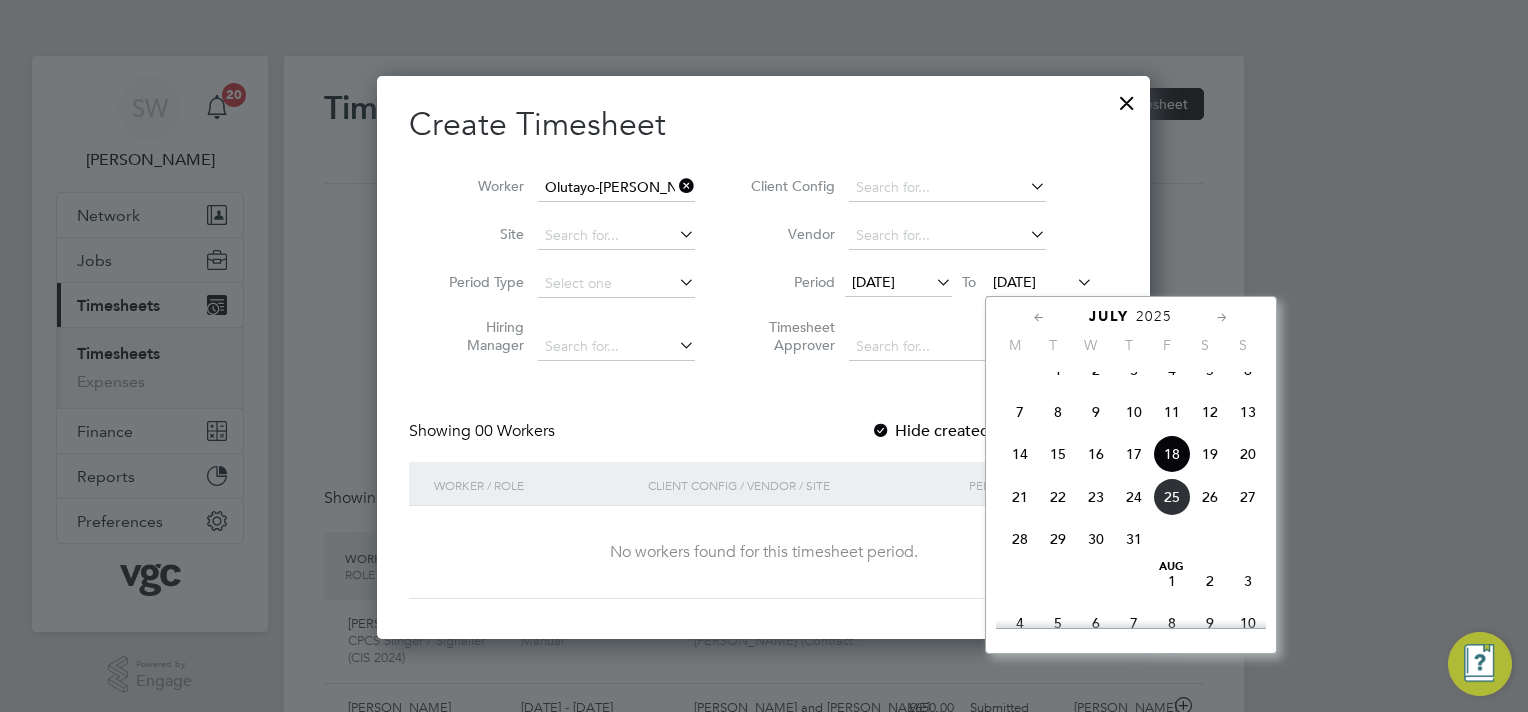click on "25" 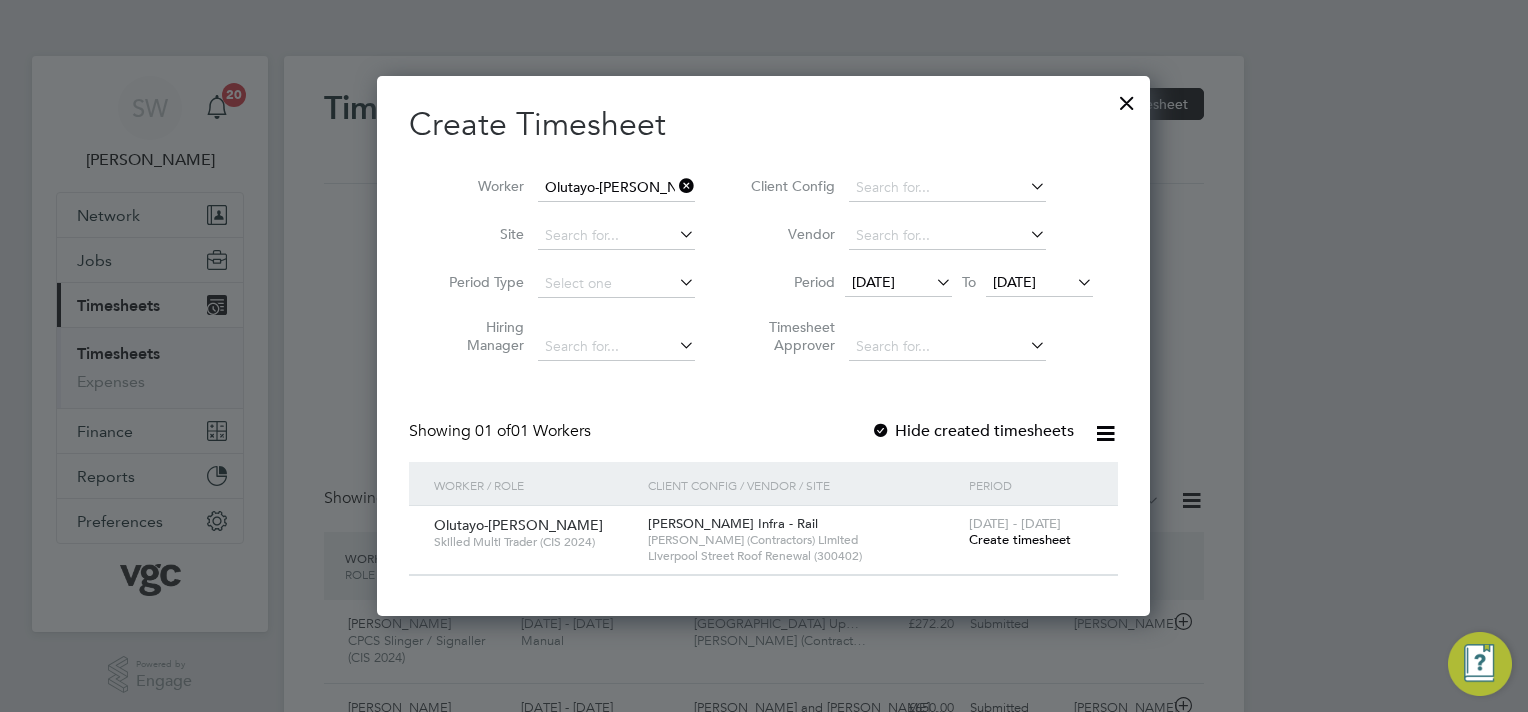 click on "Create timesheet" at bounding box center (1020, 539) 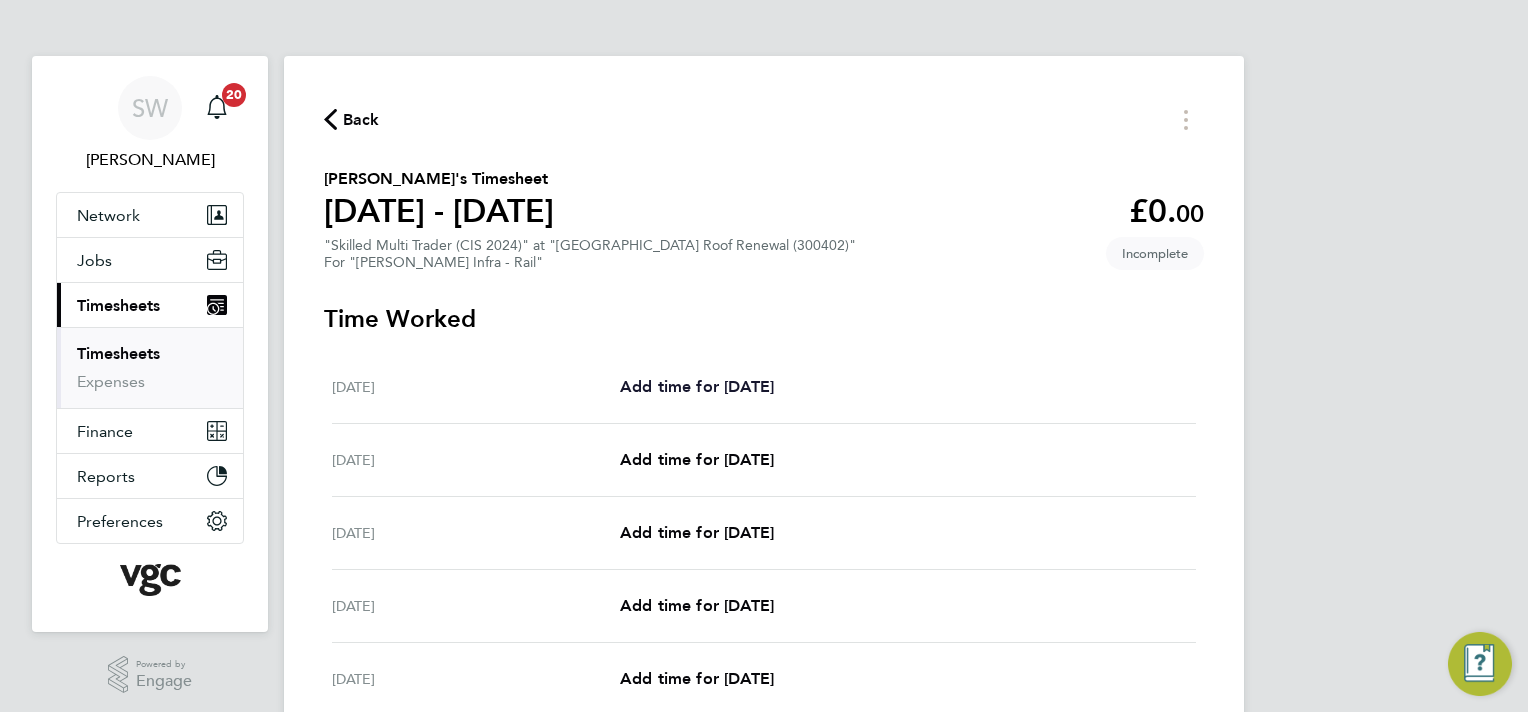click on "Add time for [DATE]" at bounding box center (697, 386) 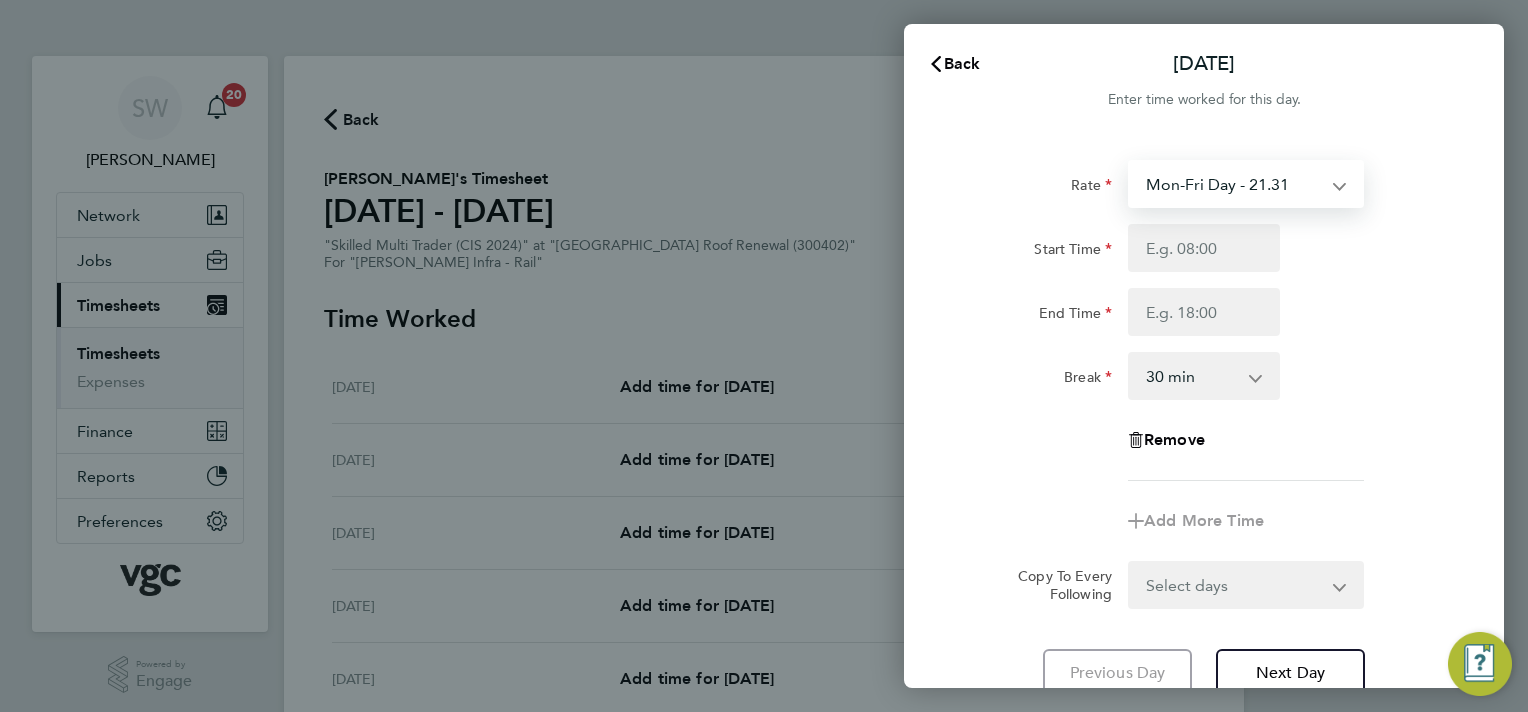 click on "Mon-Fri Day - 21.31   Mon-Thurs Nights - 24.51   Bank Hol - 31.96   Xmas / [GEOGRAPHIC_DATA] - 42.62   Weekend - 27.70" at bounding box center (1234, 184) 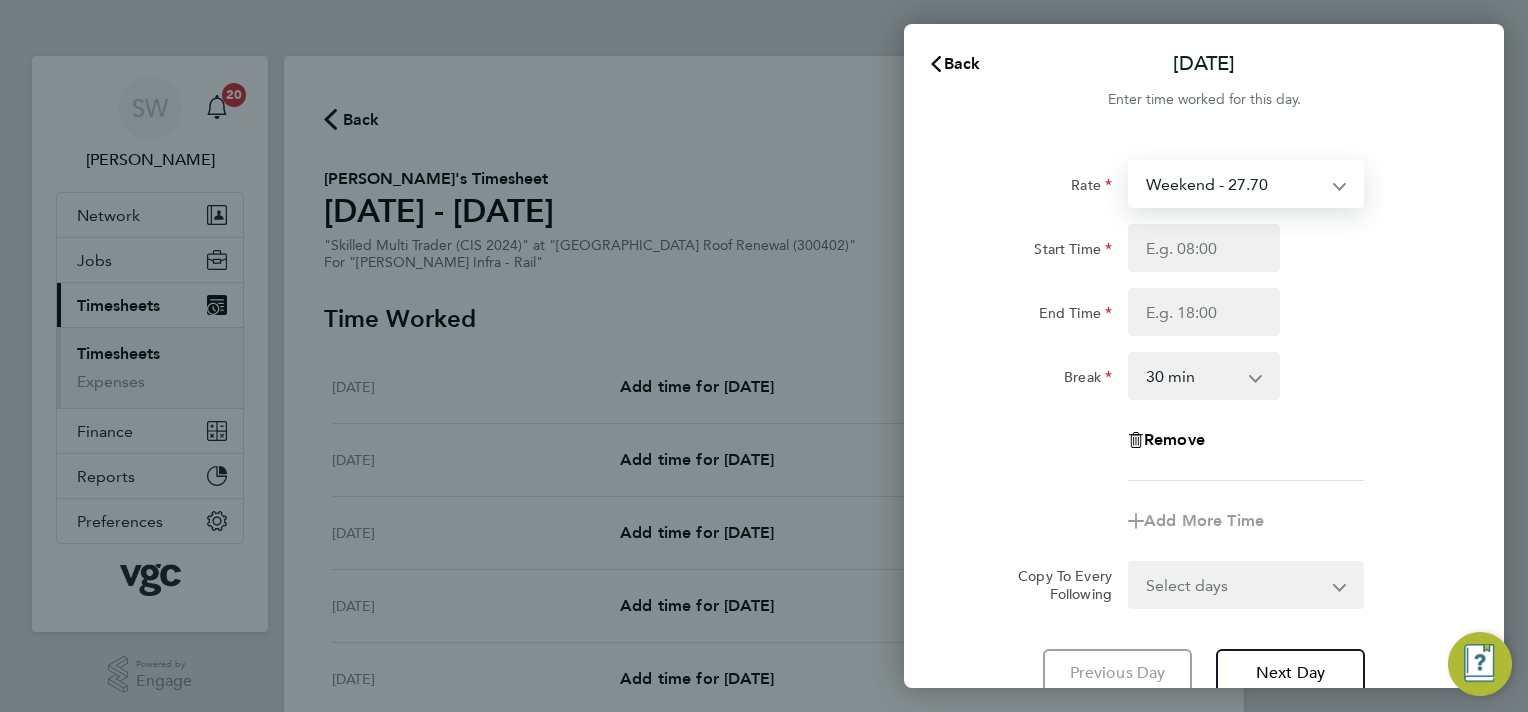 select on "30" 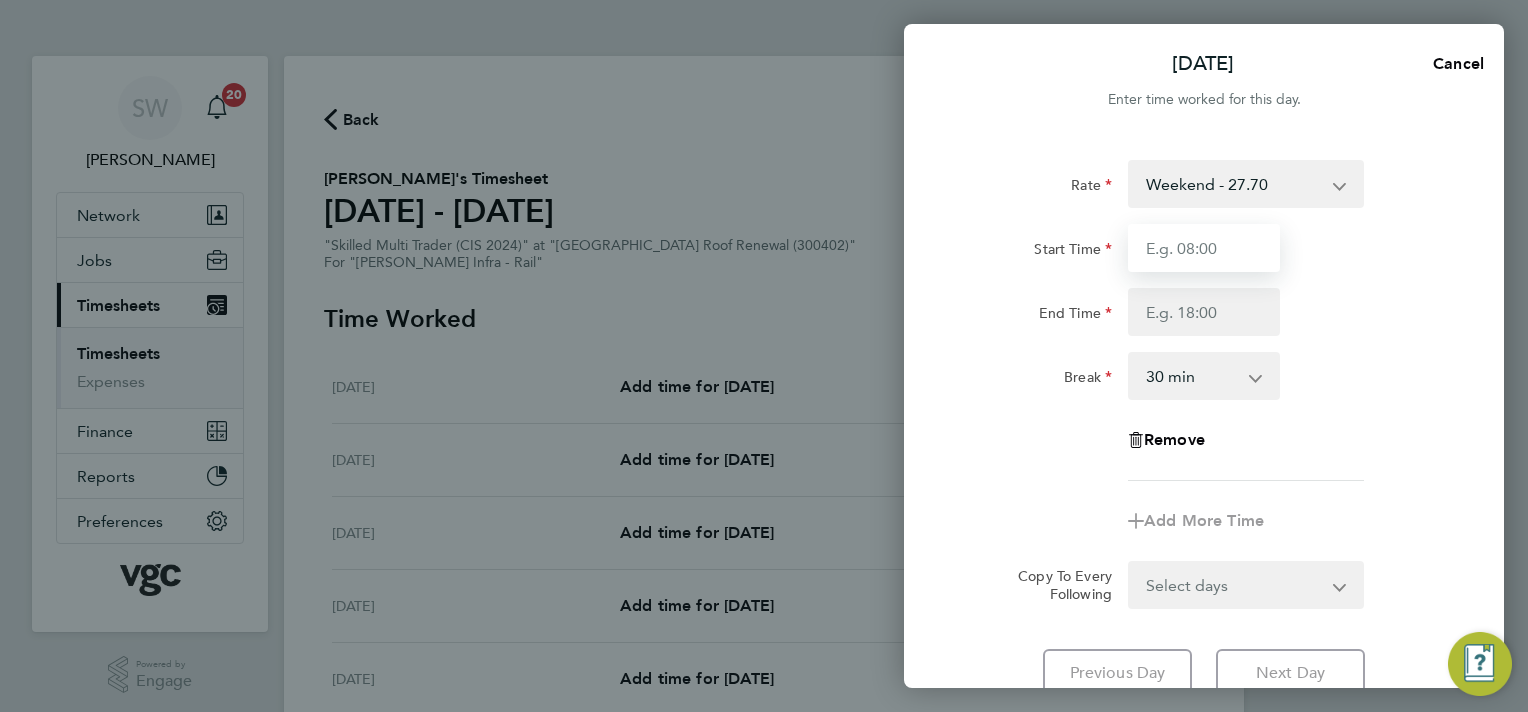 click on "Start Time" at bounding box center (1204, 248) 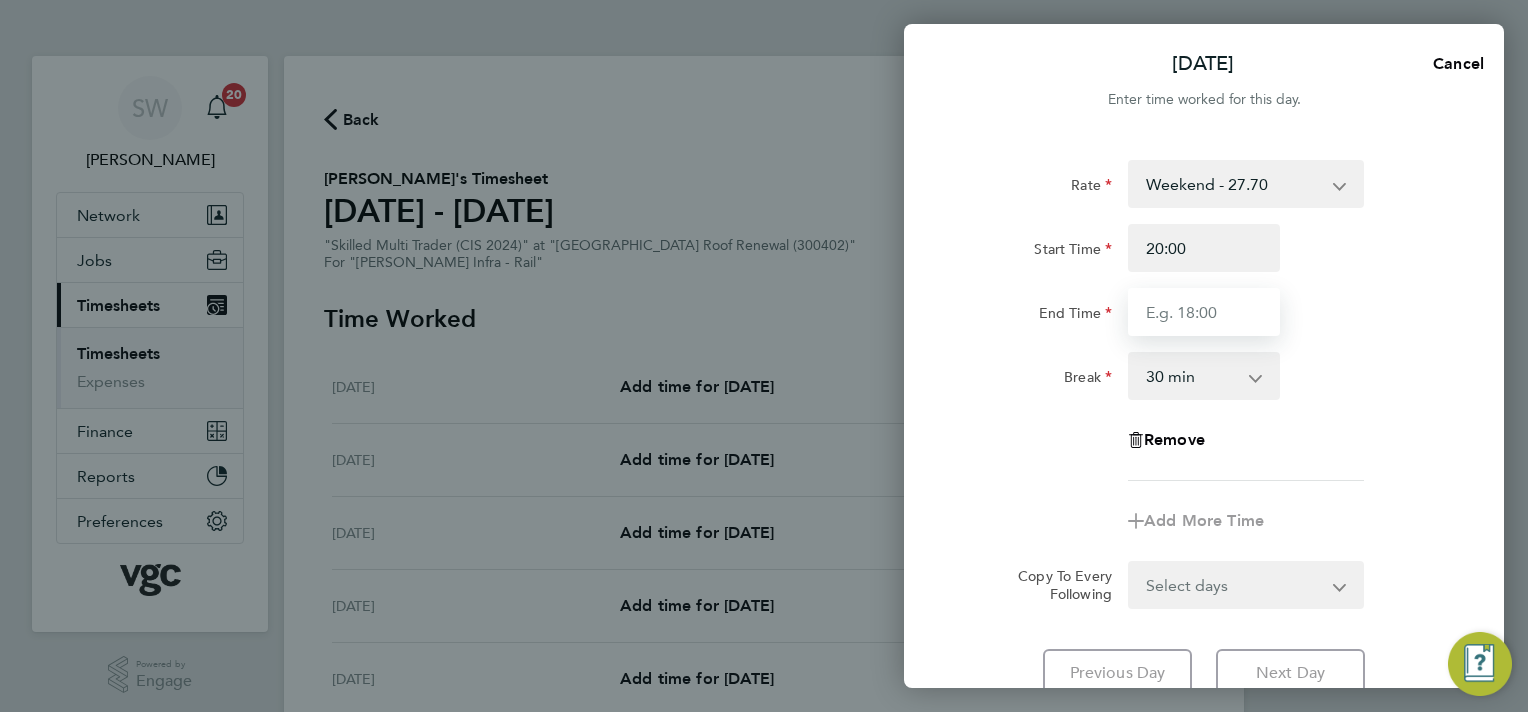 type on "06:30" 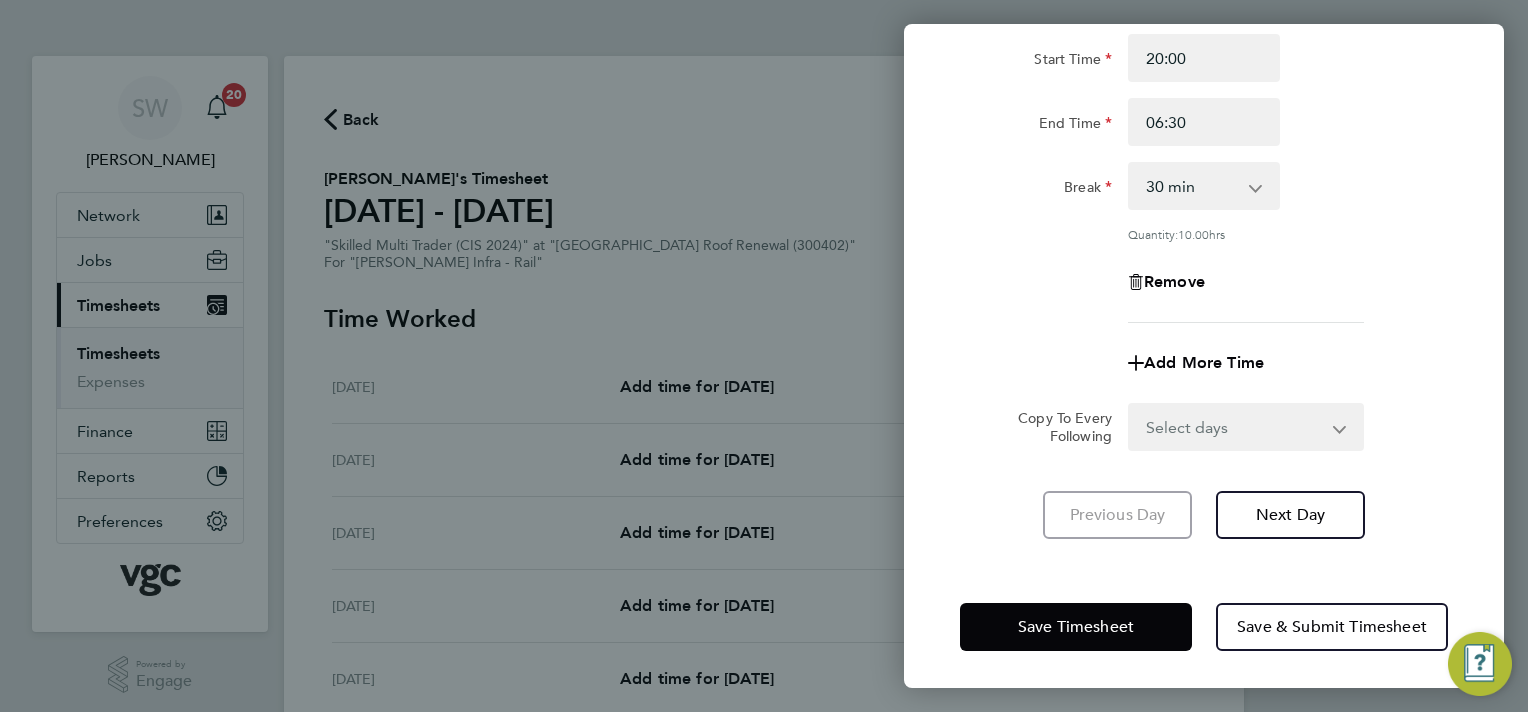 click on "Select days   Day   Weekday (Mon-Fri)   [DATE]   [DATE]   [DATE]   [DATE]   [DATE]   [DATE]" at bounding box center (1235, 427) 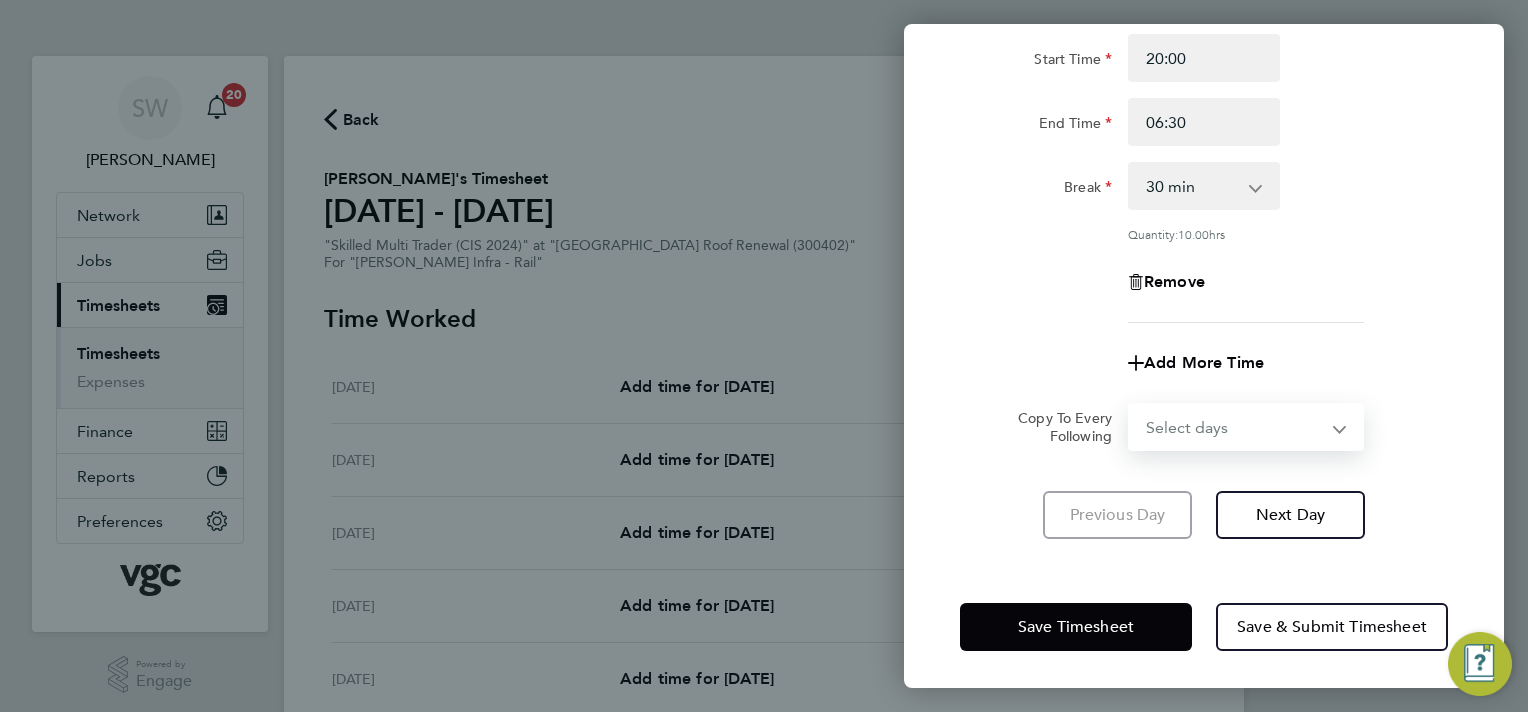 select on "SUN" 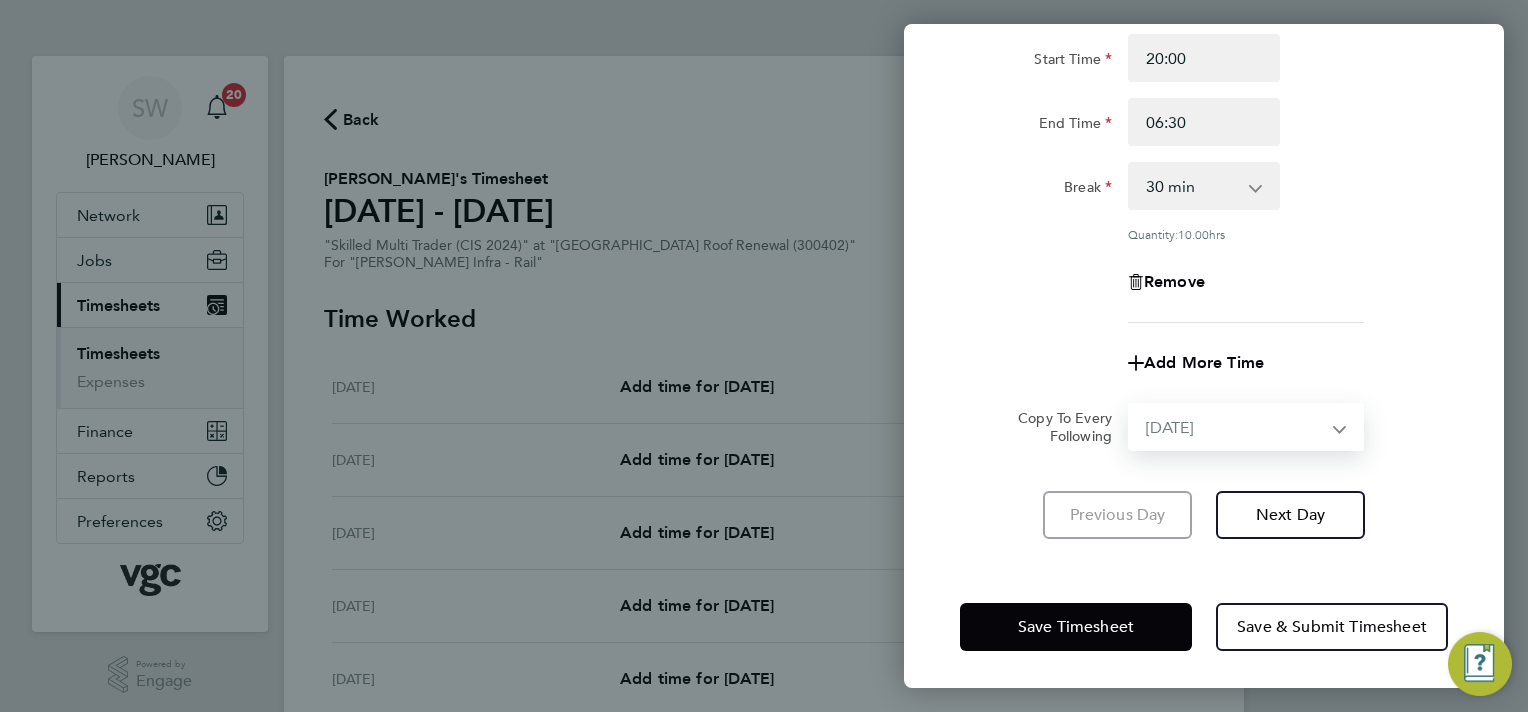 click on "Select days   Day   Weekday (Mon-Fri)   [DATE]   [DATE]   [DATE]   [DATE]   [DATE]   [DATE]" at bounding box center (1235, 427) 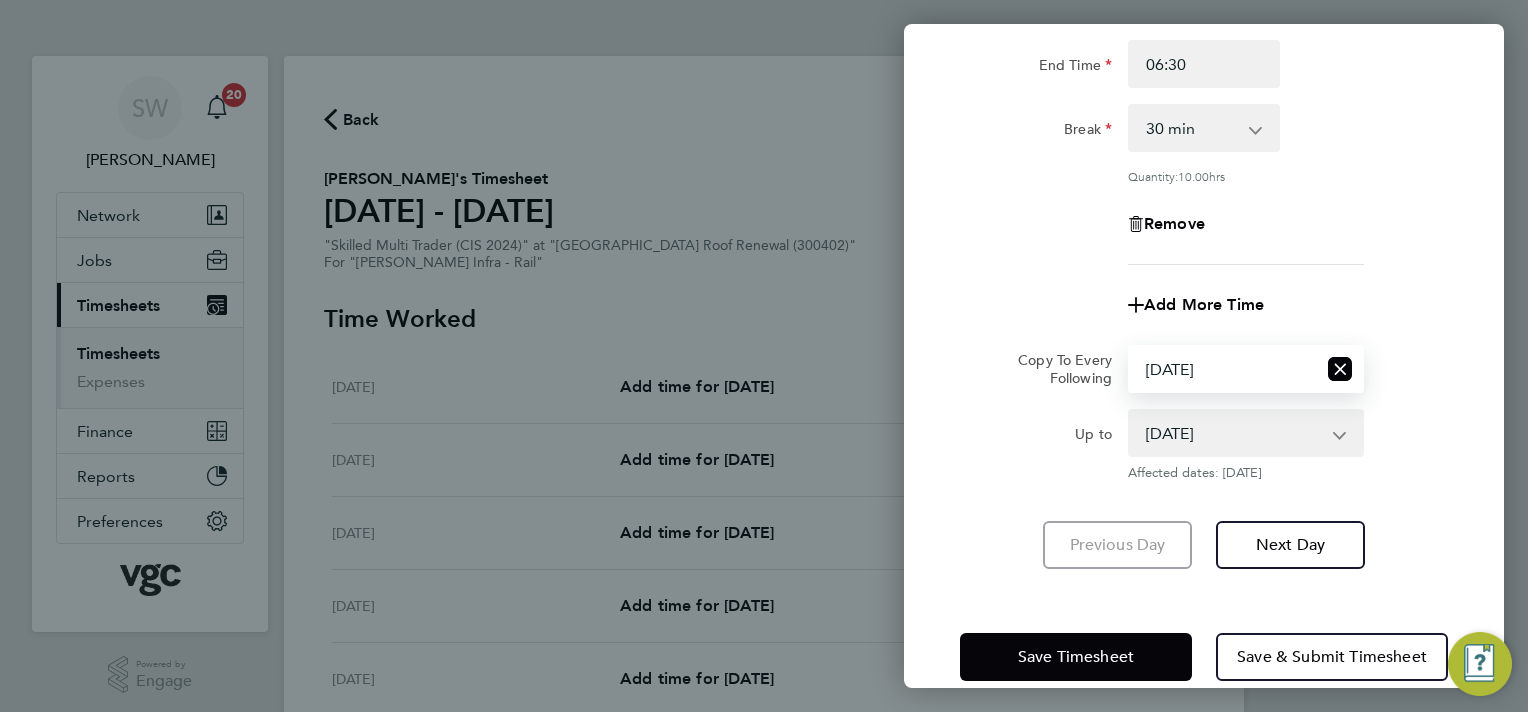 scroll, scrollTop: 278, scrollLeft: 0, axis: vertical 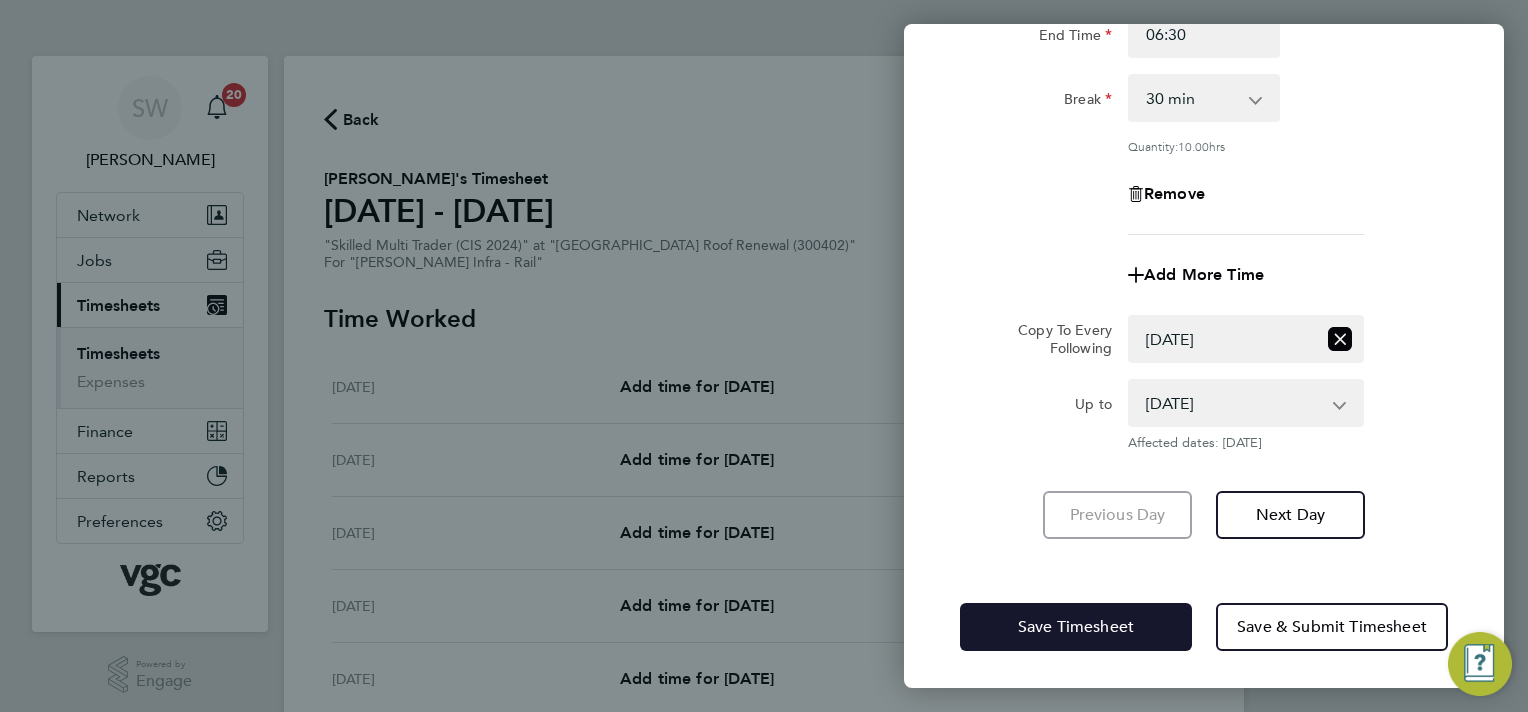 click on "Save Timesheet" 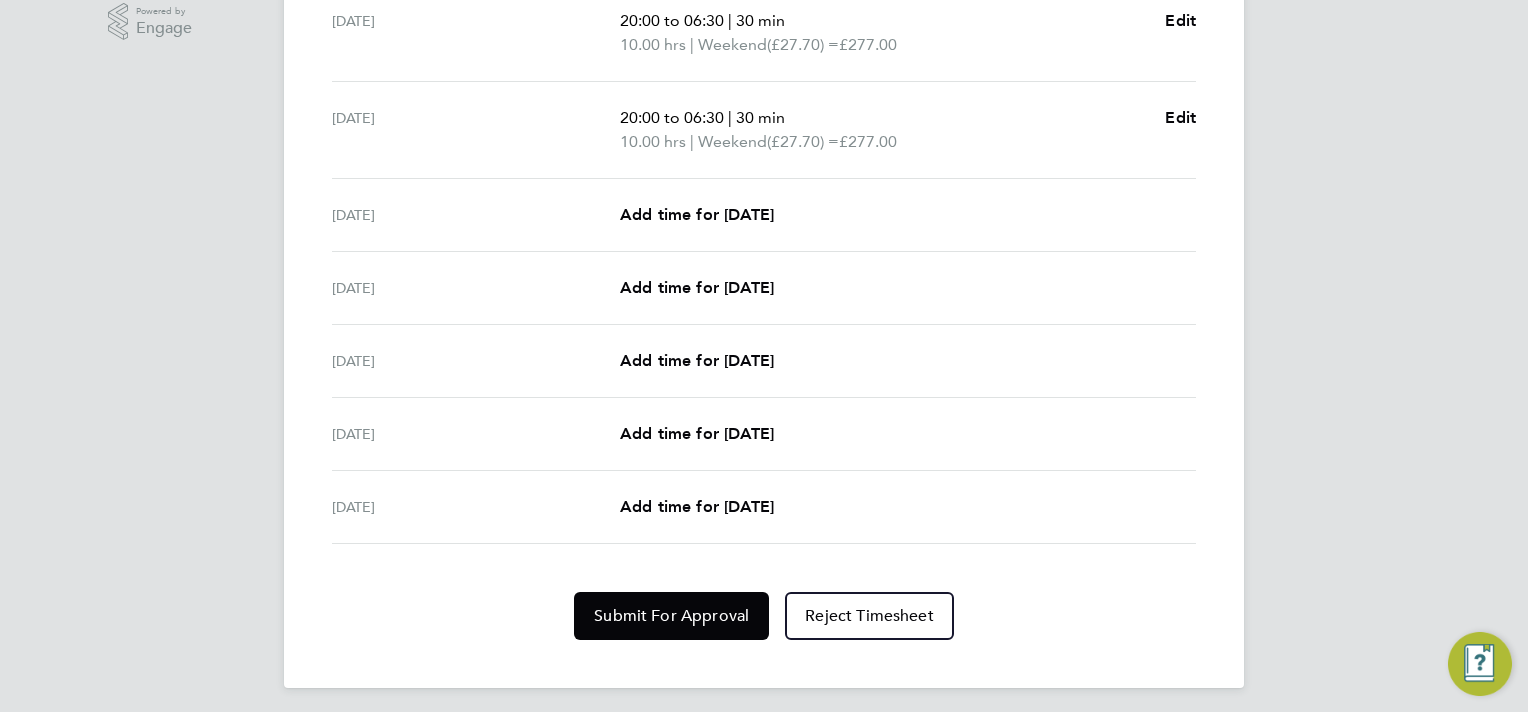 scroll, scrollTop: 658, scrollLeft: 0, axis: vertical 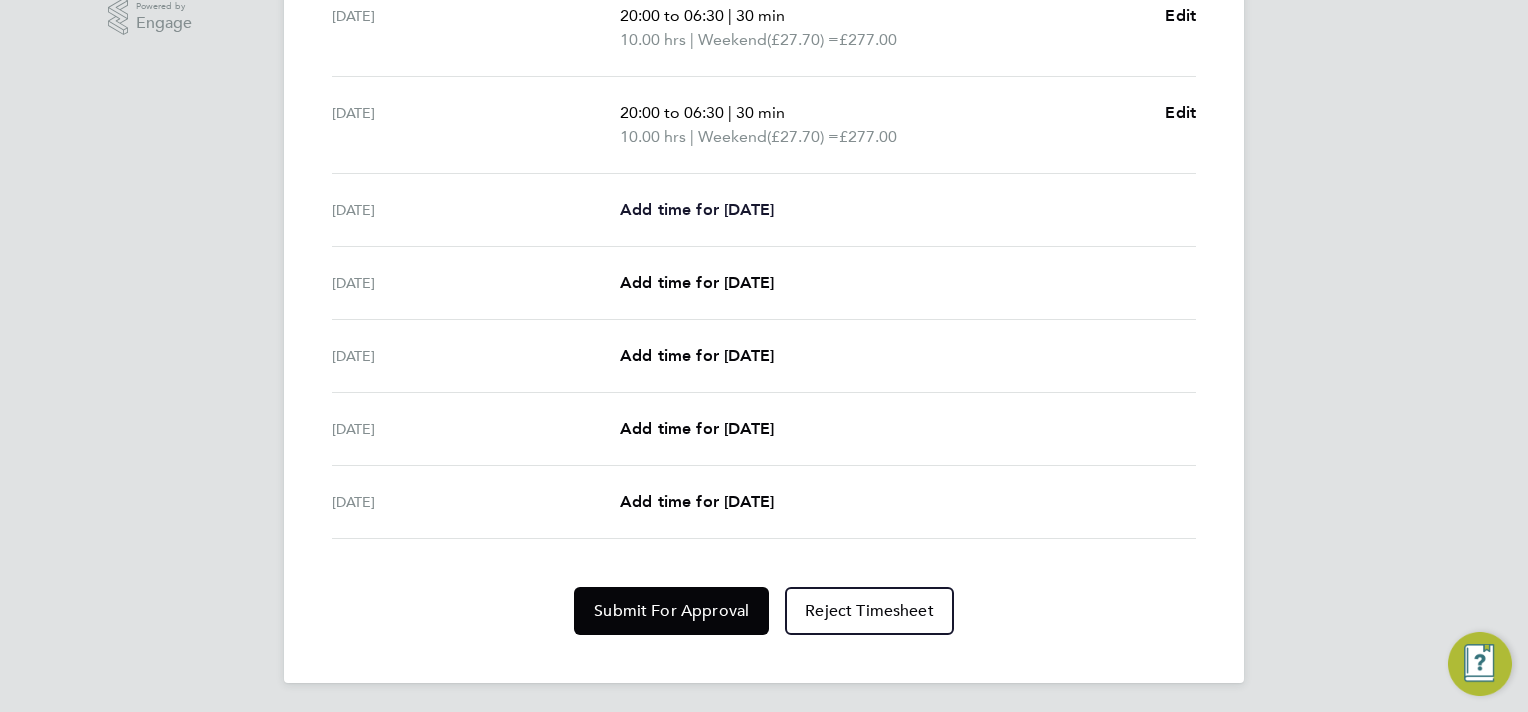 click on "Add time for [DATE]" at bounding box center [697, 209] 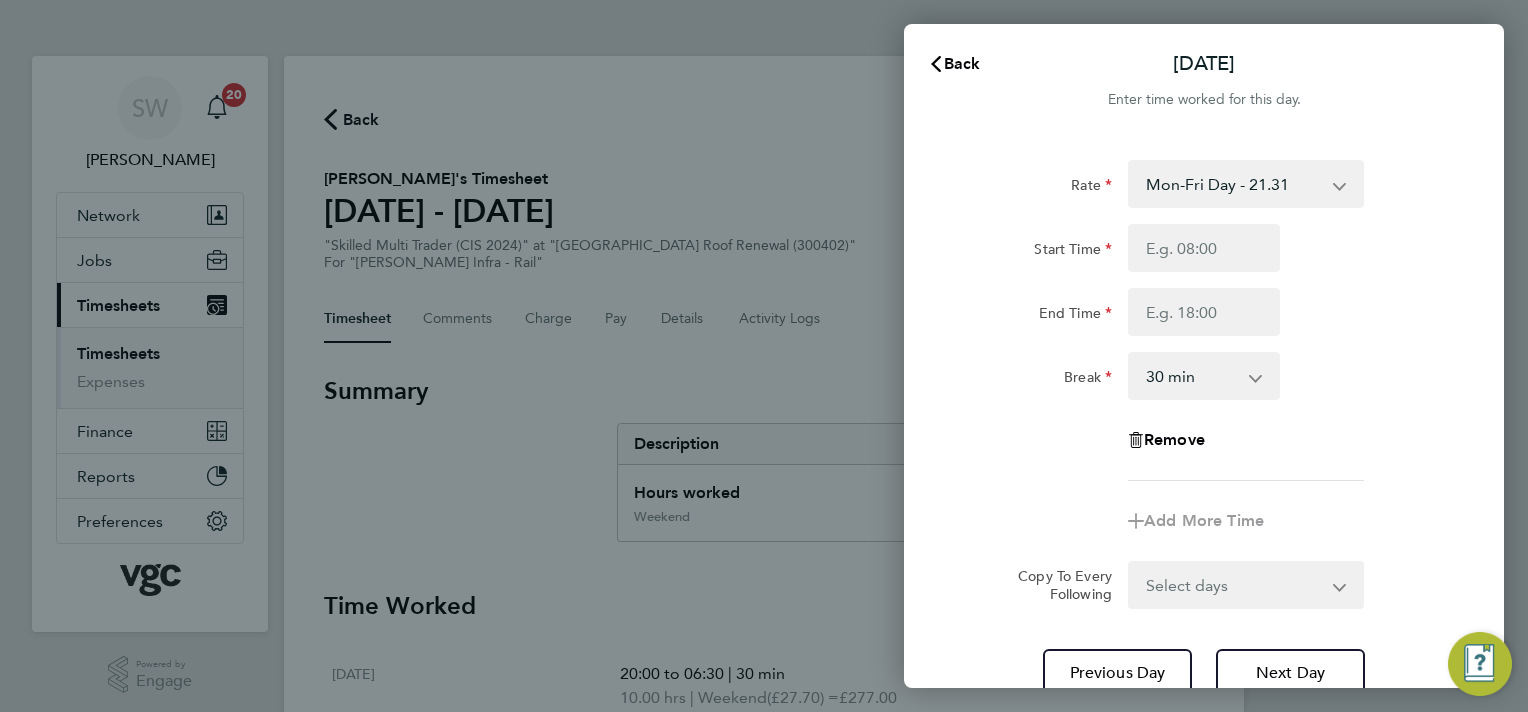 scroll, scrollTop: 0, scrollLeft: 0, axis: both 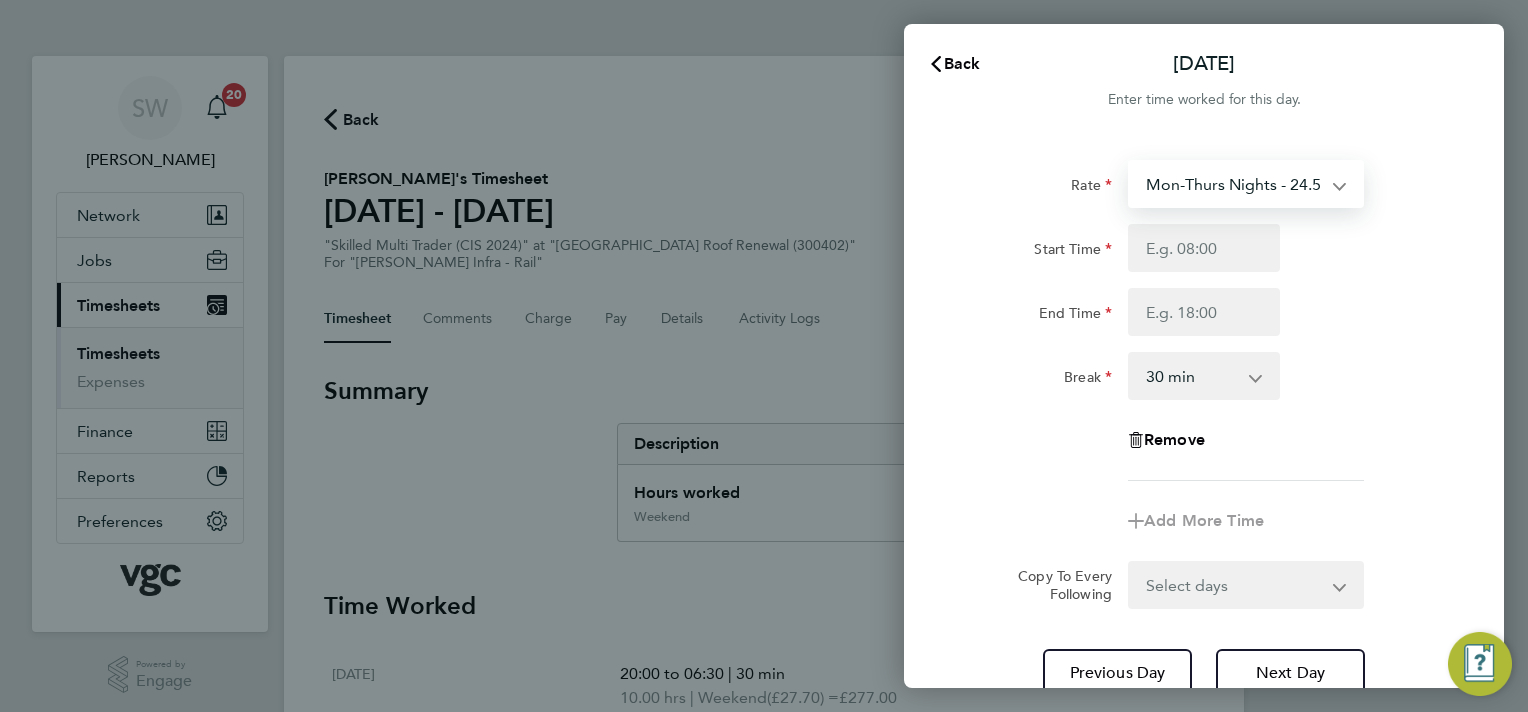 select on "30" 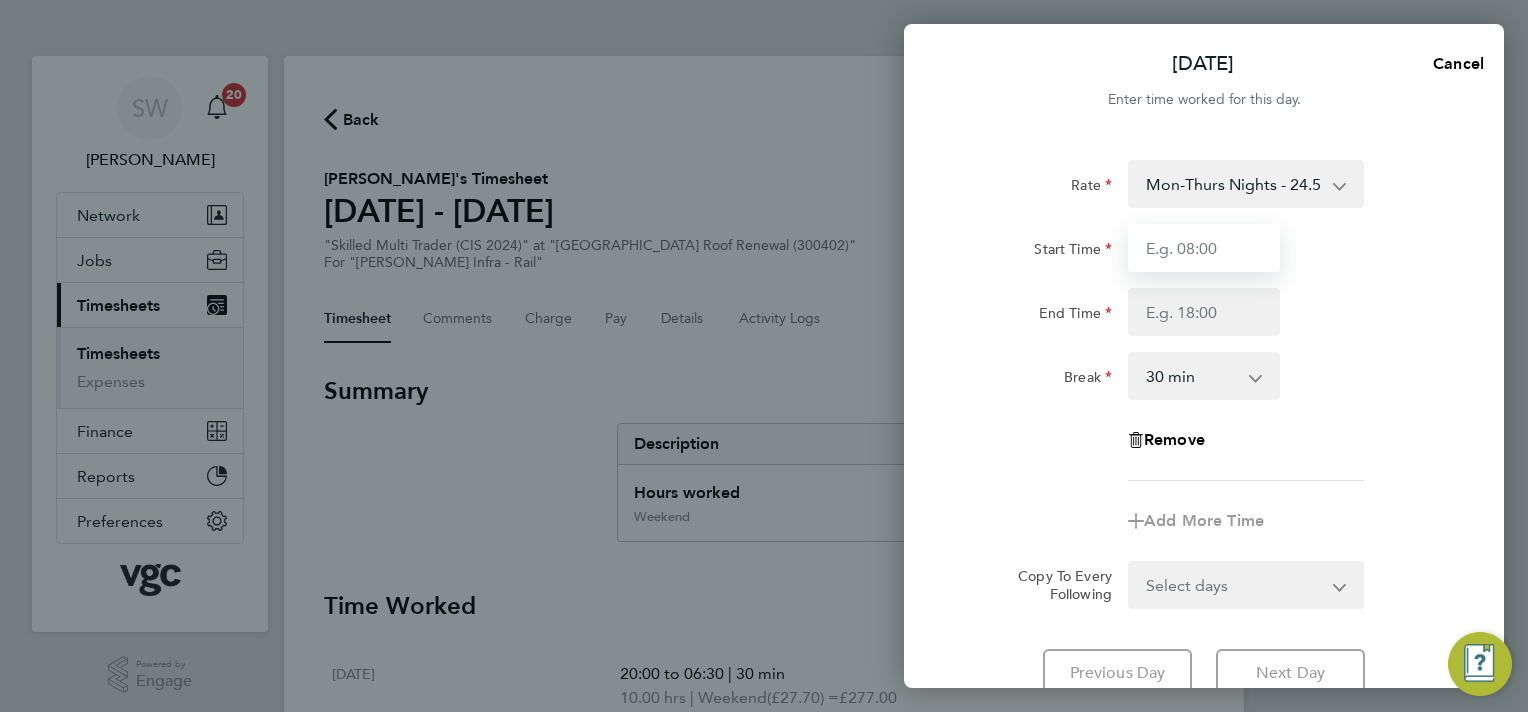 click on "Start Time" at bounding box center (1204, 248) 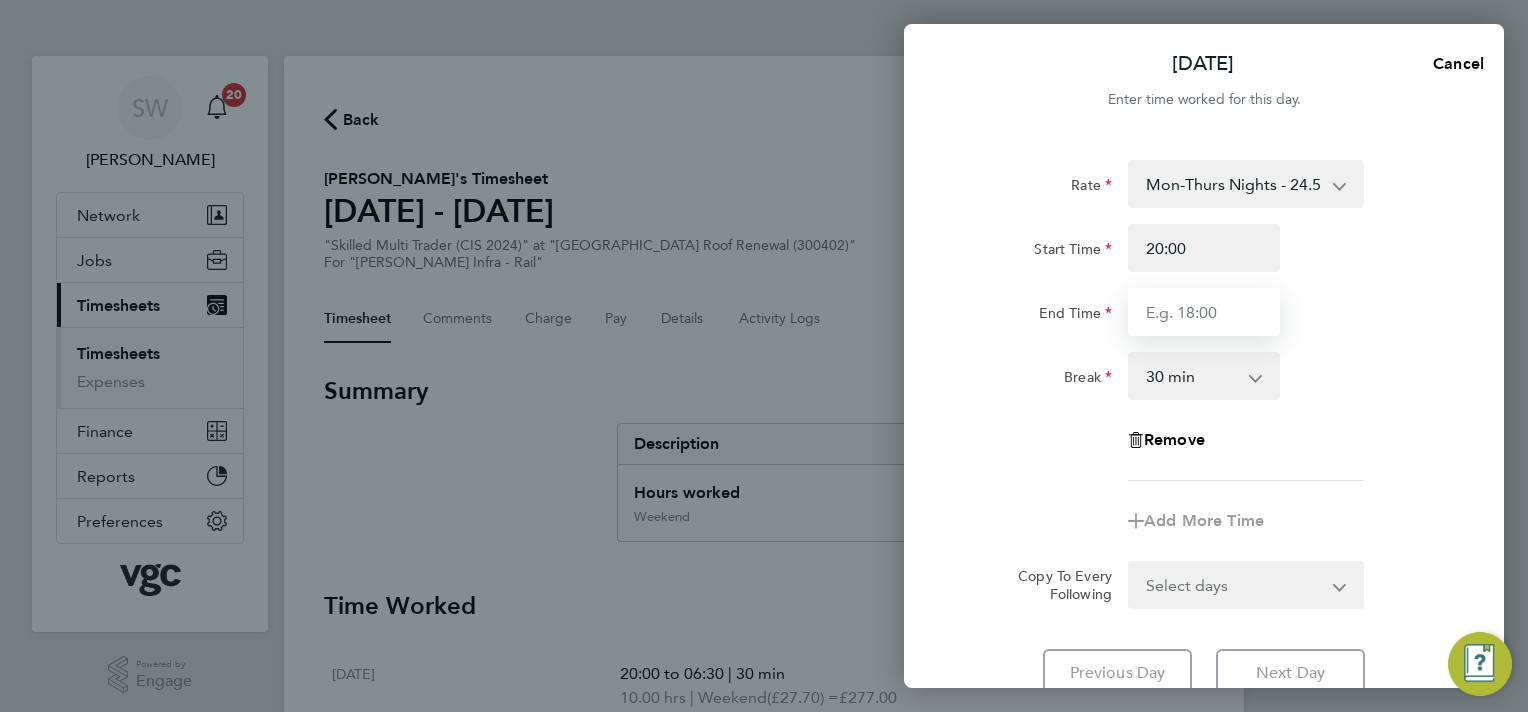 type on "06:30" 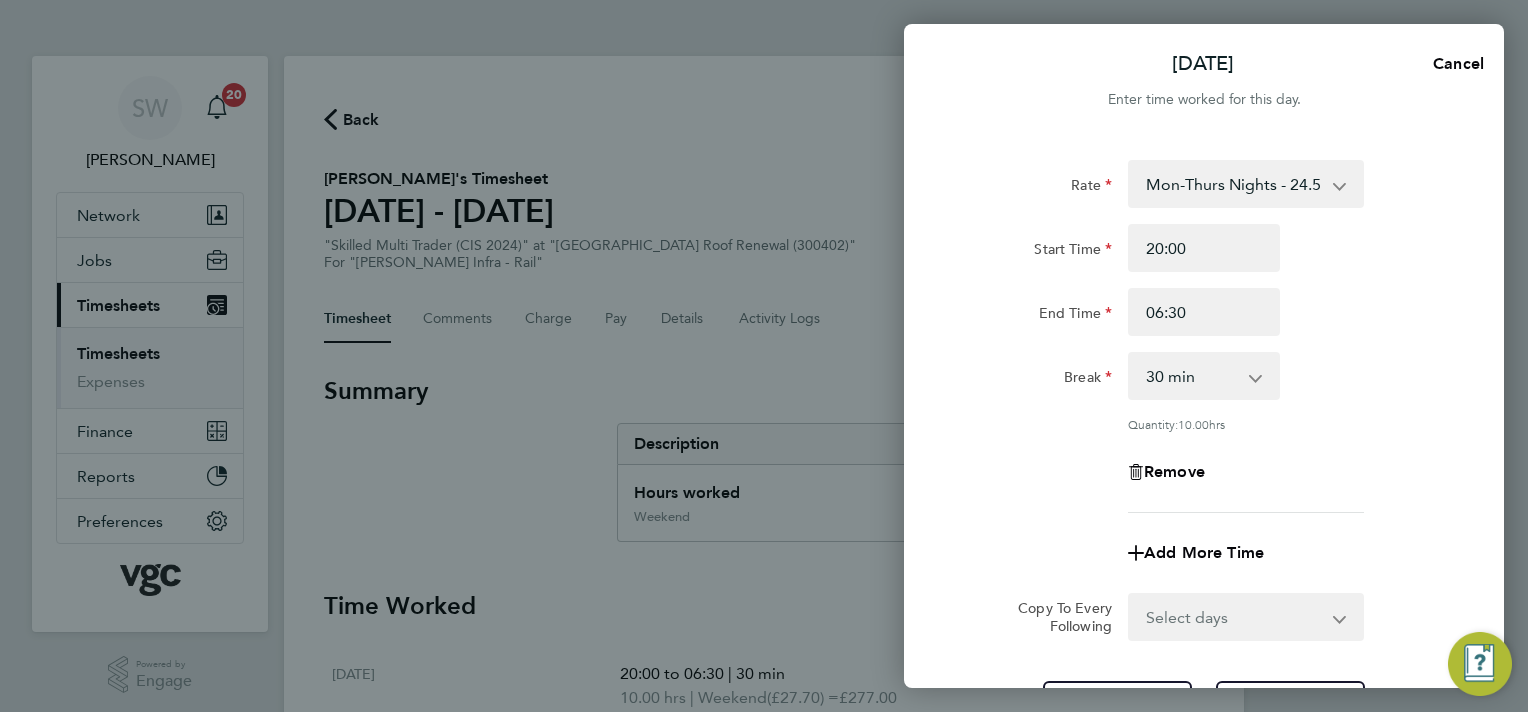 click on "Select days   Day   [DATE]   [DATE]   [DATE]   [DATE]" at bounding box center [1235, 617] 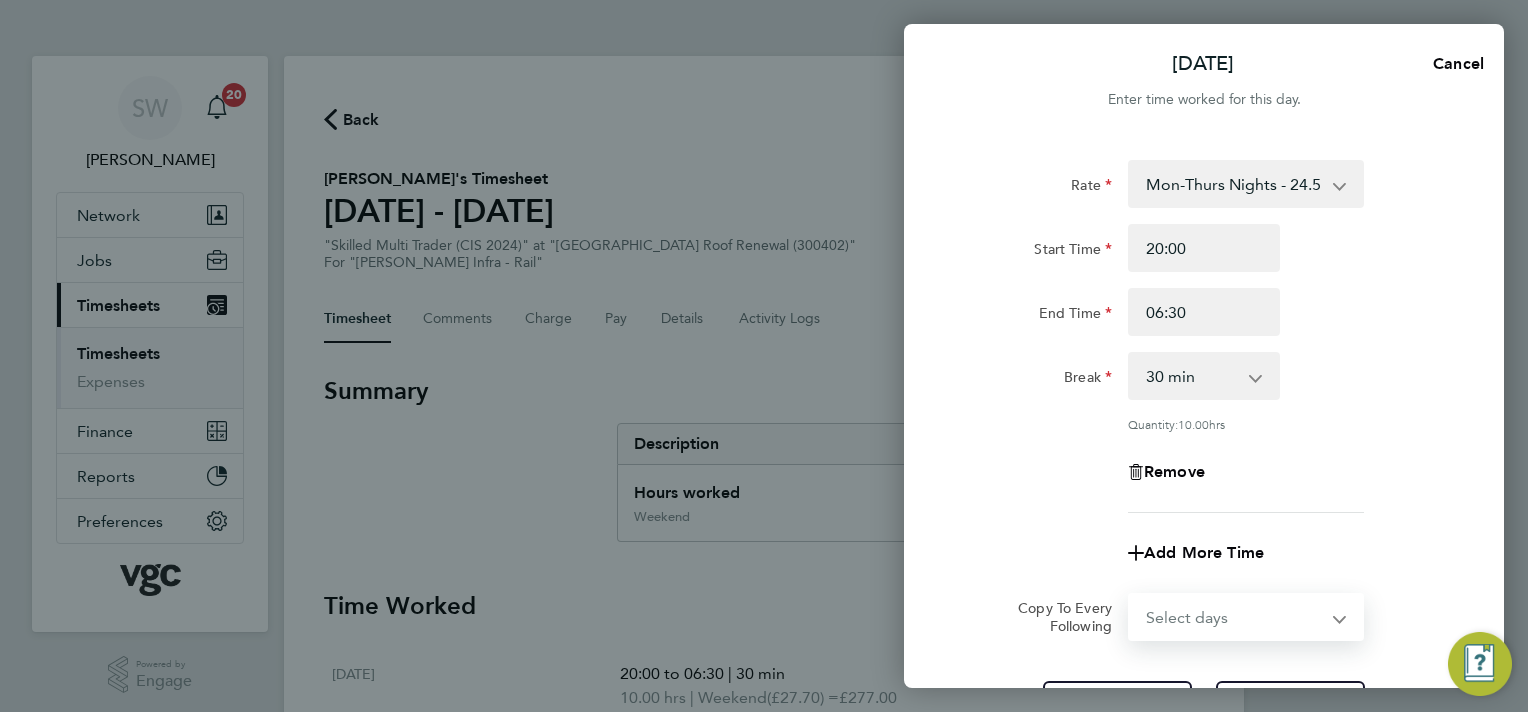 select on "TUE" 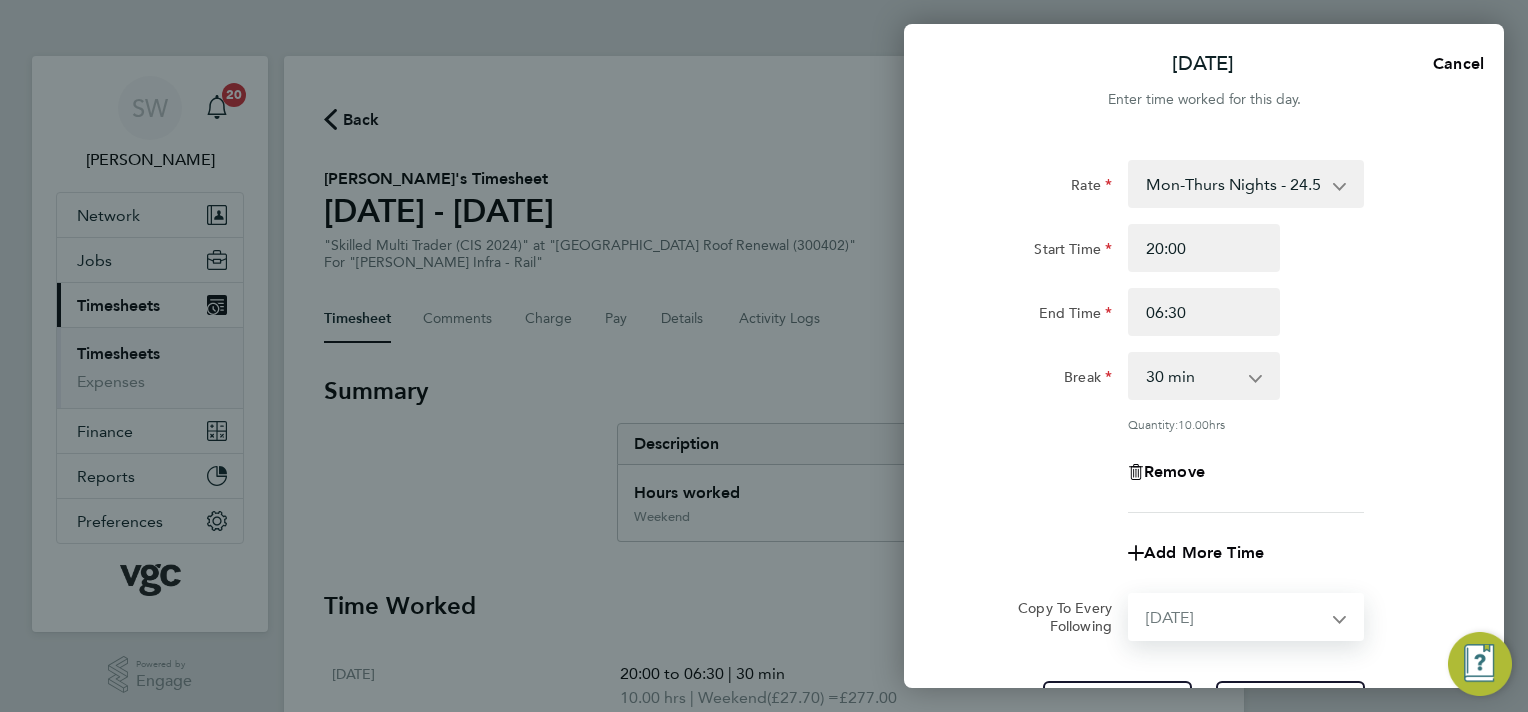 click on "Select days   Day   [DATE]   [DATE]   [DATE]   [DATE]" at bounding box center (1235, 617) 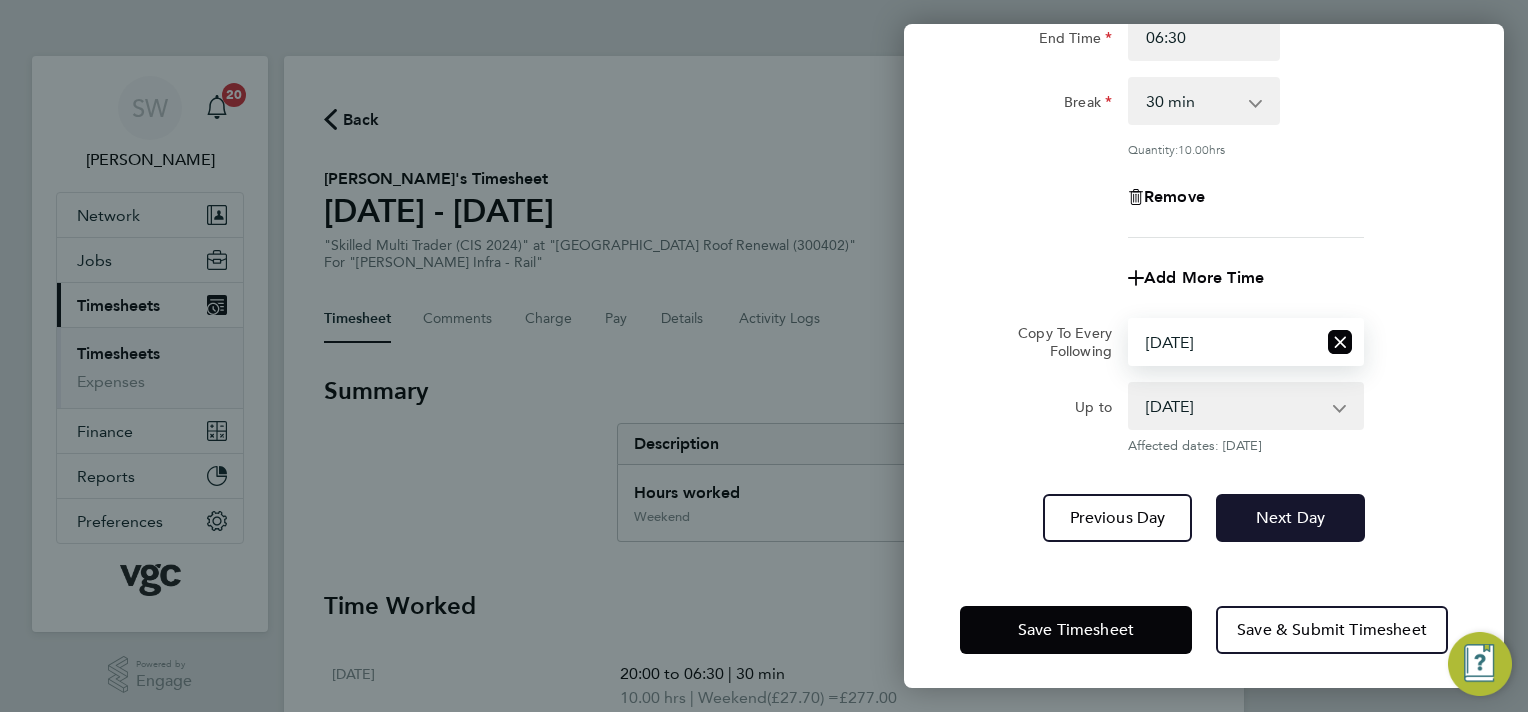 scroll, scrollTop: 278, scrollLeft: 0, axis: vertical 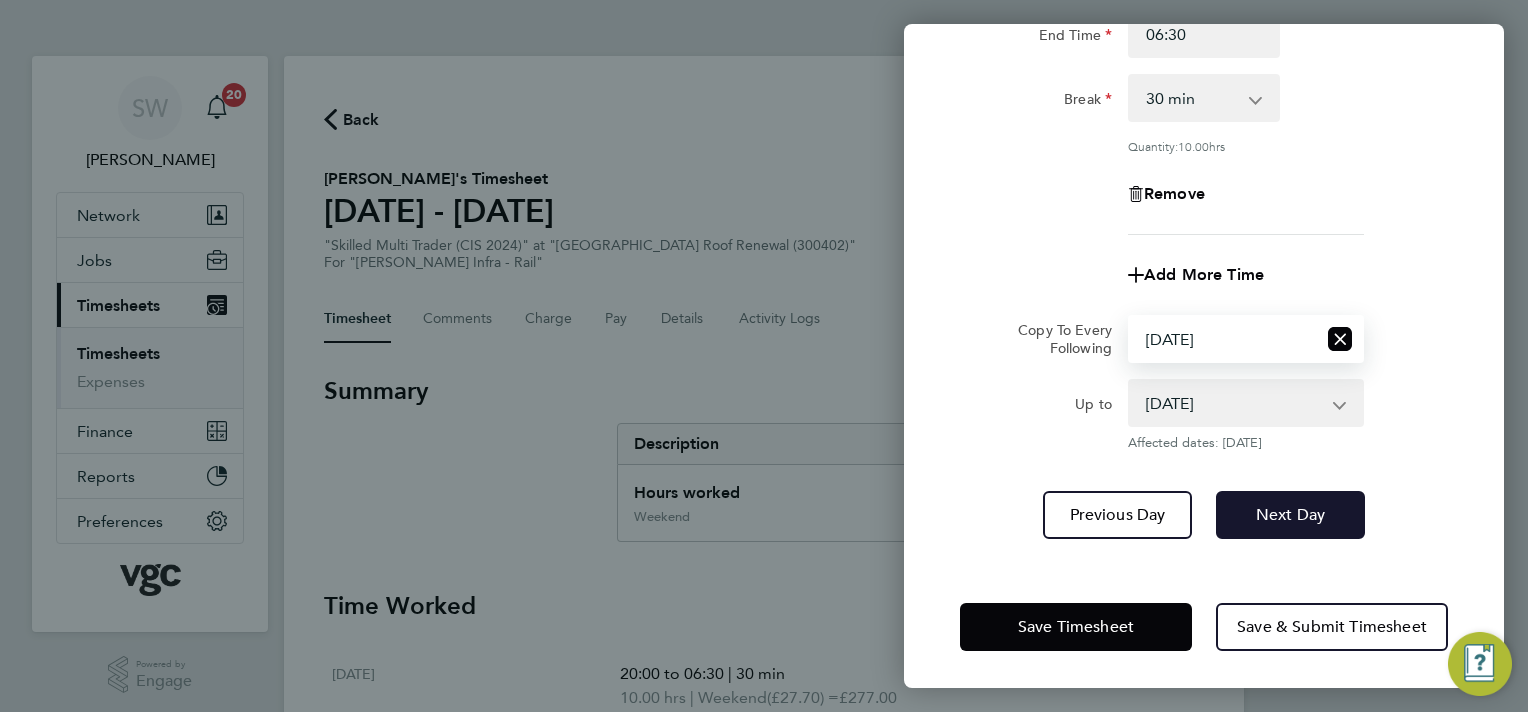 click on "Next Day" 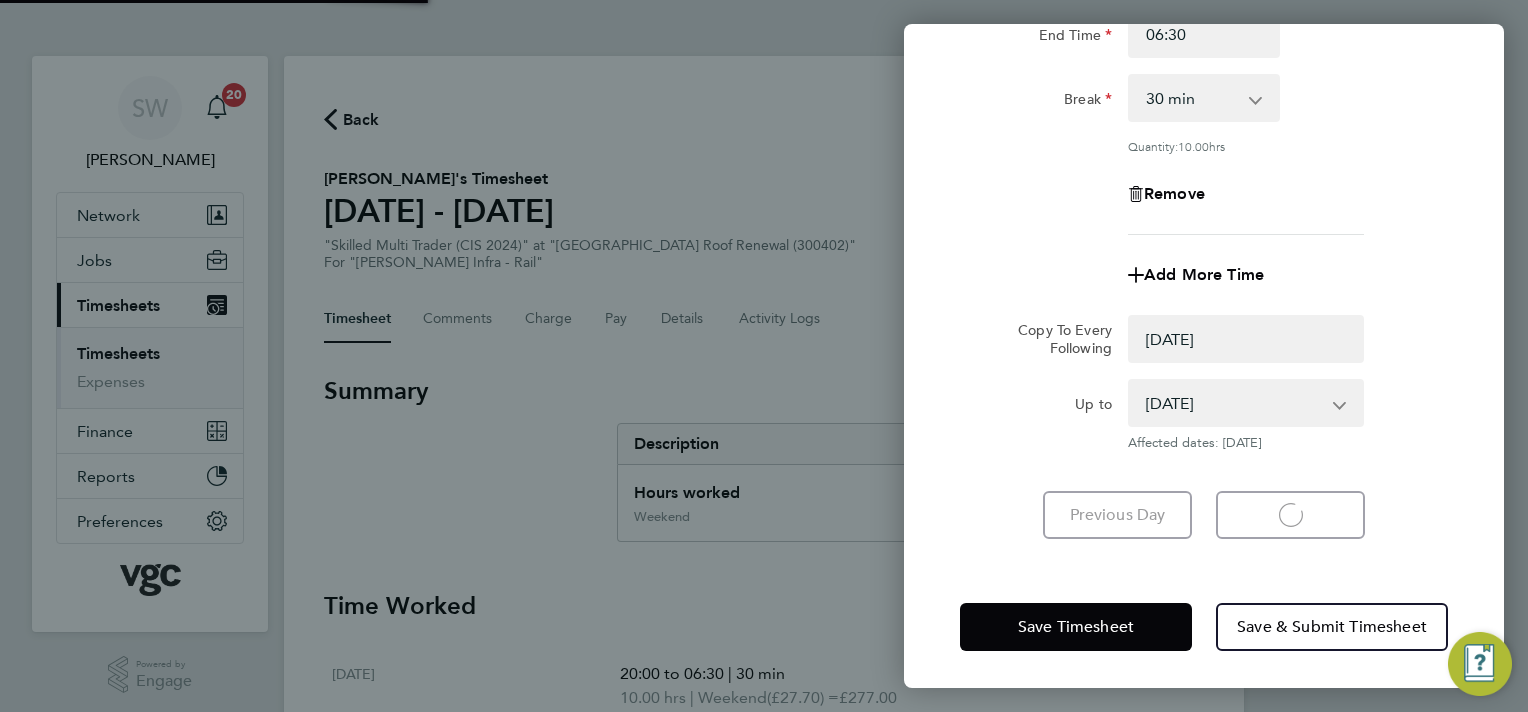 select on "0: null" 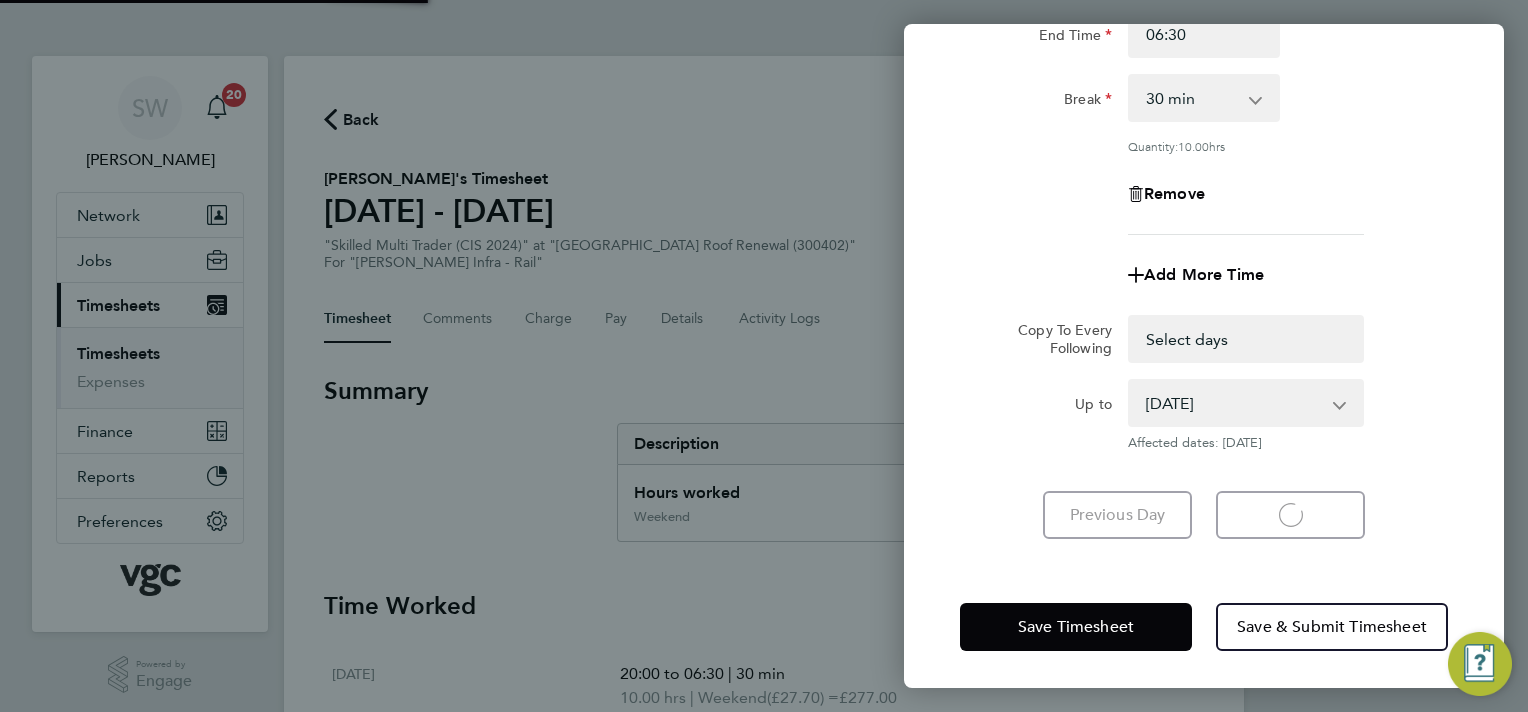 select on "30" 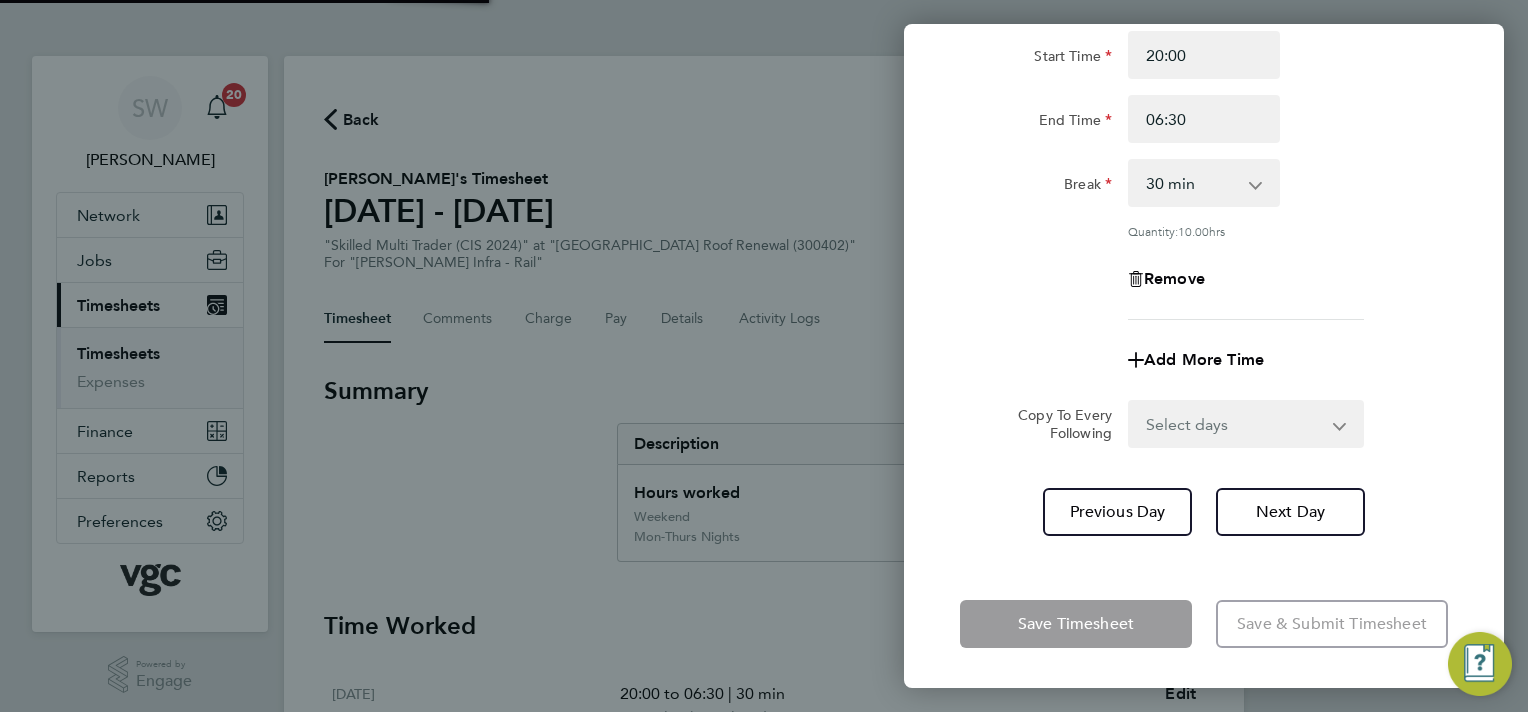 scroll, scrollTop: 190, scrollLeft: 0, axis: vertical 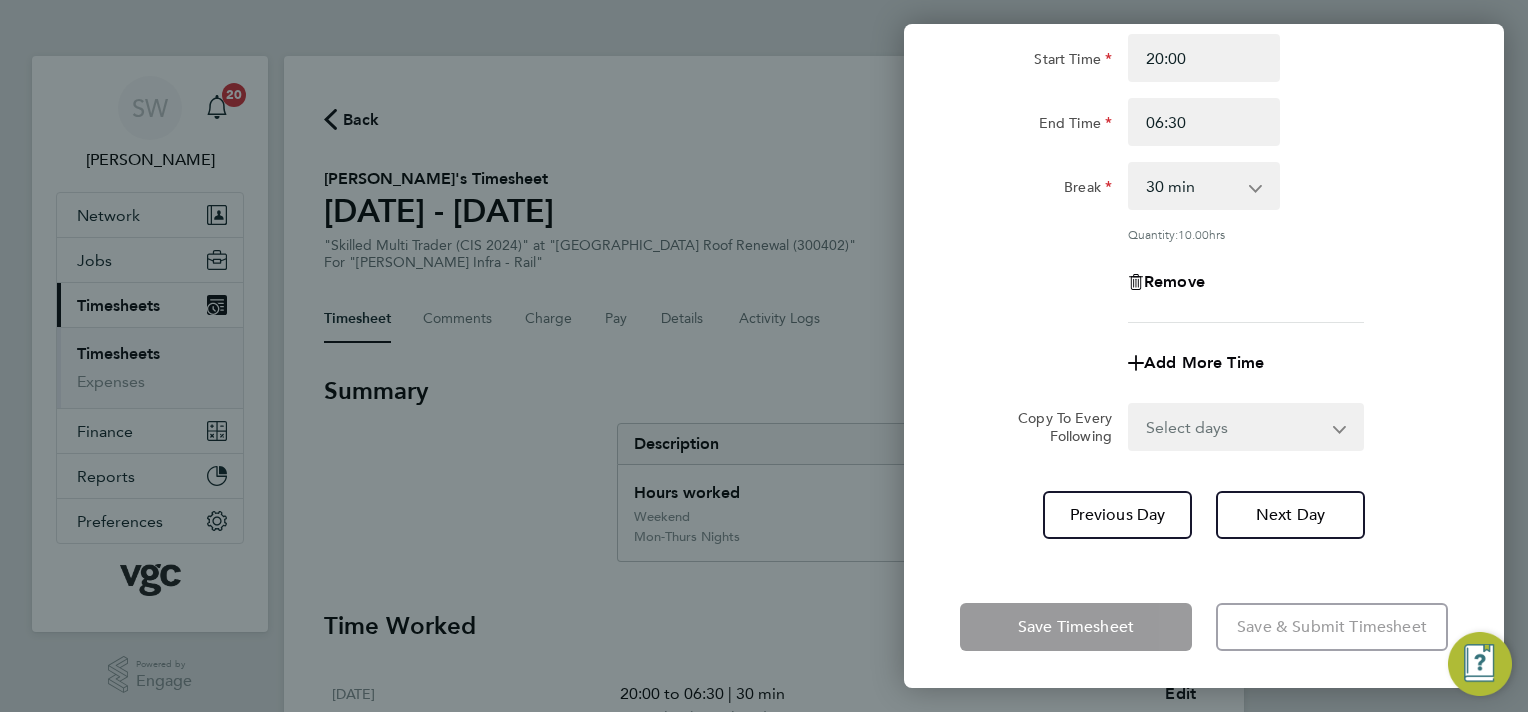 drag, startPoint x: 1331, startPoint y: 425, endPoint x: 1313, endPoint y: 428, distance: 18.248287 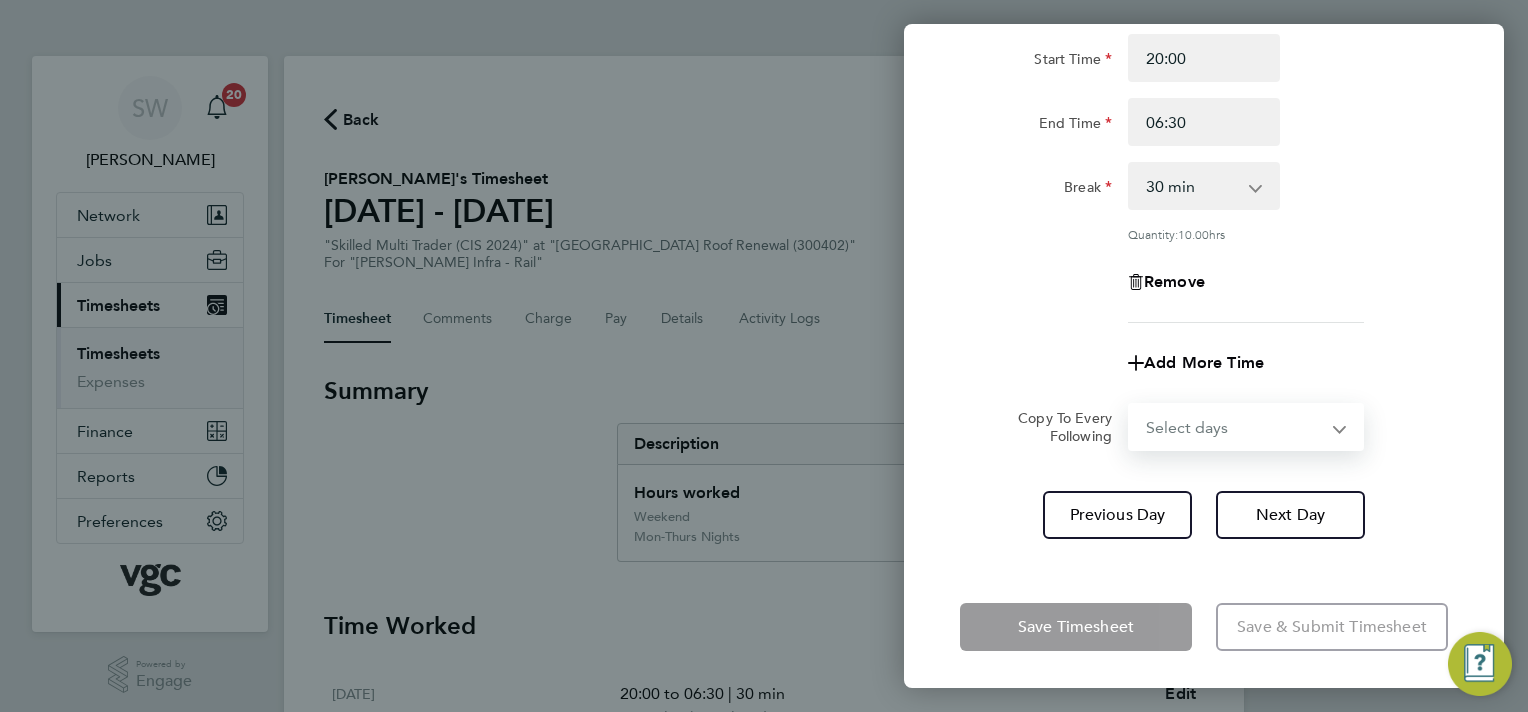 select on "WED" 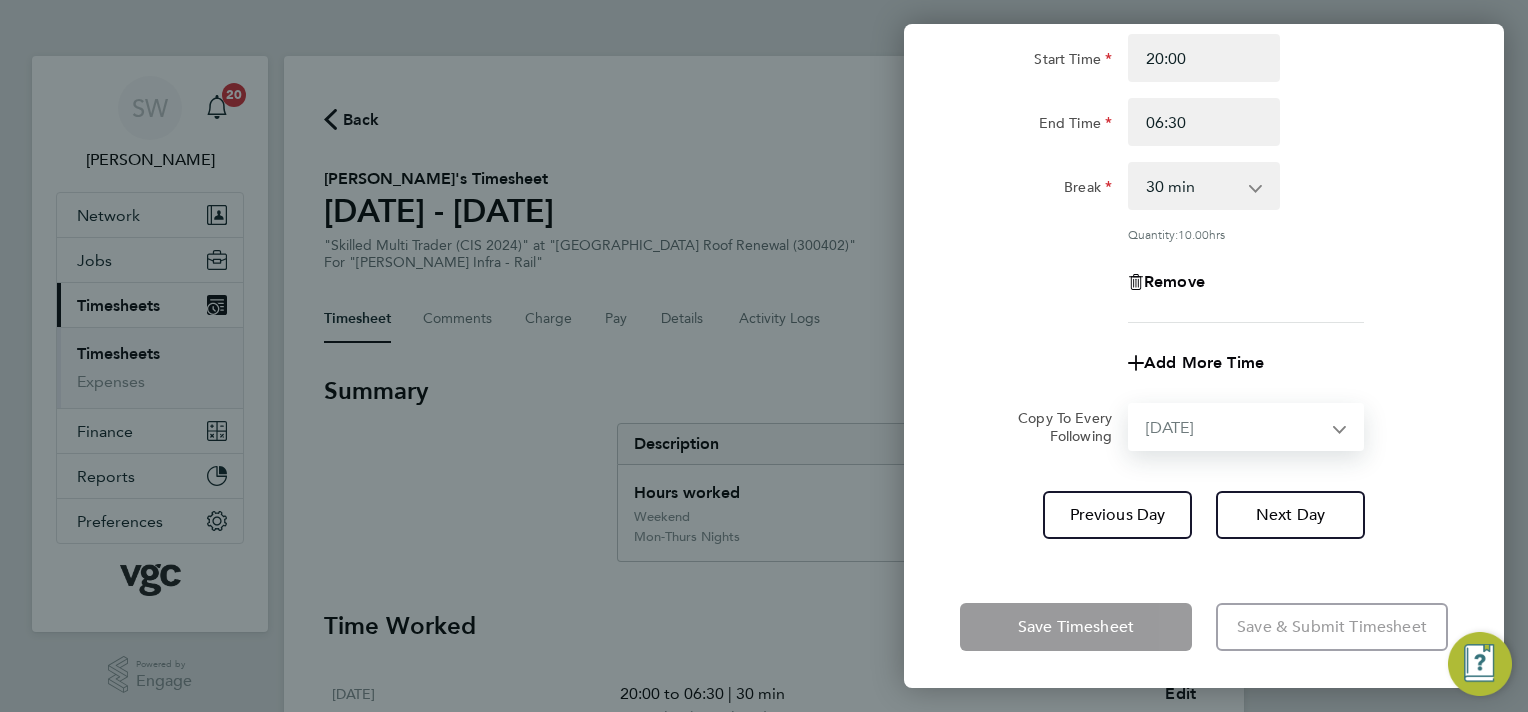 click on "Select days   Day   [DATE]   [DATE]   [DATE]" at bounding box center [1235, 427] 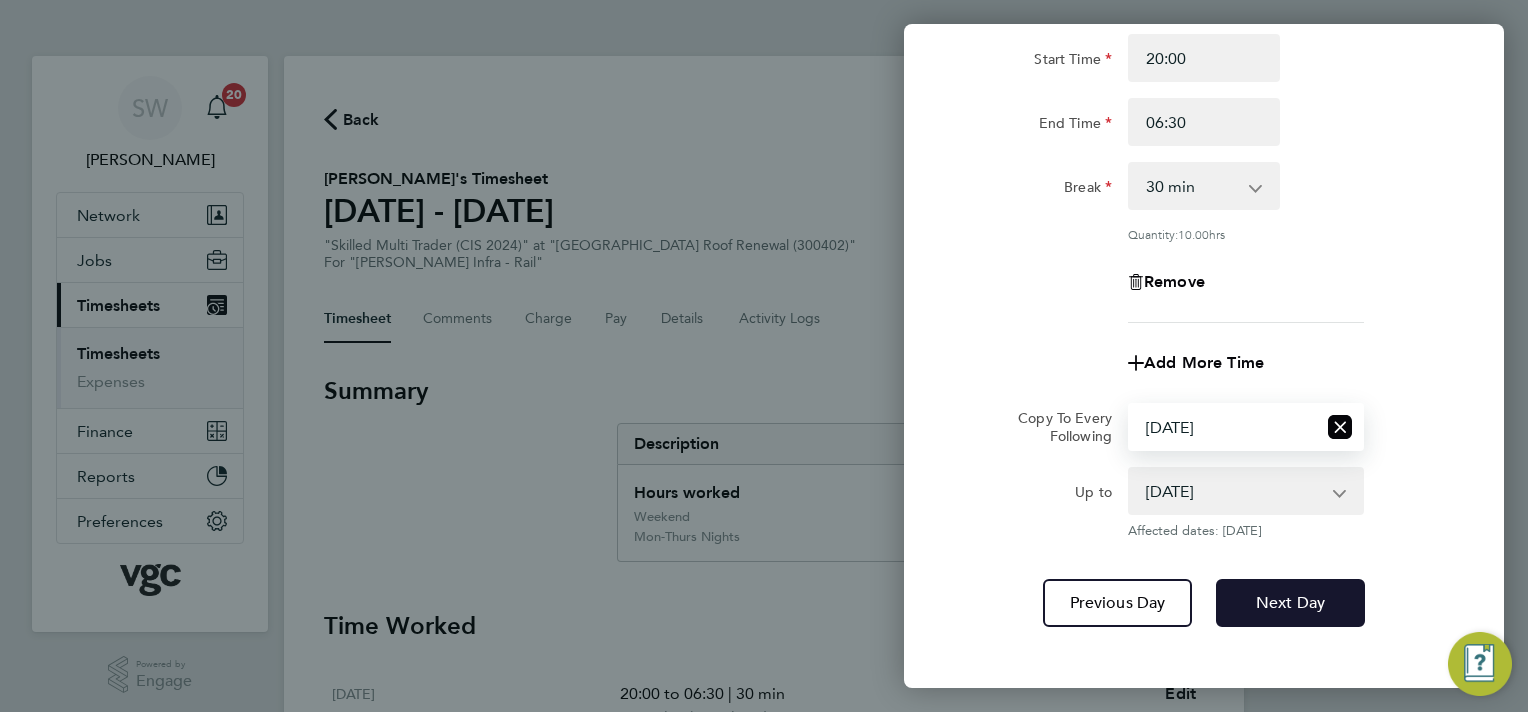 drag, startPoint x: 1264, startPoint y: 582, endPoint x: 1272, endPoint y: 570, distance: 14.422205 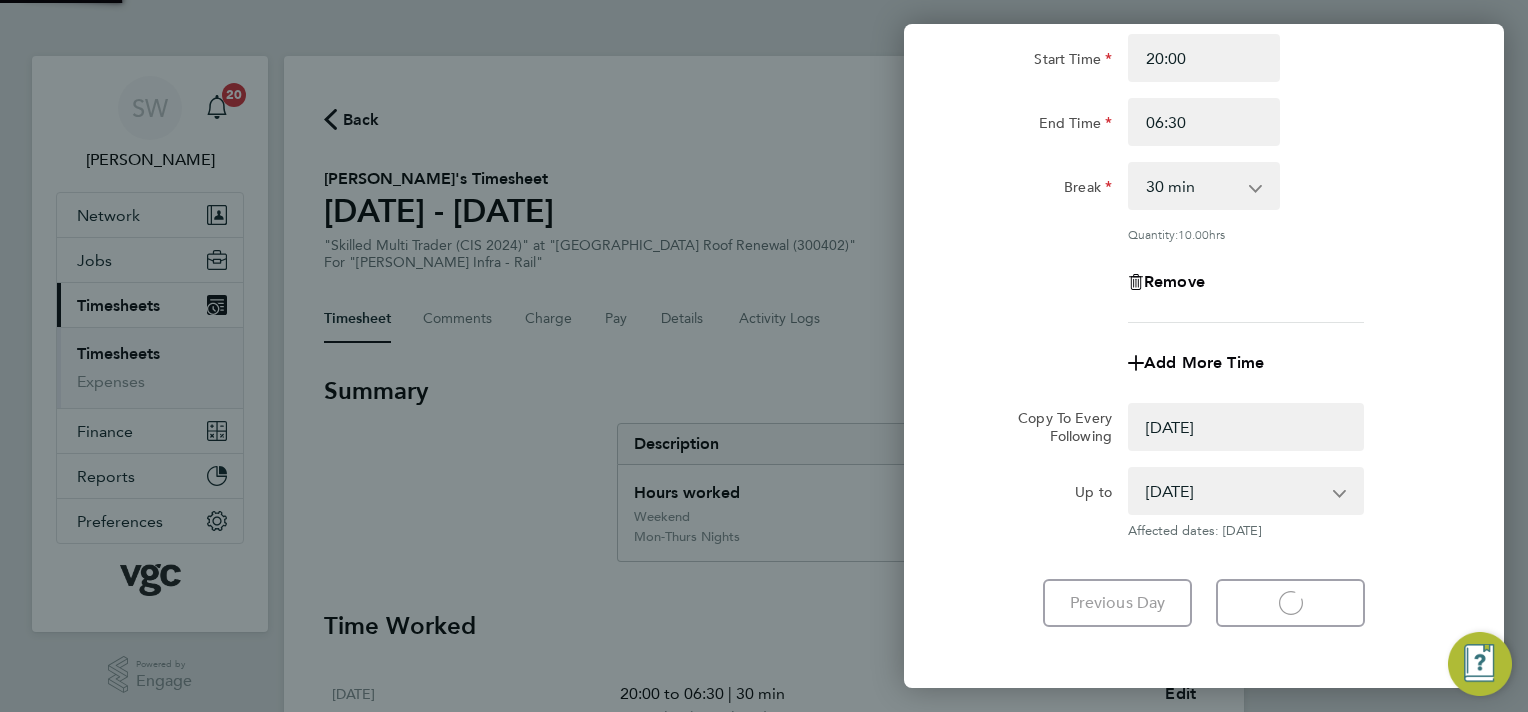 select on "0: null" 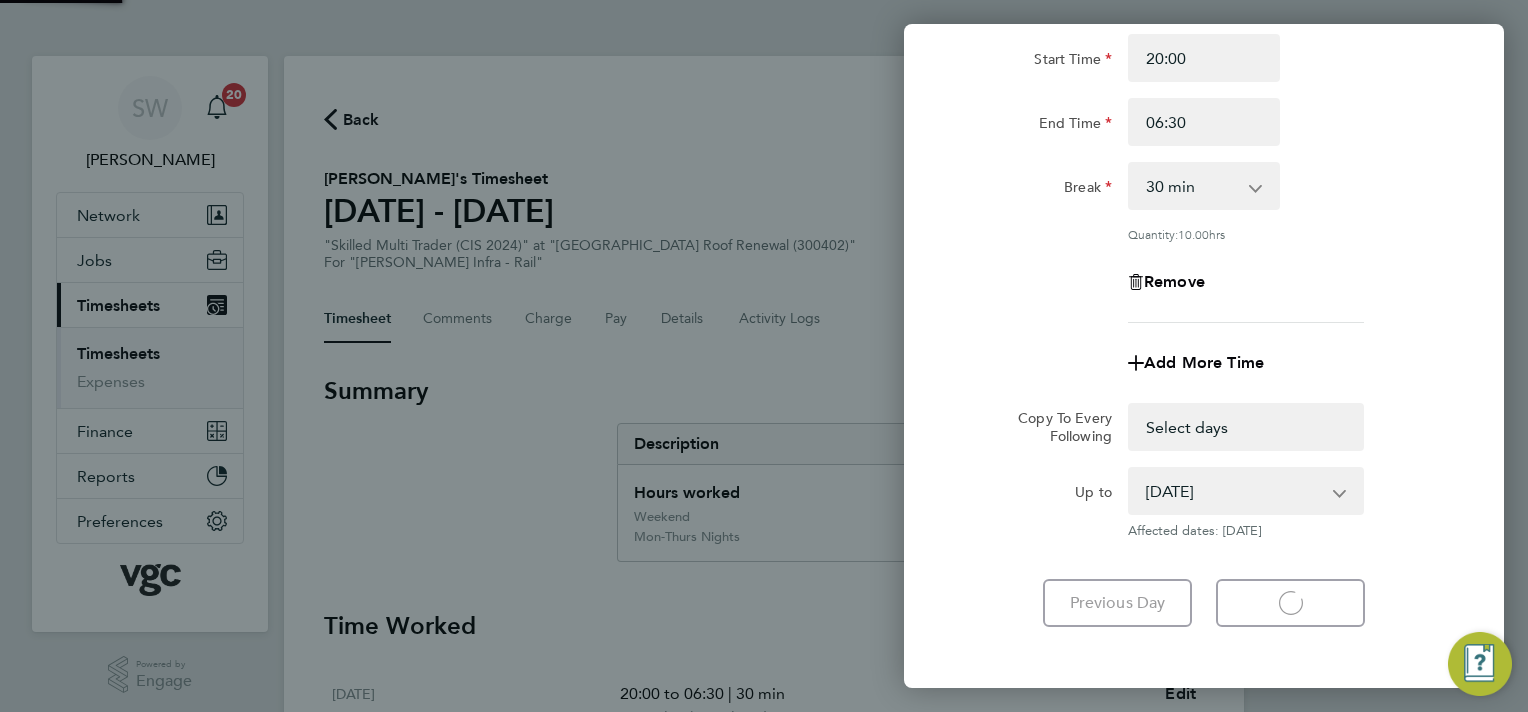 select on "30" 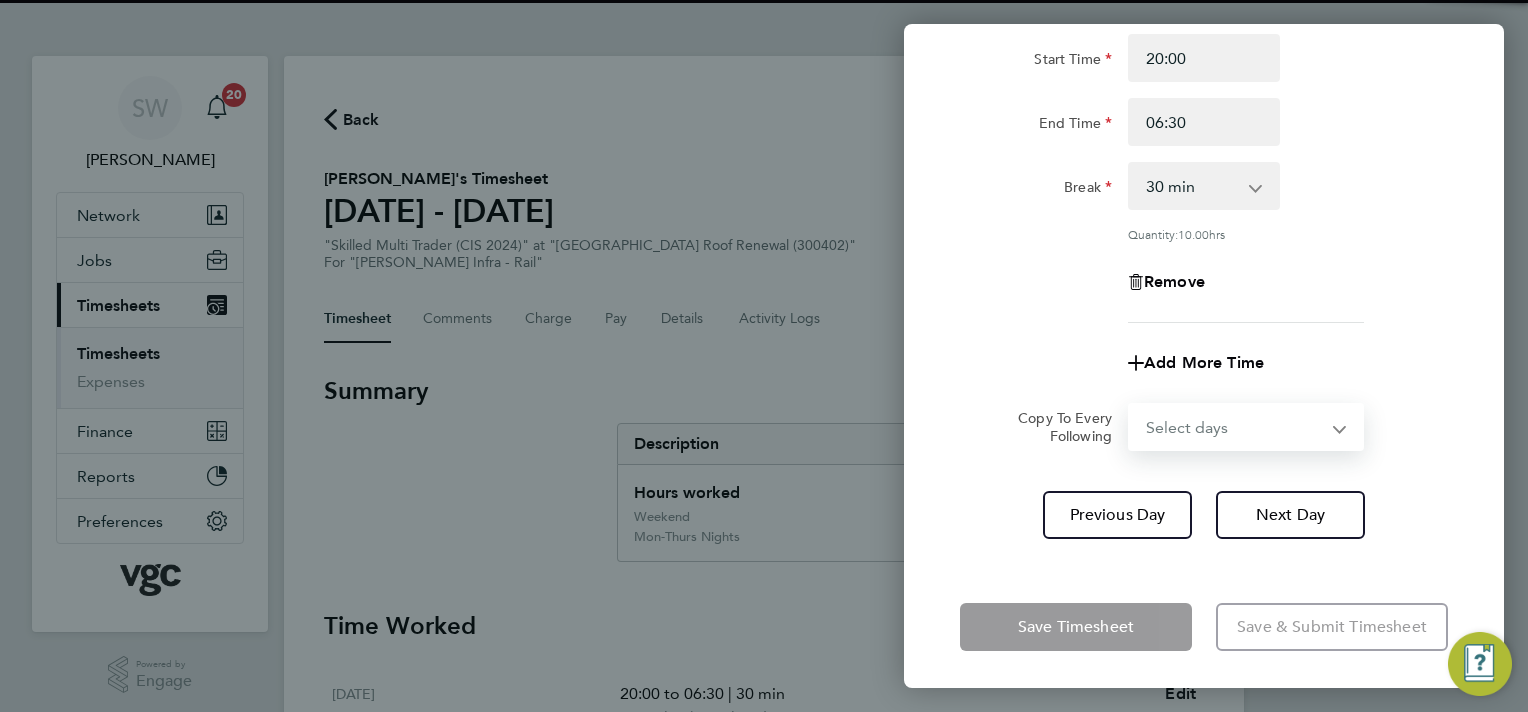 click on "Select days   Day   [DATE]   [DATE]" at bounding box center [1235, 427] 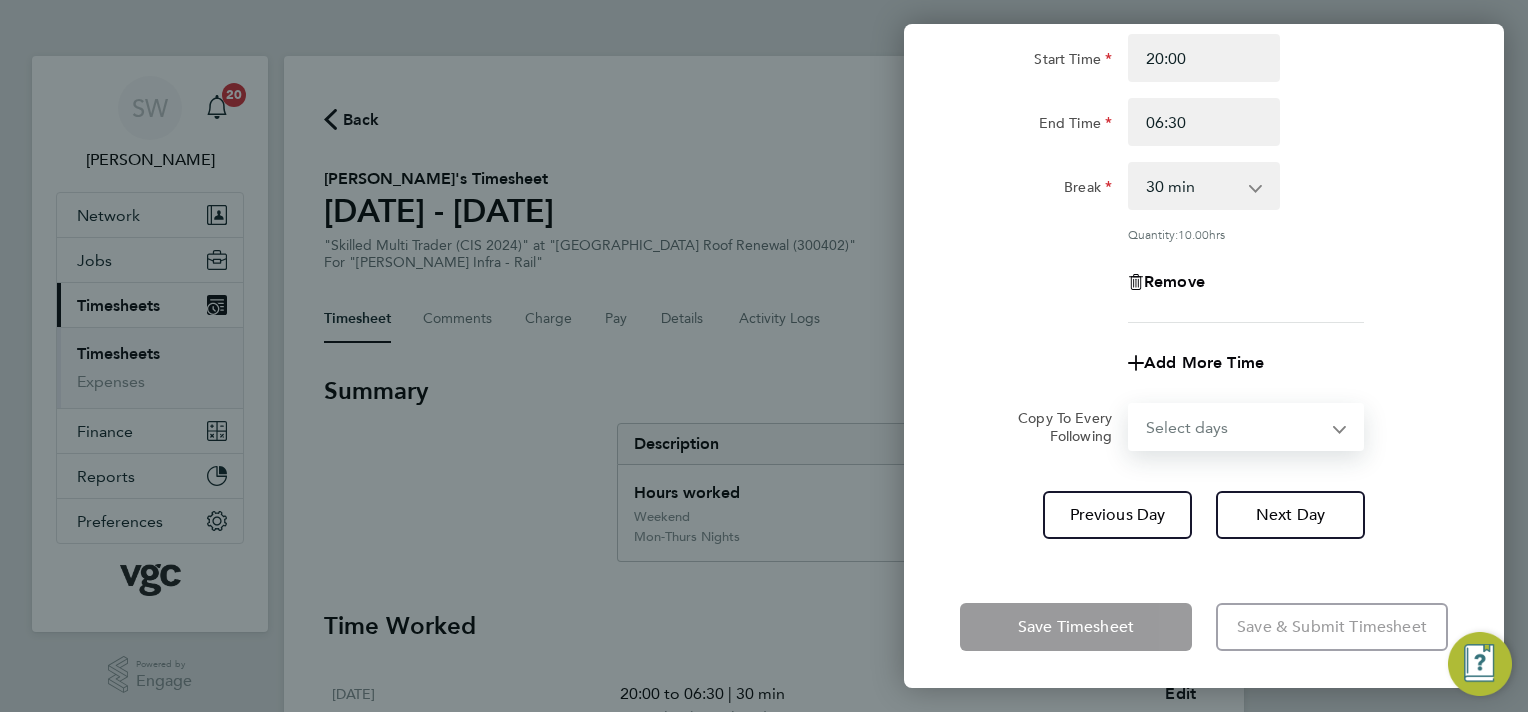 select on "THU" 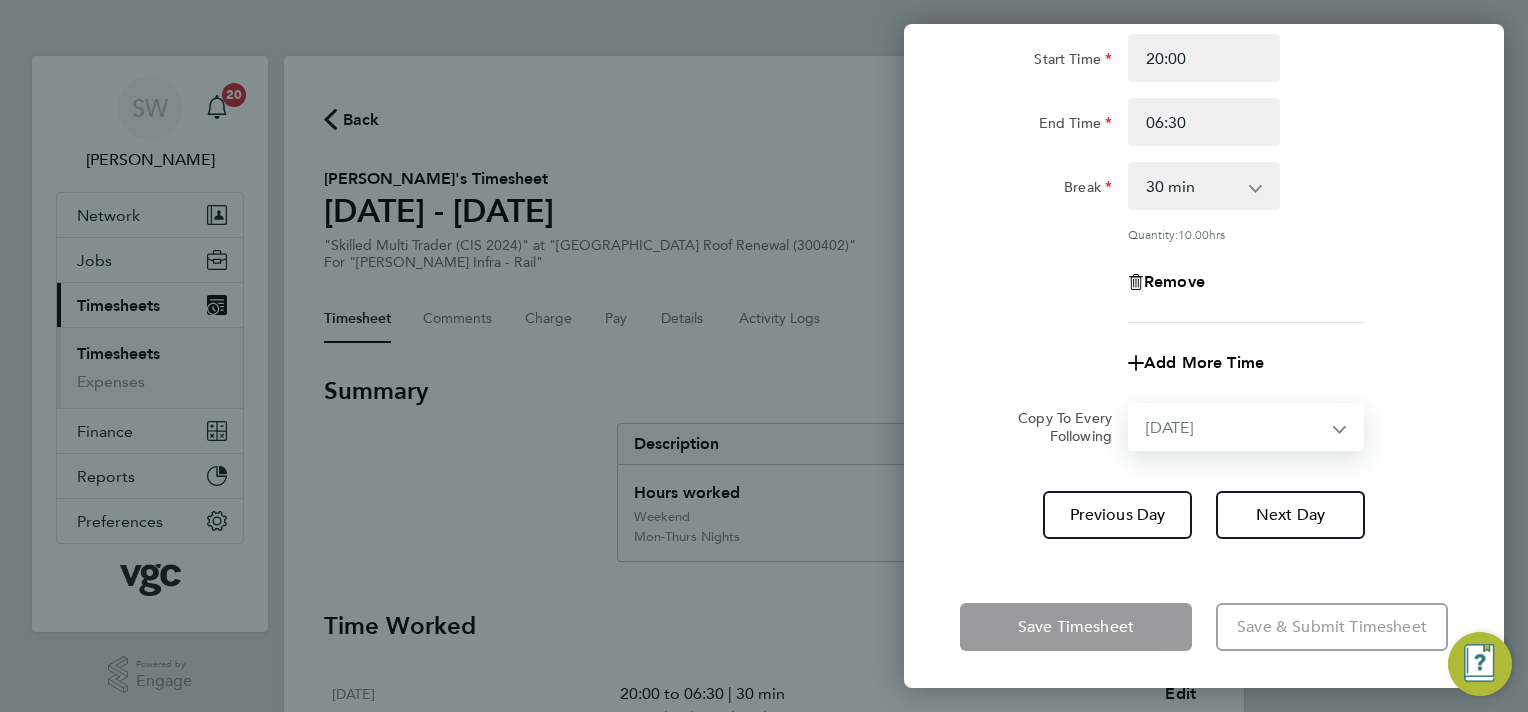 click on "Select days   Day   [DATE]   [DATE]" at bounding box center (1235, 427) 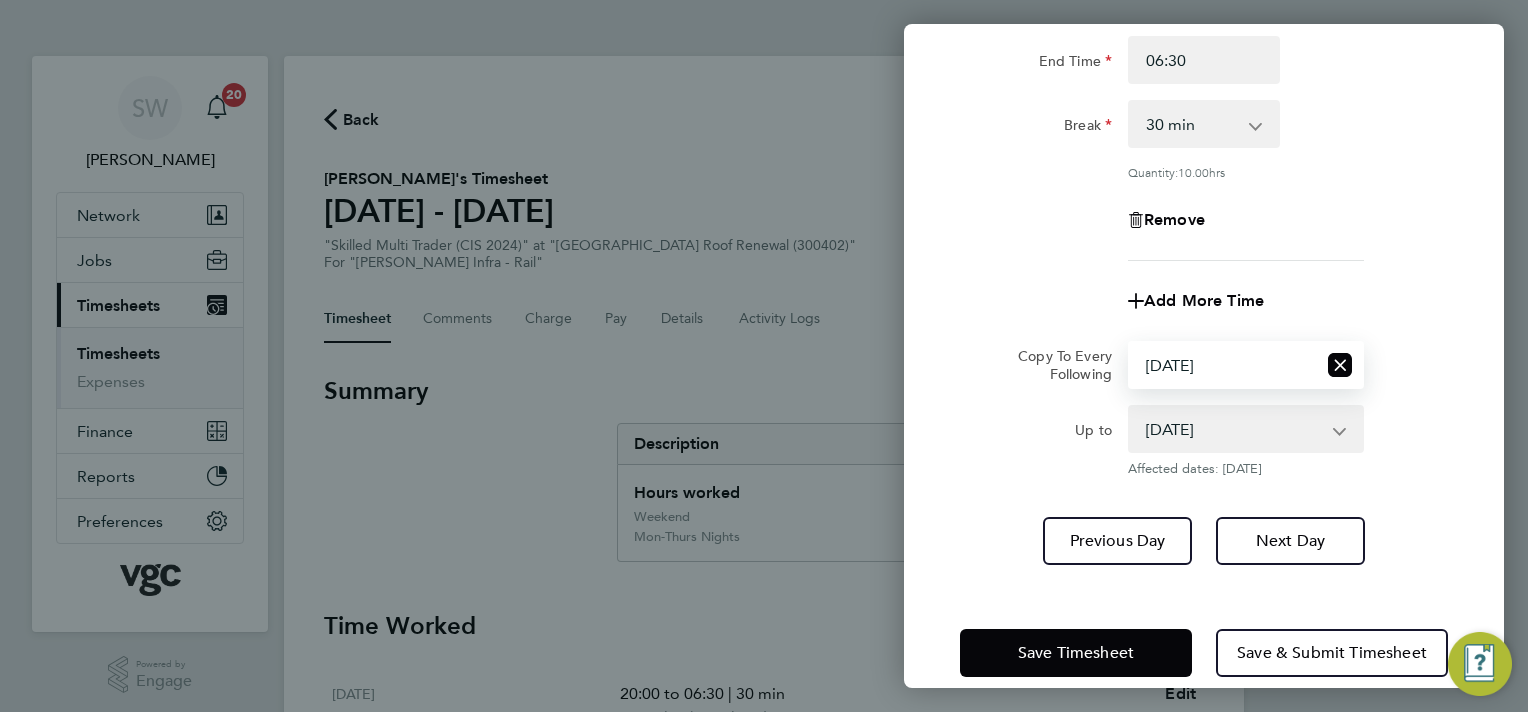 scroll, scrollTop: 278, scrollLeft: 0, axis: vertical 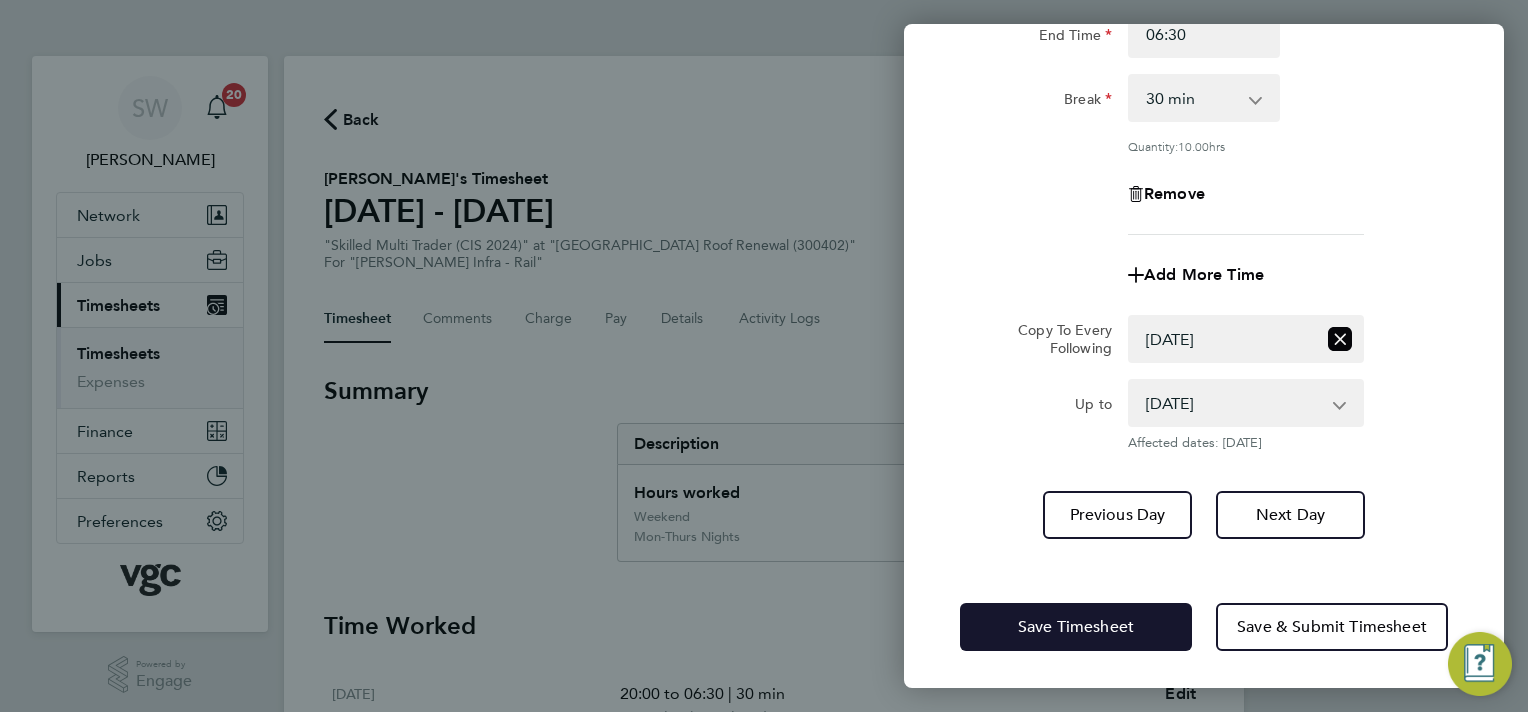 drag, startPoint x: 1042, startPoint y: 621, endPoint x: 1016, endPoint y: 601, distance: 32.80244 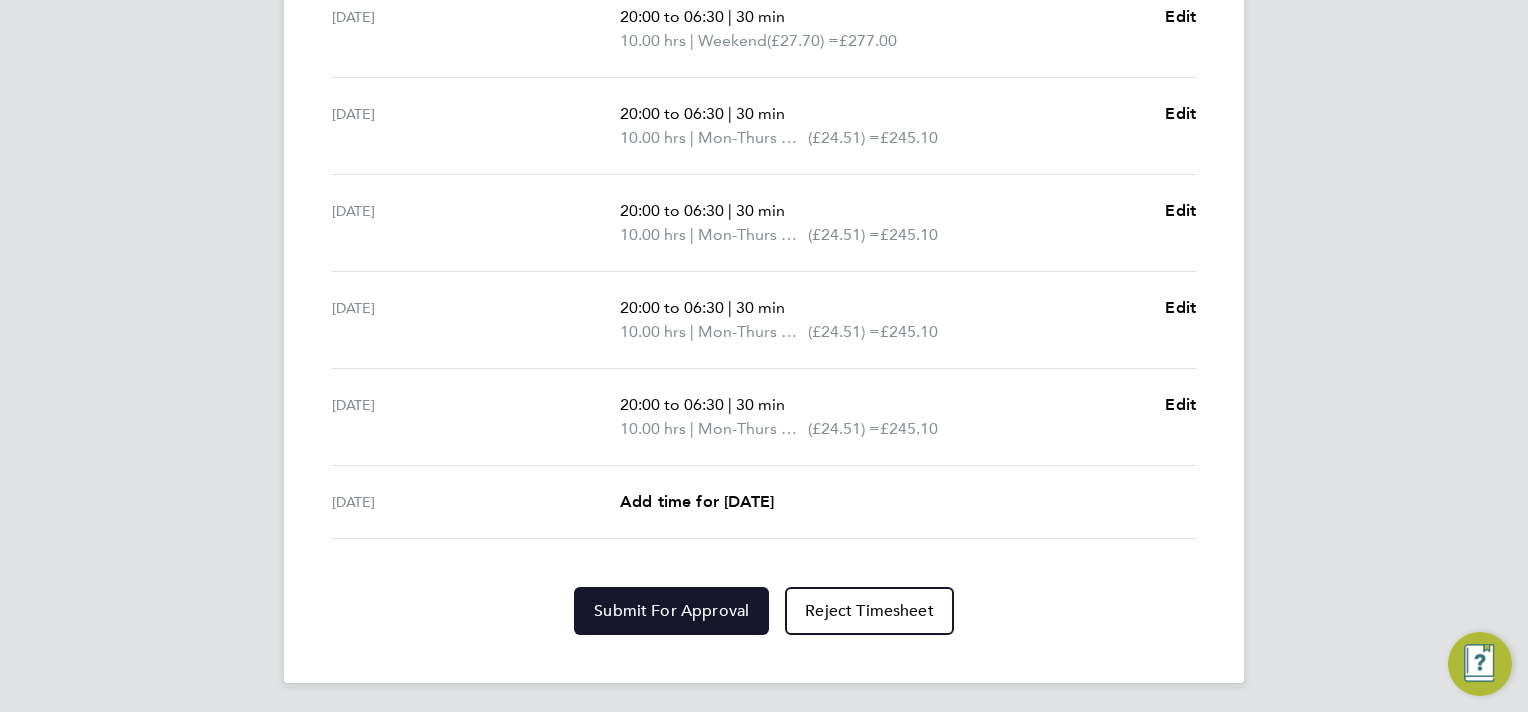 click on "Submit For Approval" 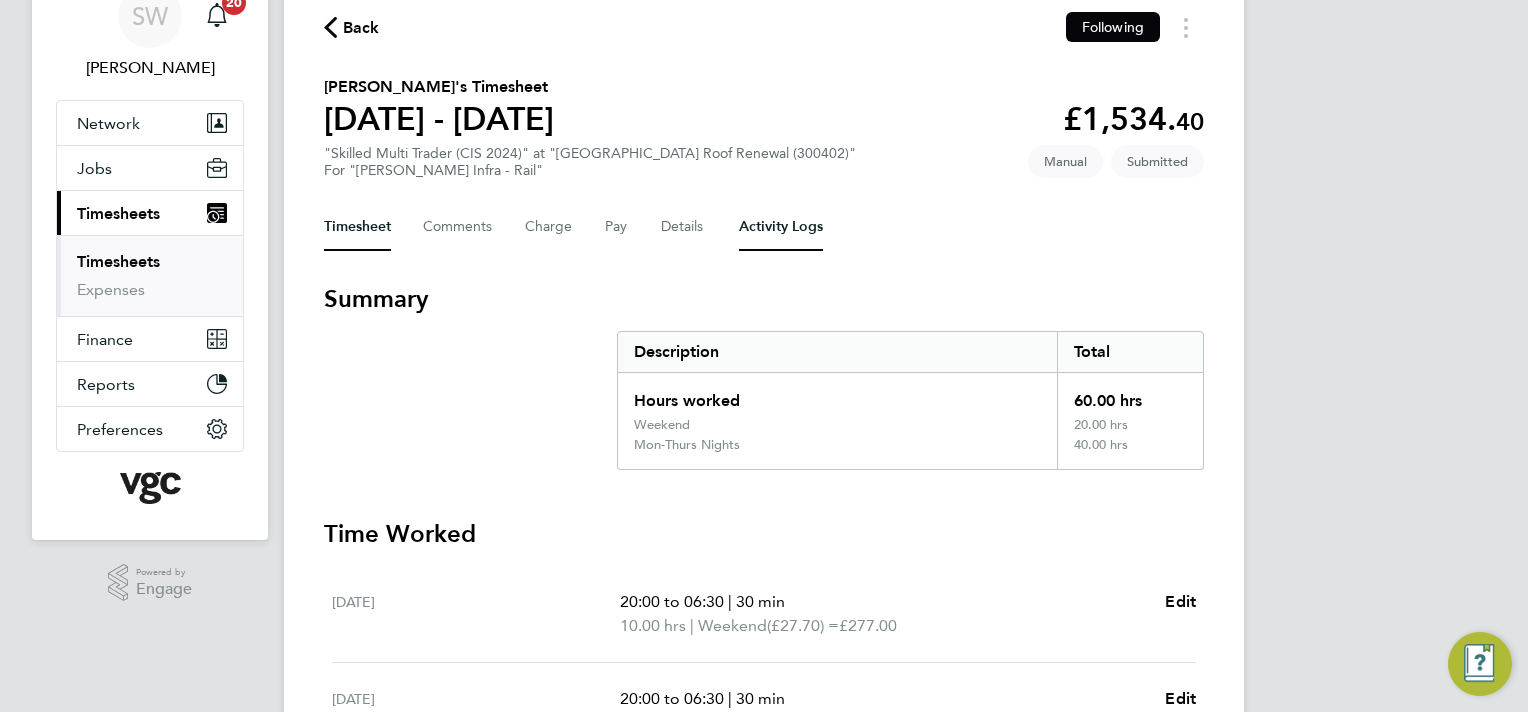 scroll, scrollTop: 0, scrollLeft: 0, axis: both 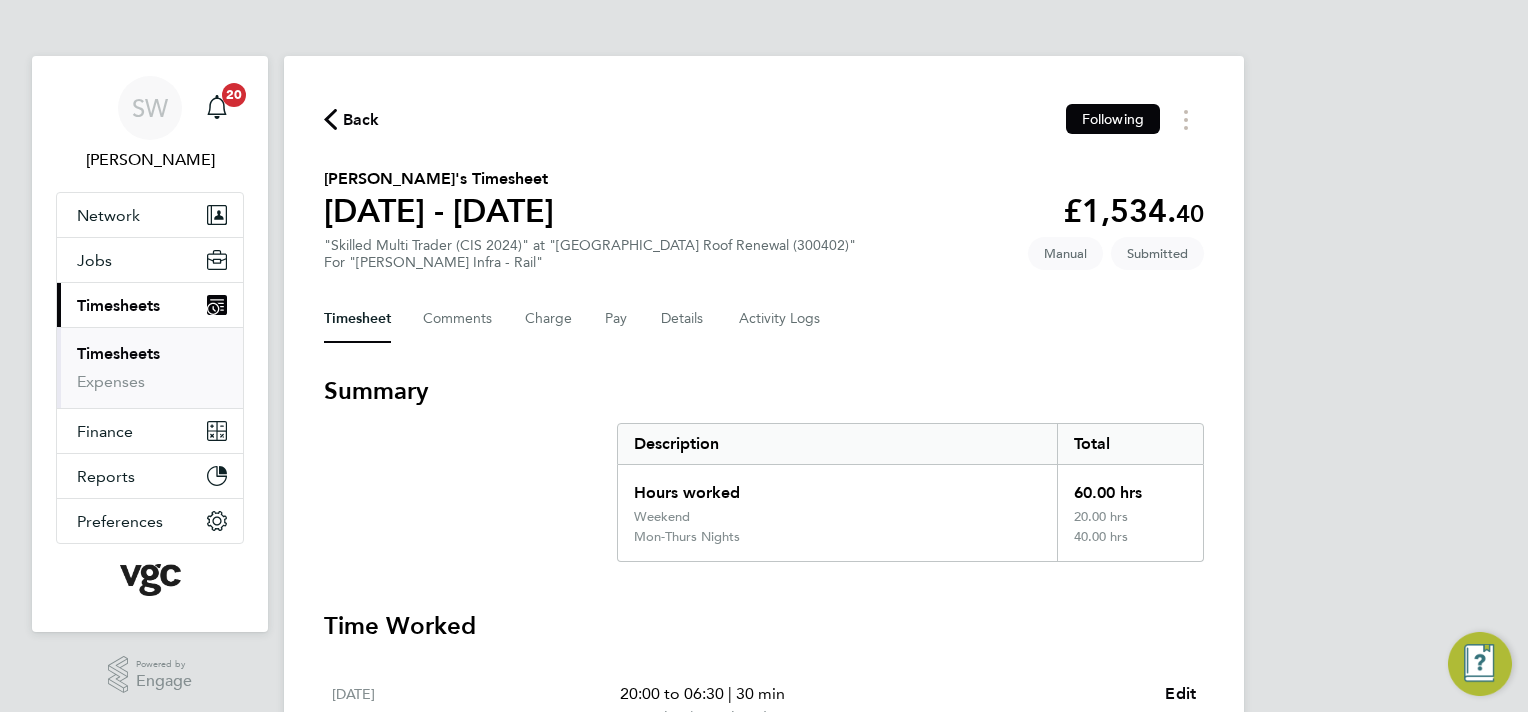 click on "Timesheets" at bounding box center (118, 353) 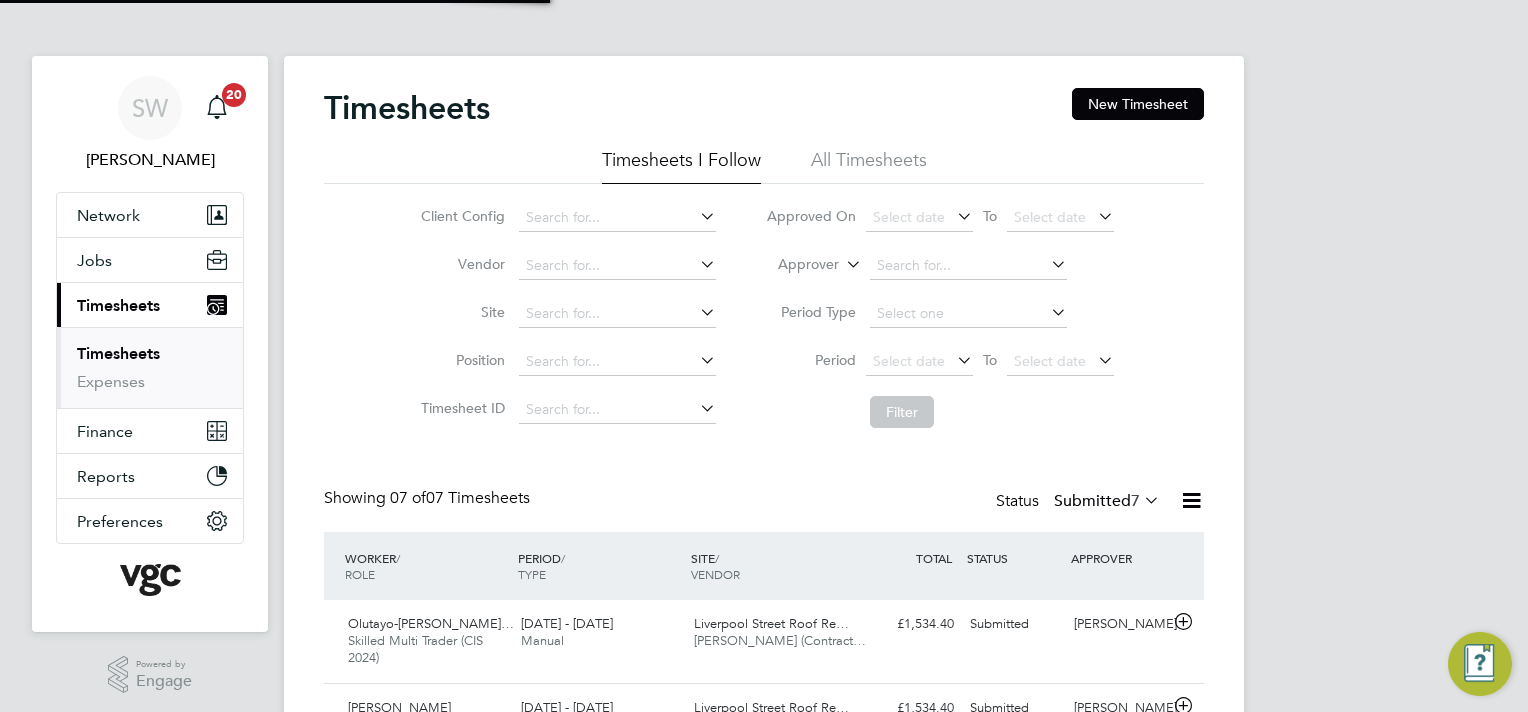 scroll, scrollTop: 10, scrollLeft: 10, axis: both 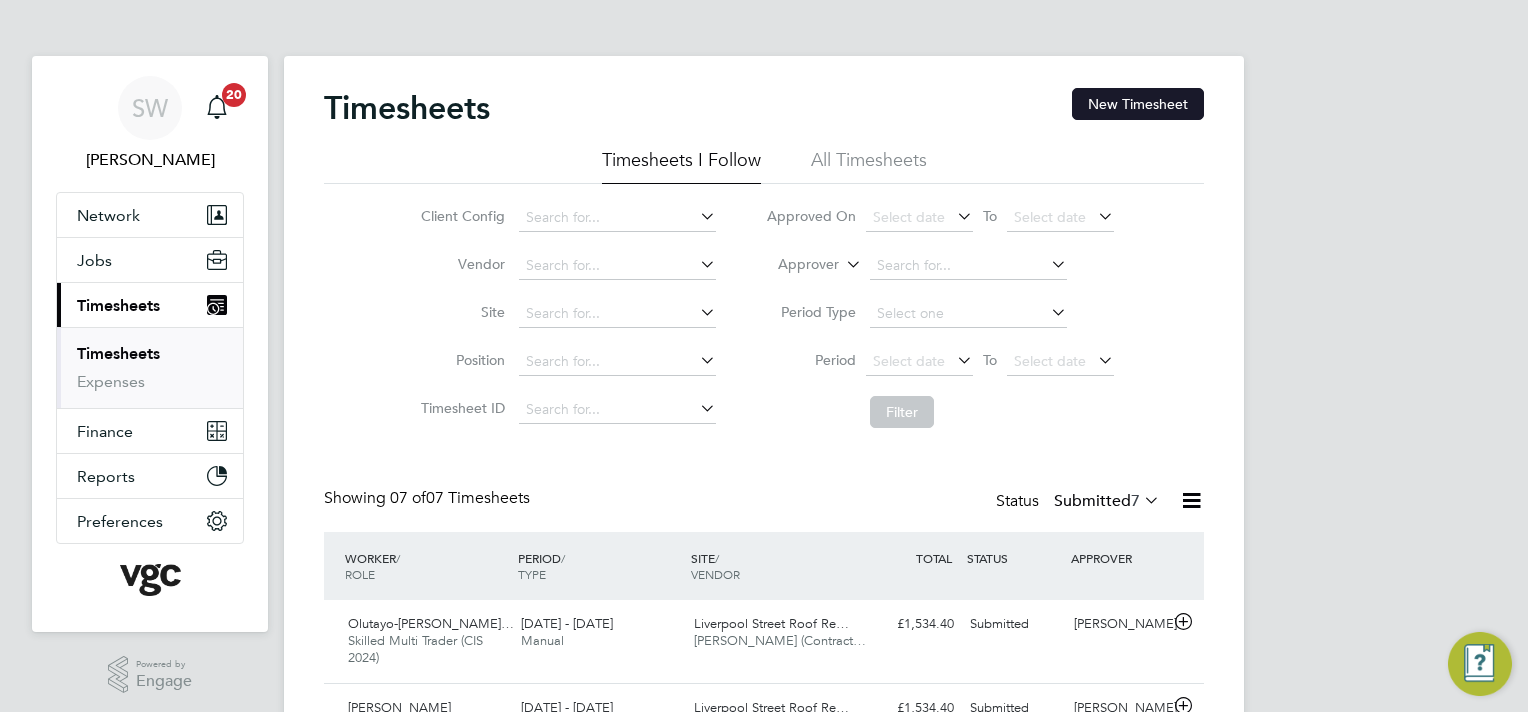 click on "New Timesheet" 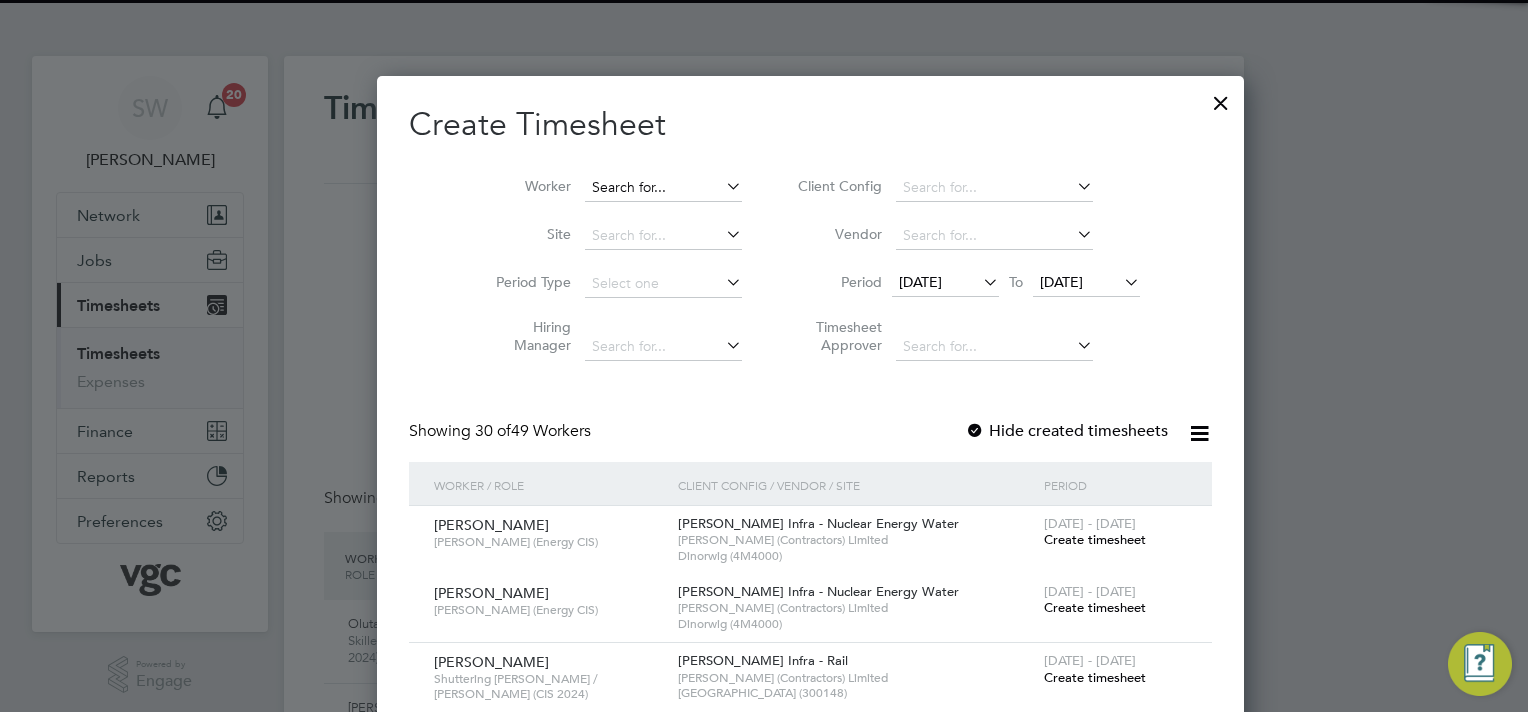click at bounding box center [663, 188] 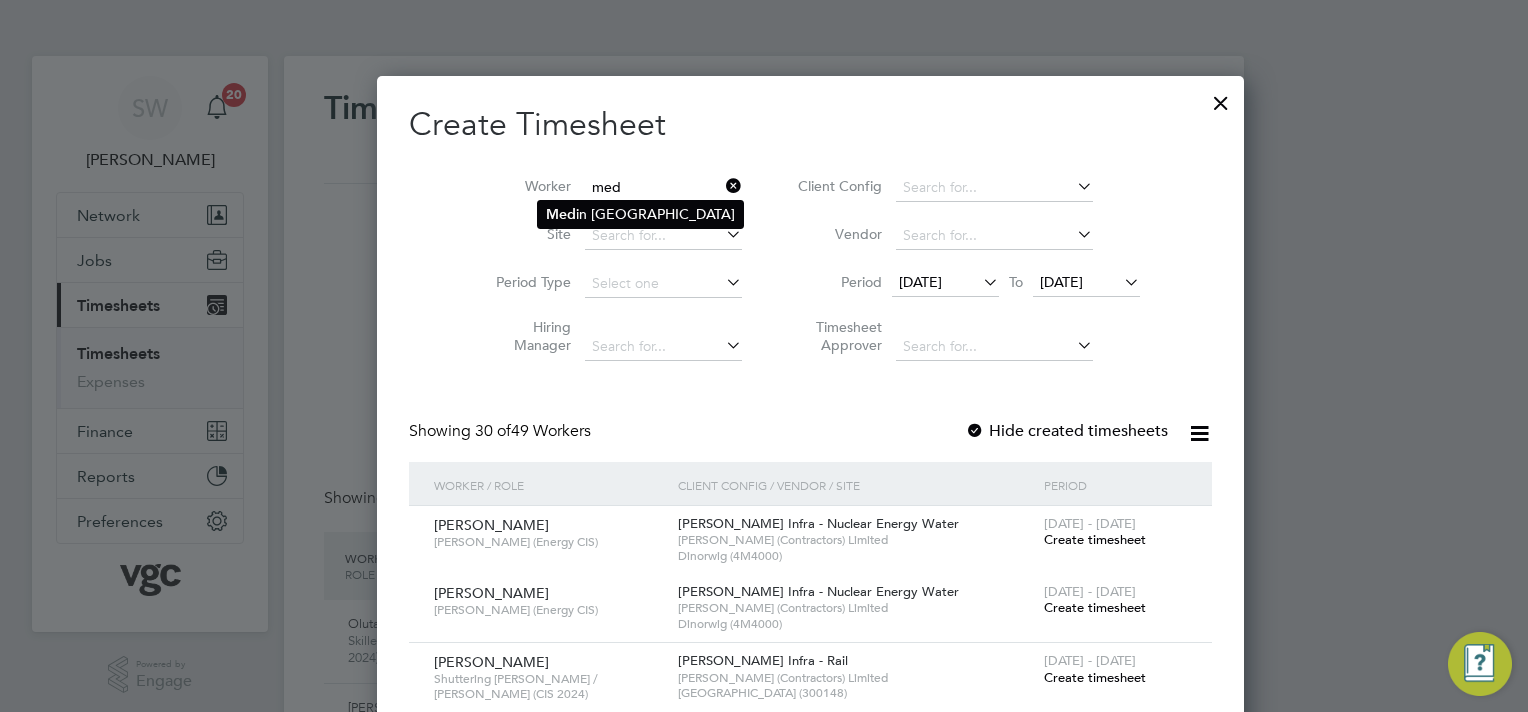 click on "Med in Ramaj" 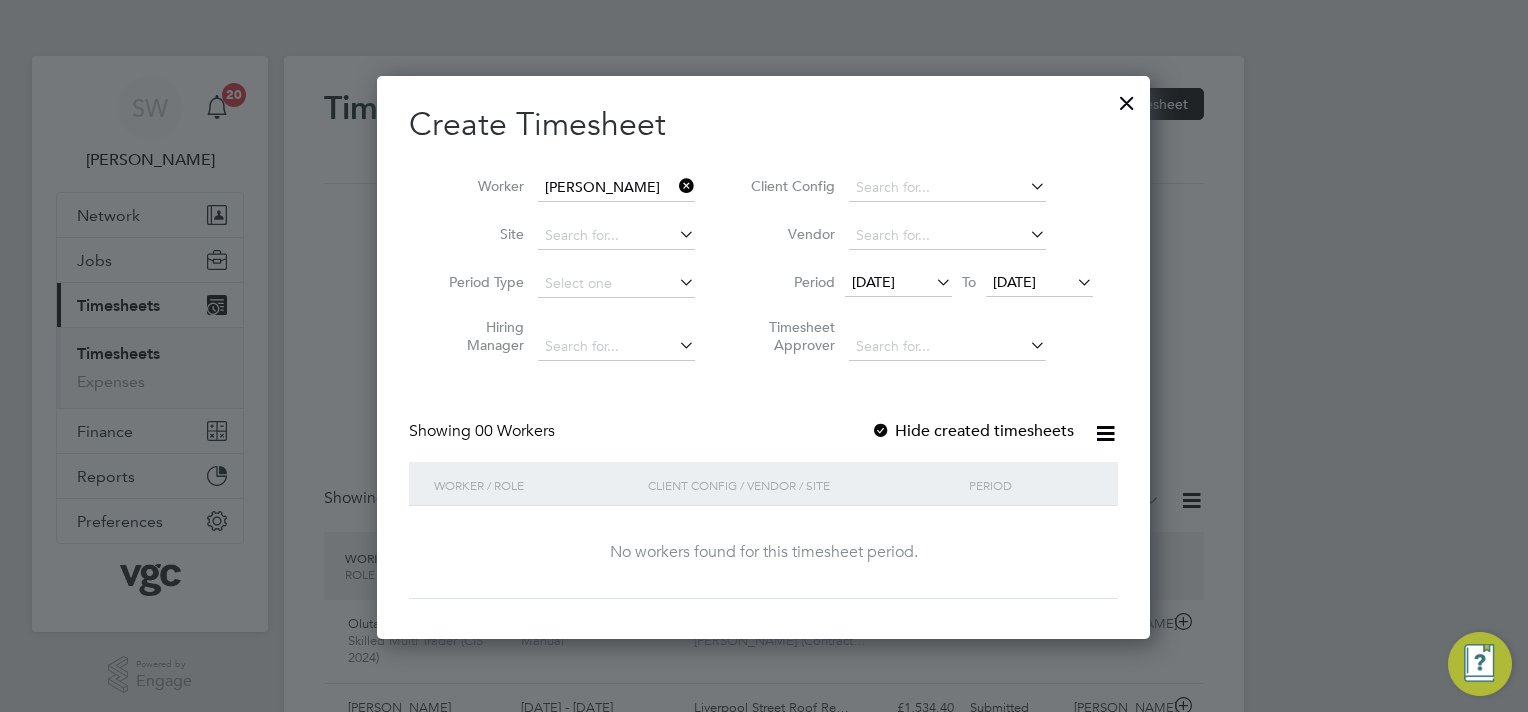 click on "[DATE]" at bounding box center [1014, 282] 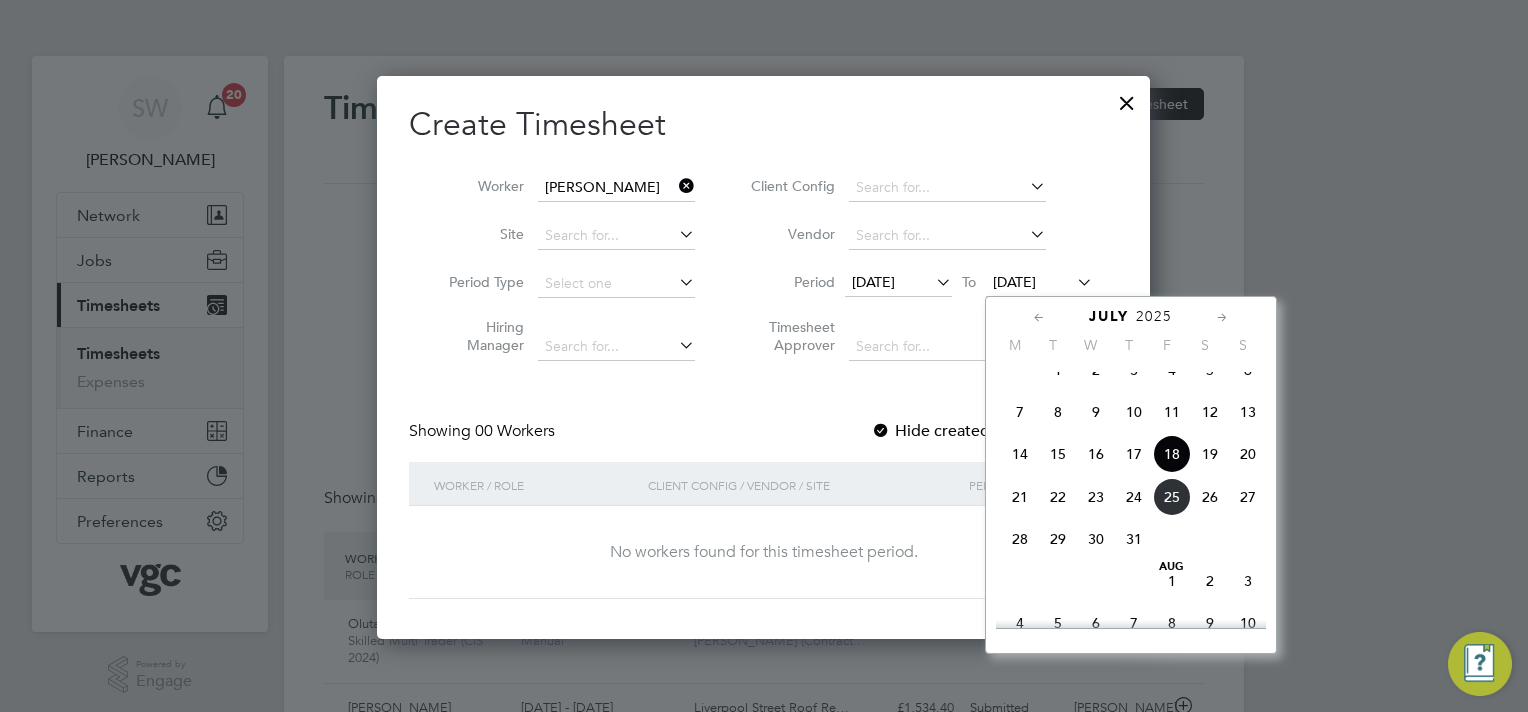 click on "25" 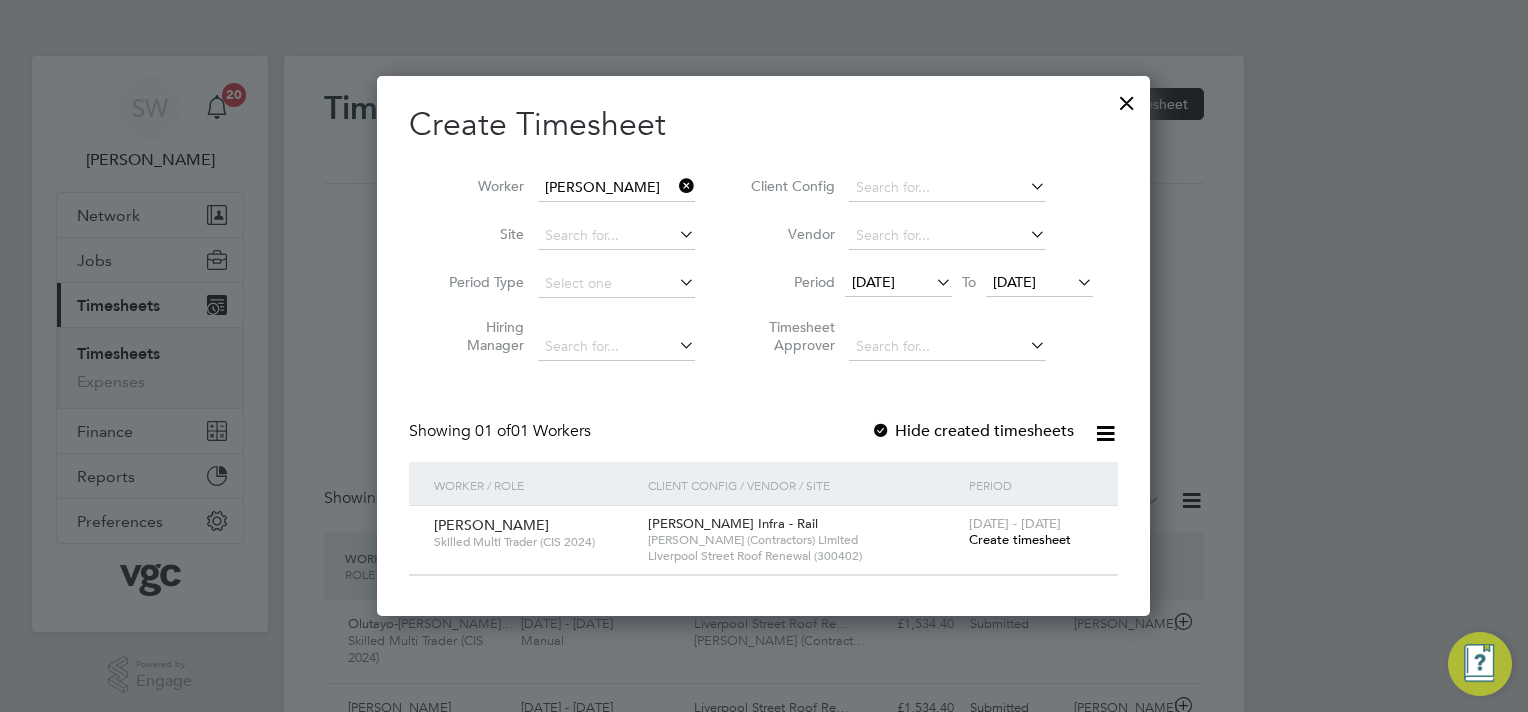 click on "Create timesheet" at bounding box center [1020, 539] 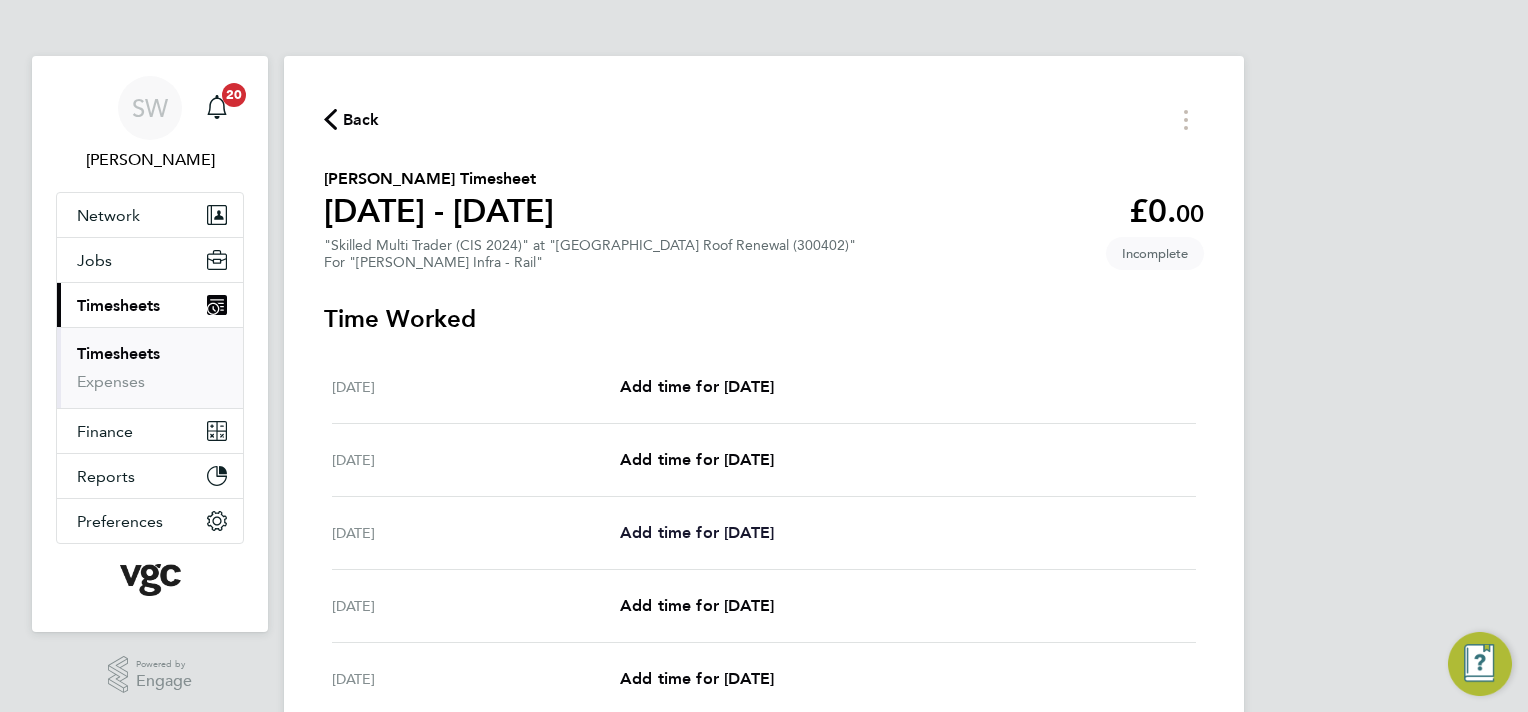 click on "Add time for [DATE]" at bounding box center [697, 532] 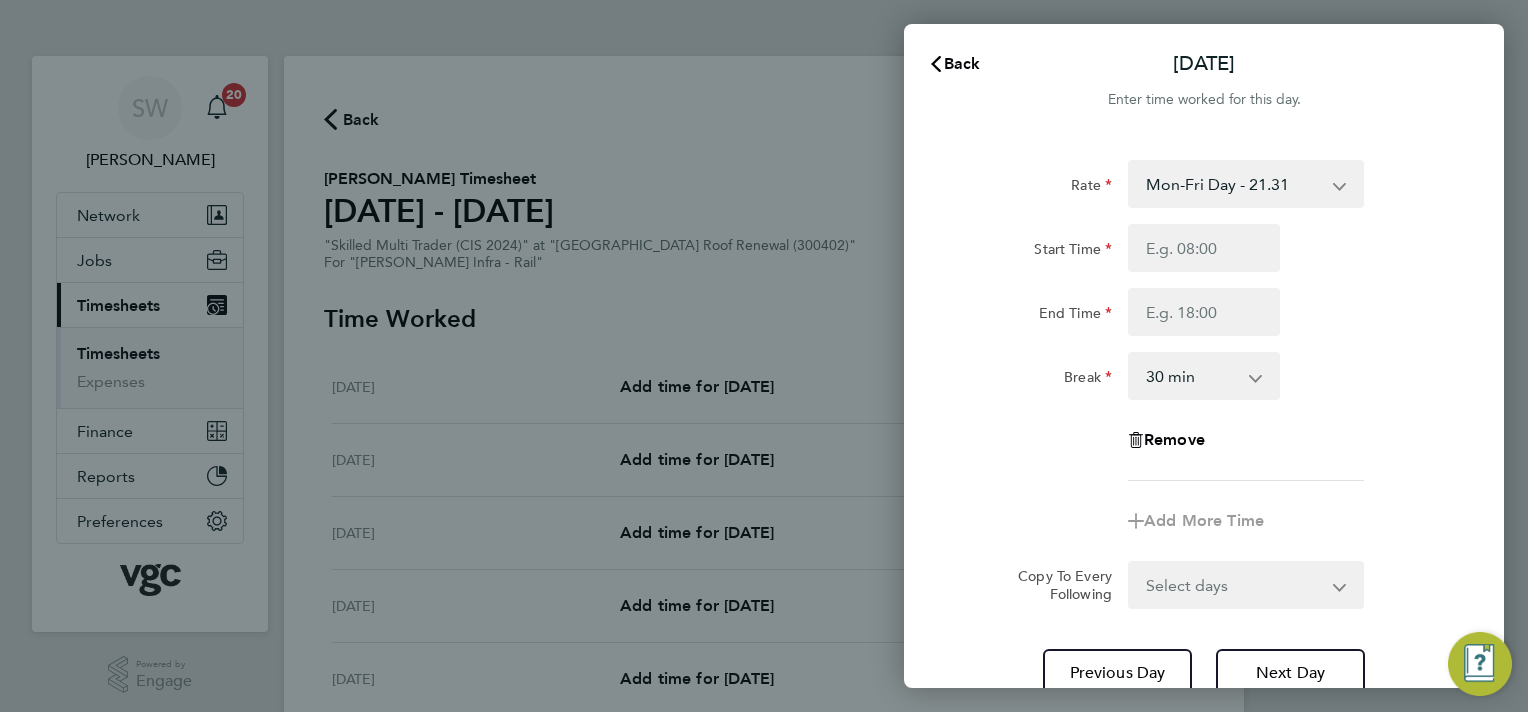 click 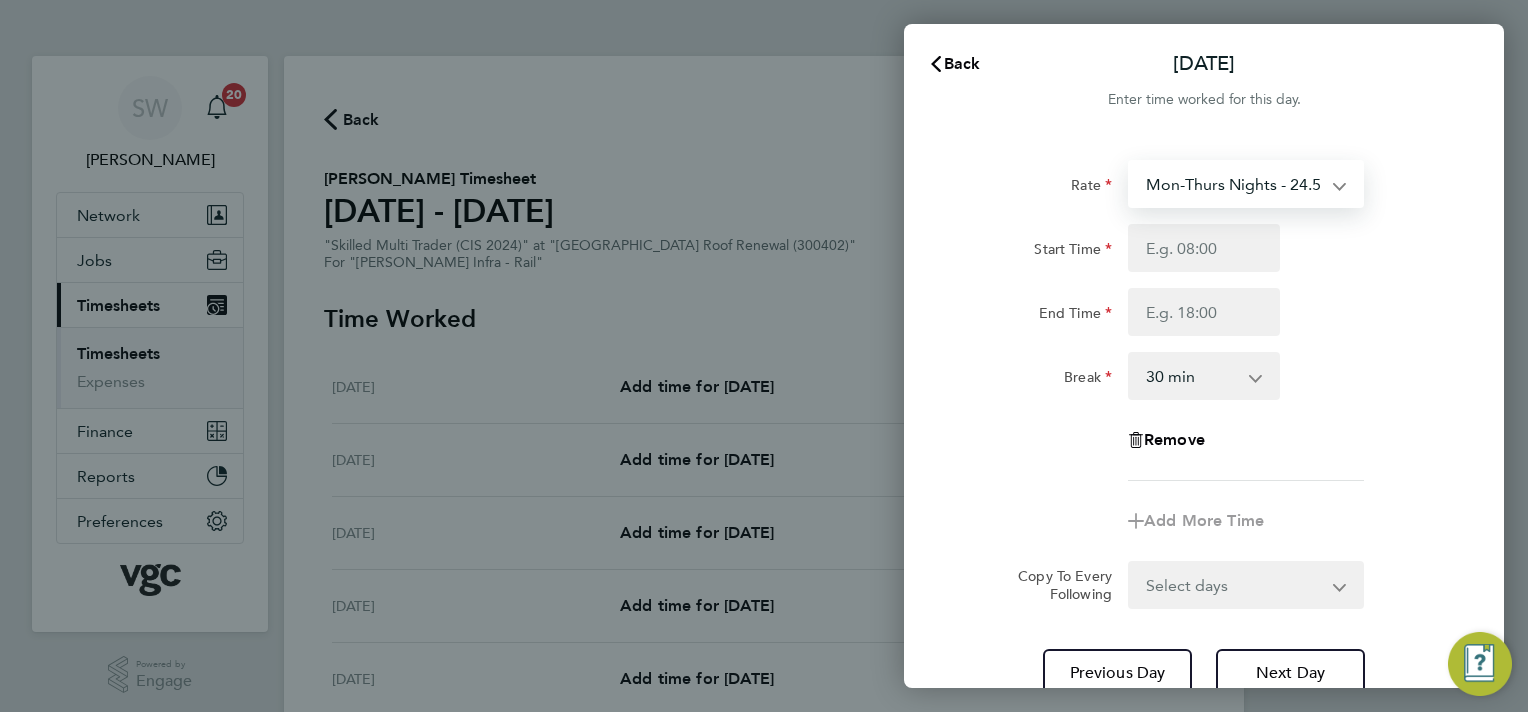 select on "30" 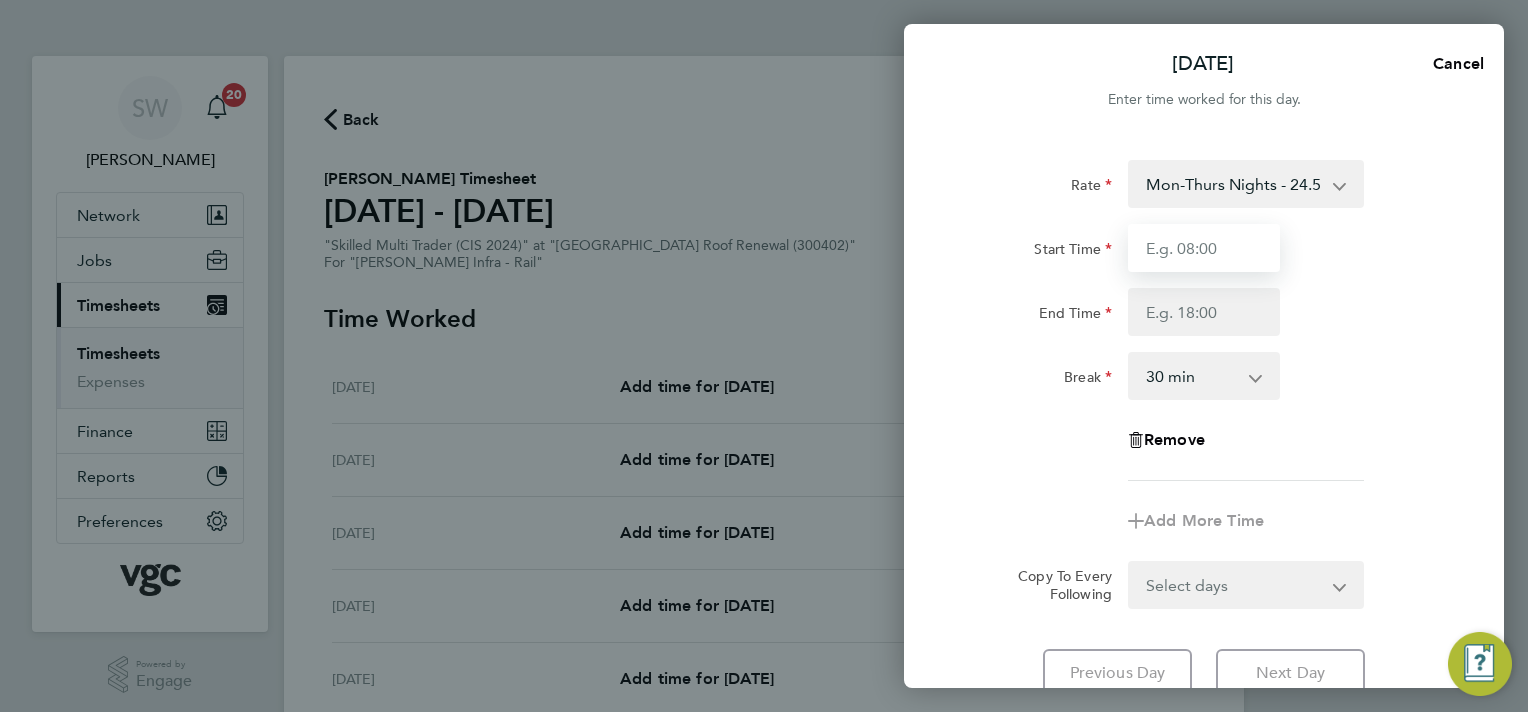 click on "Start Time" at bounding box center (1204, 248) 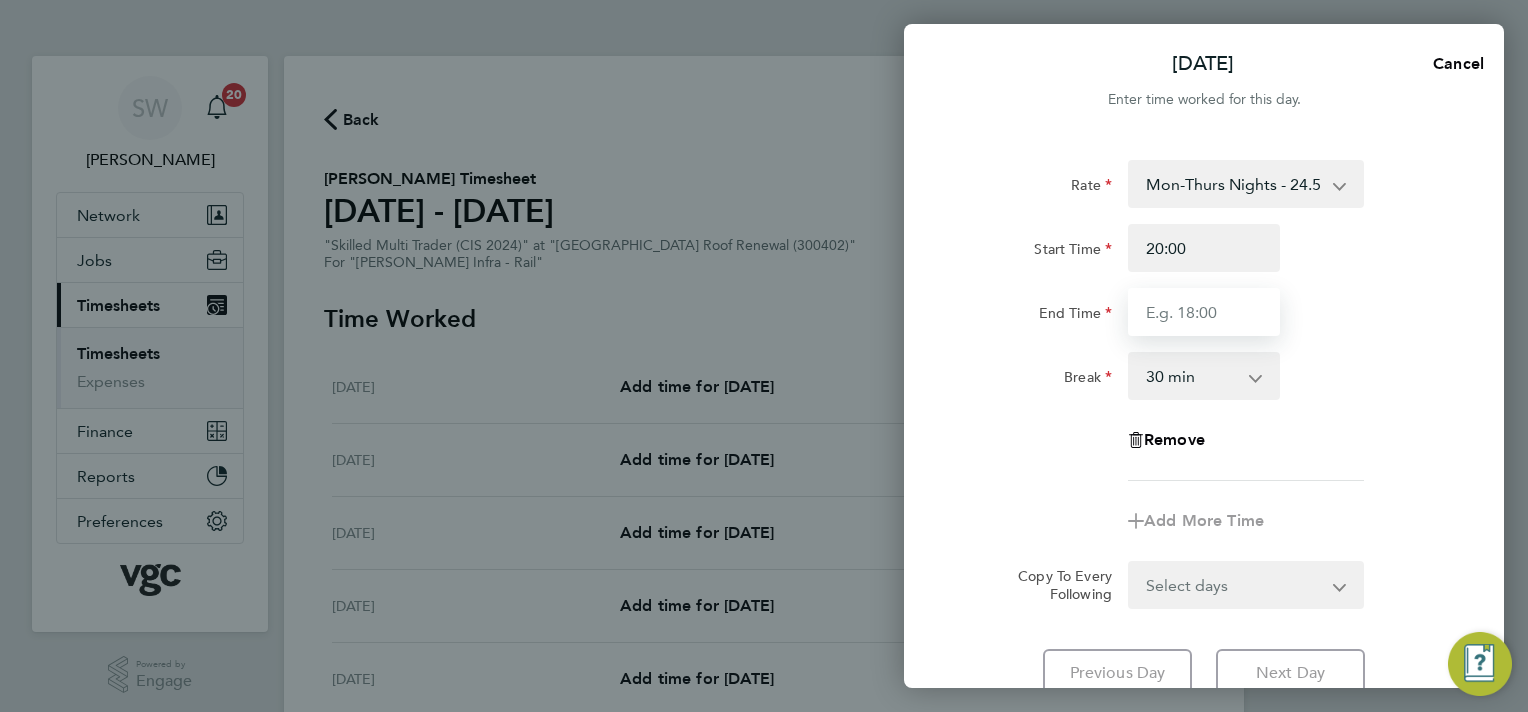 type on "06:30" 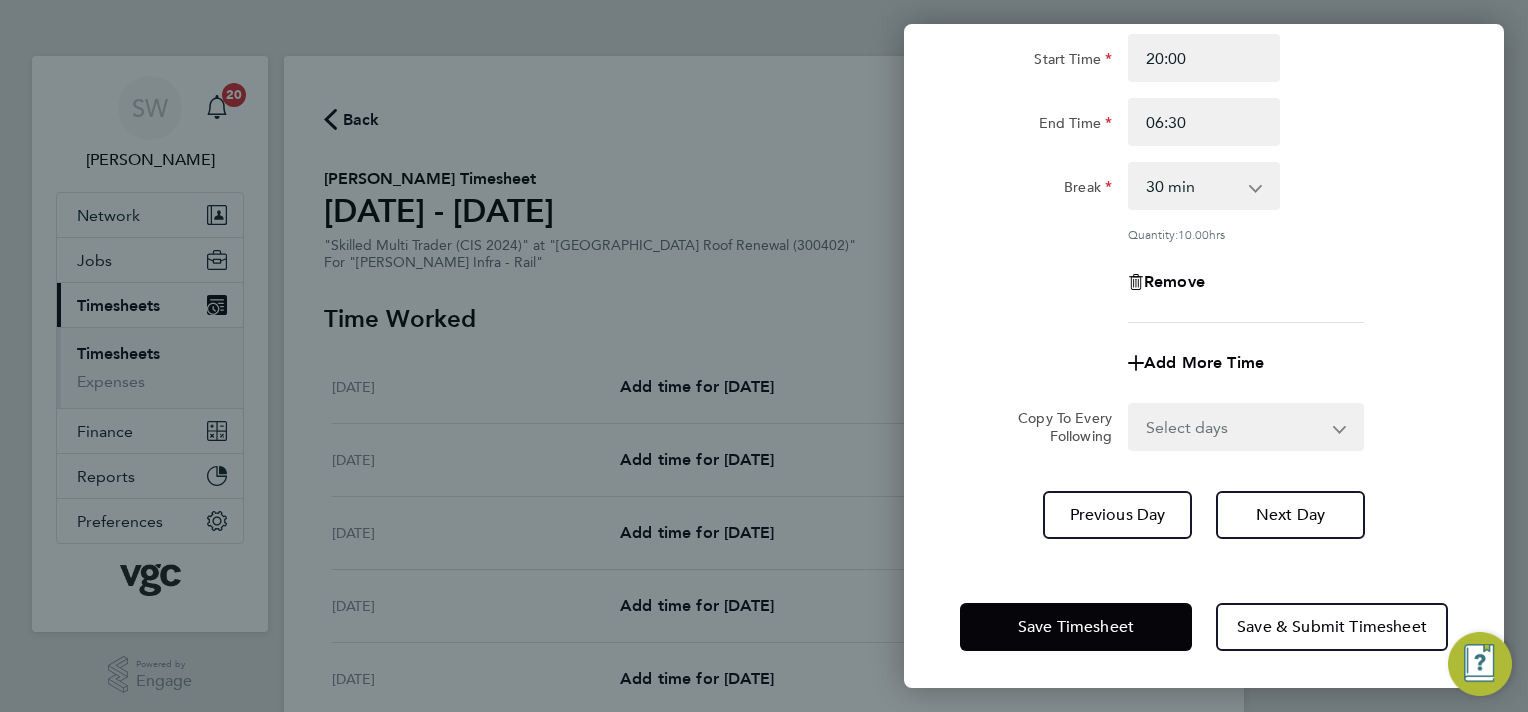 click on "Select days   Day   [DATE]   [DATE]   [DATE]   [DATE]" at bounding box center [1235, 427] 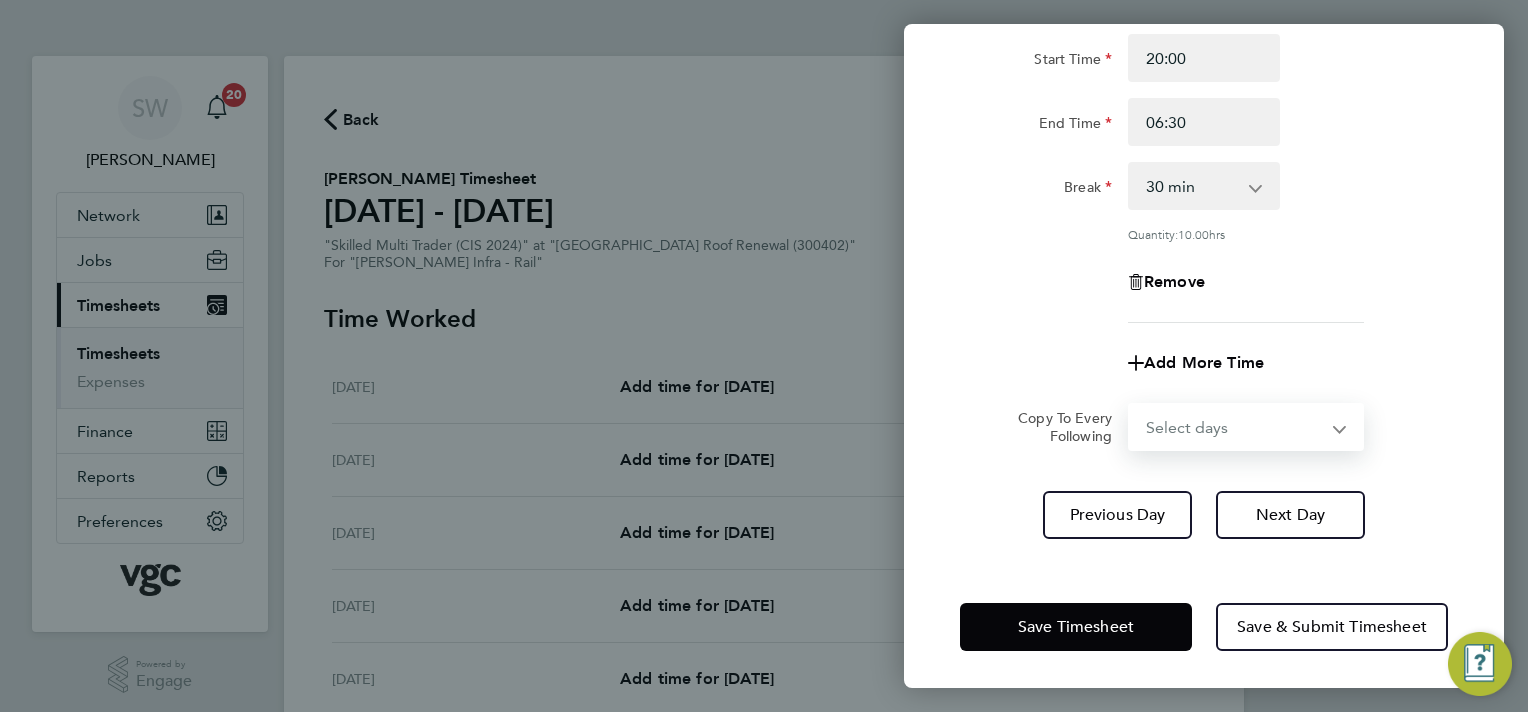 select on "TUE" 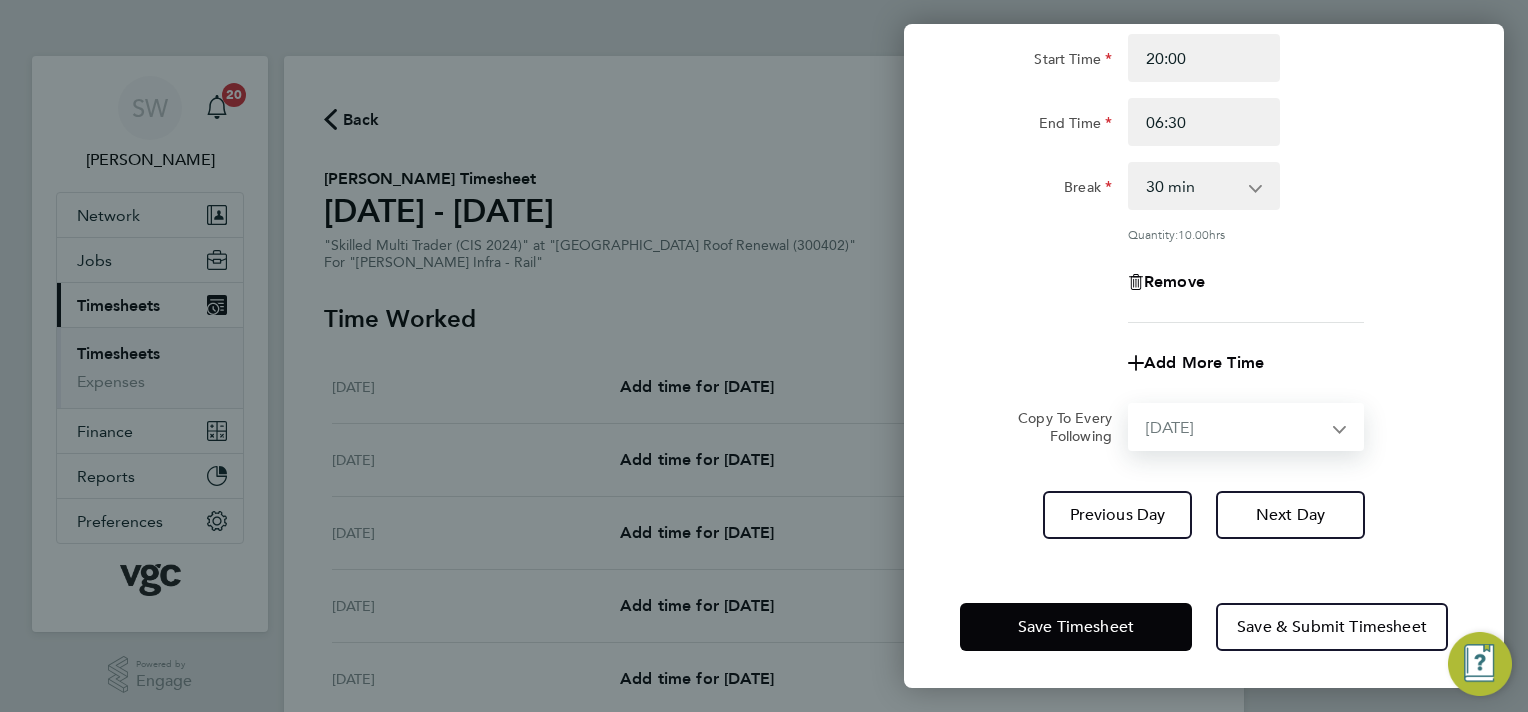 click on "Select days   Day   [DATE]   [DATE]   [DATE]   [DATE]" at bounding box center (1235, 427) 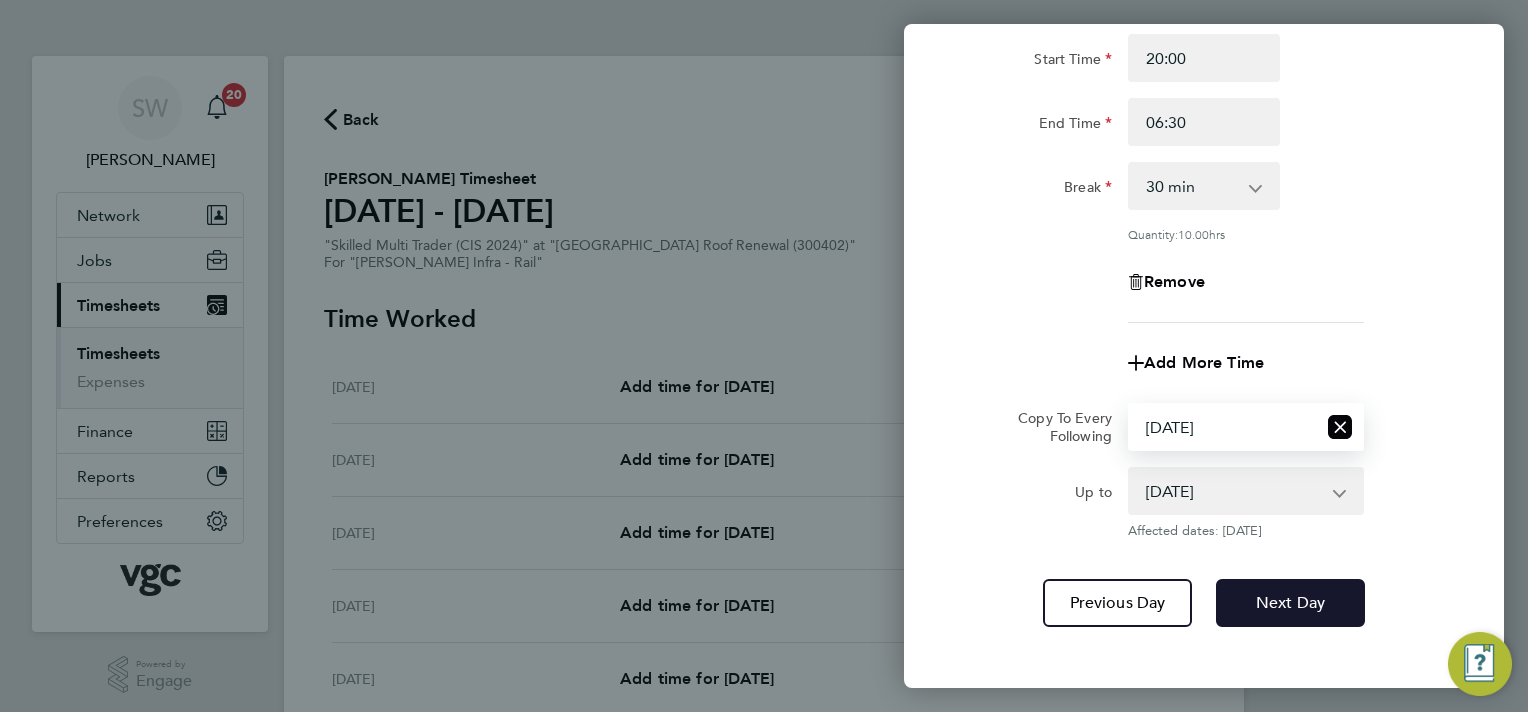 drag, startPoint x: 1275, startPoint y: 600, endPoint x: 1277, endPoint y: 586, distance: 14.142136 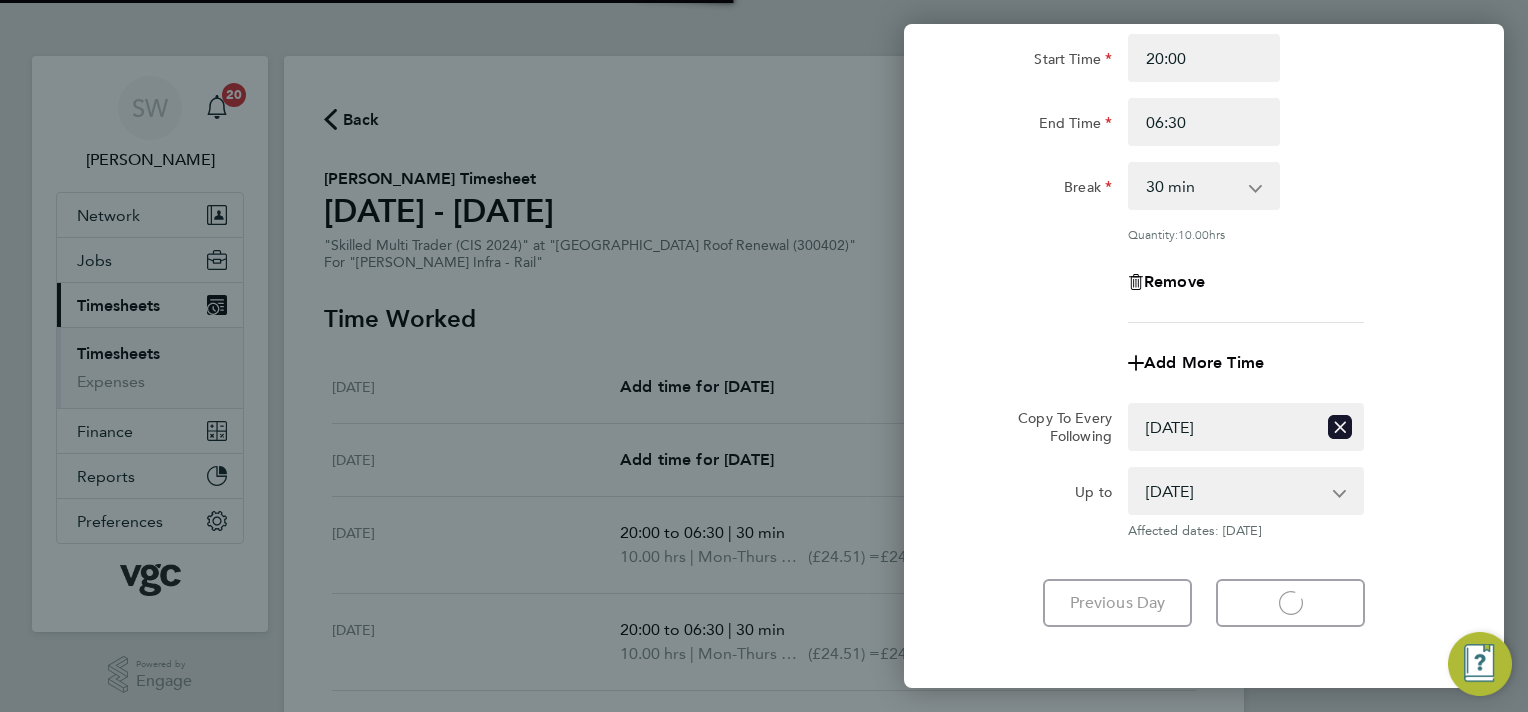 select on "30" 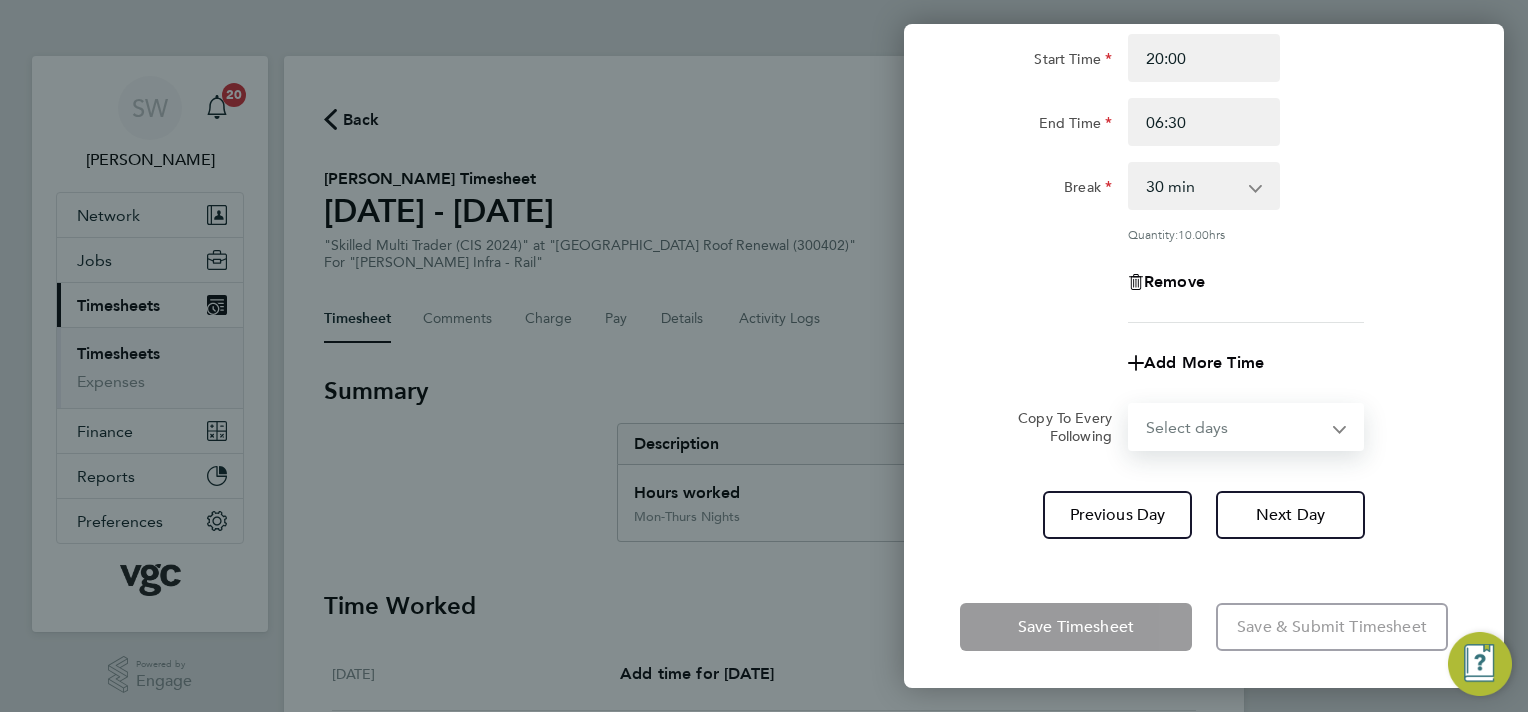 click on "Select days   Day   [DATE]   [DATE]   [DATE]" at bounding box center (1235, 427) 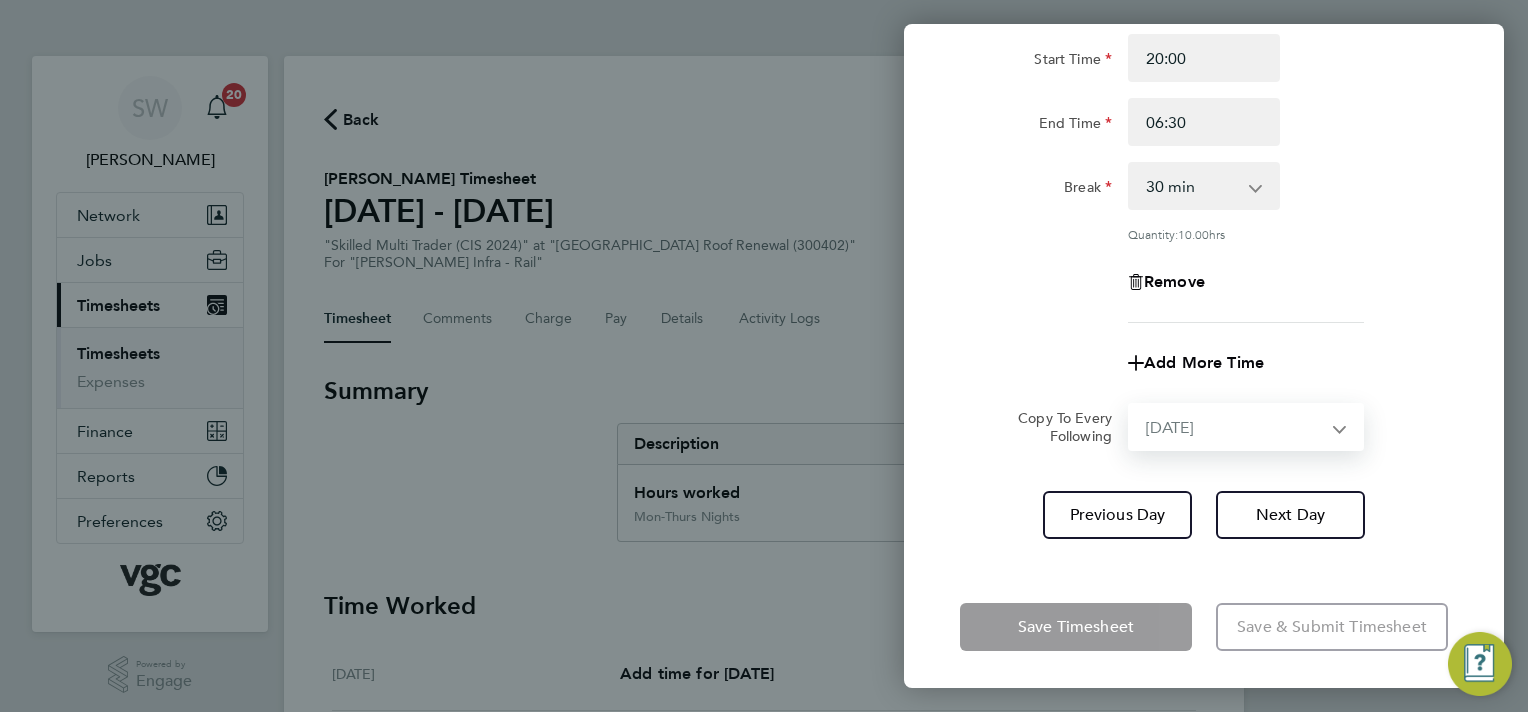 click on "Select days   Day   [DATE]   [DATE]   [DATE]" at bounding box center (1235, 427) 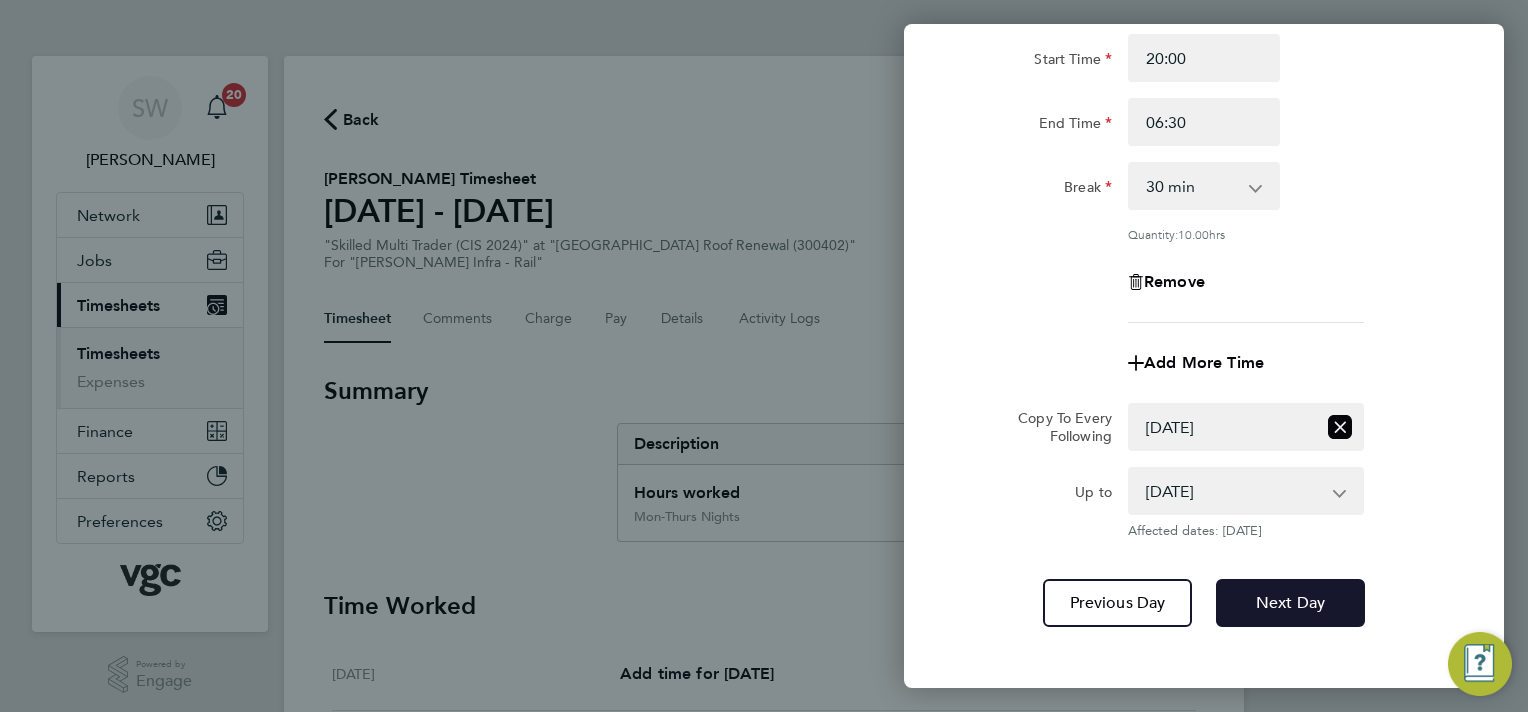 click on "Next Day" 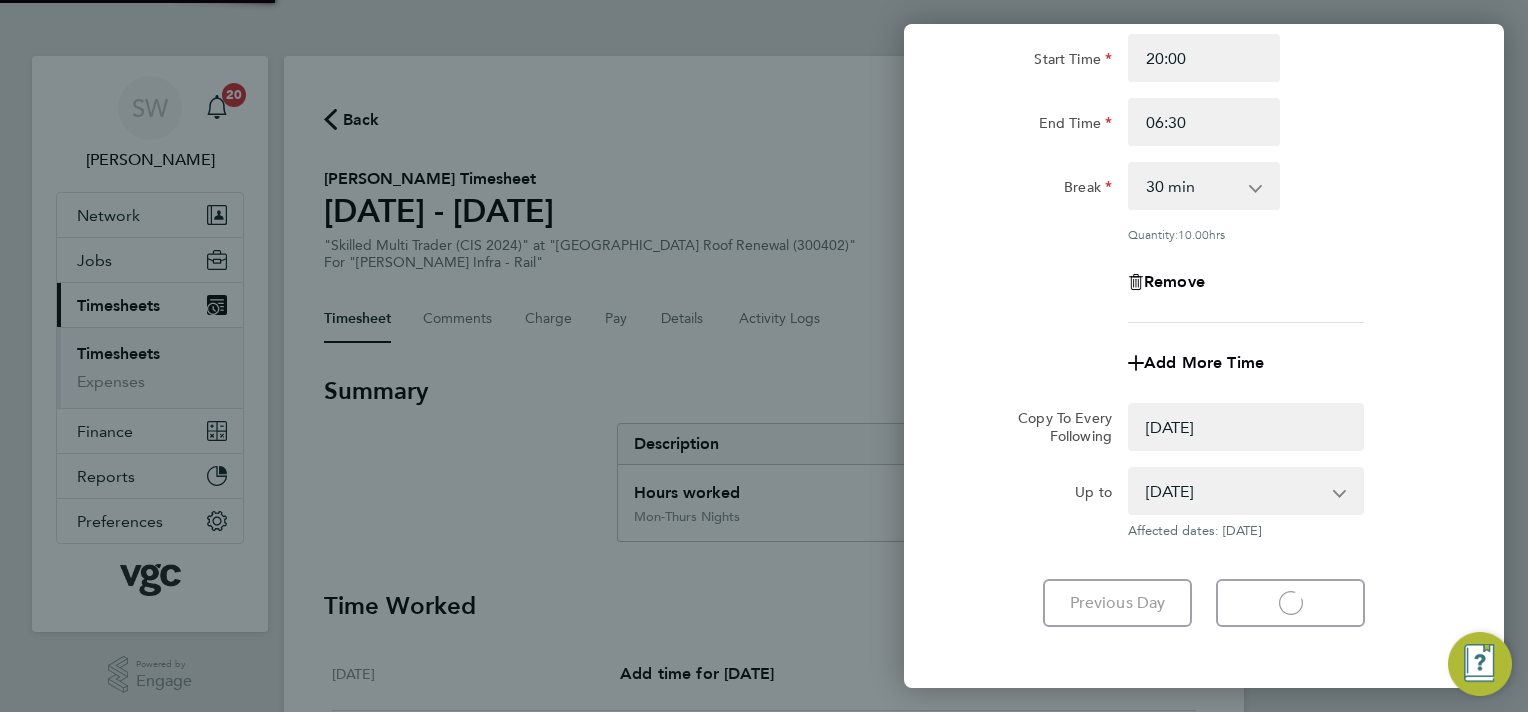select on "0: null" 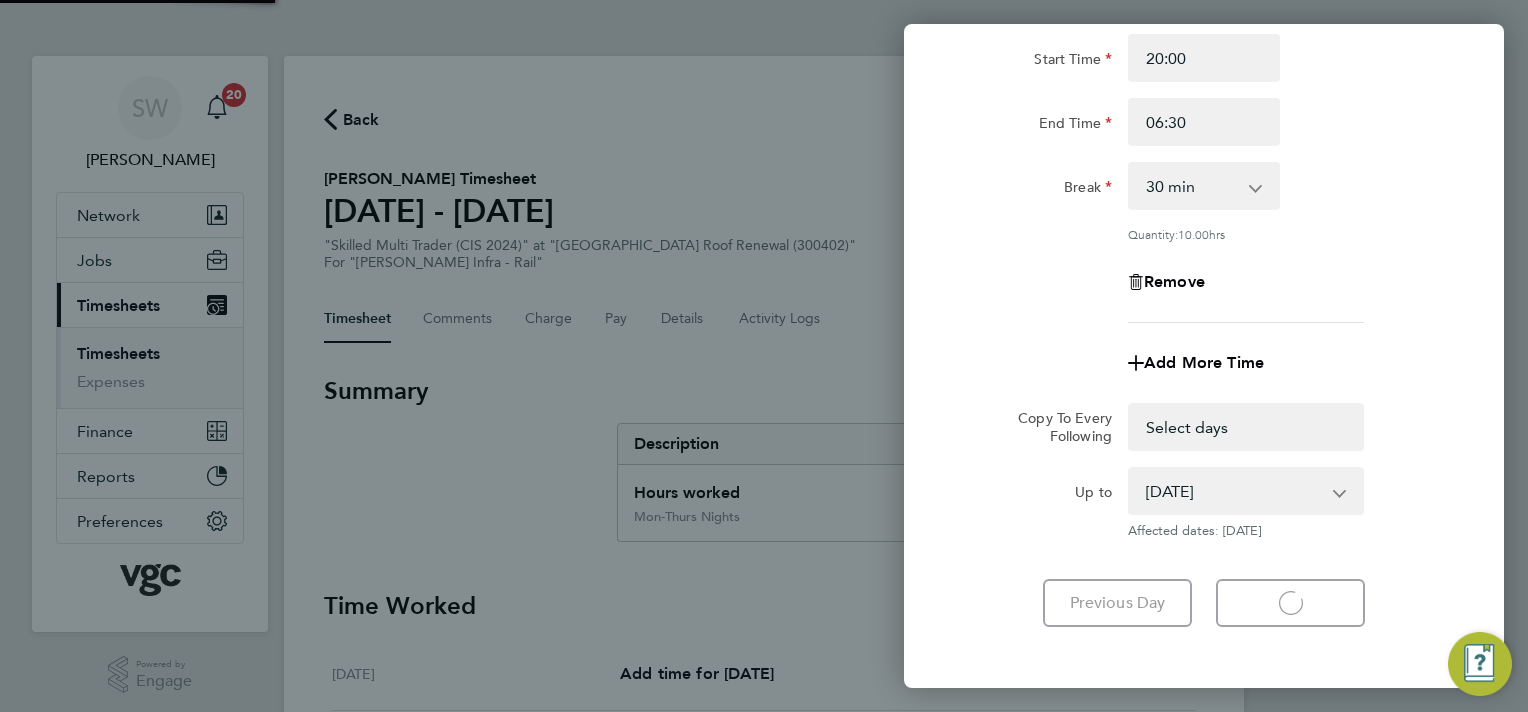 select on "30" 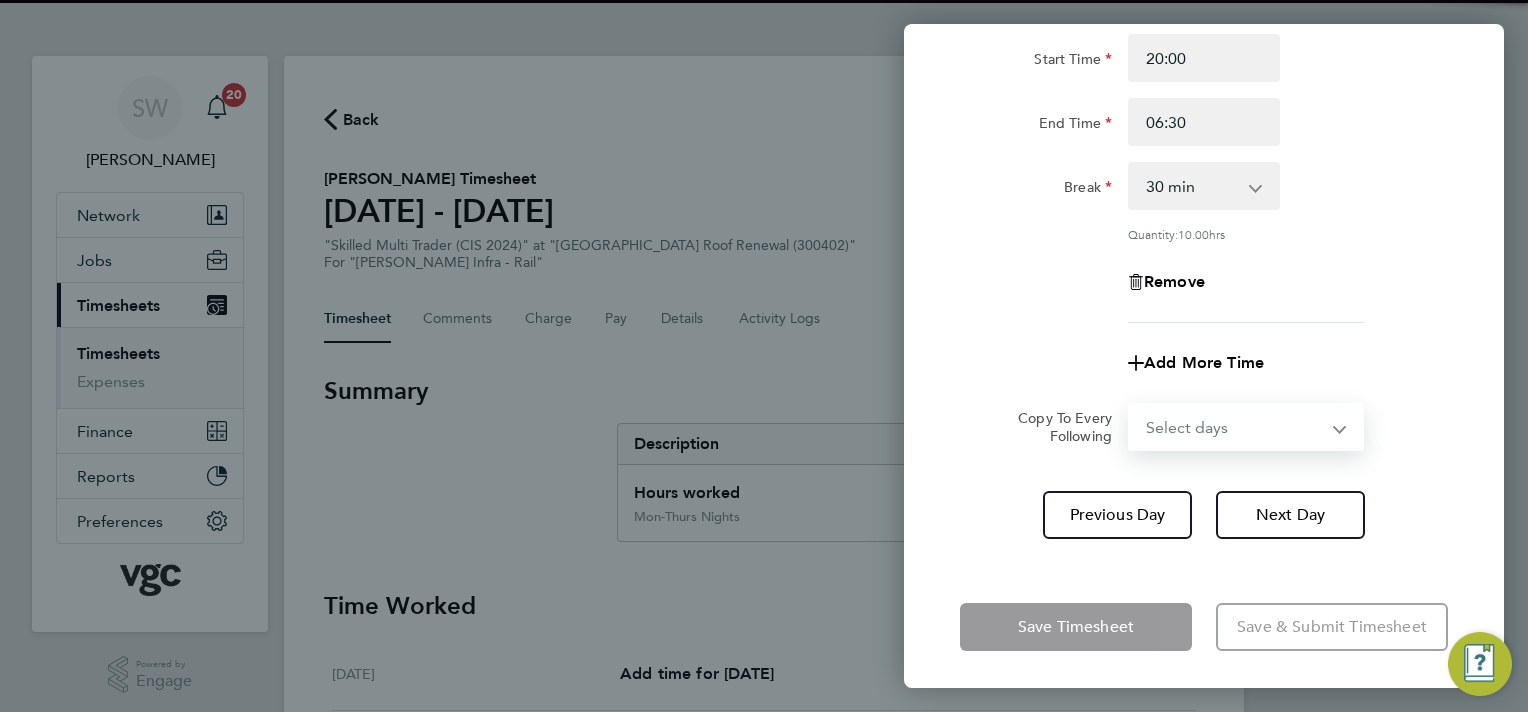 click on "Select days   Day   [DATE]   [DATE]" at bounding box center (1235, 427) 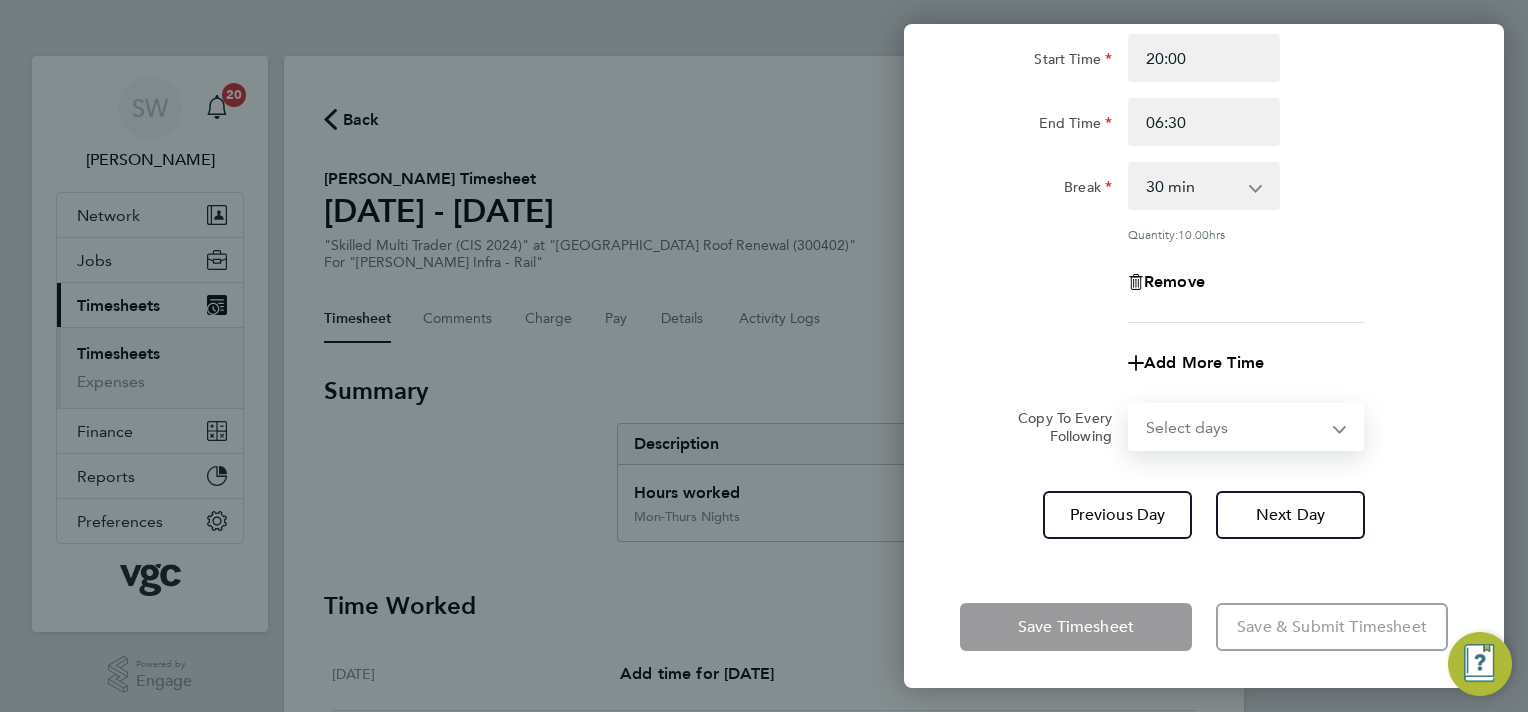 select on "THU" 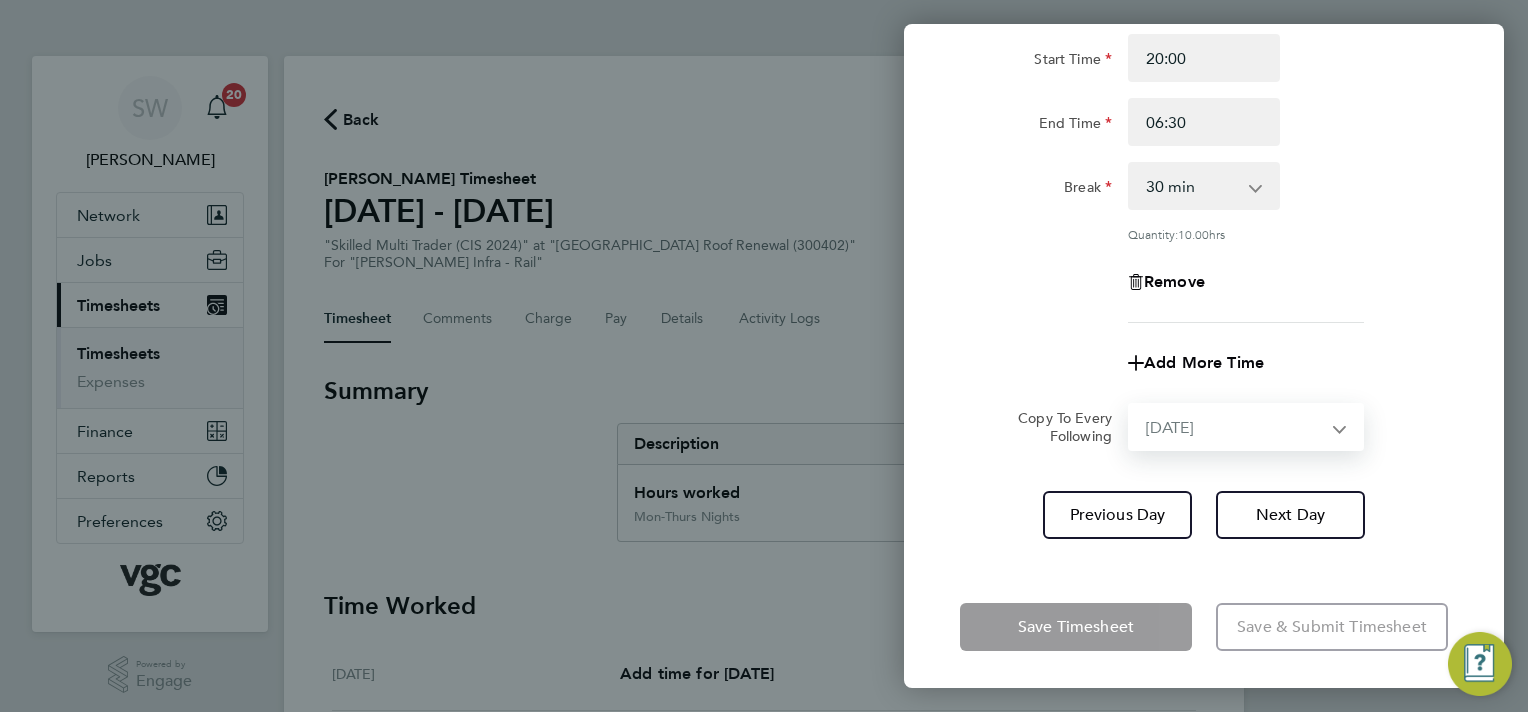 click on "Select days   Day   [DATE]   [DATE]" at bounding box center (1235, 427) 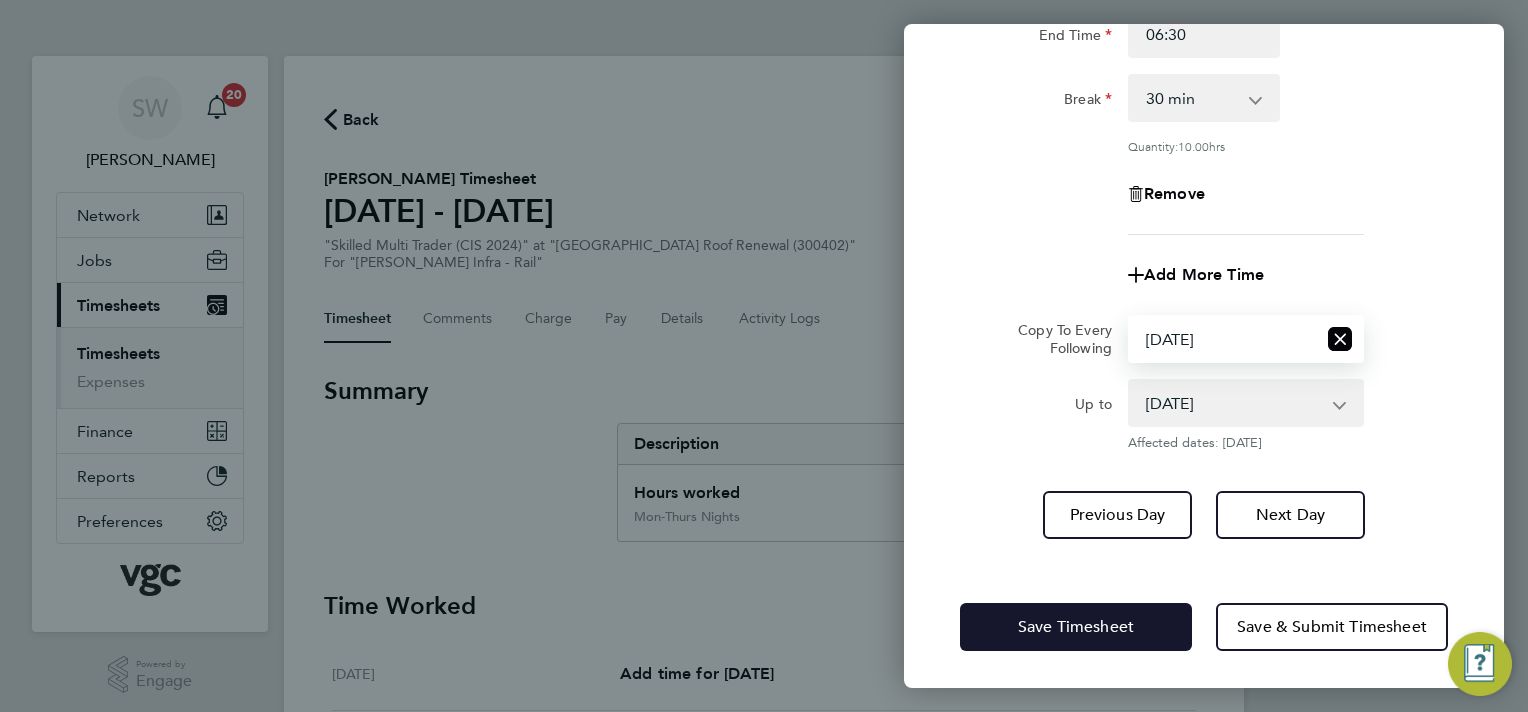 drag, startPoint x: 1044, startPoint y: 624, endPoint x: 1037, endPoint y: 616, distance: 10.630146 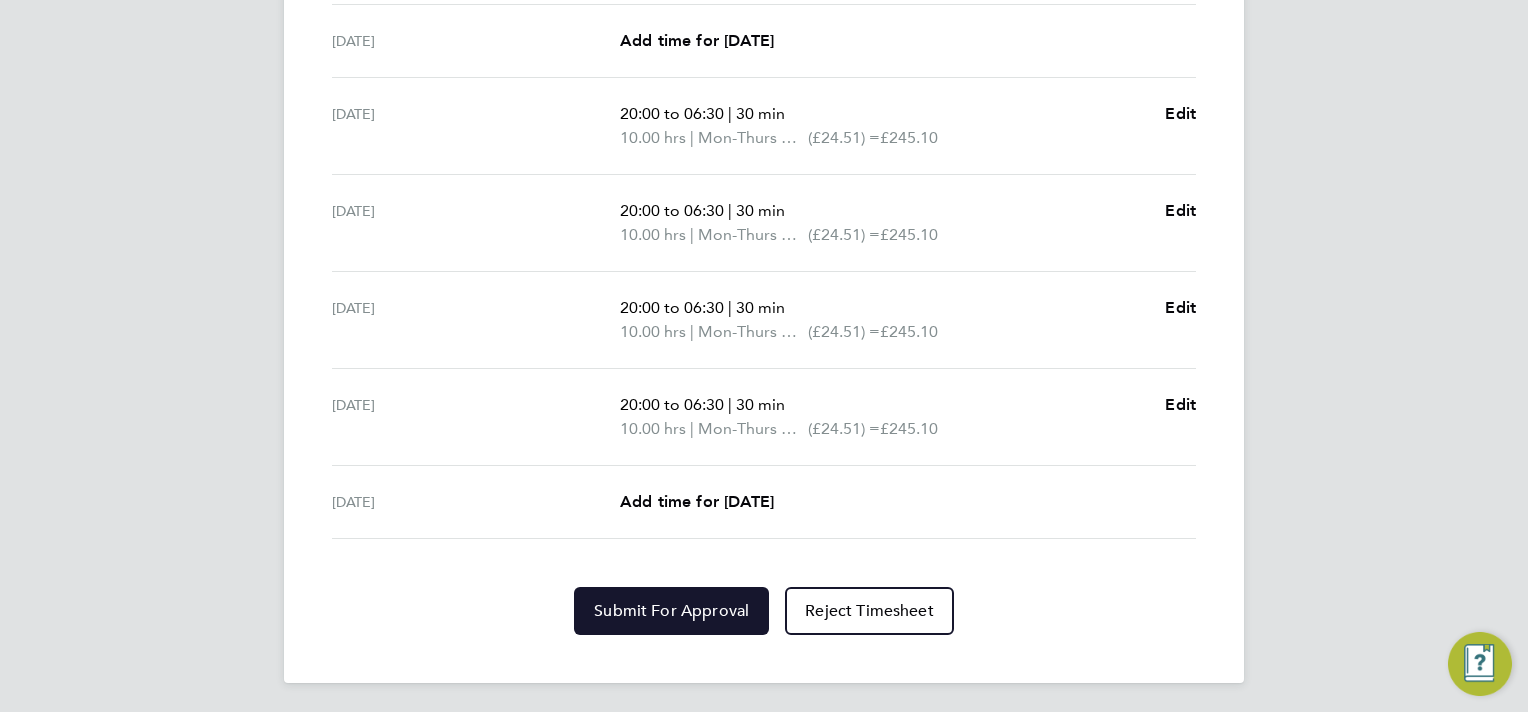 click on "Submit For Approval" 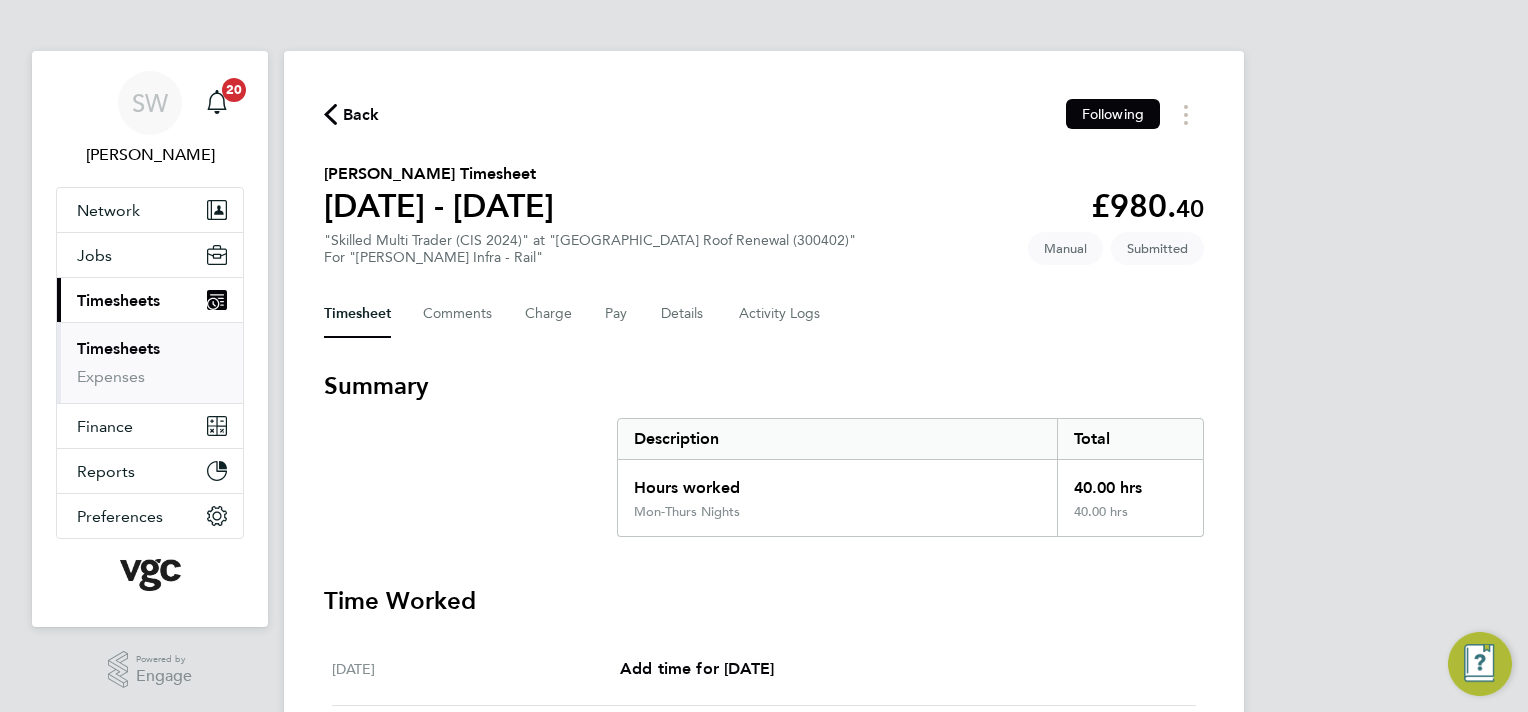 drag, startPoint x: 146, startPoint y: 340, endPoint x: 160, endPoint y: 335, distance: 14.866069 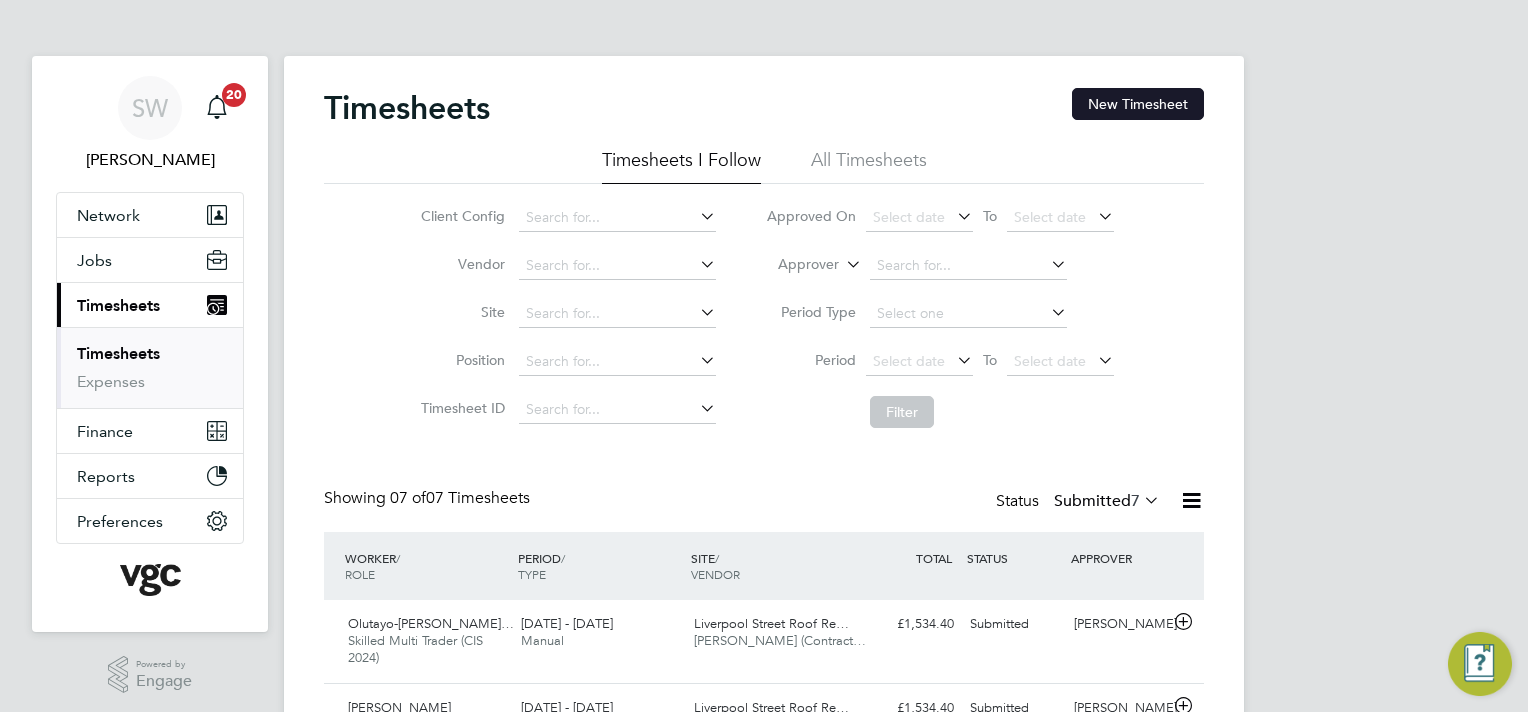 drag, startPoint x: 1143, startPoint y: 105, endPoint x: 1106, endPoint y: 117, distance: 38.8973 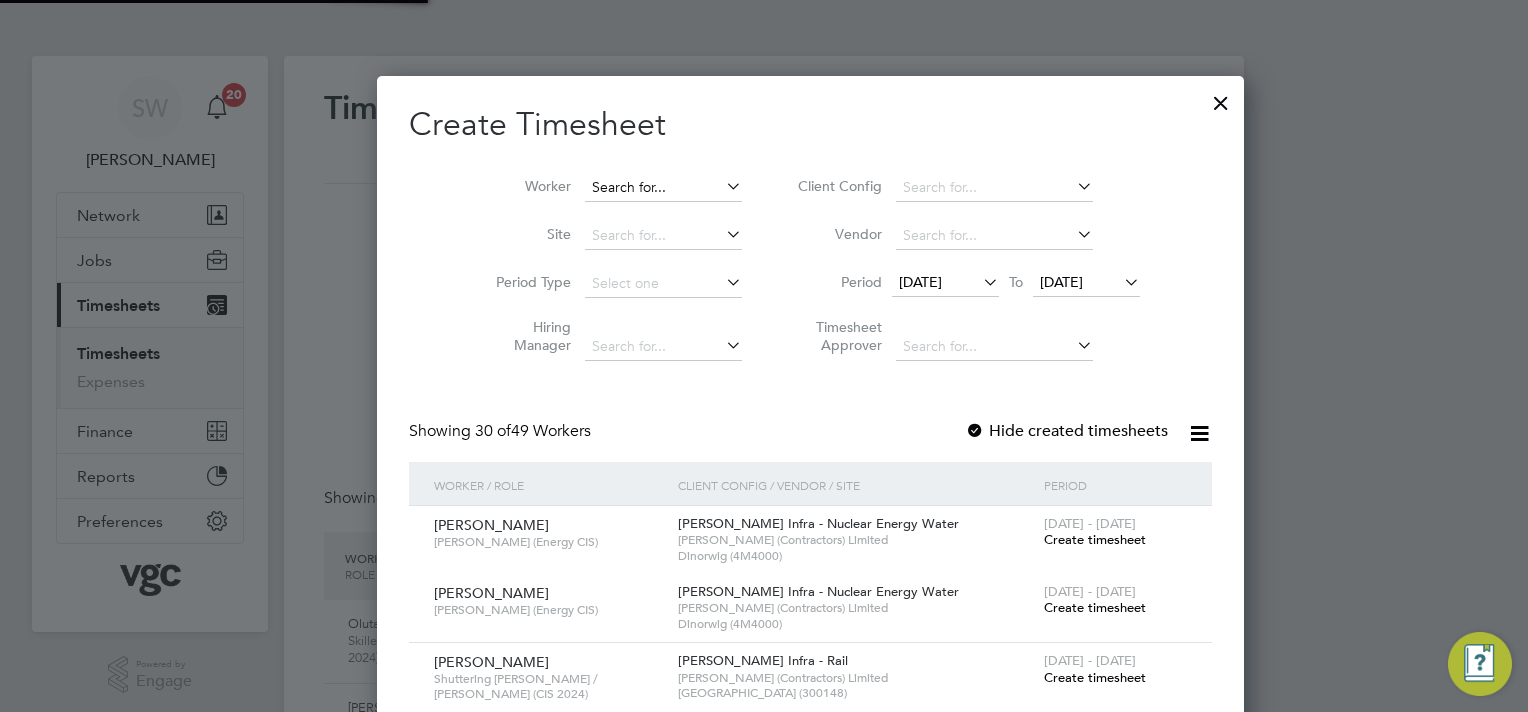 click at bounding box center (663, 188) 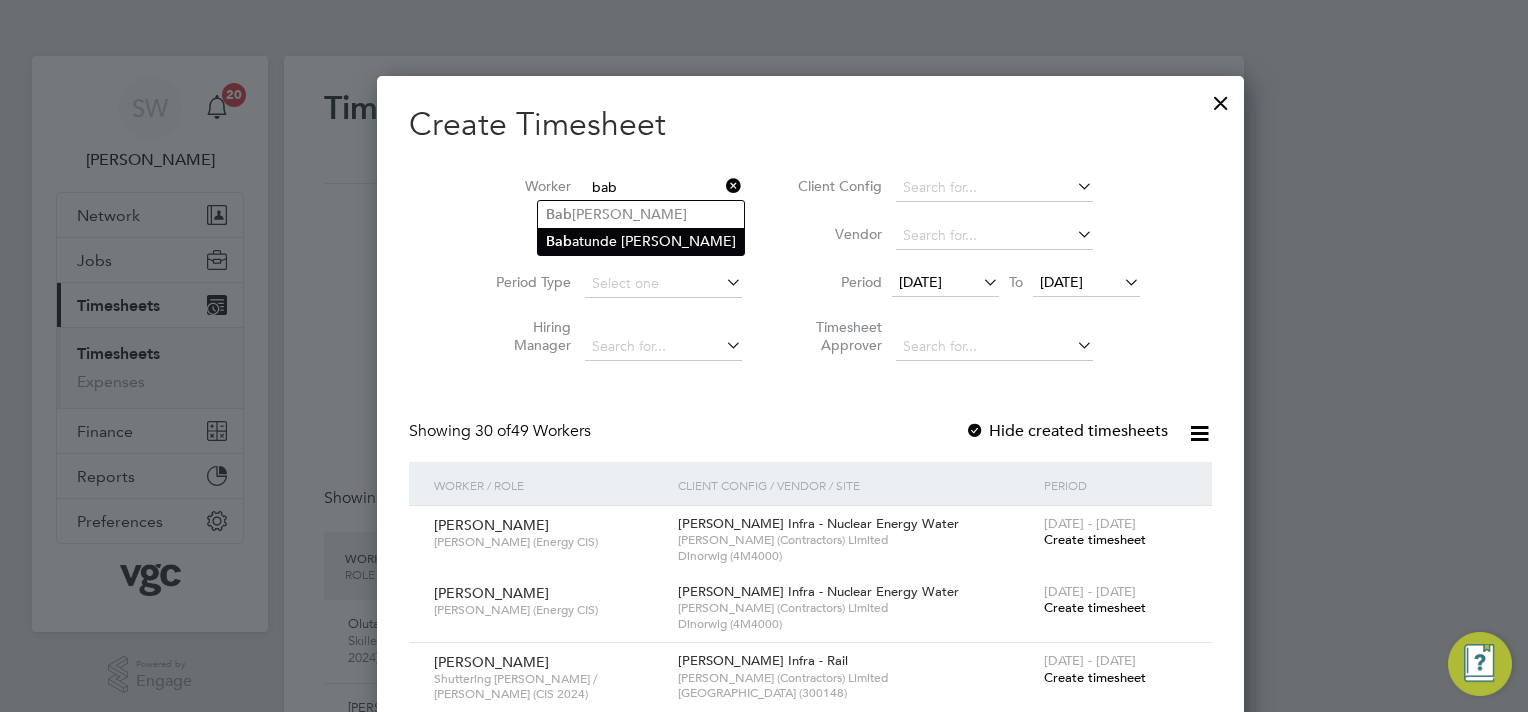 click on "Bab atunde [PERSON_NAME]" 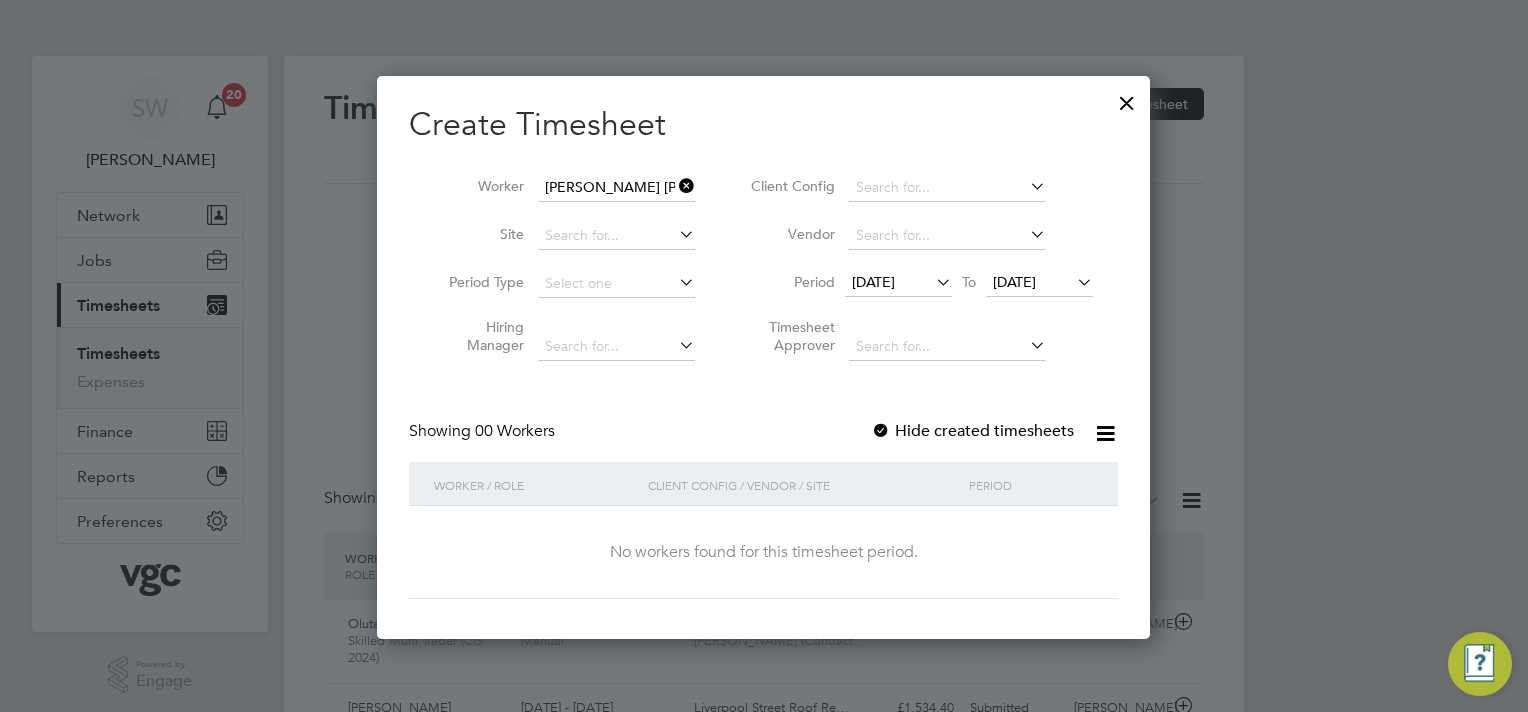 click on "[DATE]" at bounding box center [1039, 283] 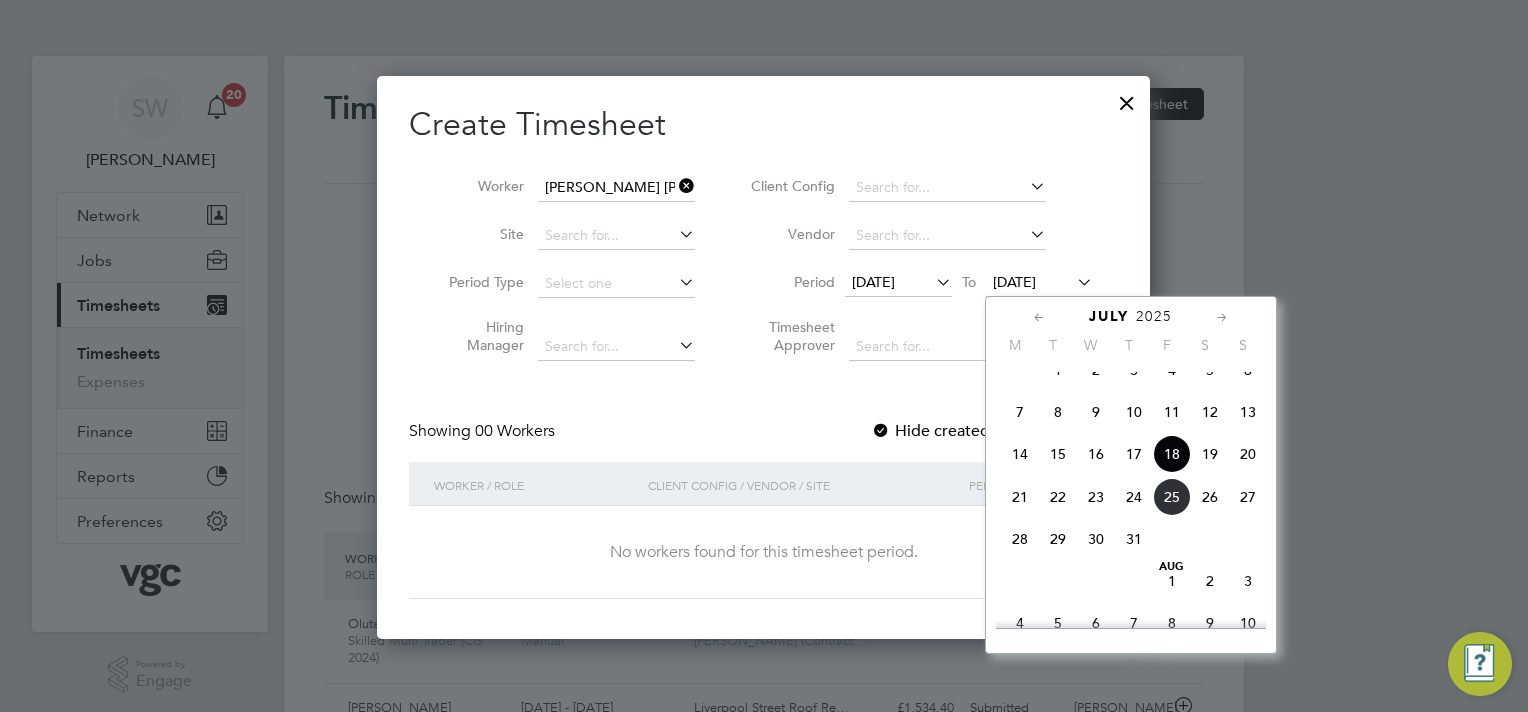 click on "25" 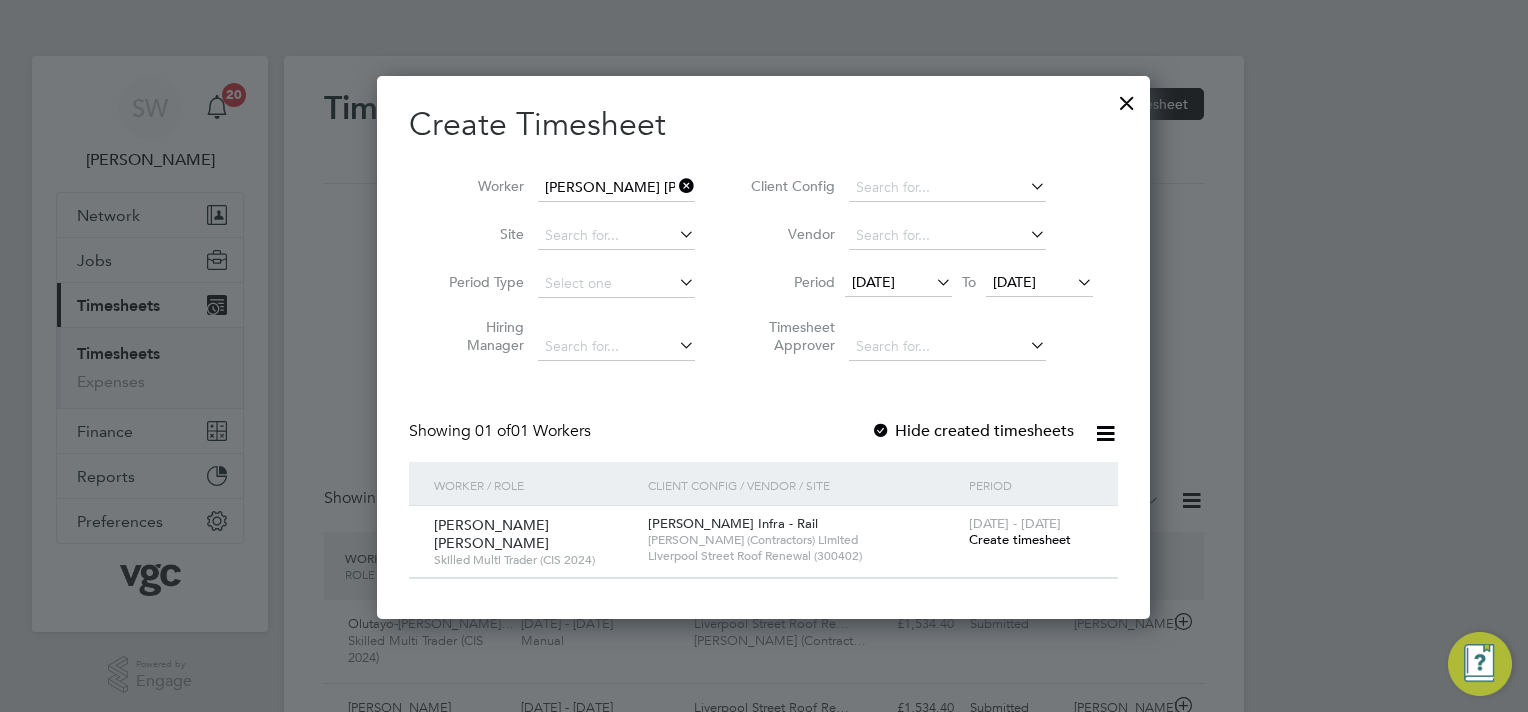 click on "Create timesheet" at bounding box center (1020, 539) 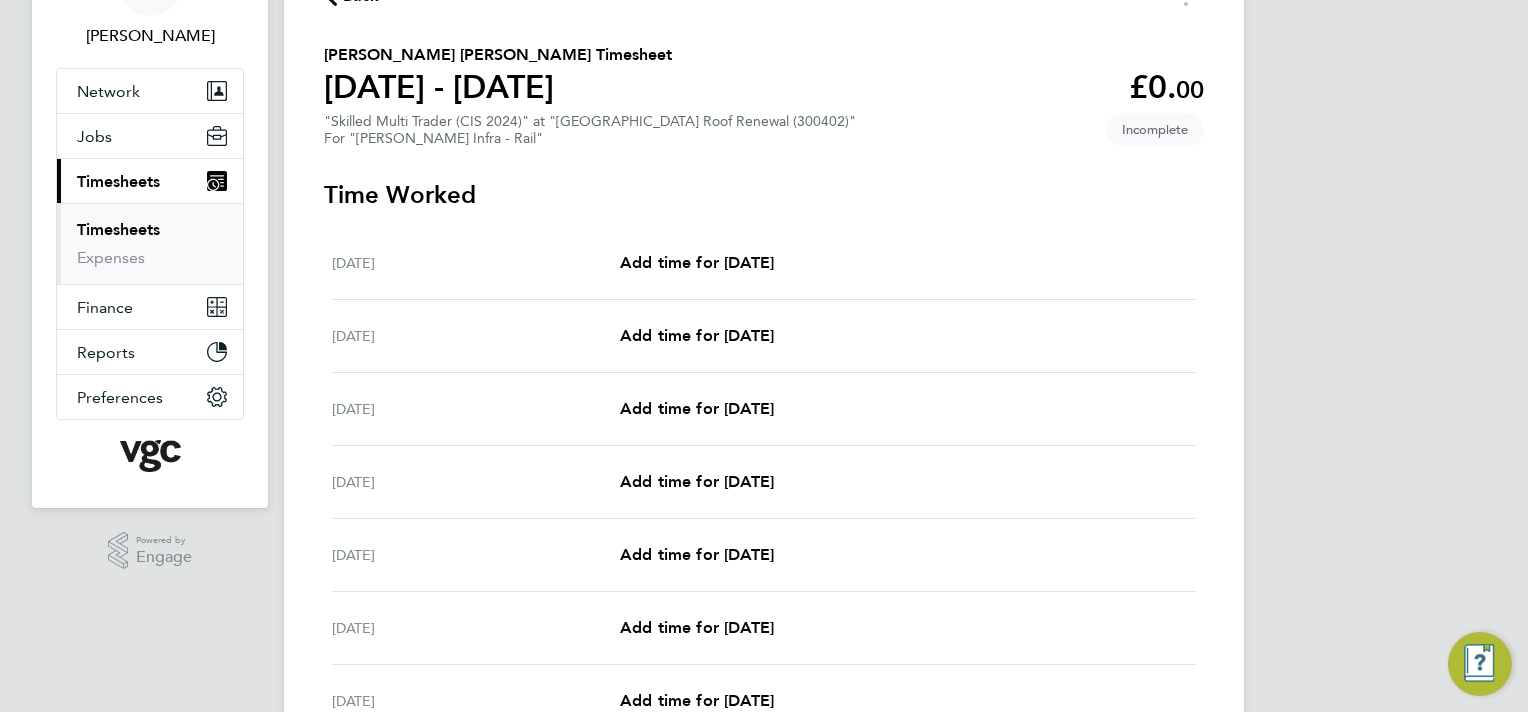 scroll, scrollTop: 324, scrollLeft: 0, axis: vertical 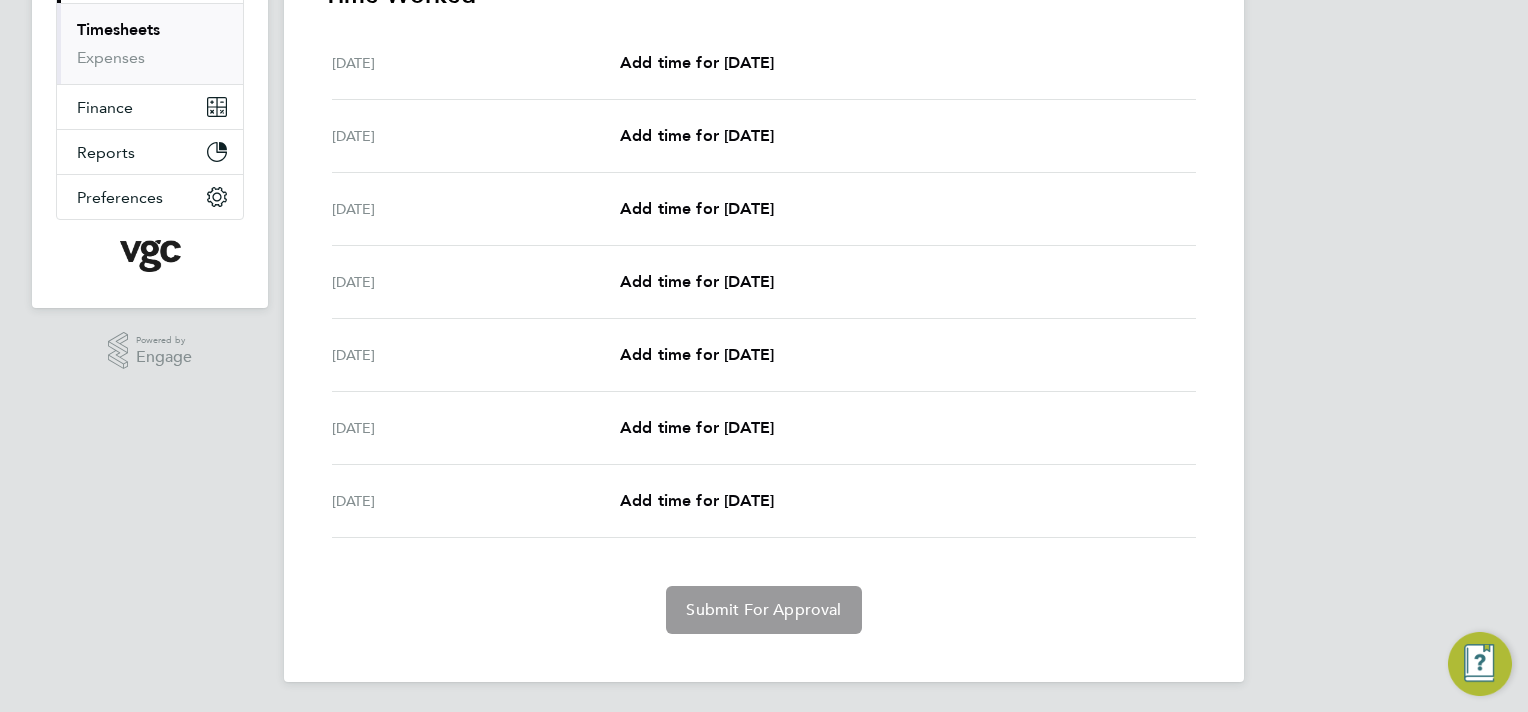 drag, startPoint x: 720, startPoint y: 596, endPoint x: 677, endPoint y: 594, distance: 43.046486 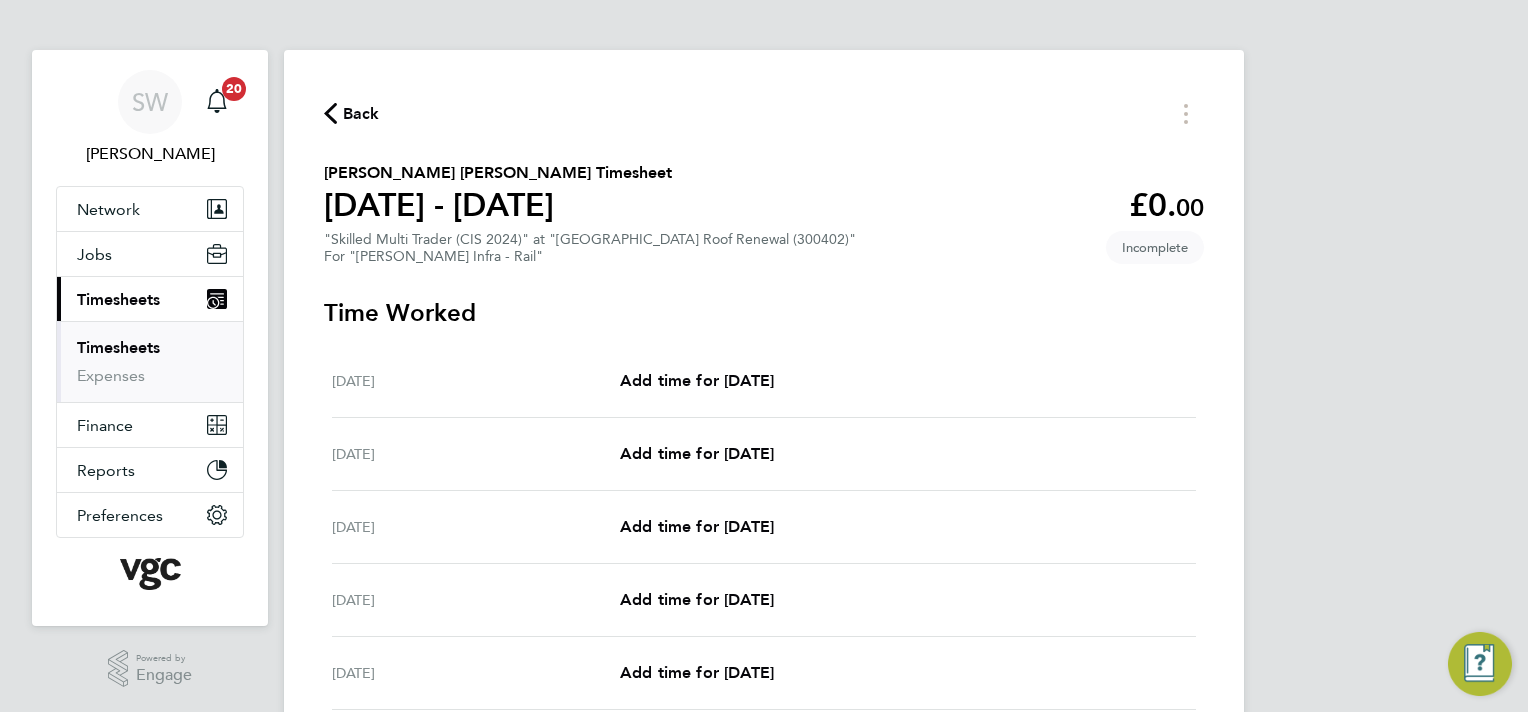 scroll, scrollTop: 0, scrollLeft: 0, axis: both 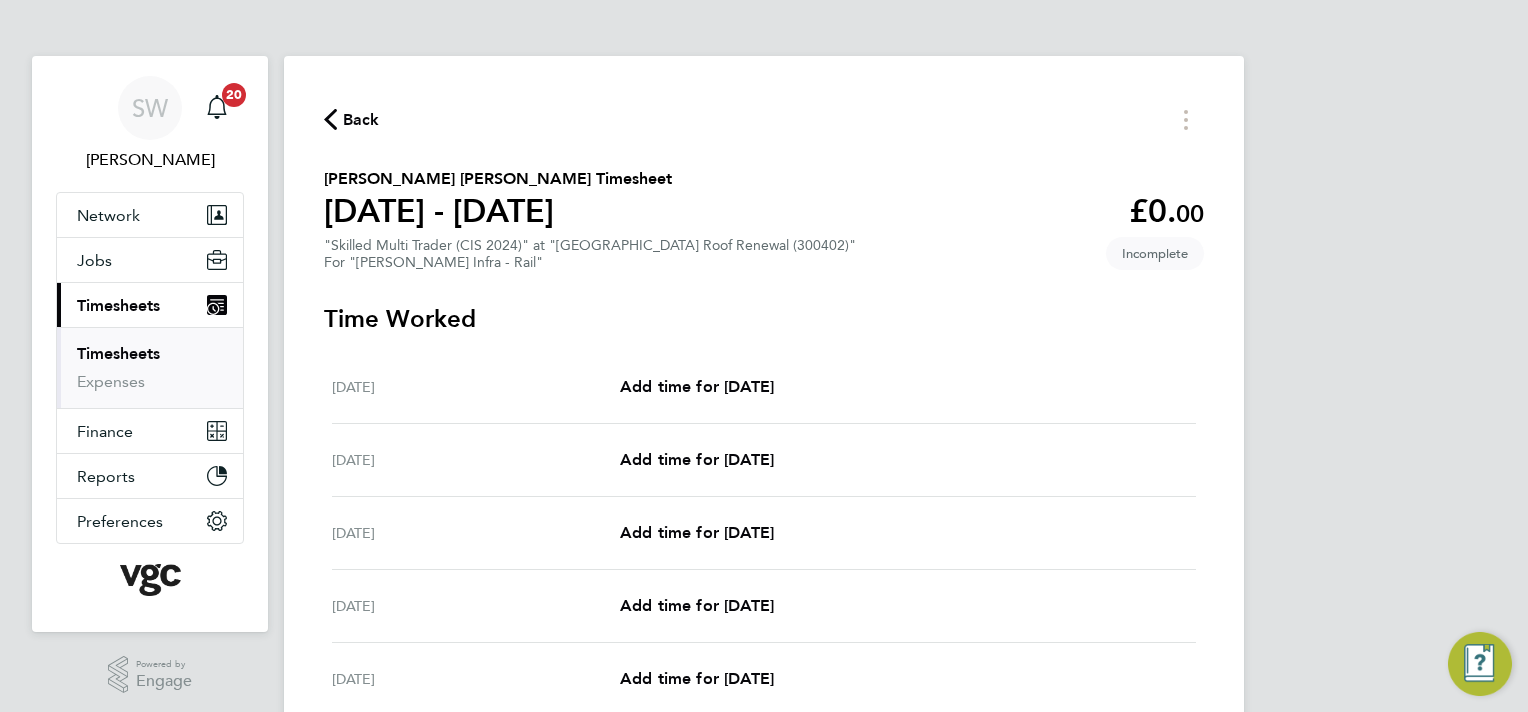 click on "Timesheets" at bounding box center [118, 353] 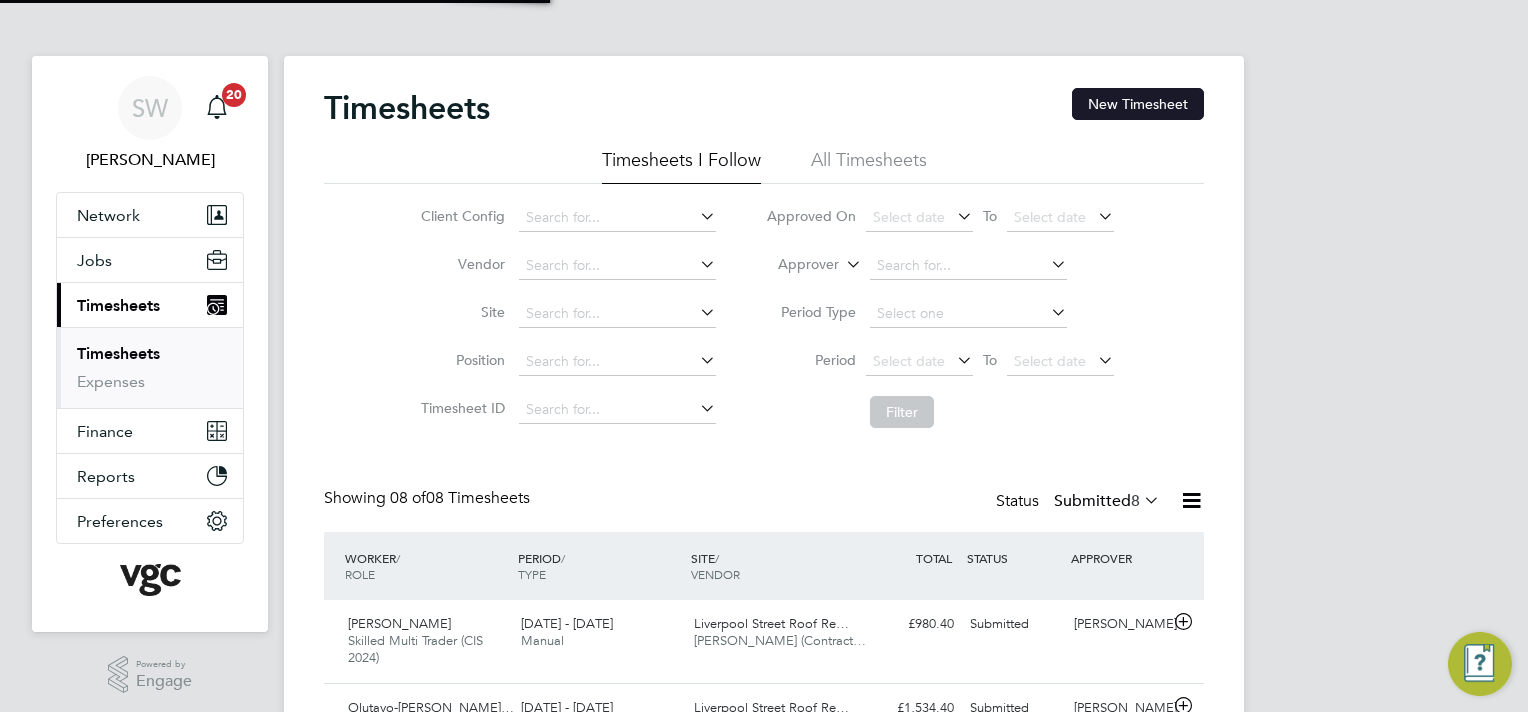 scroll, scrollTop: 10, scrollLeft: 10, axis: both 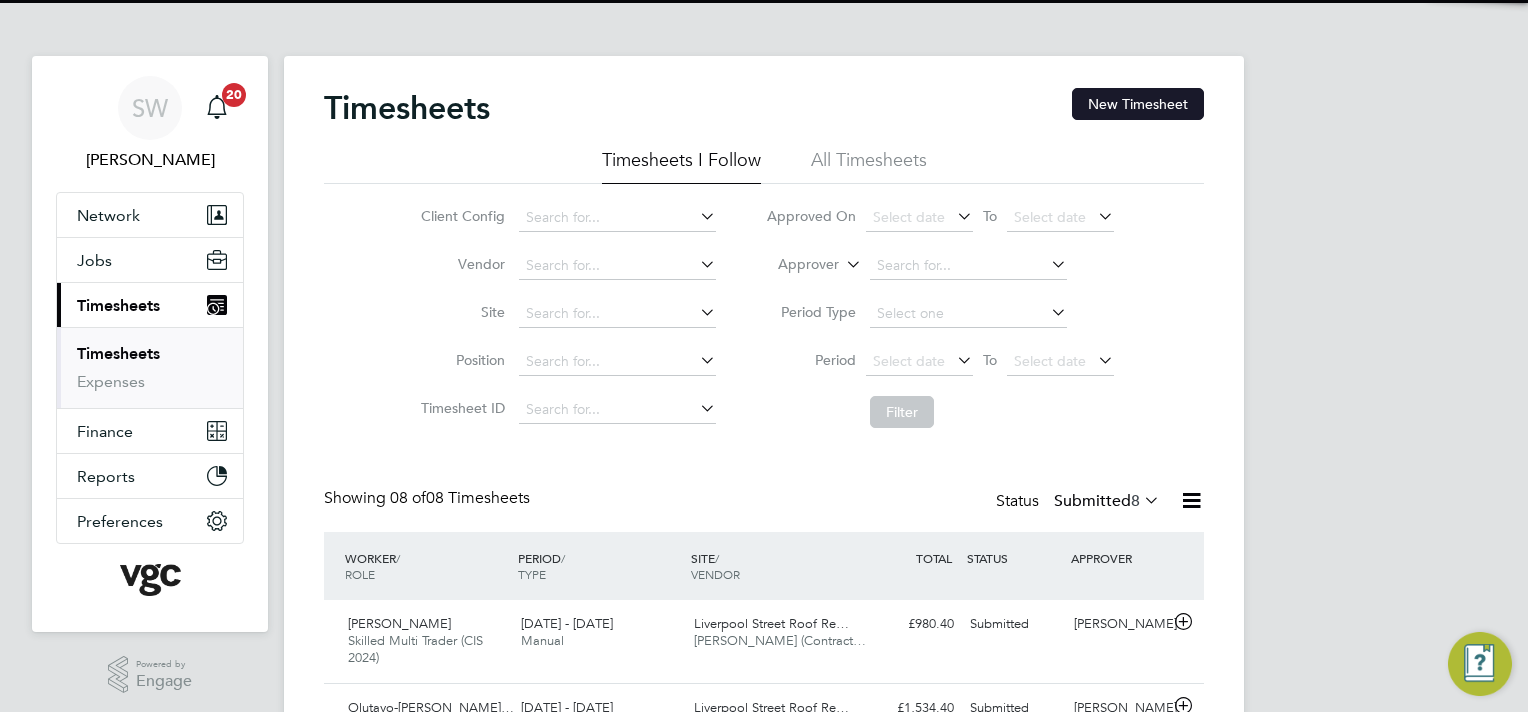 click on "New Timesheet" 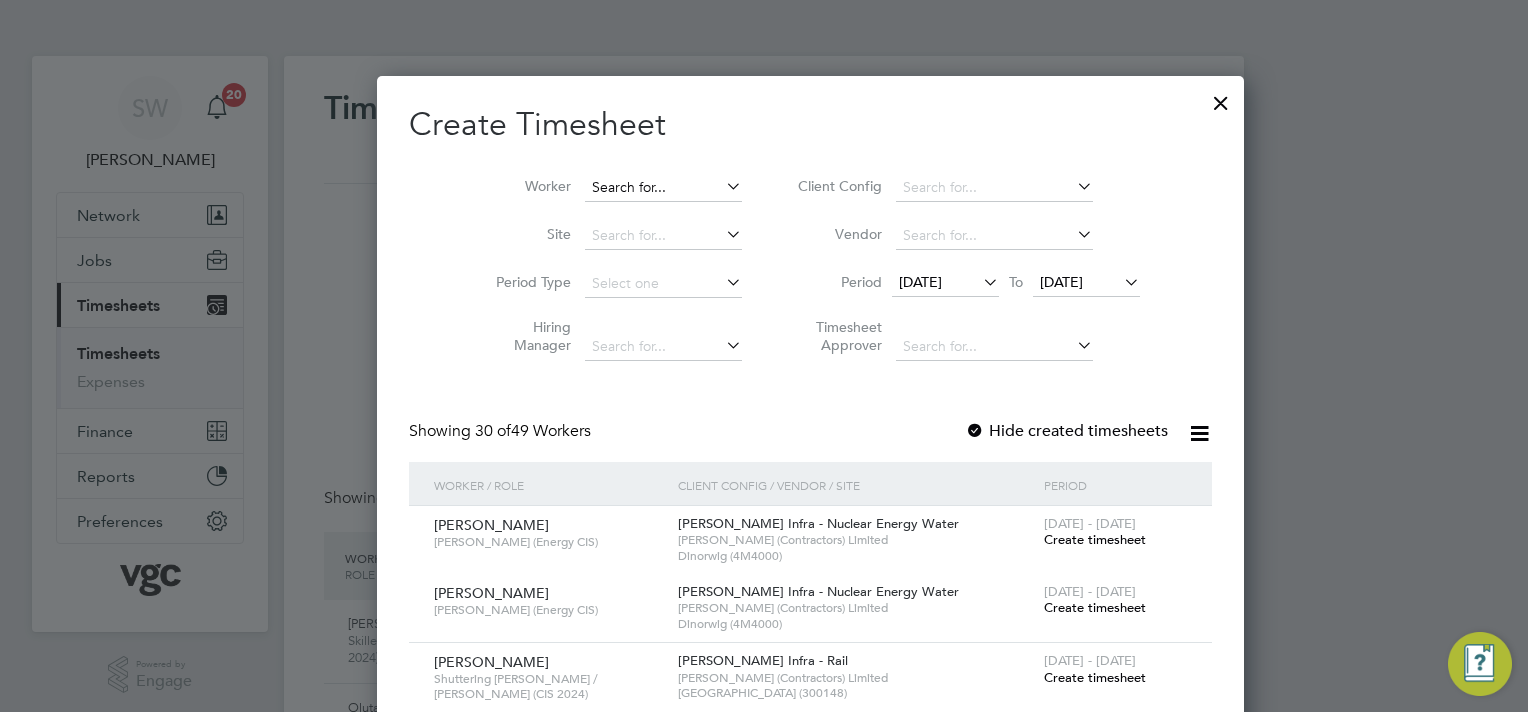 click at bounding box center [663, 188] 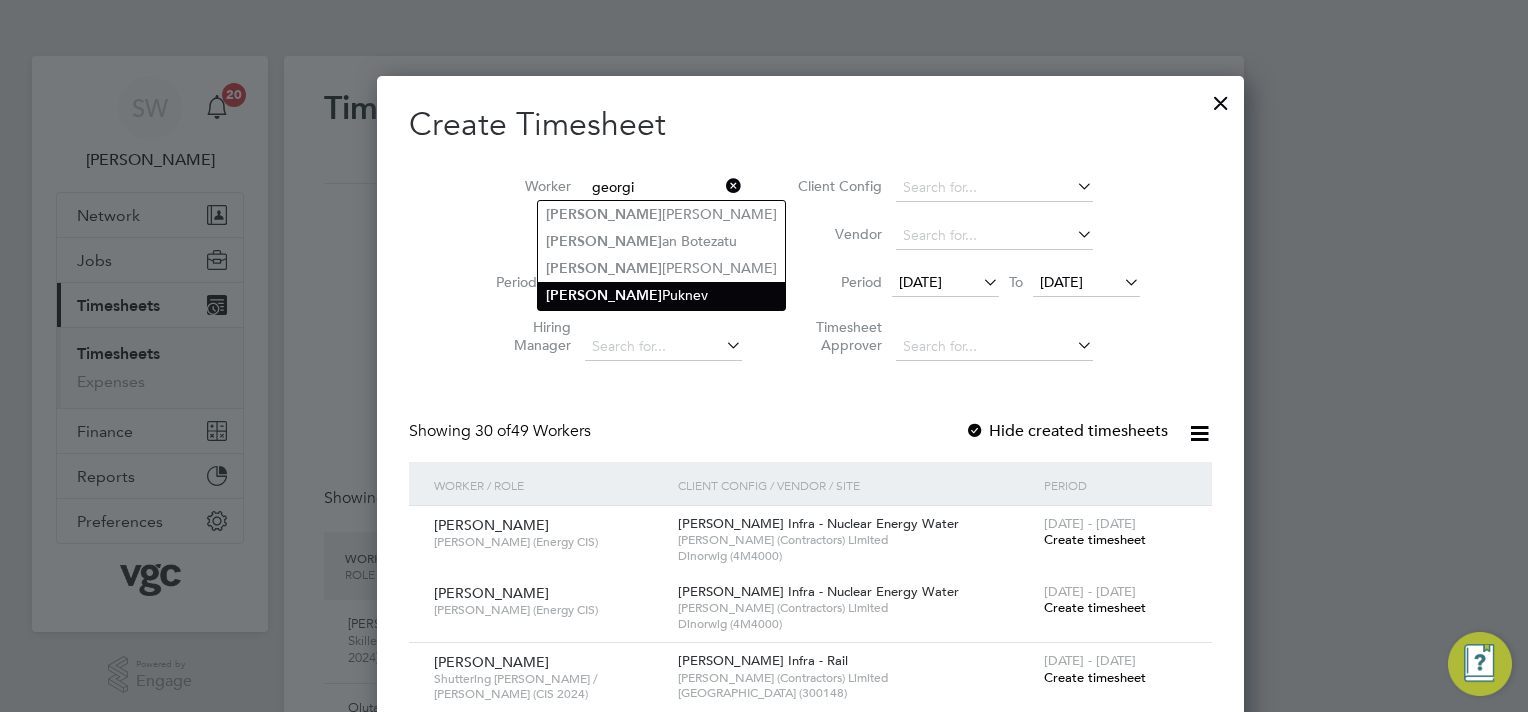 drag, startPoint x: 596, startPoint y: 284, endPoint x: 584, endPoint y: 283, distance: 12.0415945 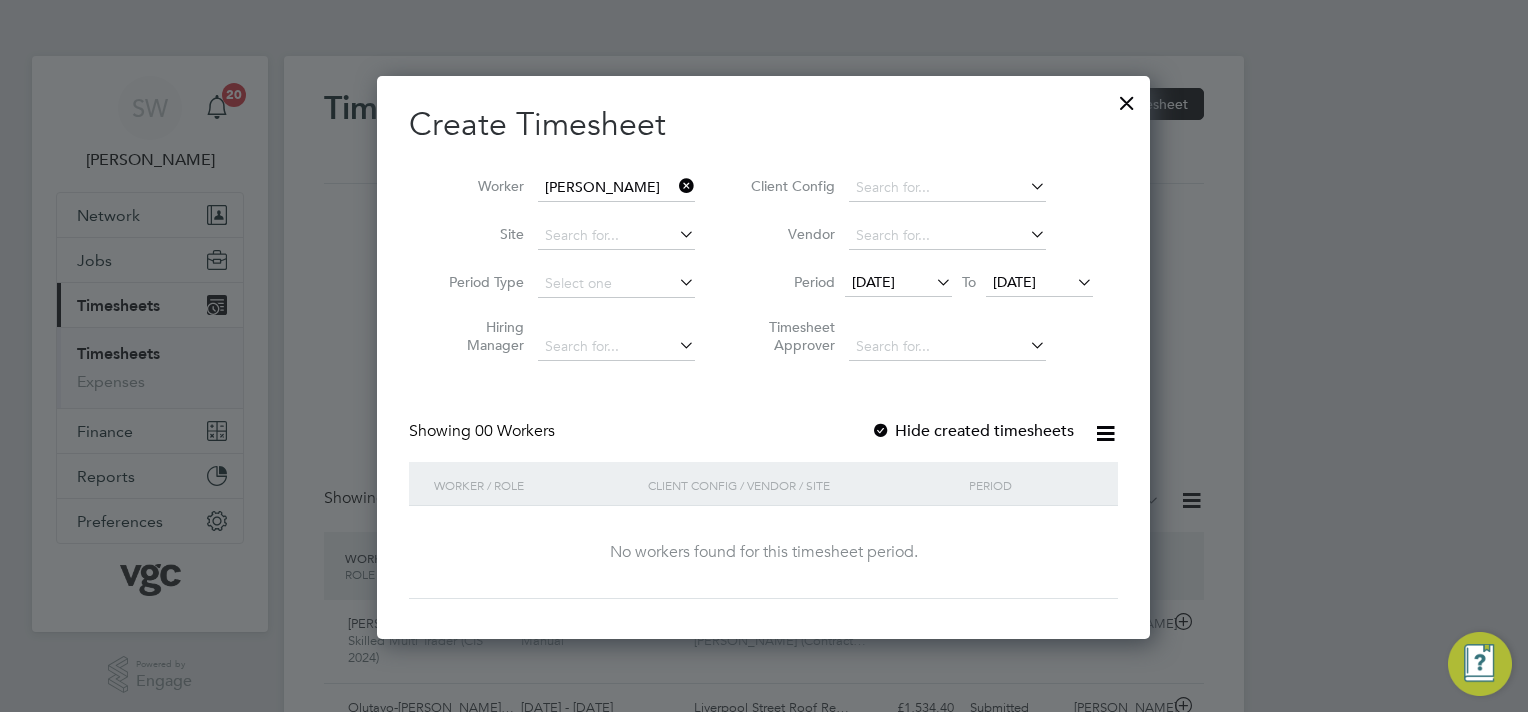 click on "[DATE]" at bounding box center [1014, 282] 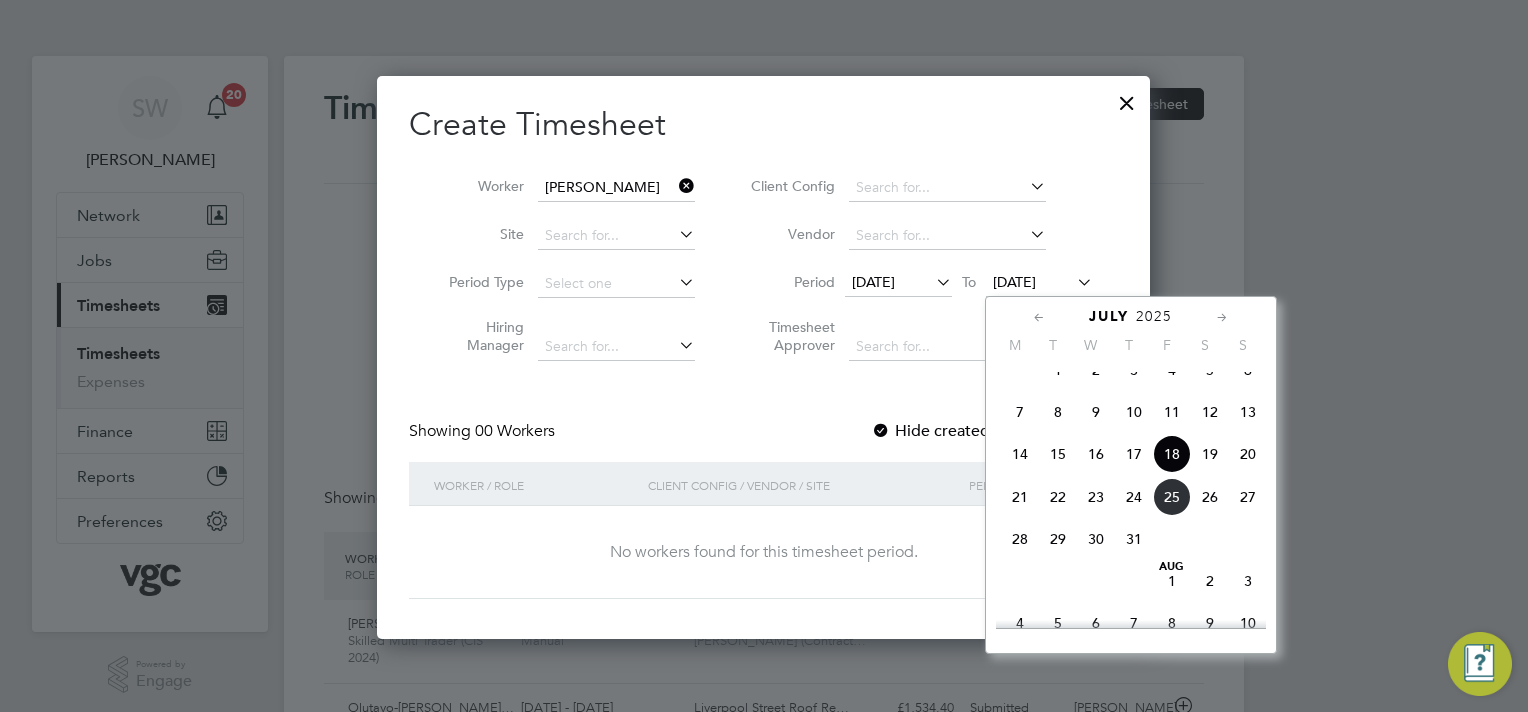 click on "25" 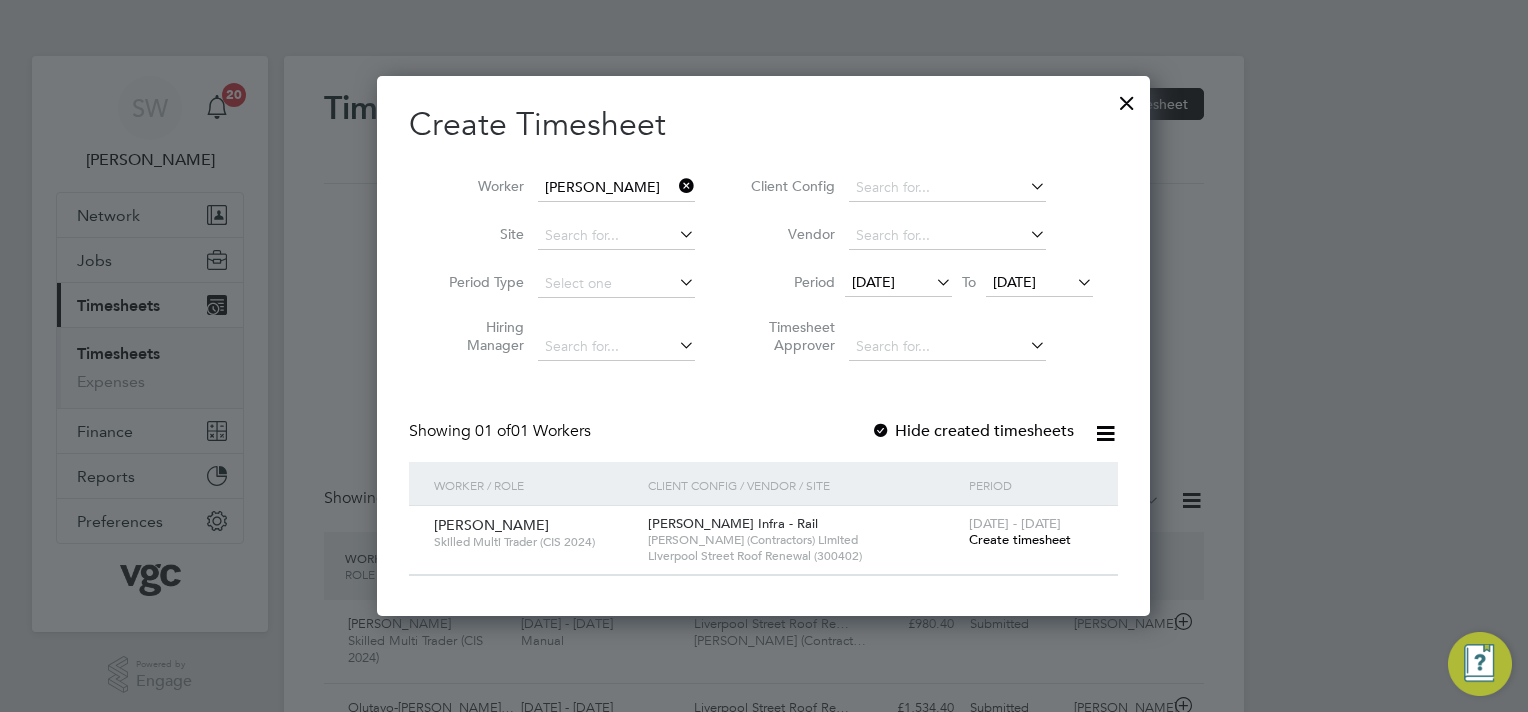 click on "Create timesheet" at bounding box center [1020, 539] 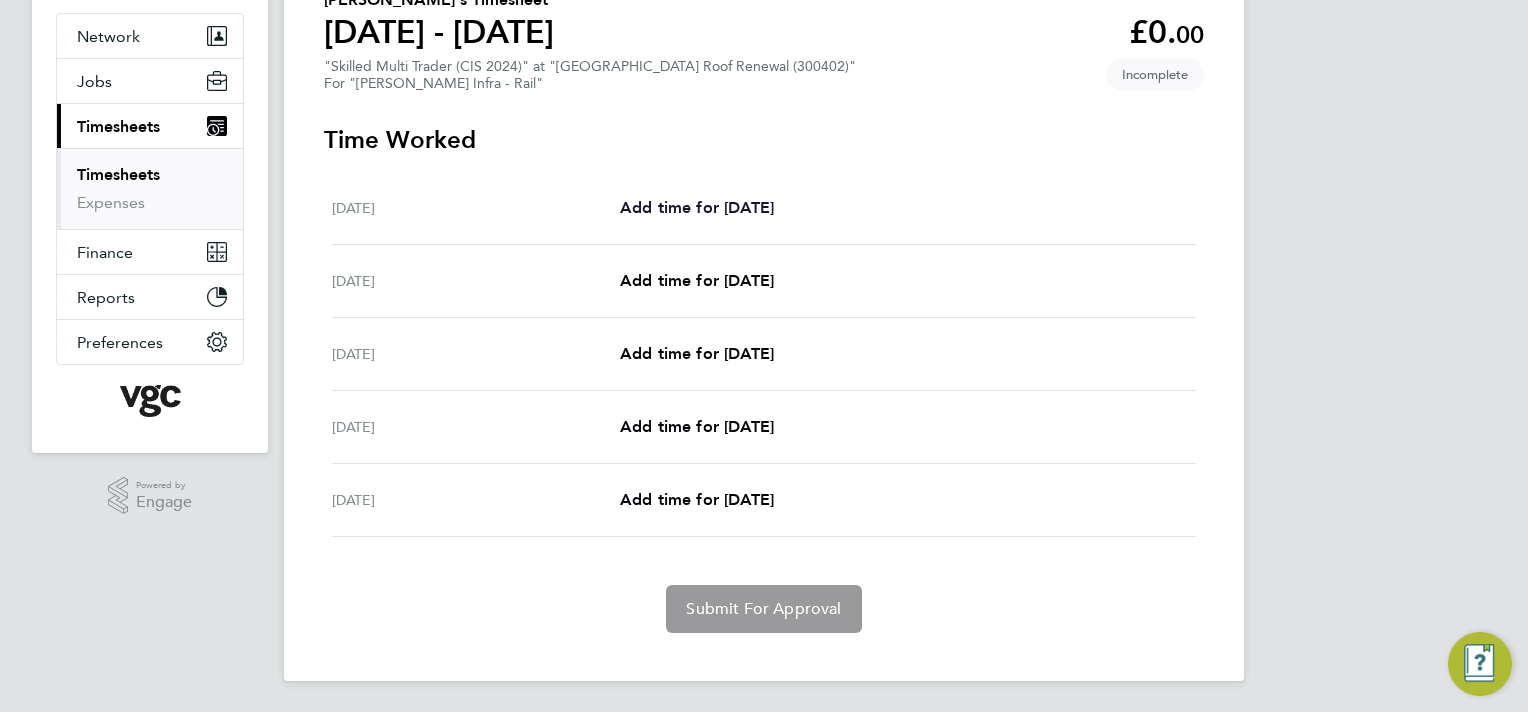 click on "Add time for [DATE]" at bounding box center [697, 207] 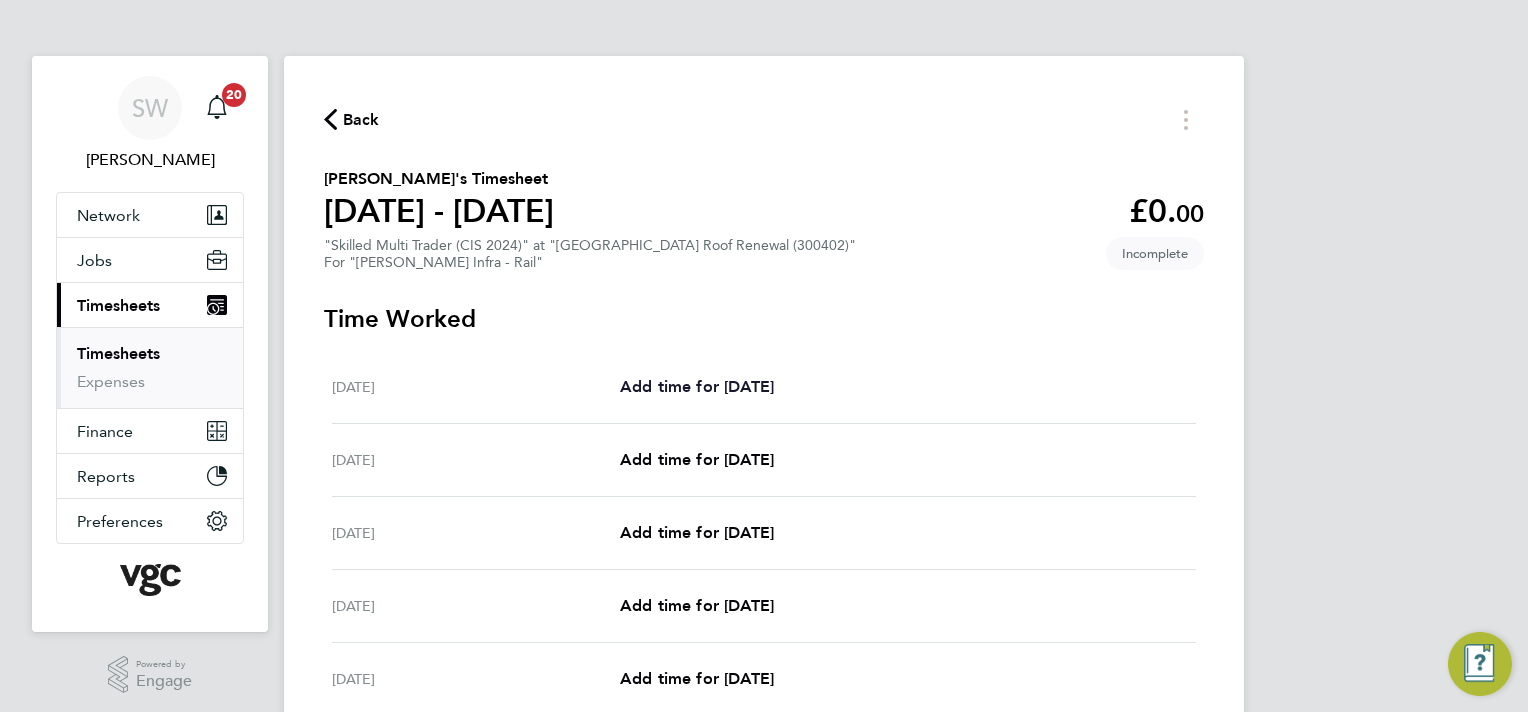 select on "30" 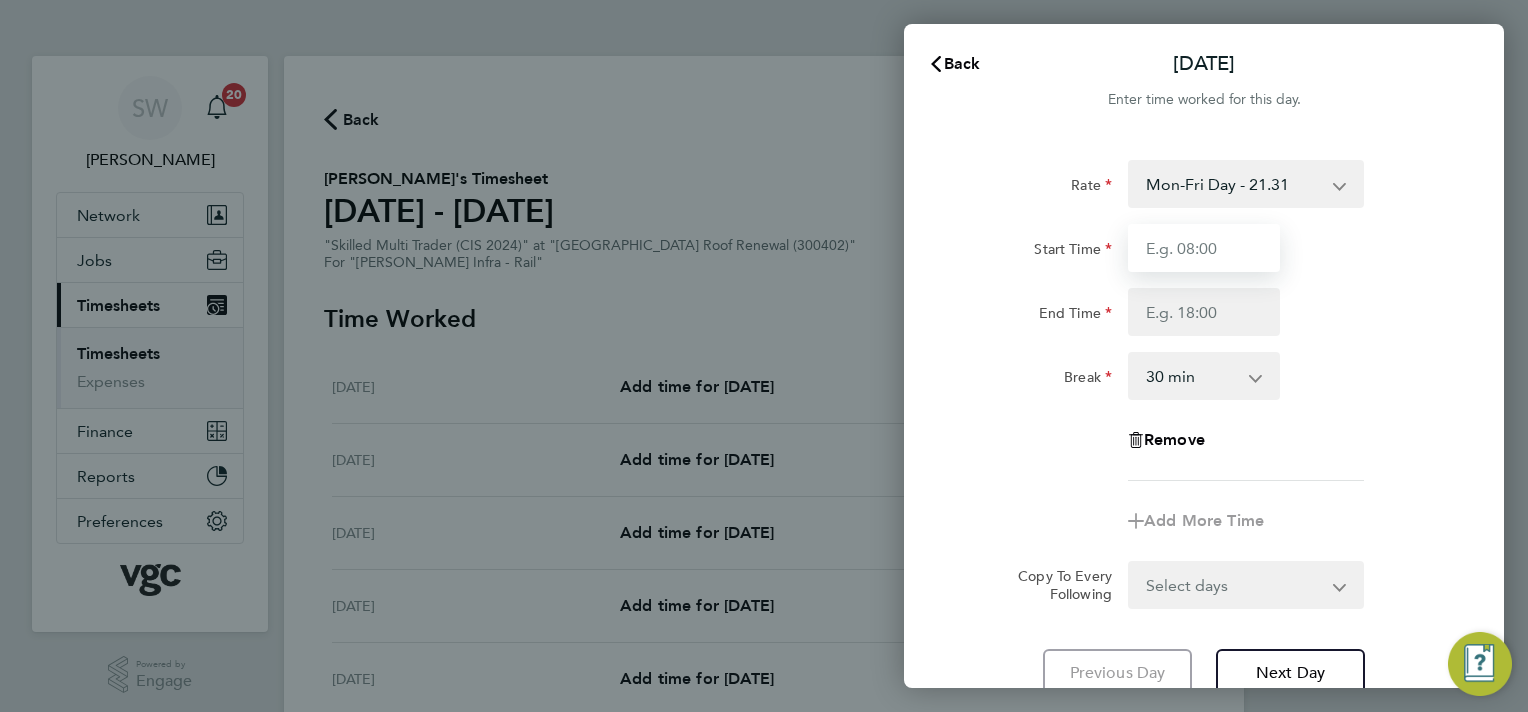 click on "Start Time" at bounding box center (1204, 248) 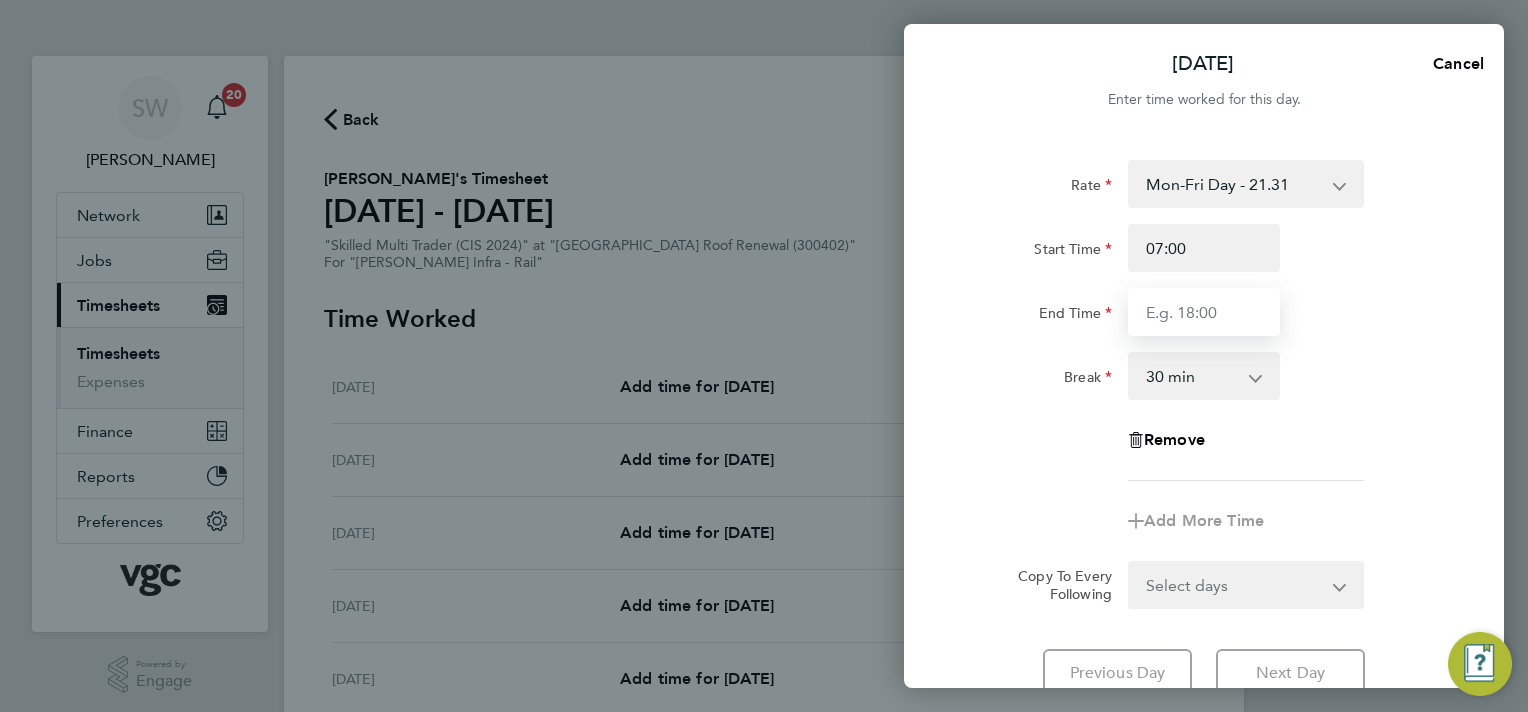 click on "End Time" at bounding box center [1204, 312] 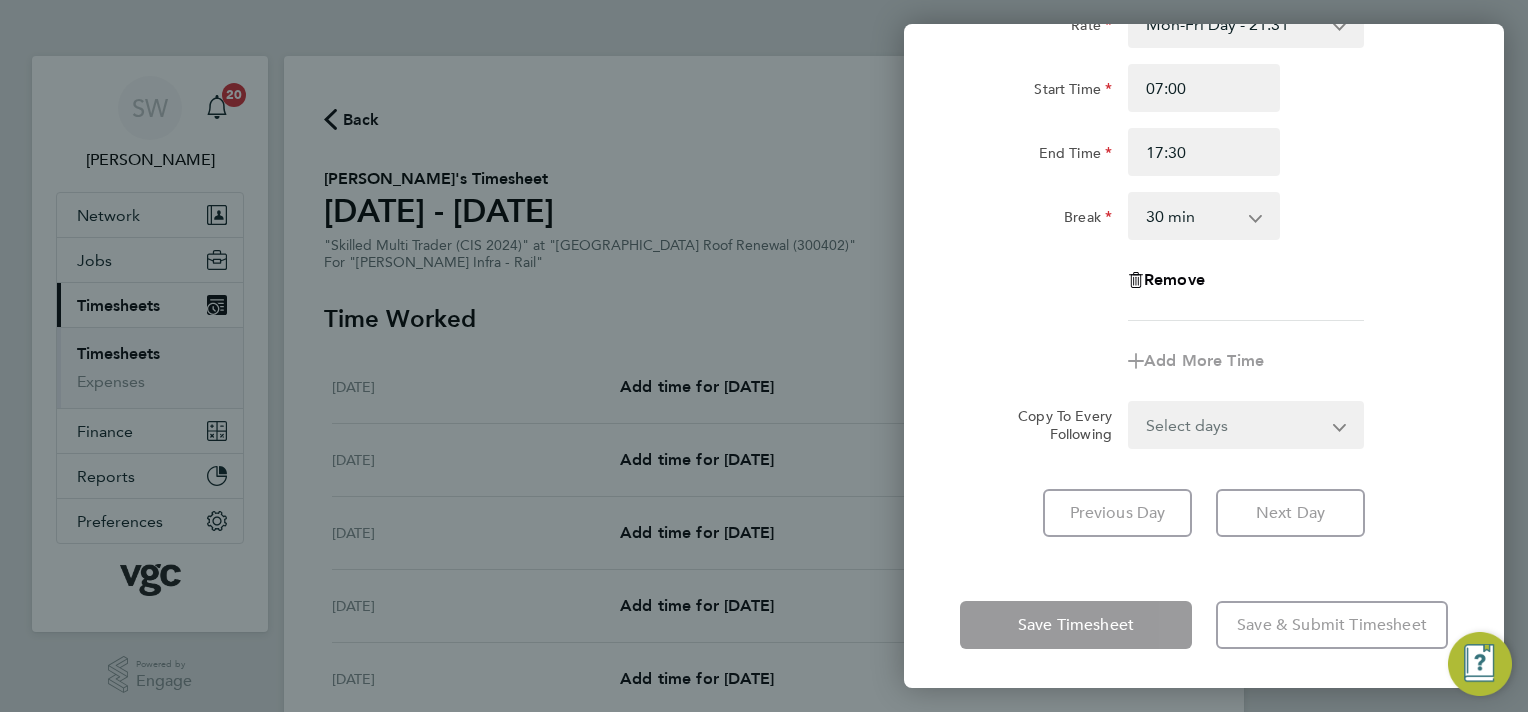 click on "Rate  Mon-Fri Day - 21.31   Bank Hol - 31.96   Weekend - 27.70   Mon-Thurs Nights - 24.51   Xmas / [GEOGRAPHIC_DATA] - 42.62
Start Time 07:00 End Time 17:30 Break  0 min   15 min   30 min   45 min   60 min   75 min   90 min
Remove
Add More Time  Copy To Every Following  Select days   Day   [DATE]   [DATE]   [DATE]   [DATE]" 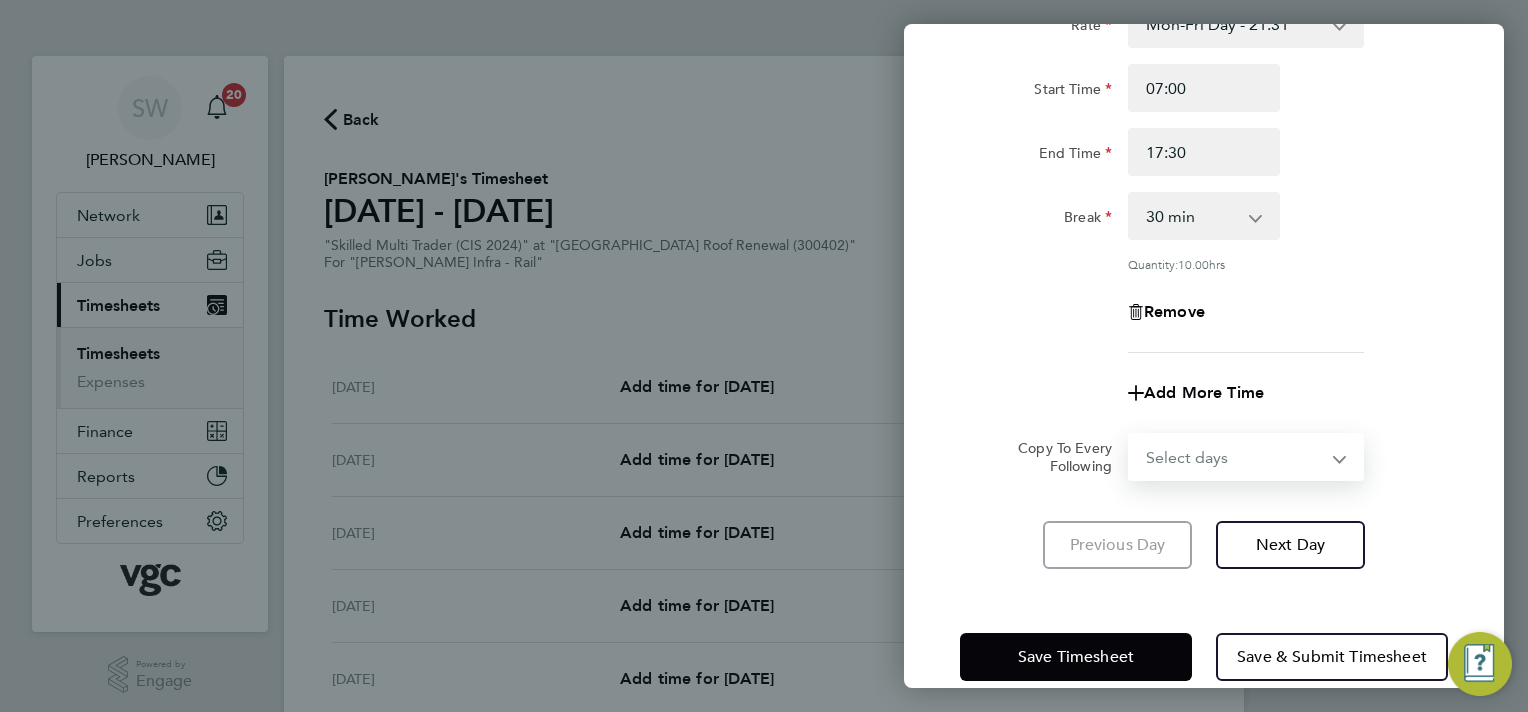 select on "TUE" 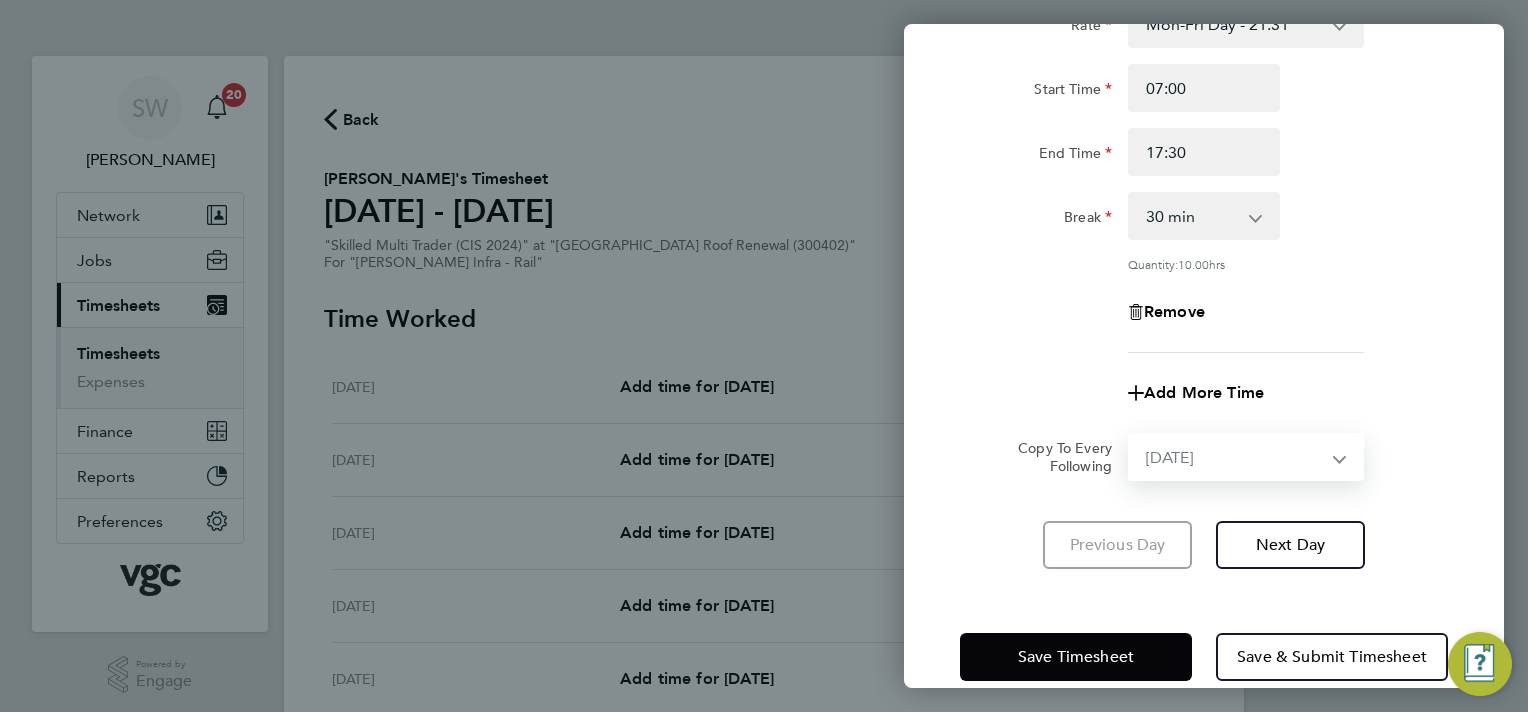 click on "Select days   Day   [DATE]   [DATE]   [DATE]   [DATE]" at bounding box center [1235, 457] 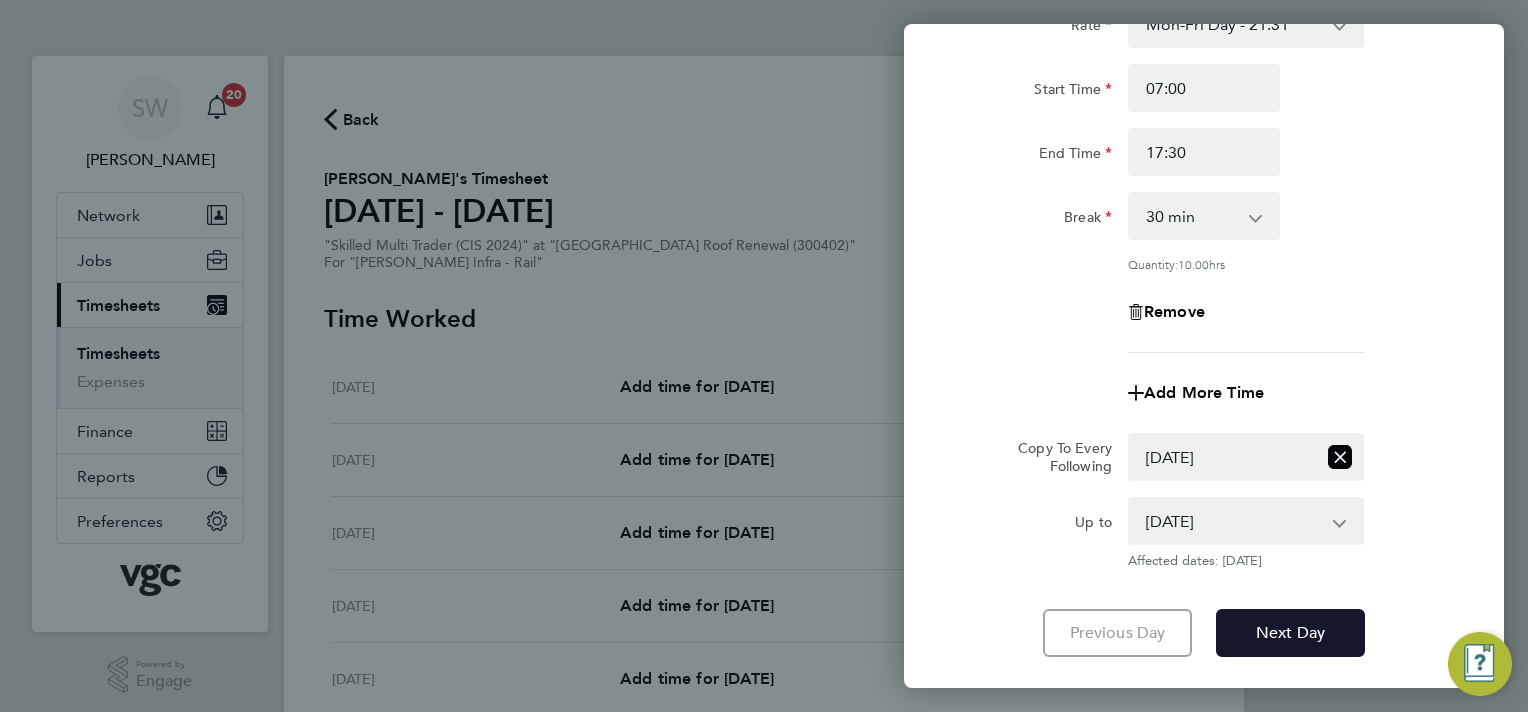 click on "Next Day" 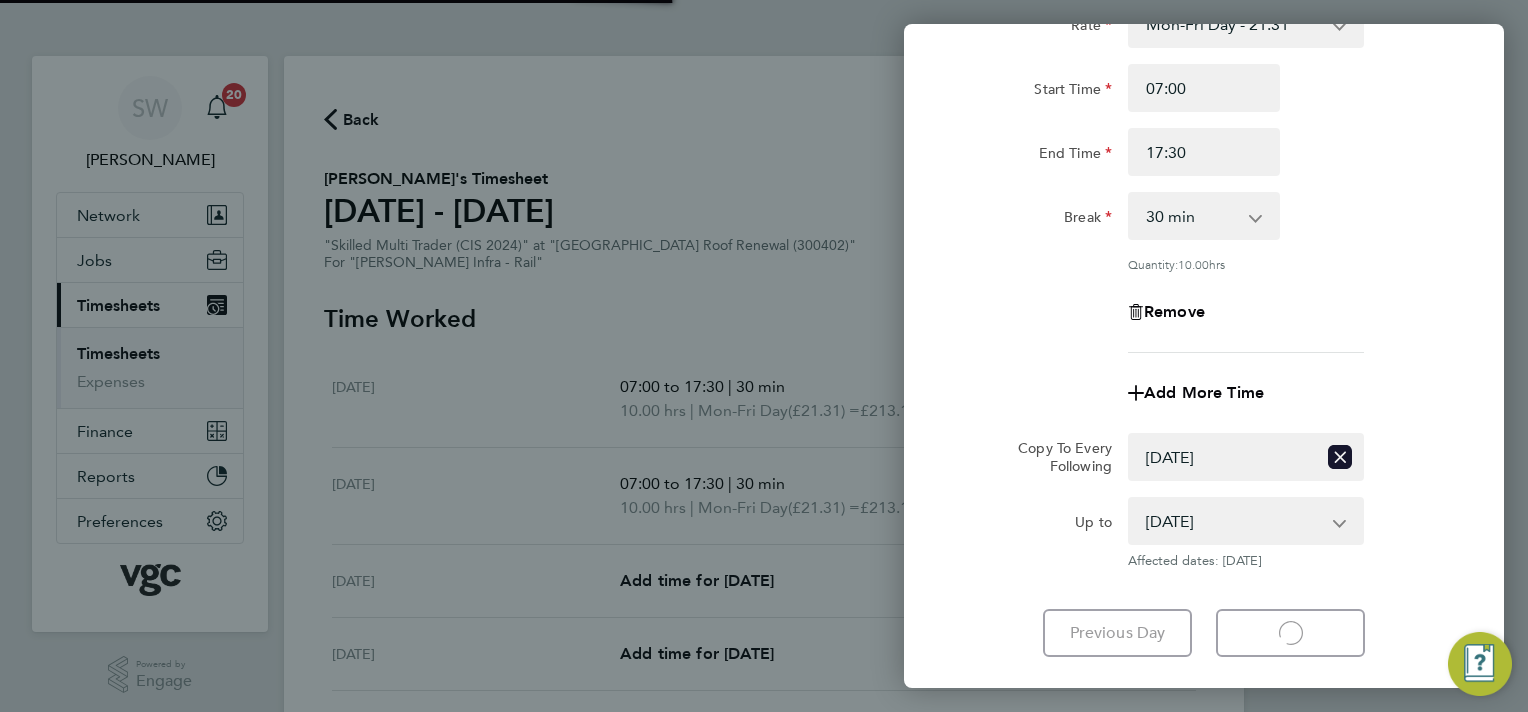 select on "30" 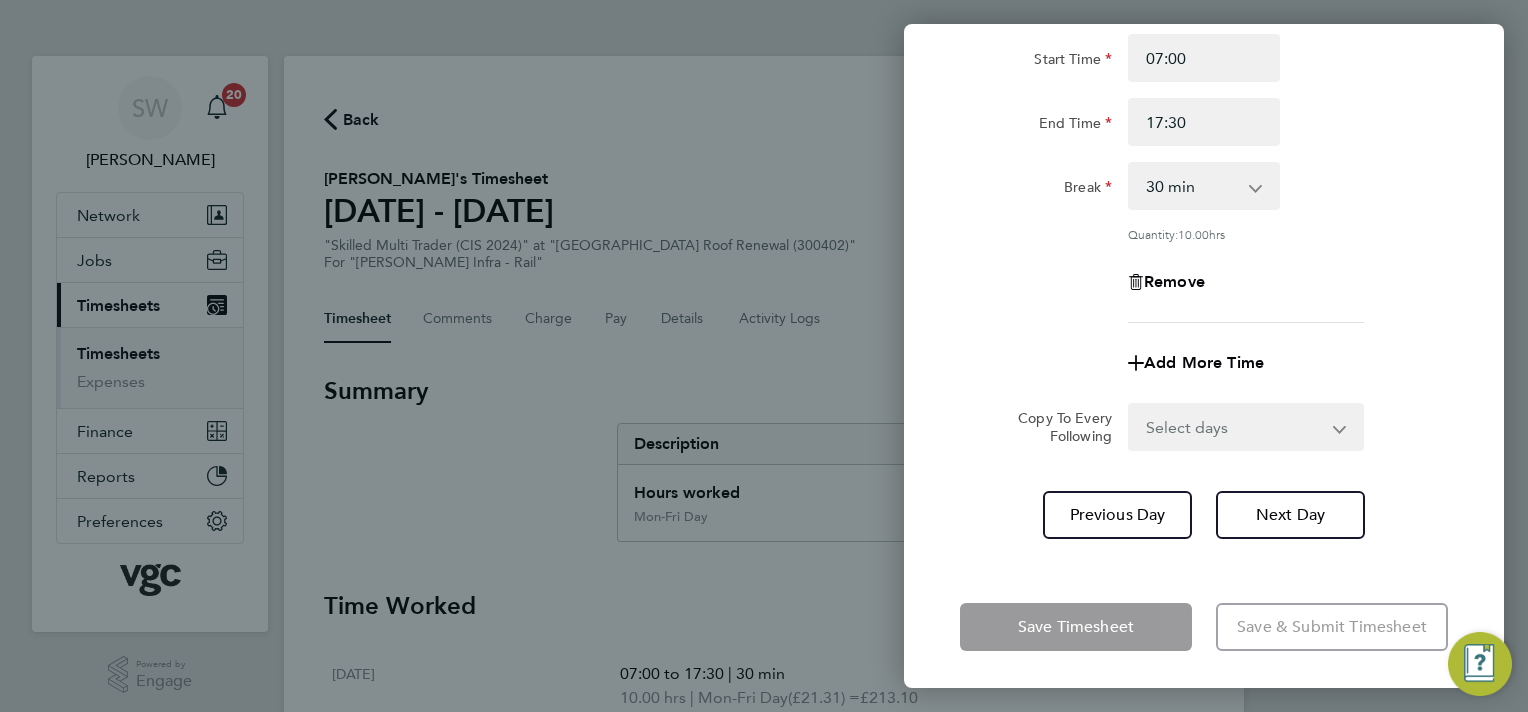 click on "Select days   Day   [DATE]   [DATE]   [DATE]" at bounding box center (1235, 427) 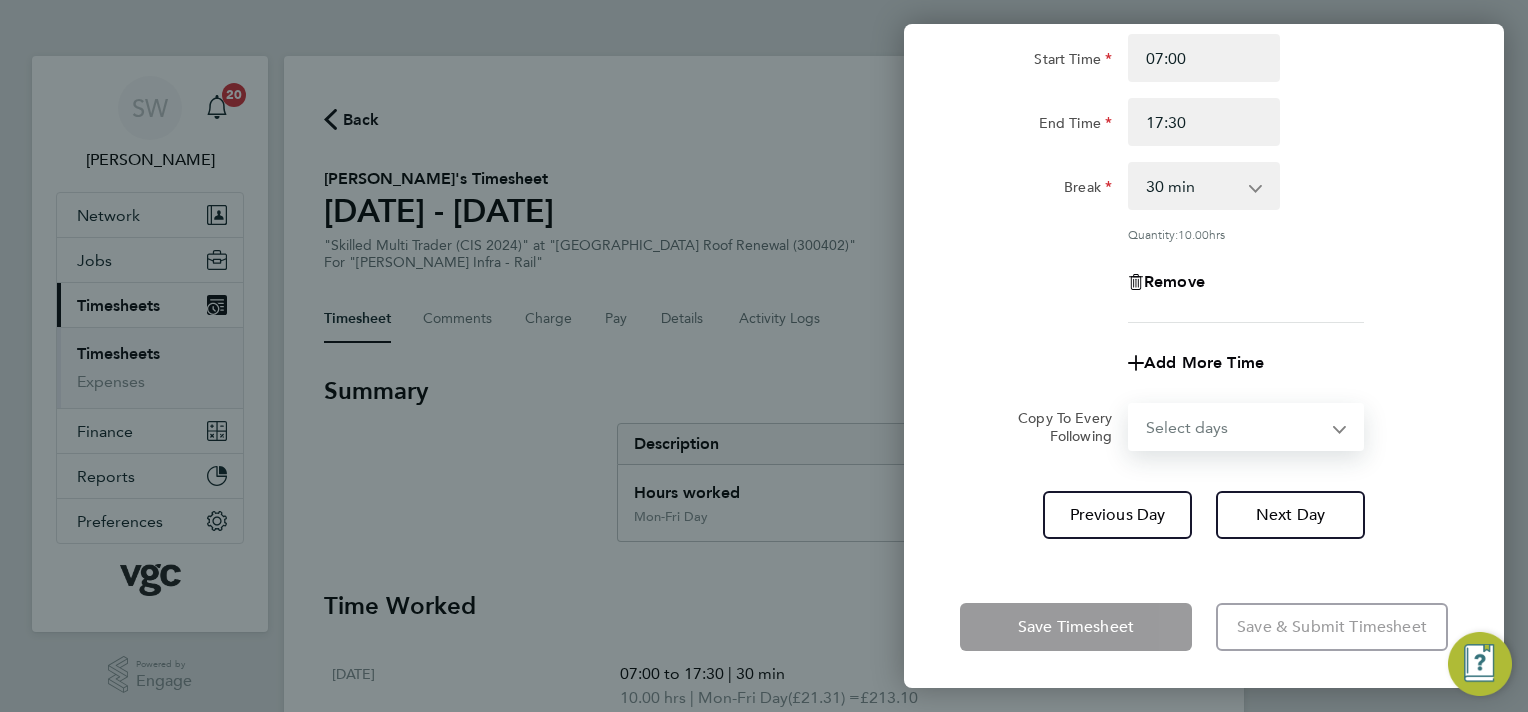 select on "WED" 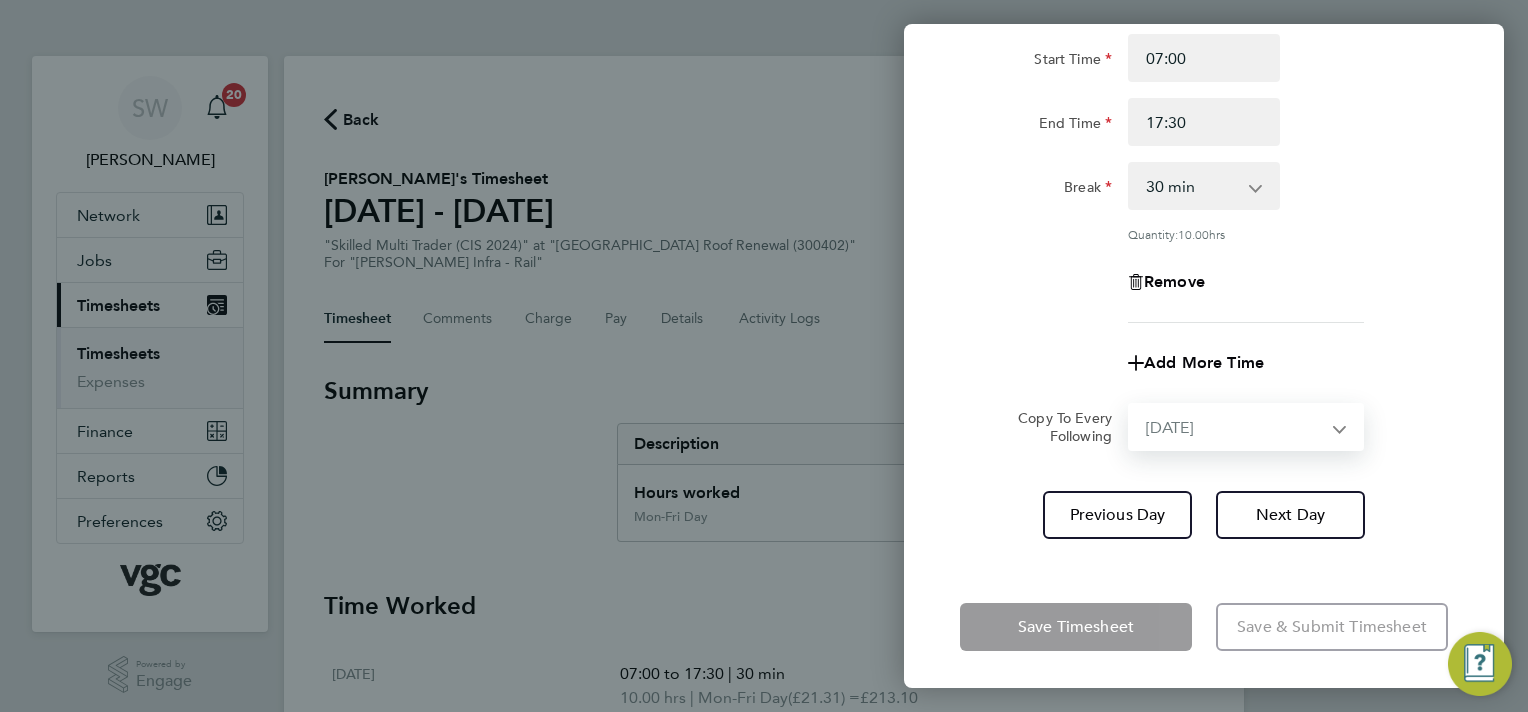 click on "Select days   Day   [DATE]   [DATE]   [DATE]" at bounding box center [1235, 427] 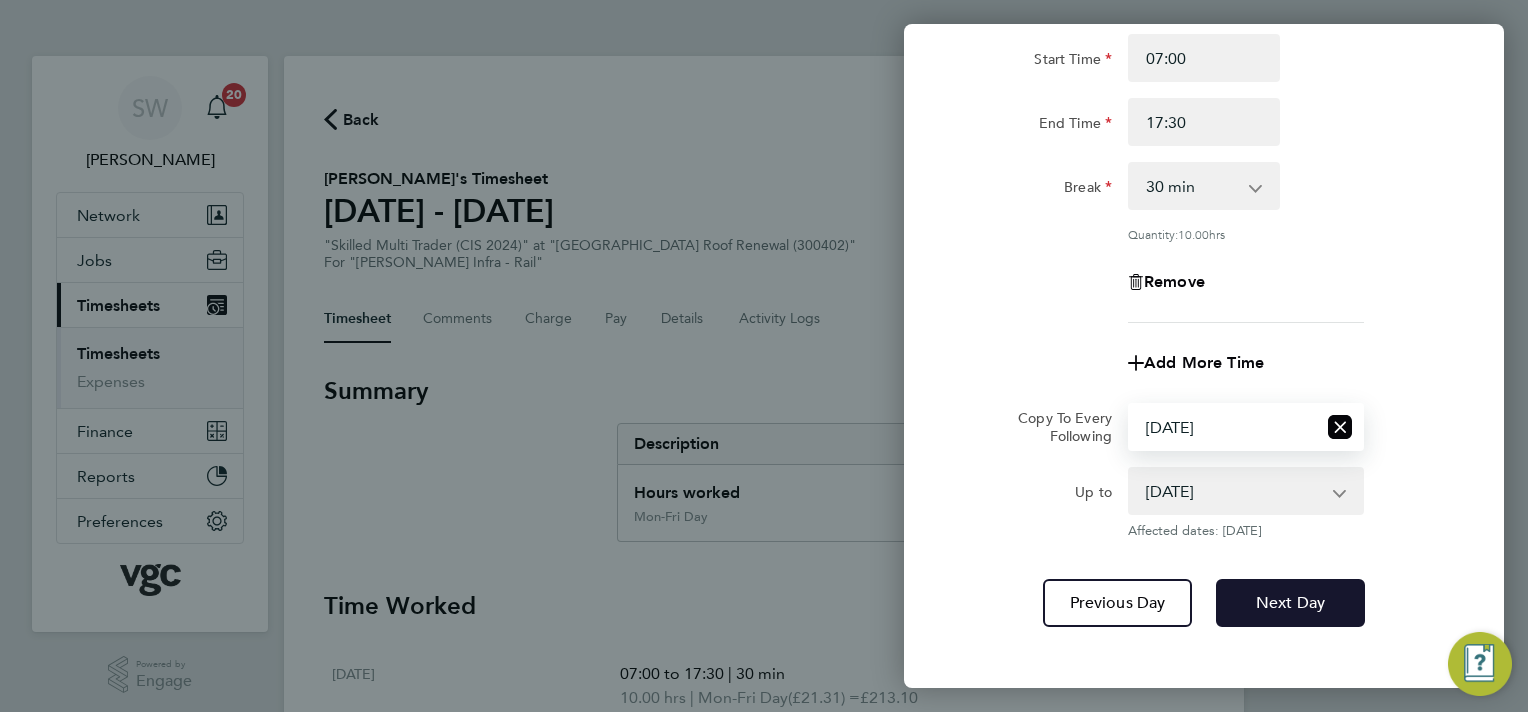 drag, startPoint x: 1246, startPoint y: 592, endPoint x: 1256, endPoint y: 580, distance: 15.6205 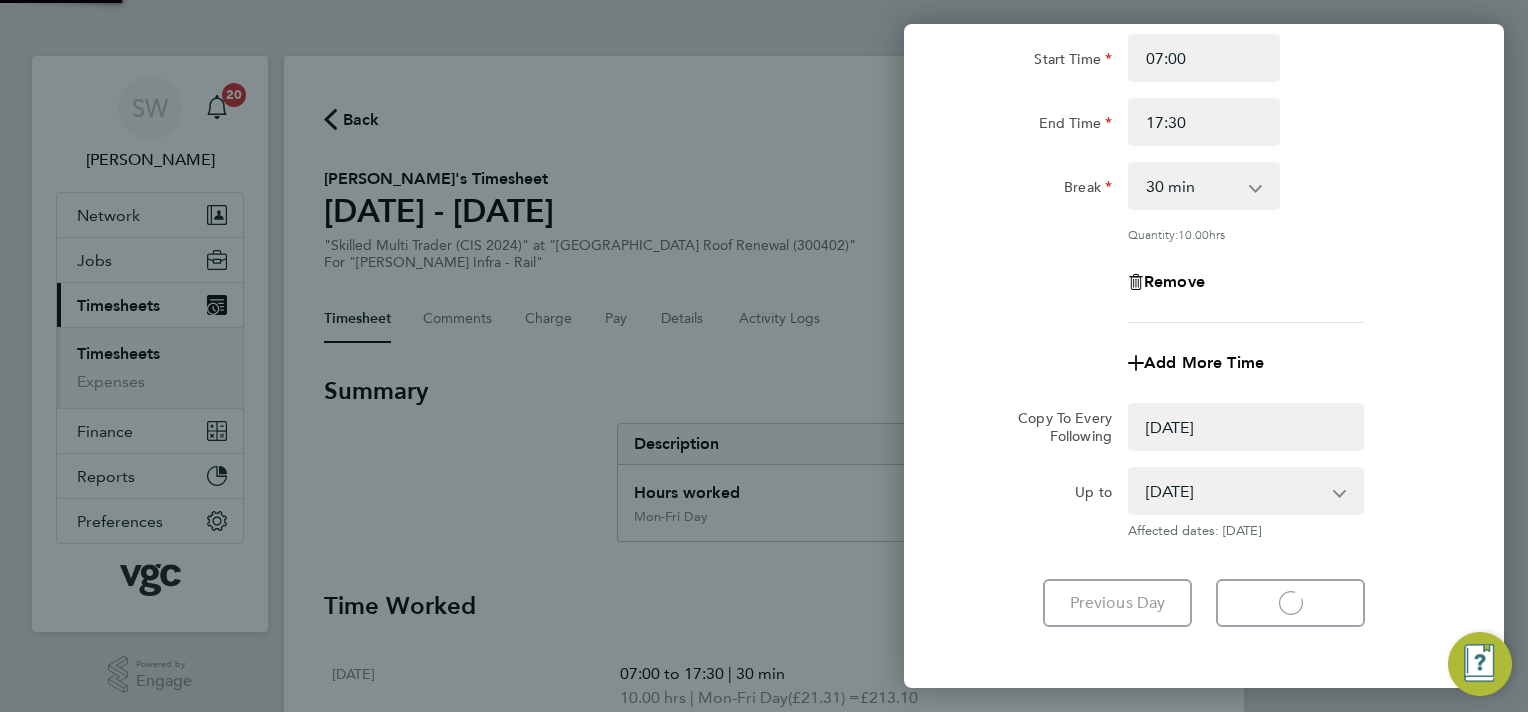 select on "0: null" 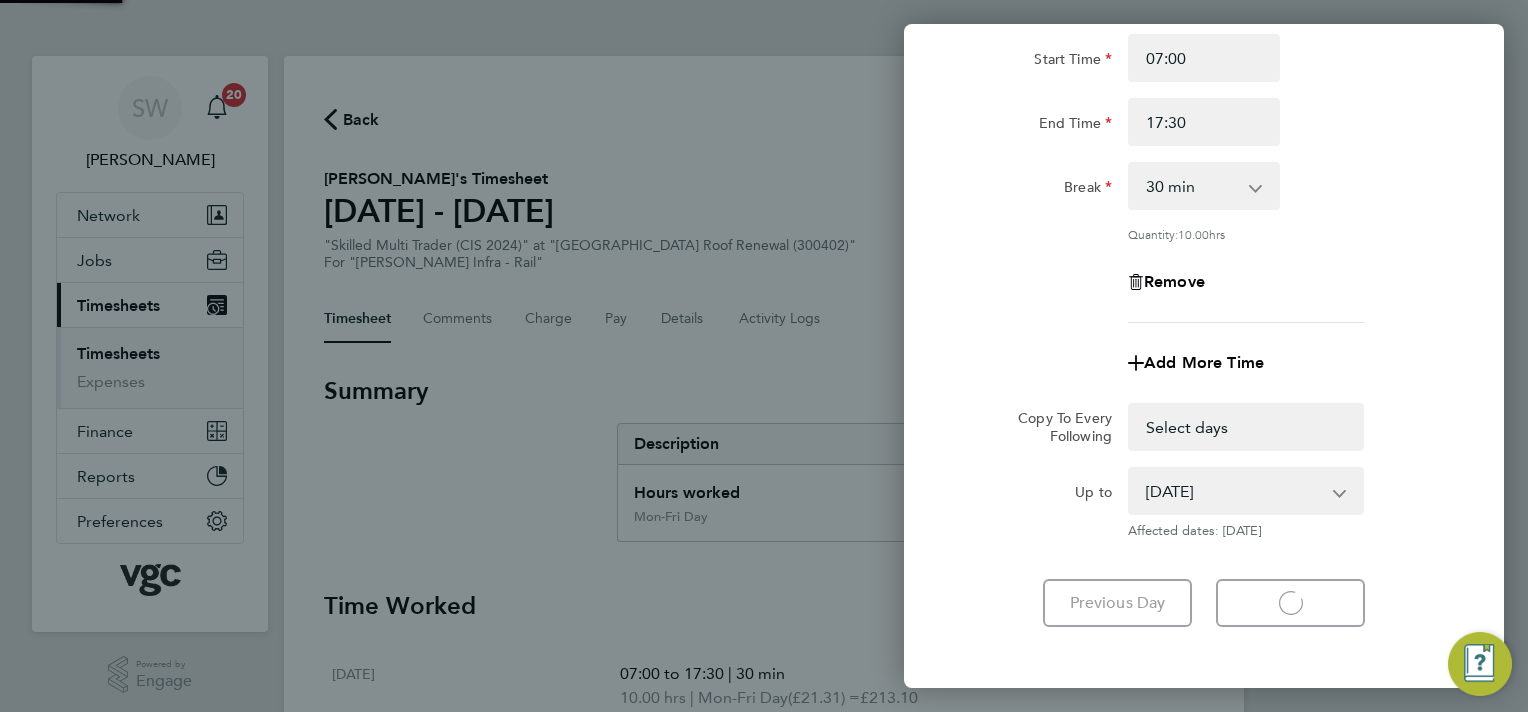 select on "30" 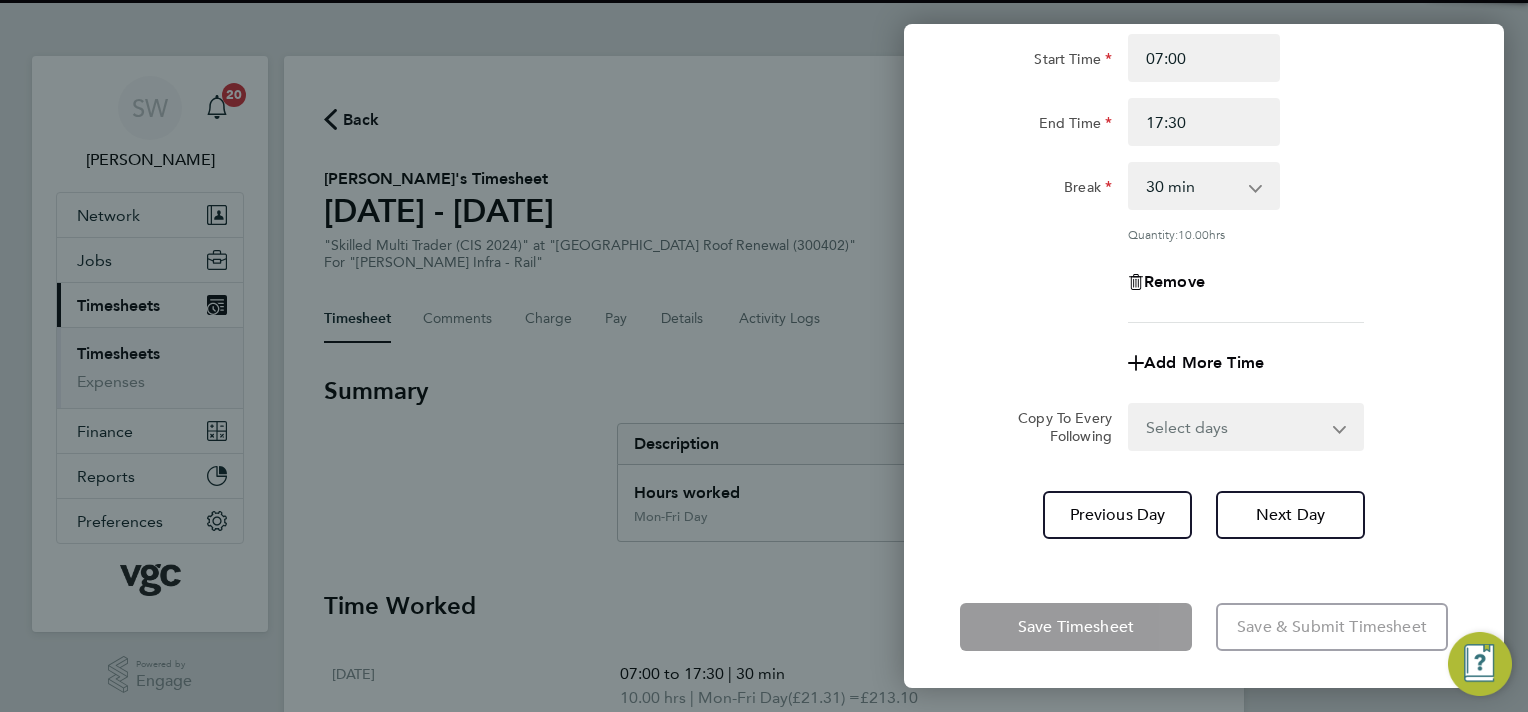 click on "Select days   Day   [DATE]   [DATE]" at bounding box center (1235, 427) 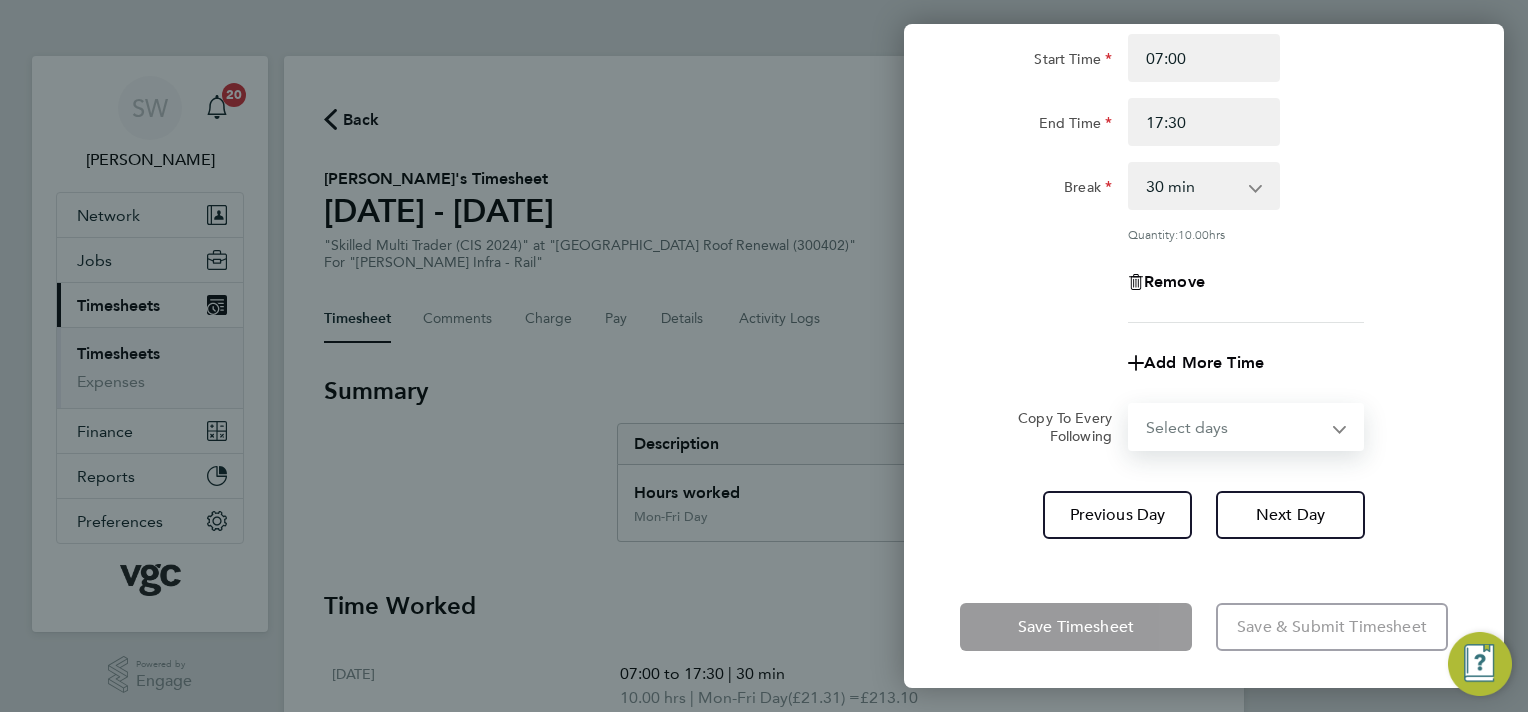 select on "THU" 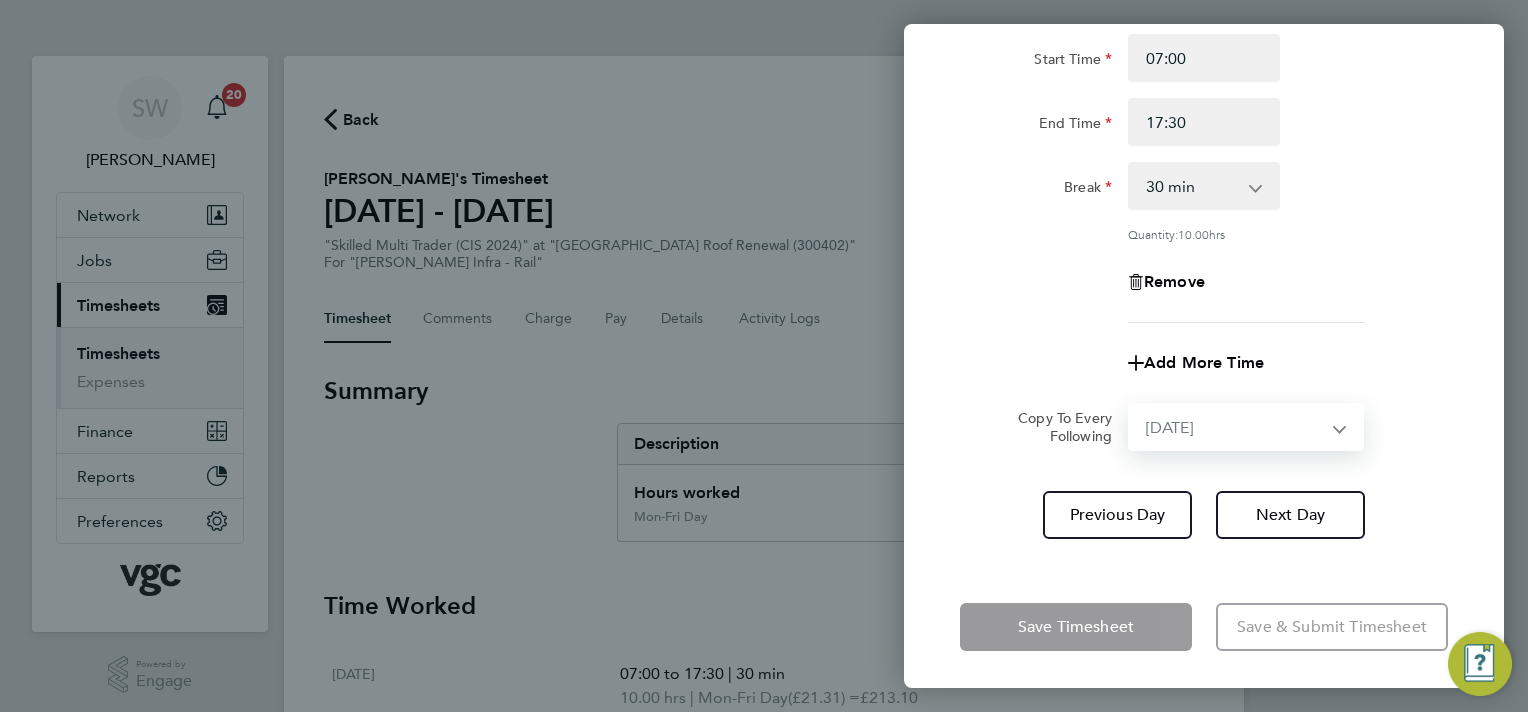 click on "Select days   Day   [DATE]   [DATE]" at bounding box center [1235, 427] 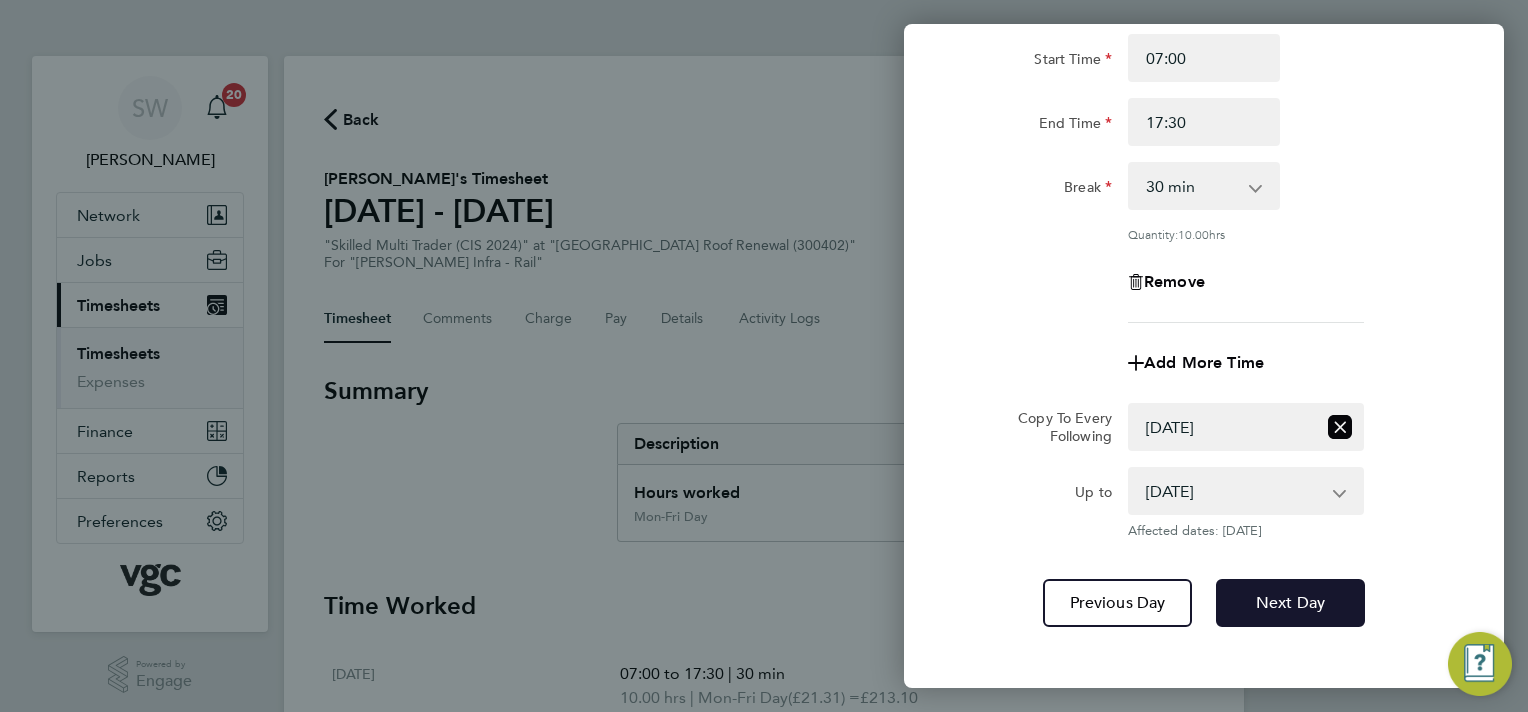 click on "Next Day" 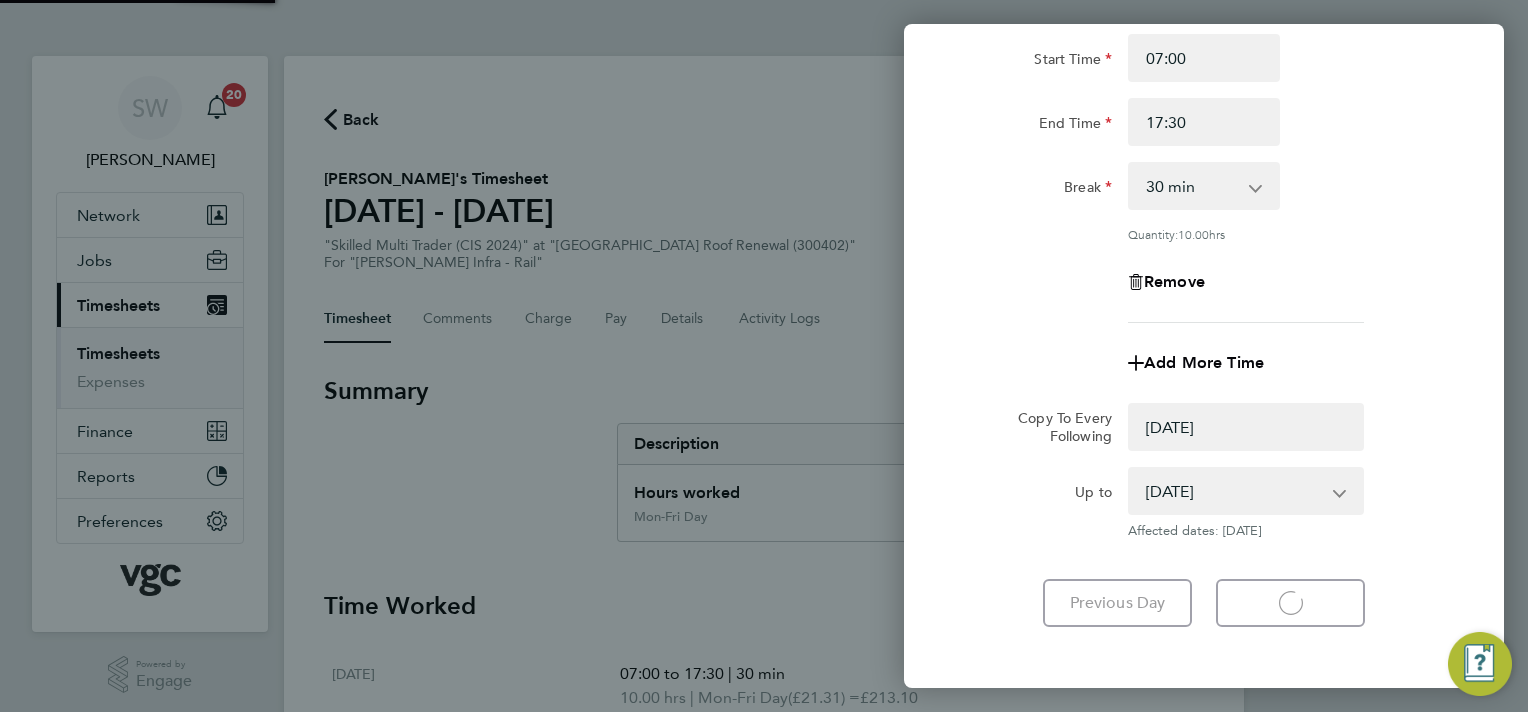 select on "0: null" 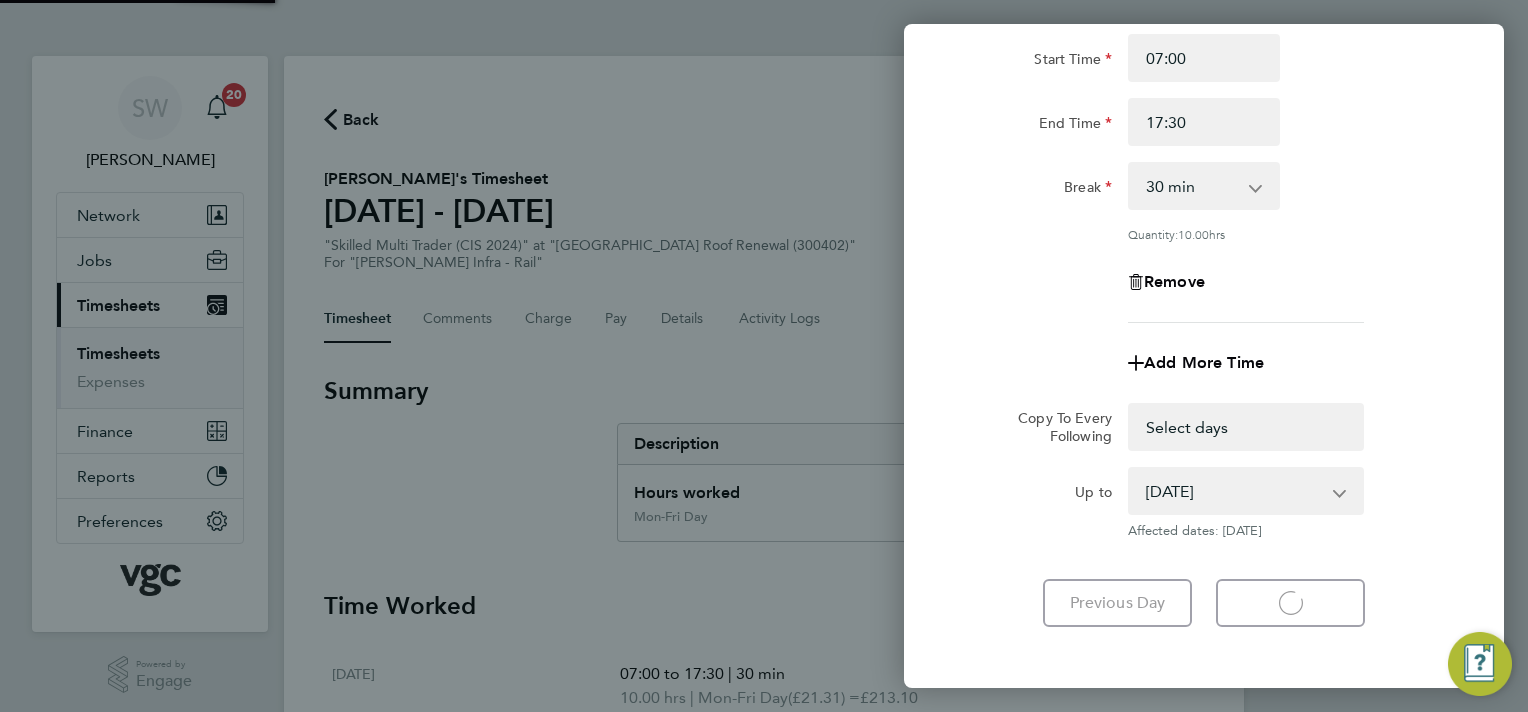 select on "30" 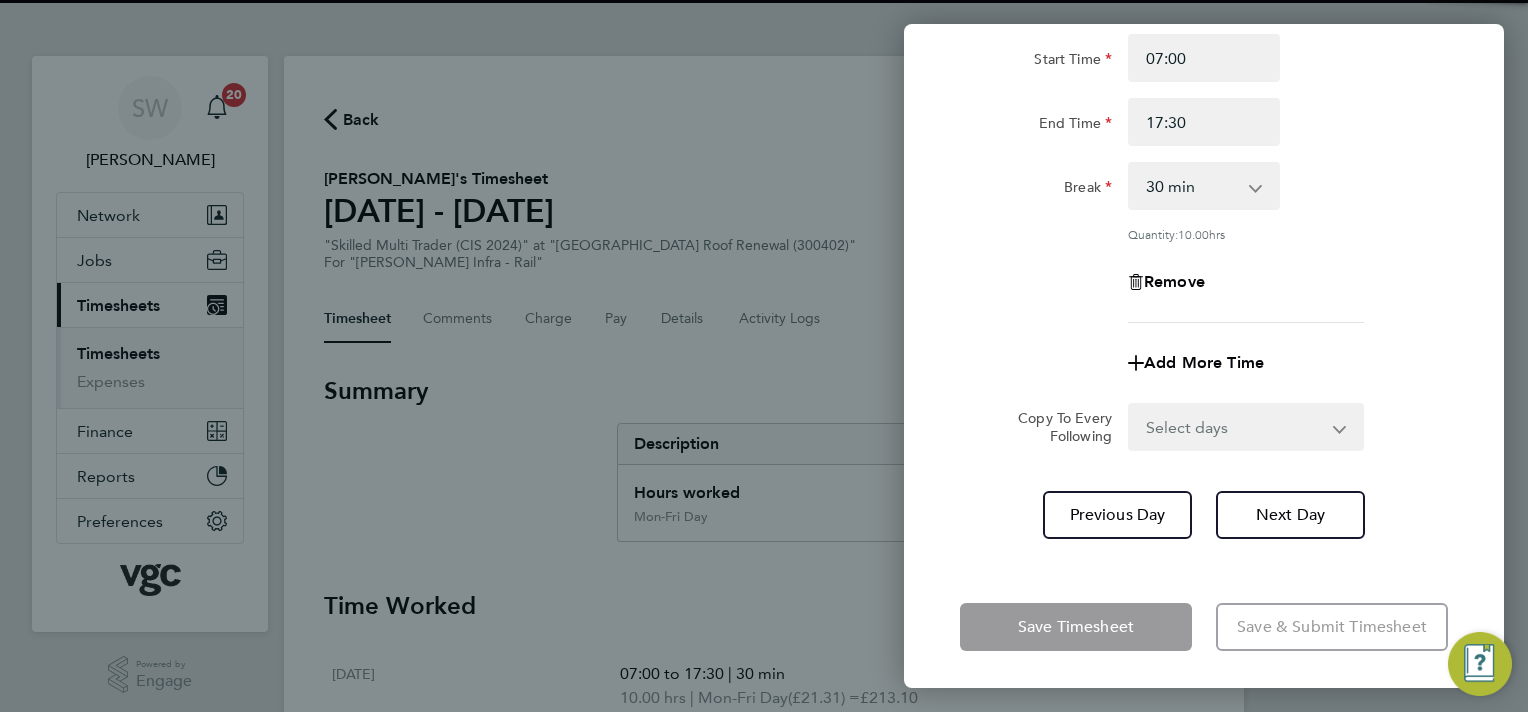 click on "Select days   [DATE]" at bounding box center (1235, 427) 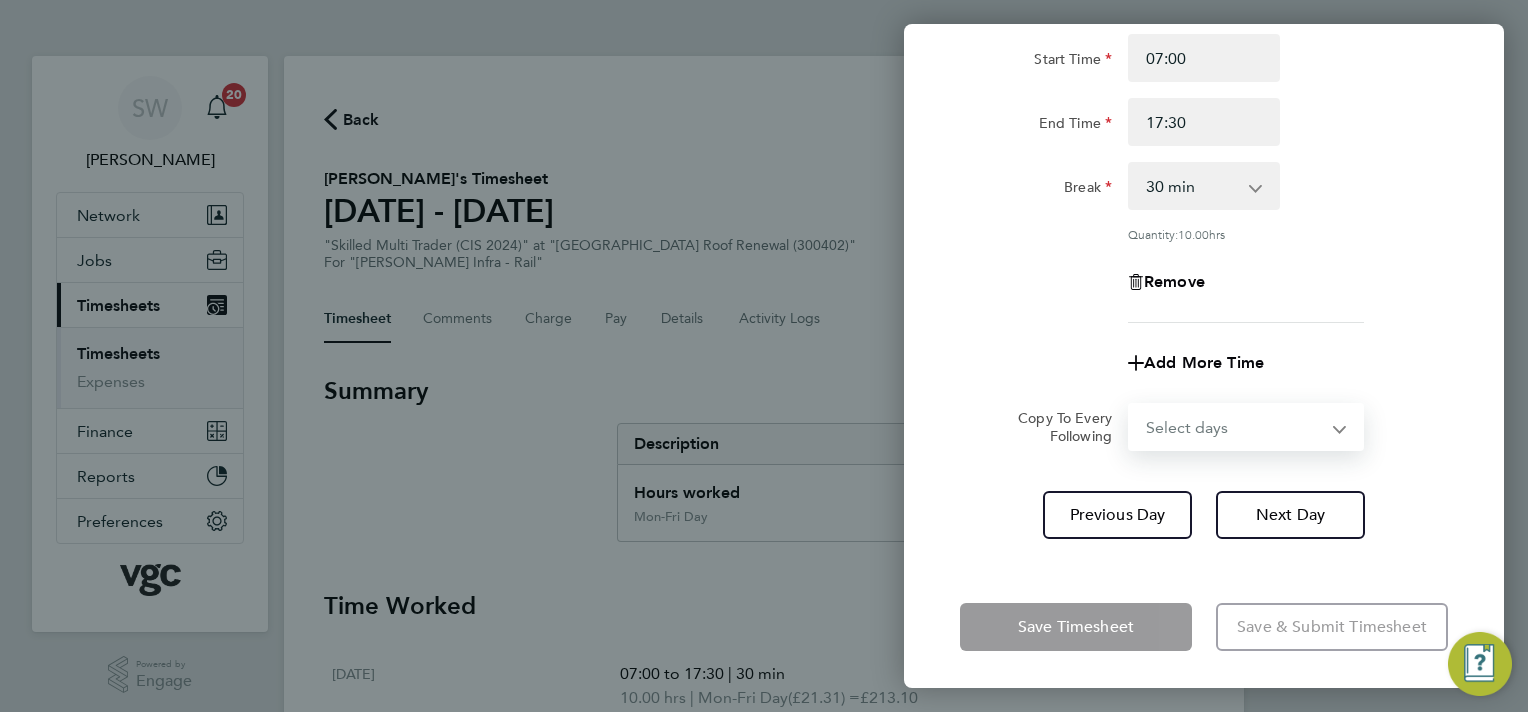 select on "FRI" 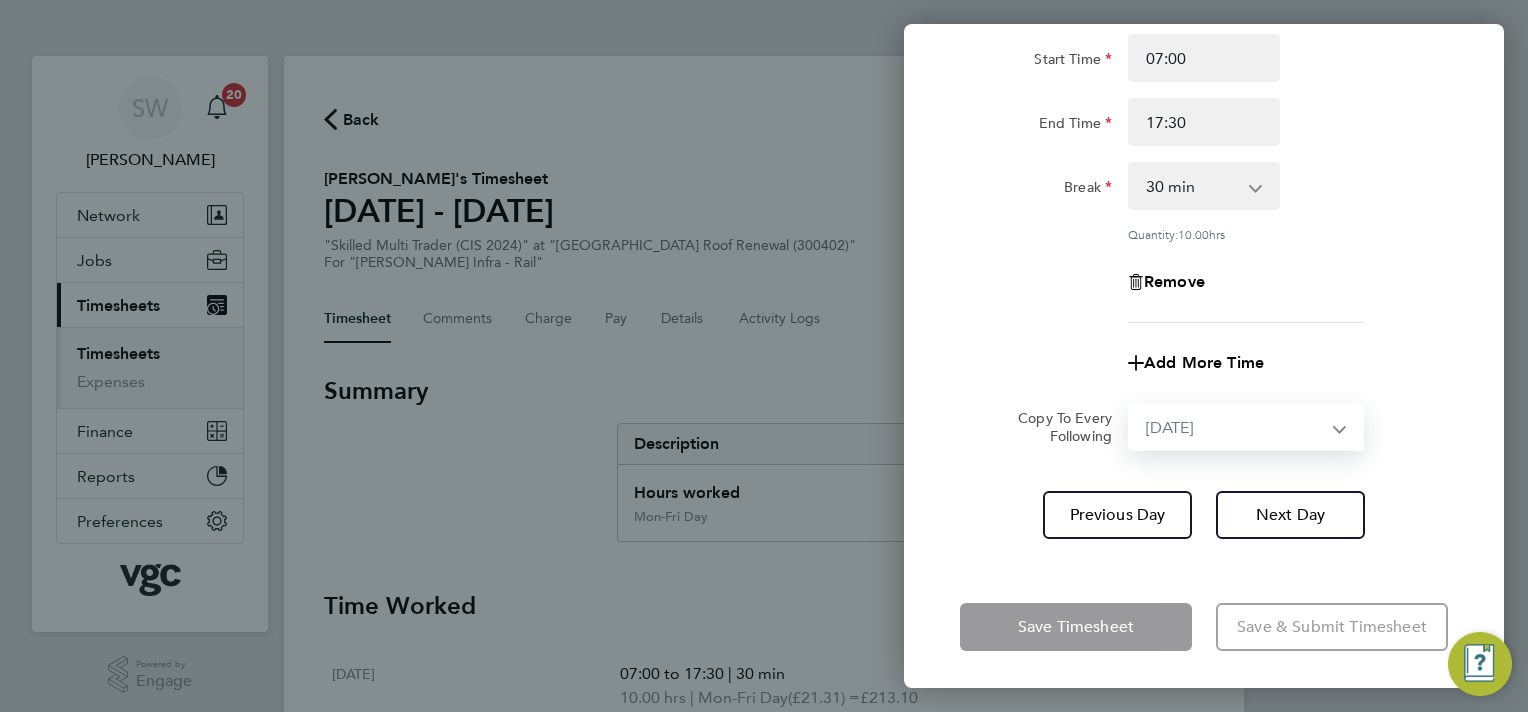 click on "Select days   [DATE]" at bounding box center [1235, 427] 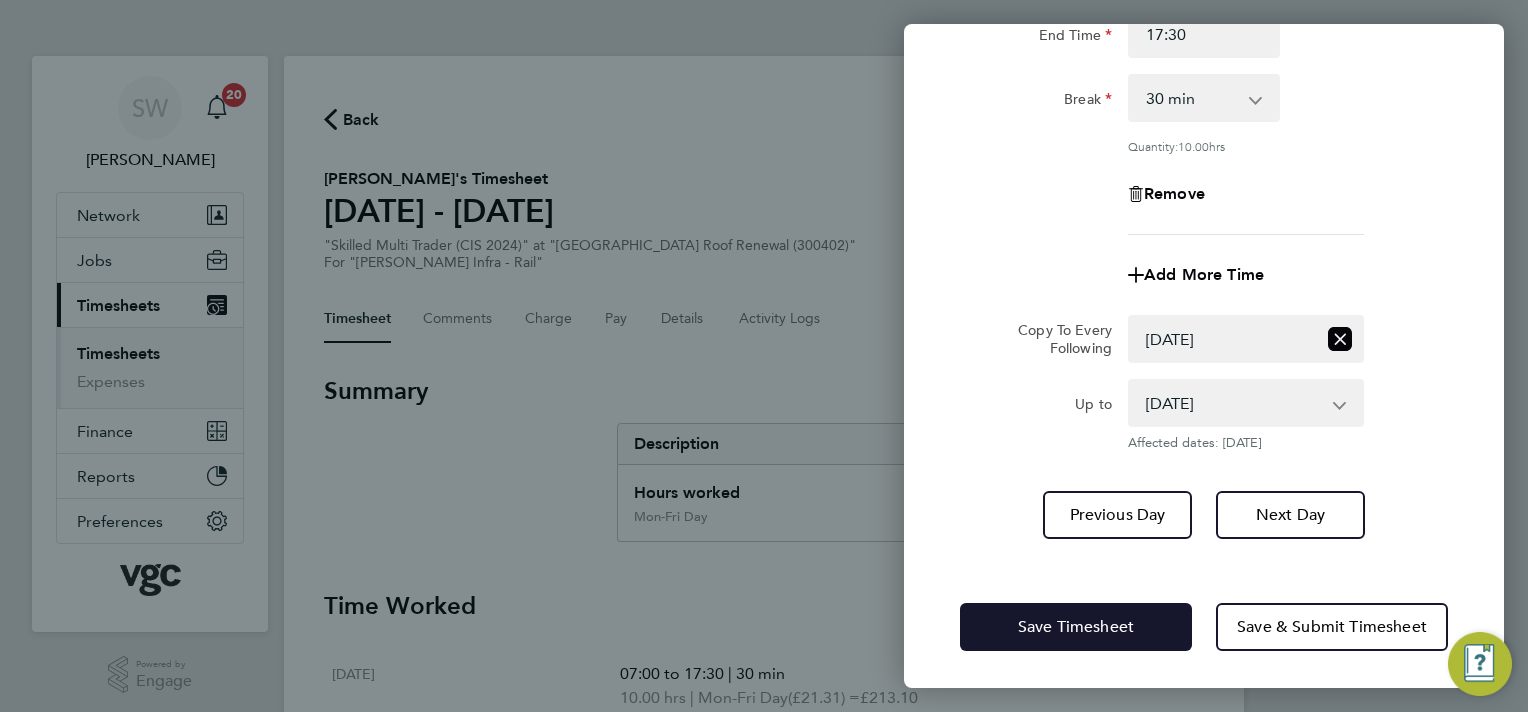 drag, startPoint x: 1050, startPoint y: 629, endPoint x: 1032, endPoint y: 615, distance: 22.803509 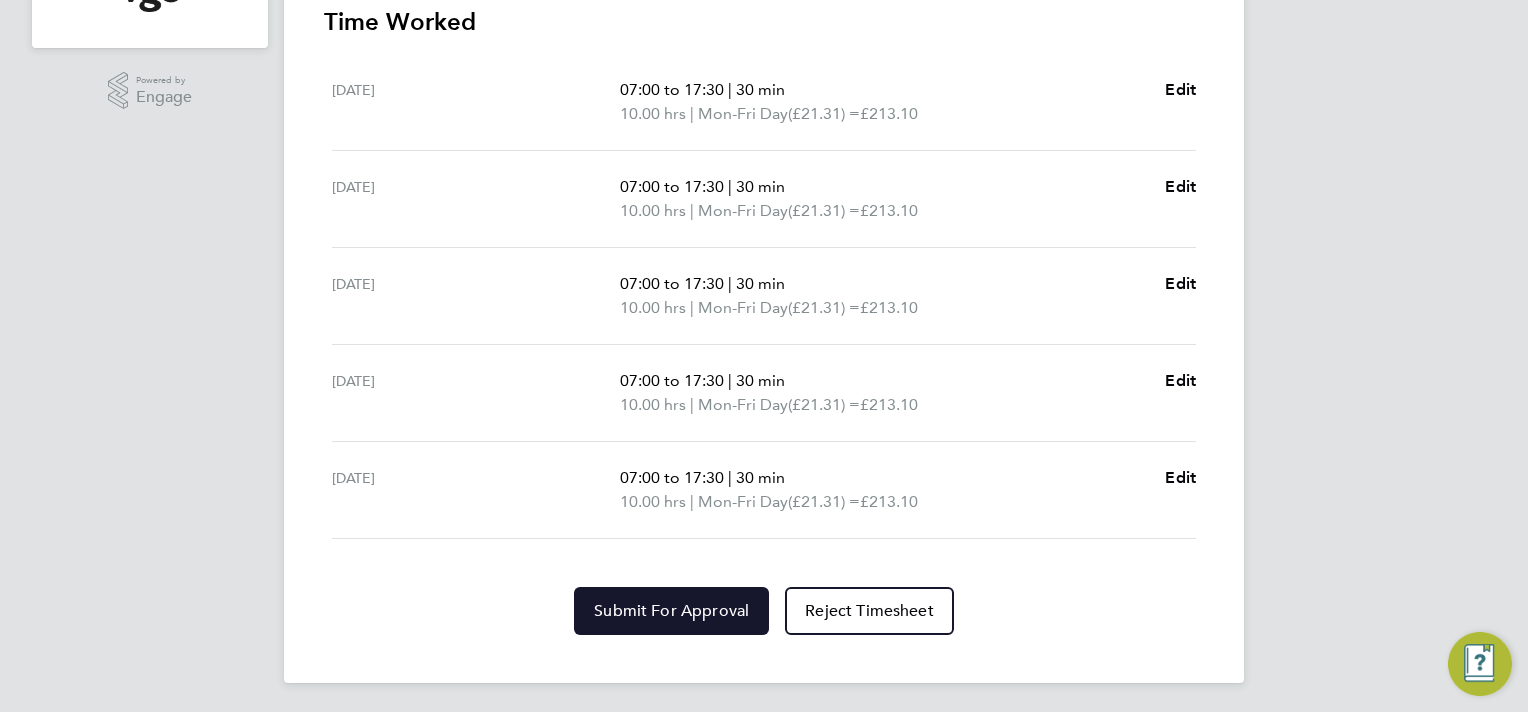 click on "Submit For Approval" 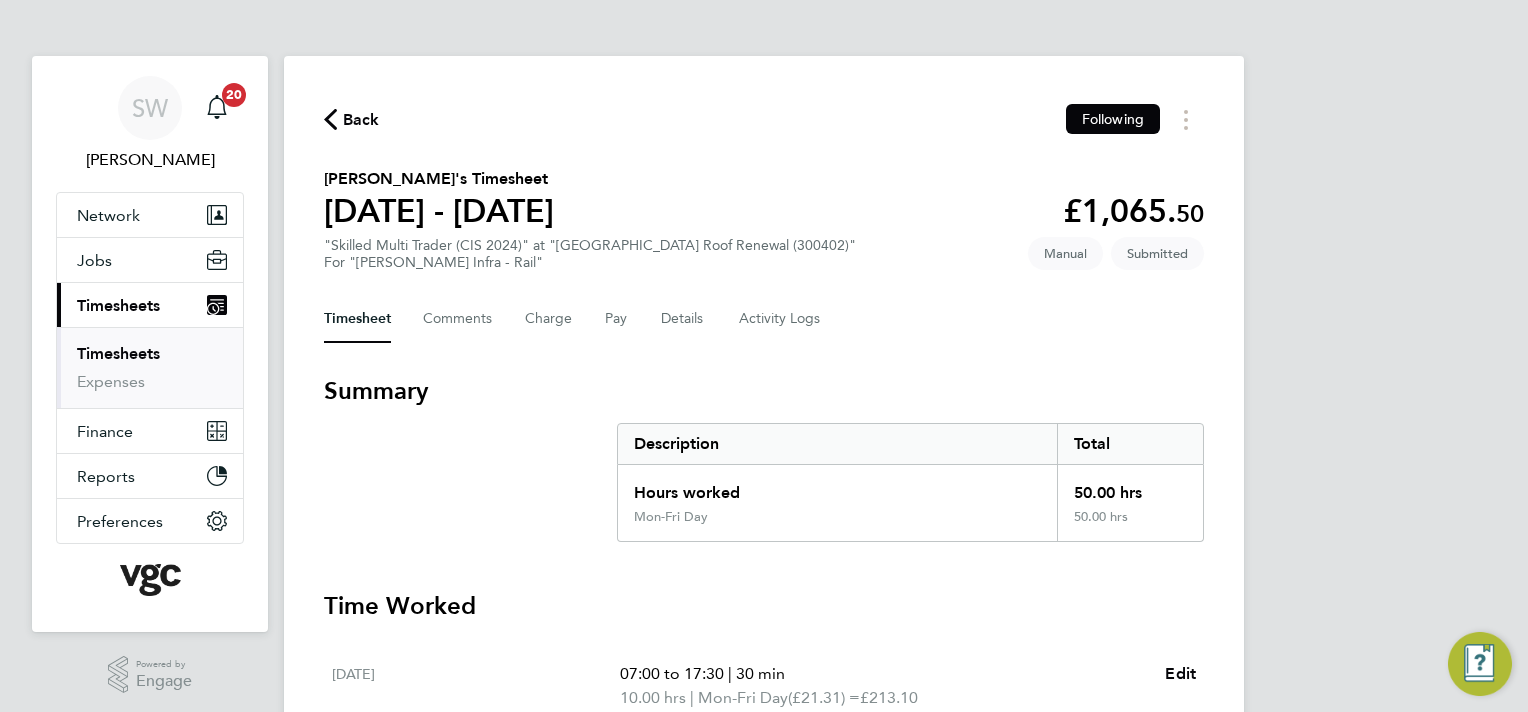 click on "Timesheets" at bounding box center (118, 305) 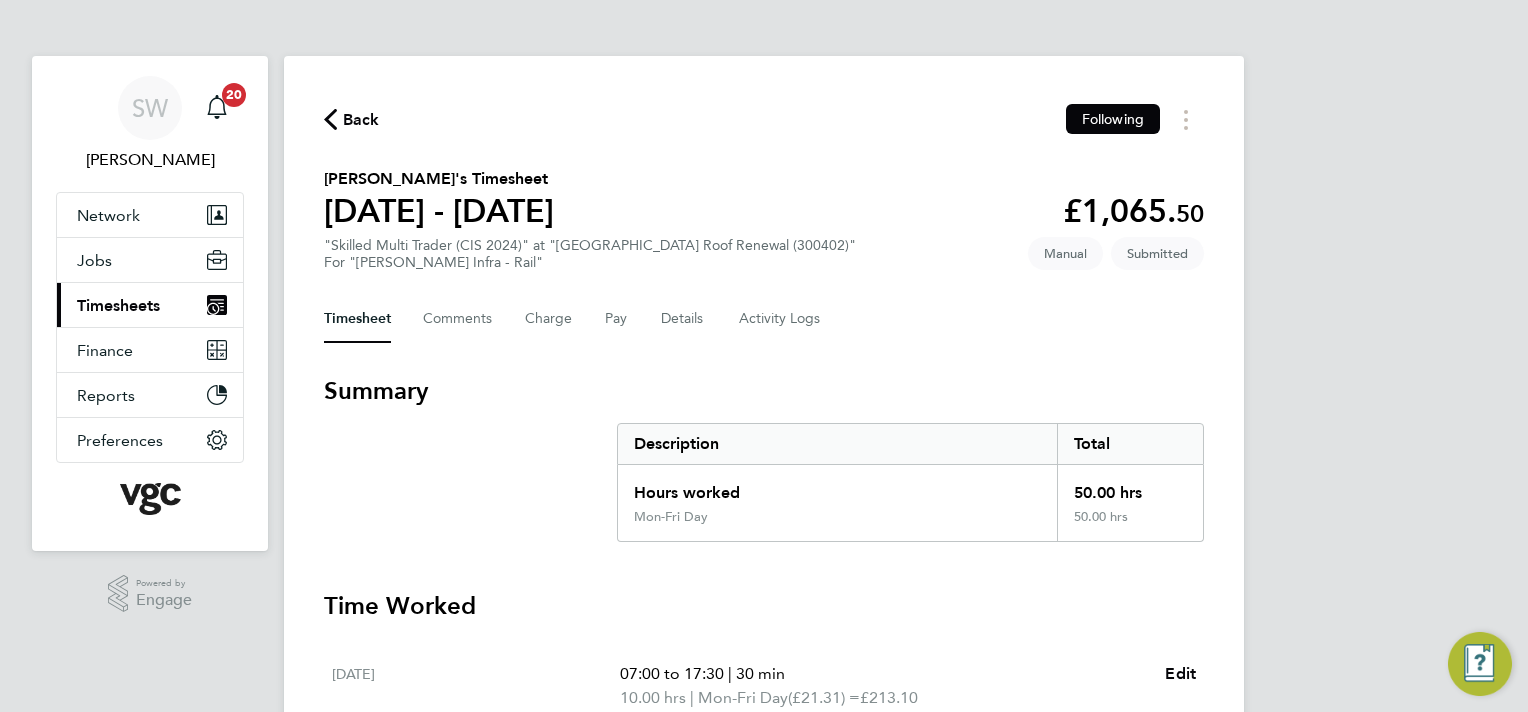 click on "Timesheets" at bounding box center (118, 305) 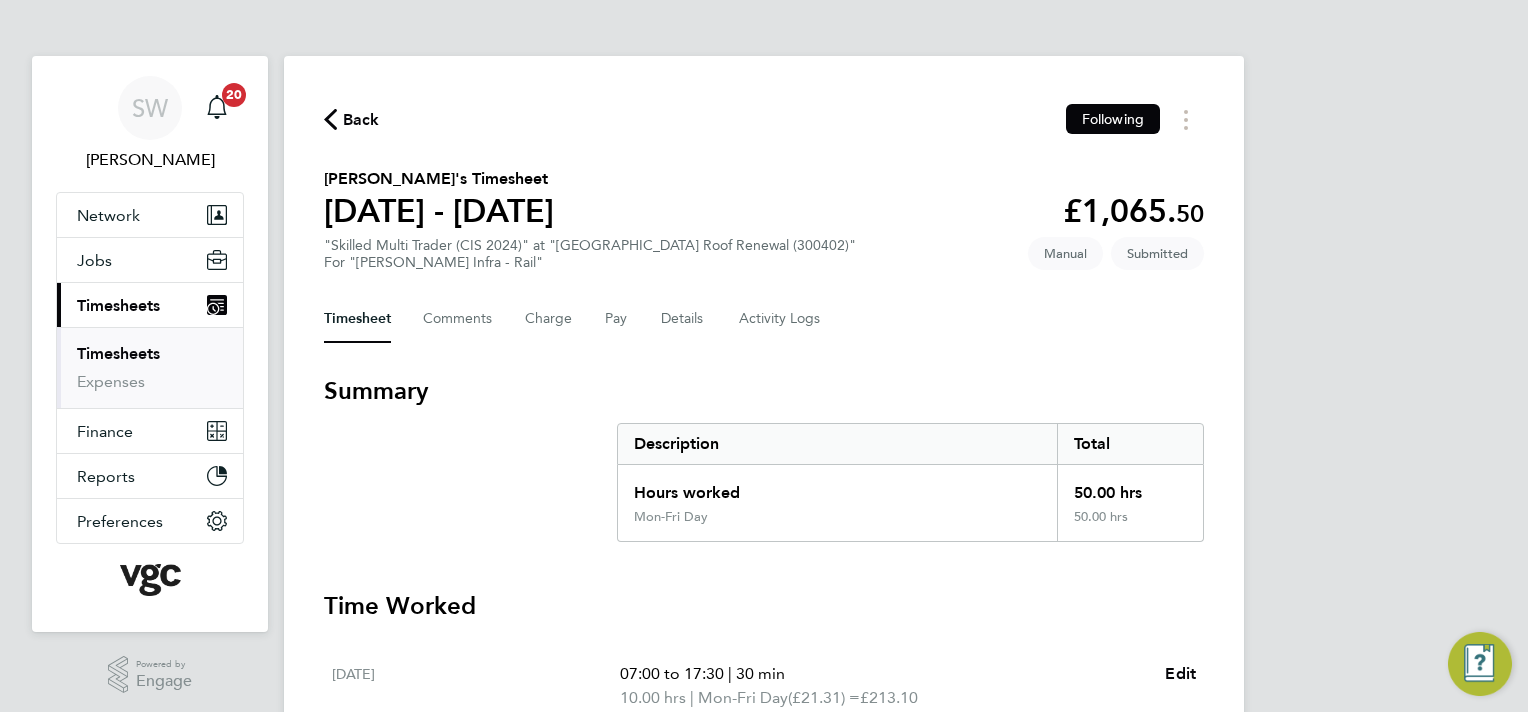 click on "Timesheets" at bounding box center [118, 353] 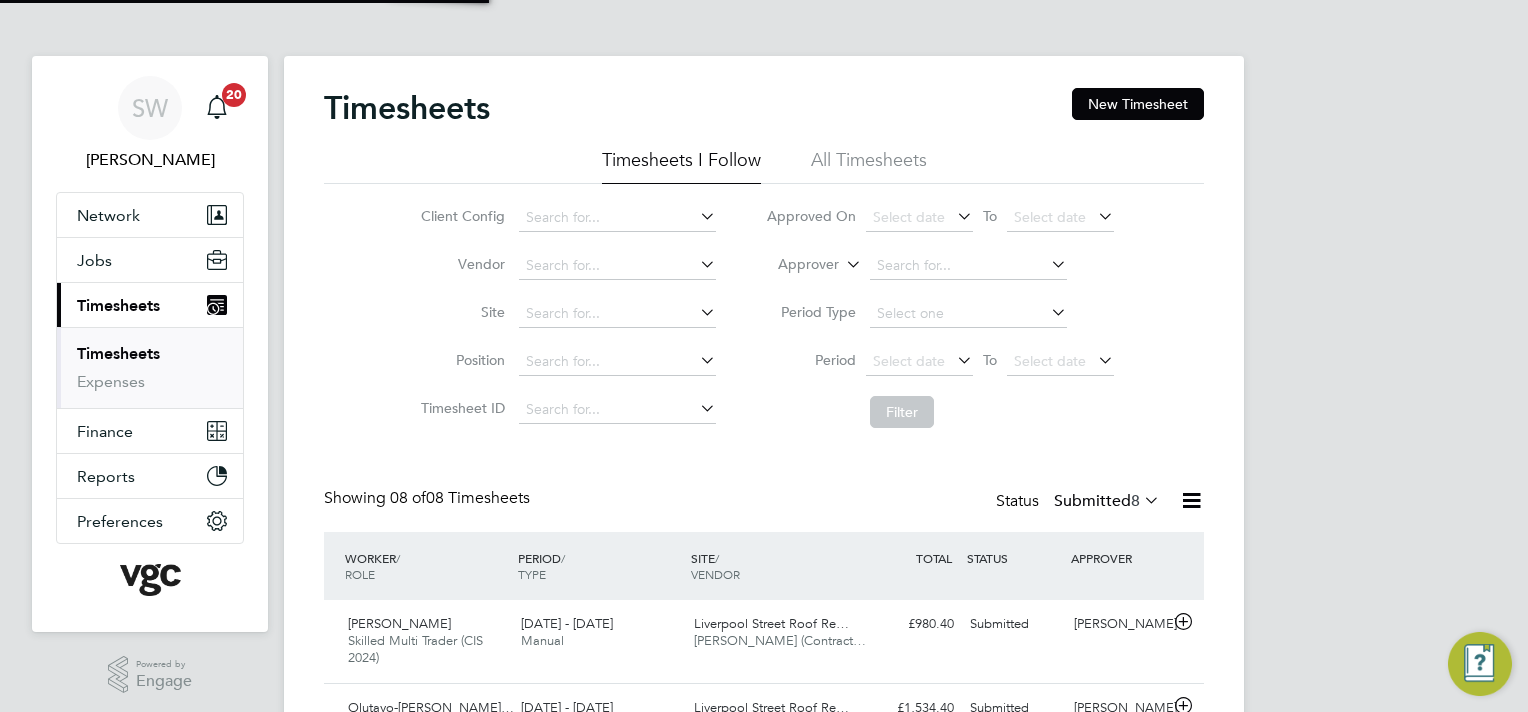 scroll, scrollTop: 10, scrollLeft: 10, axis: both 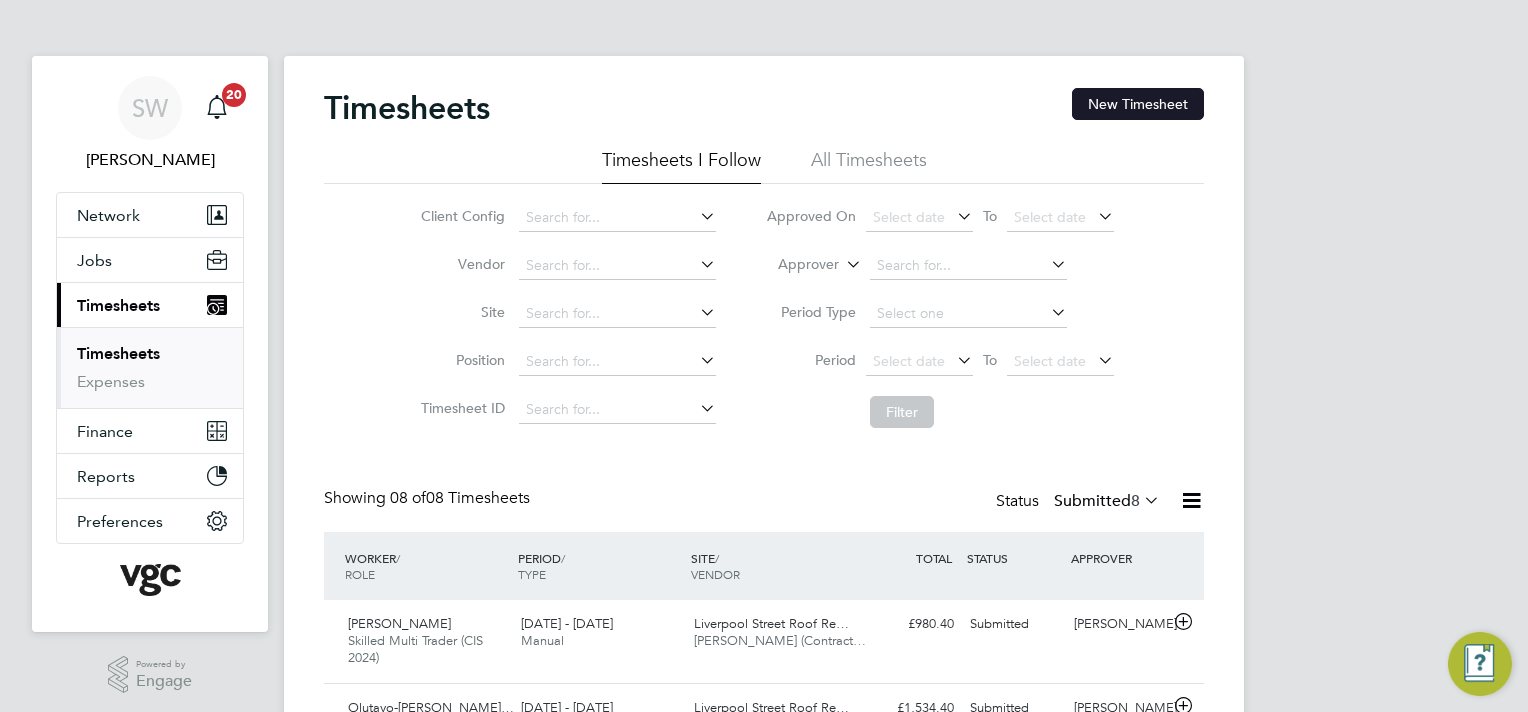 click on "New Timesheet" 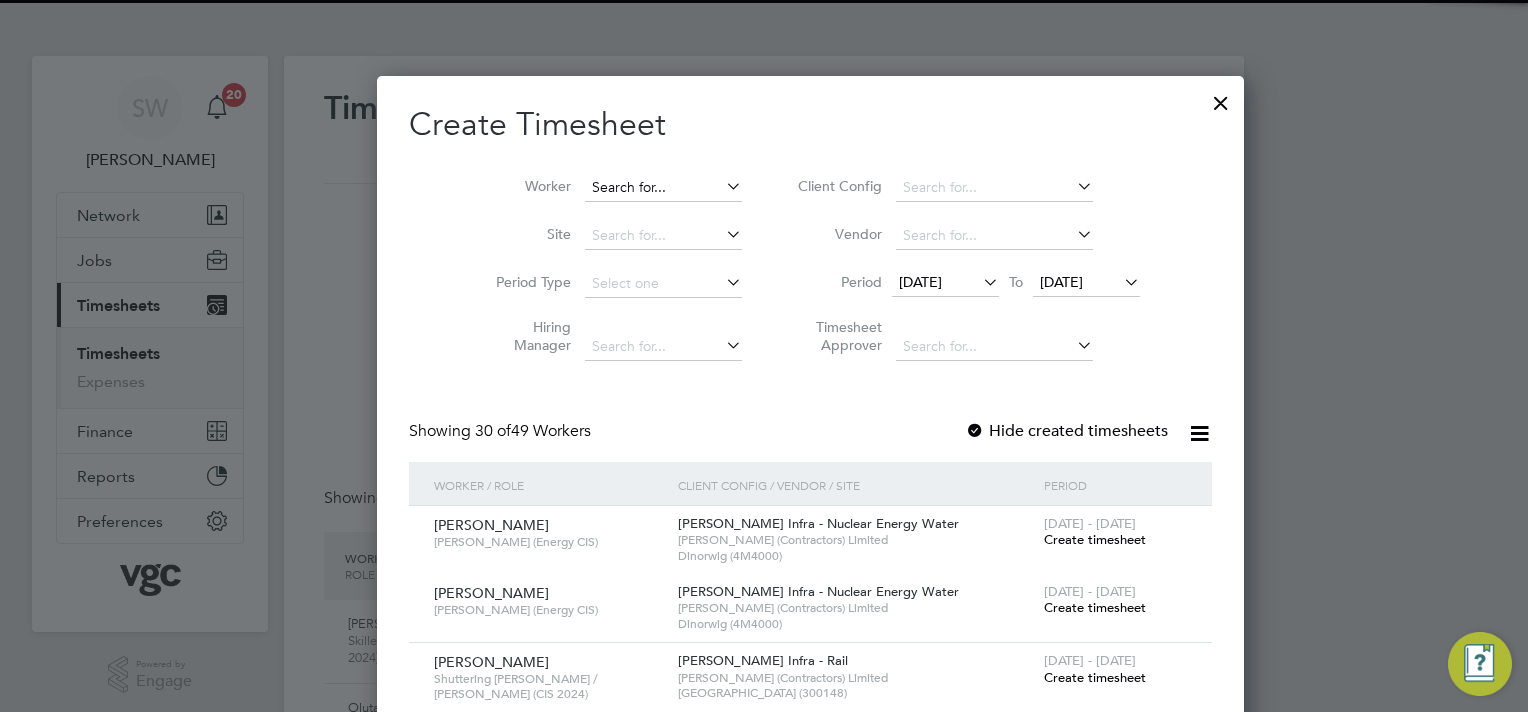 click at bounding box center (663, 188) 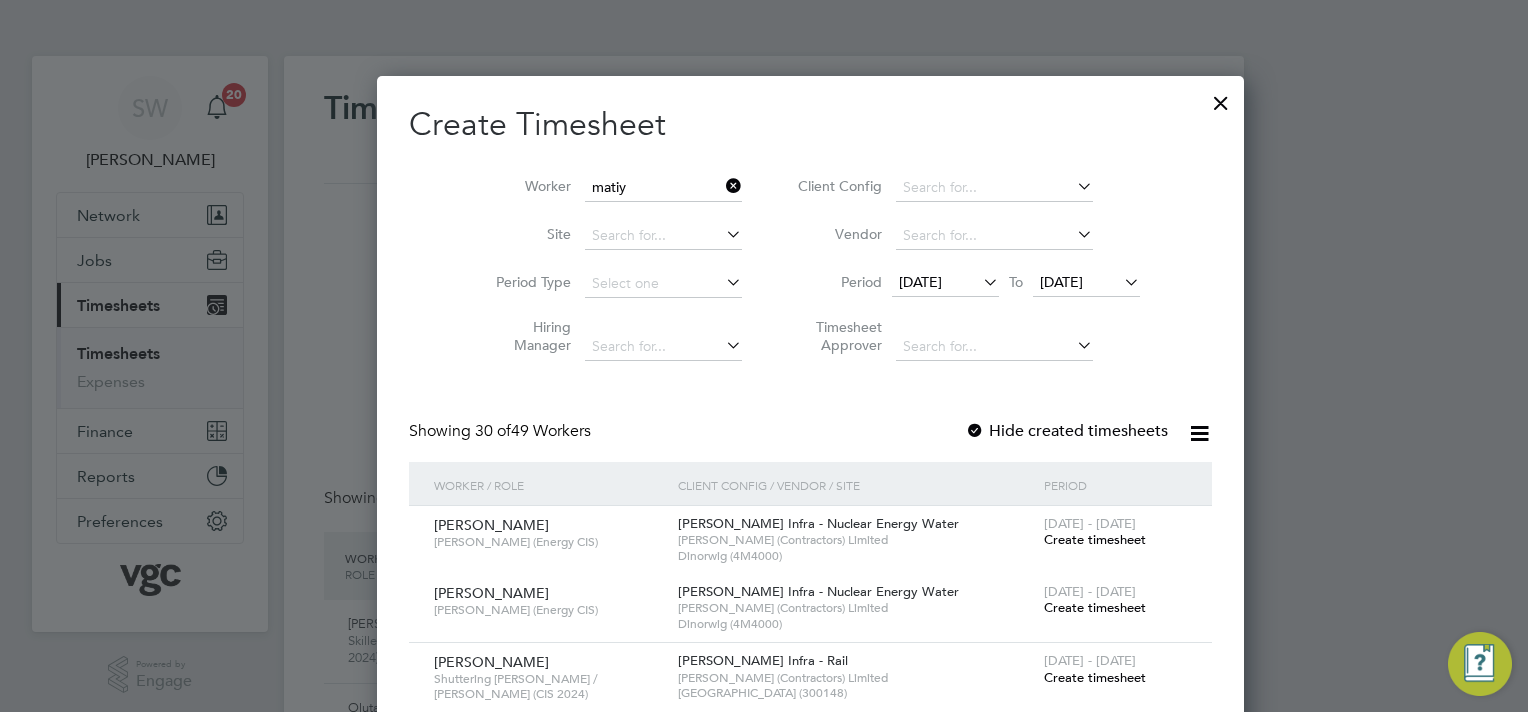 click on "Matiy as Fekade" 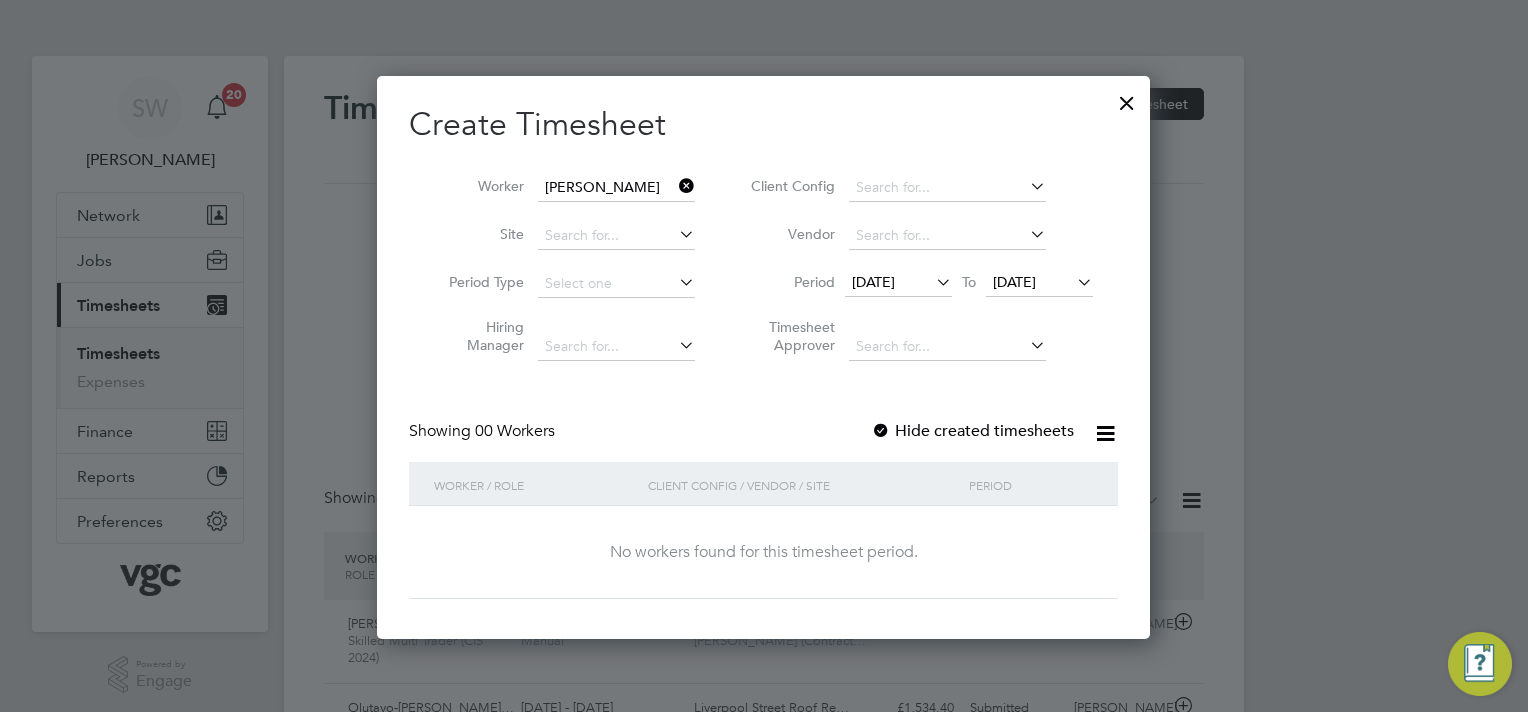 click on "[DATE]" at bounding box center (1014, 282) 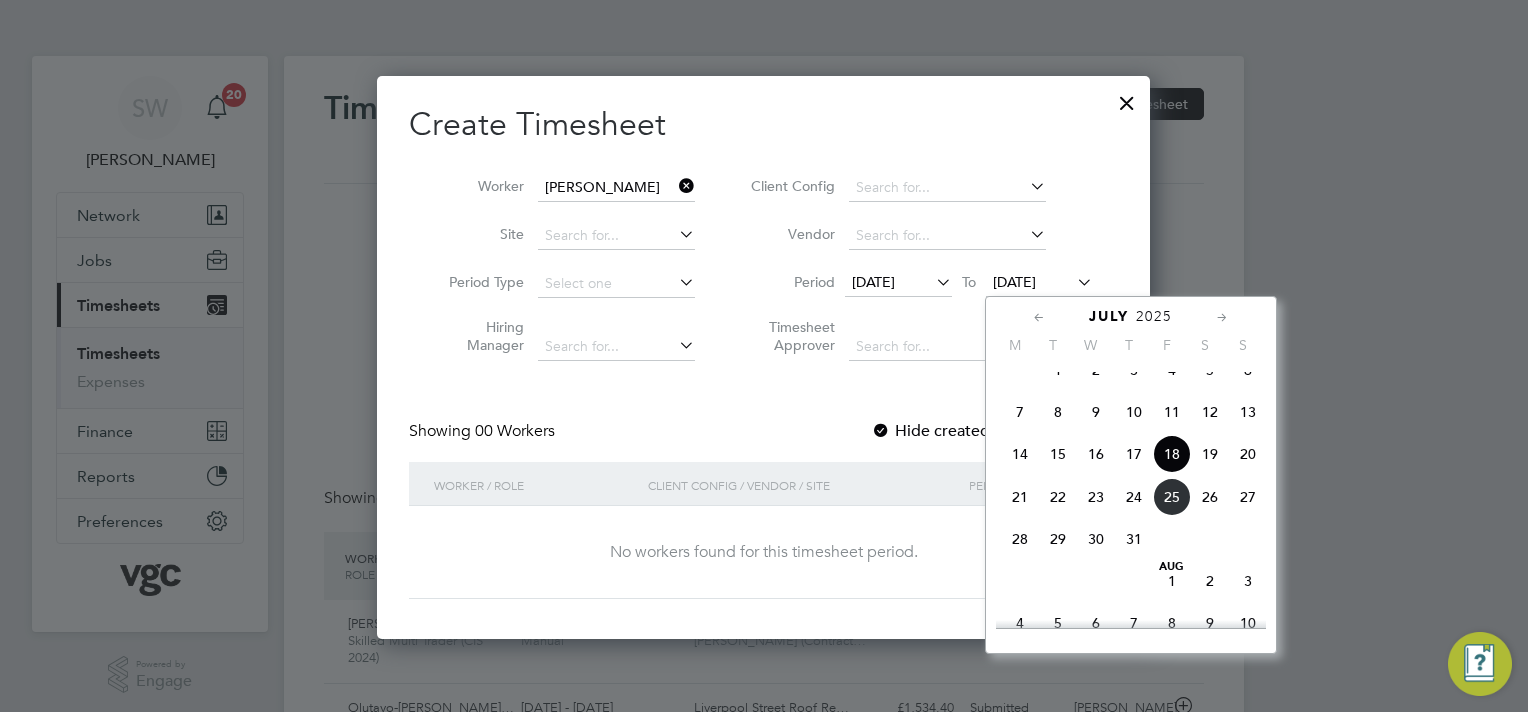 click on "25" 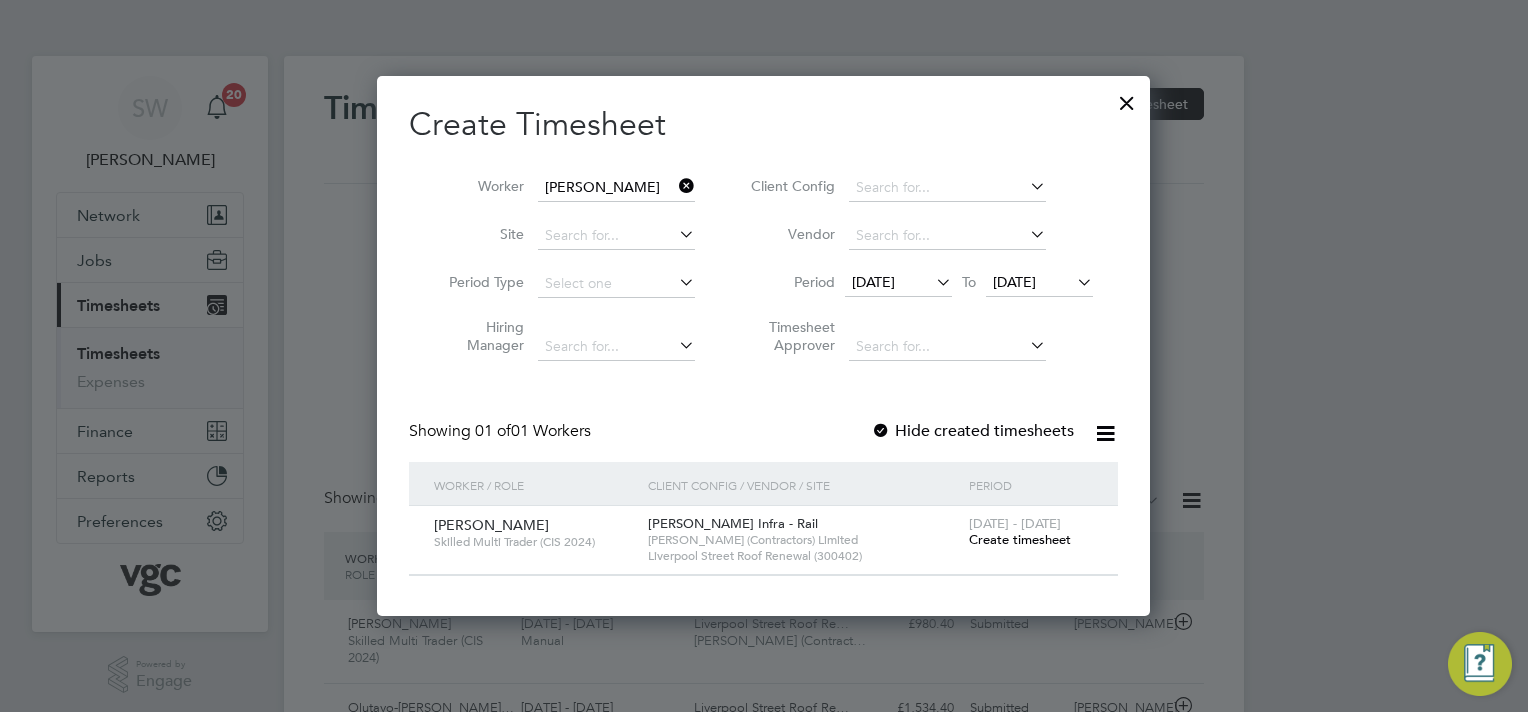 drag, startPoint x: 1005, startPoint y: 541, endPoint x: 971, endPoint y: 522, distance: 38.948685 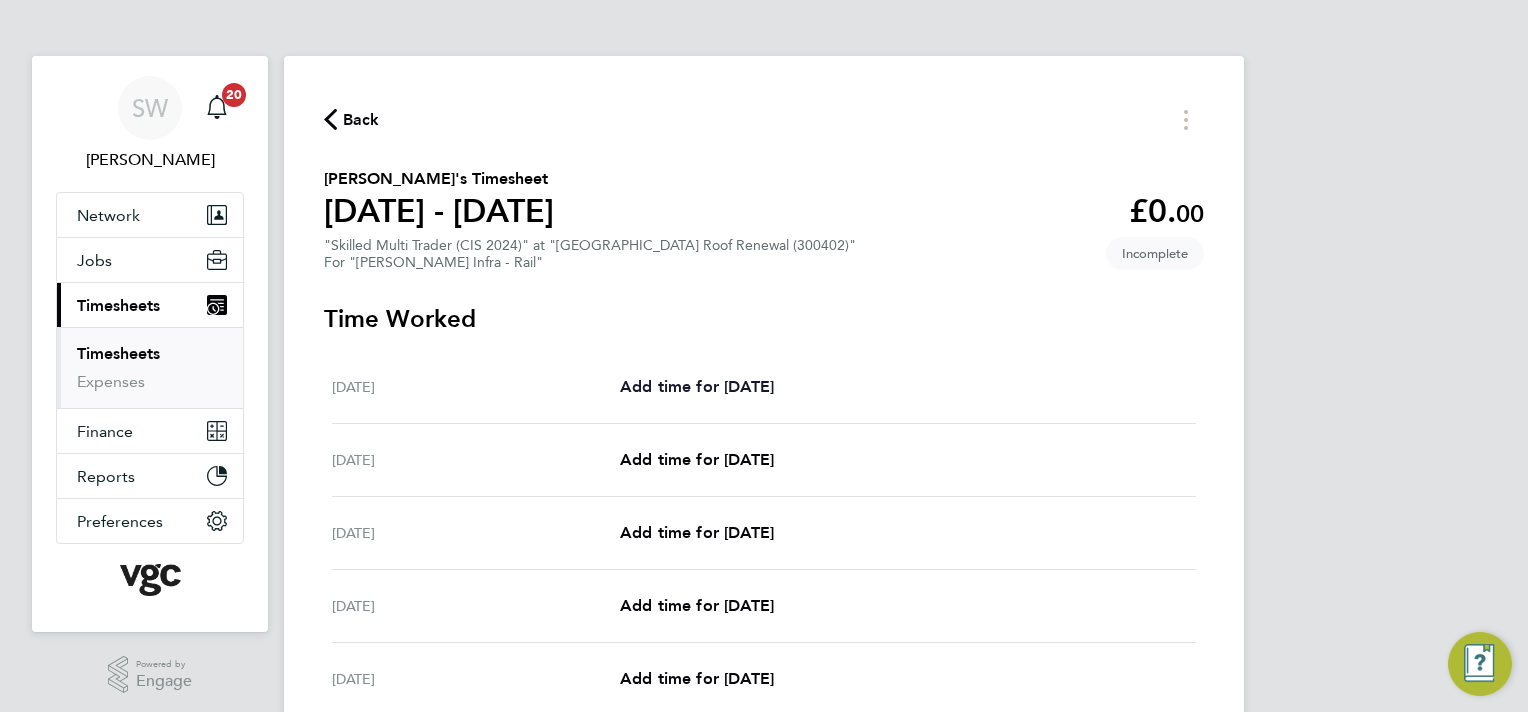 click on "Add time for [DATE]" at bounding box center [697, 386] 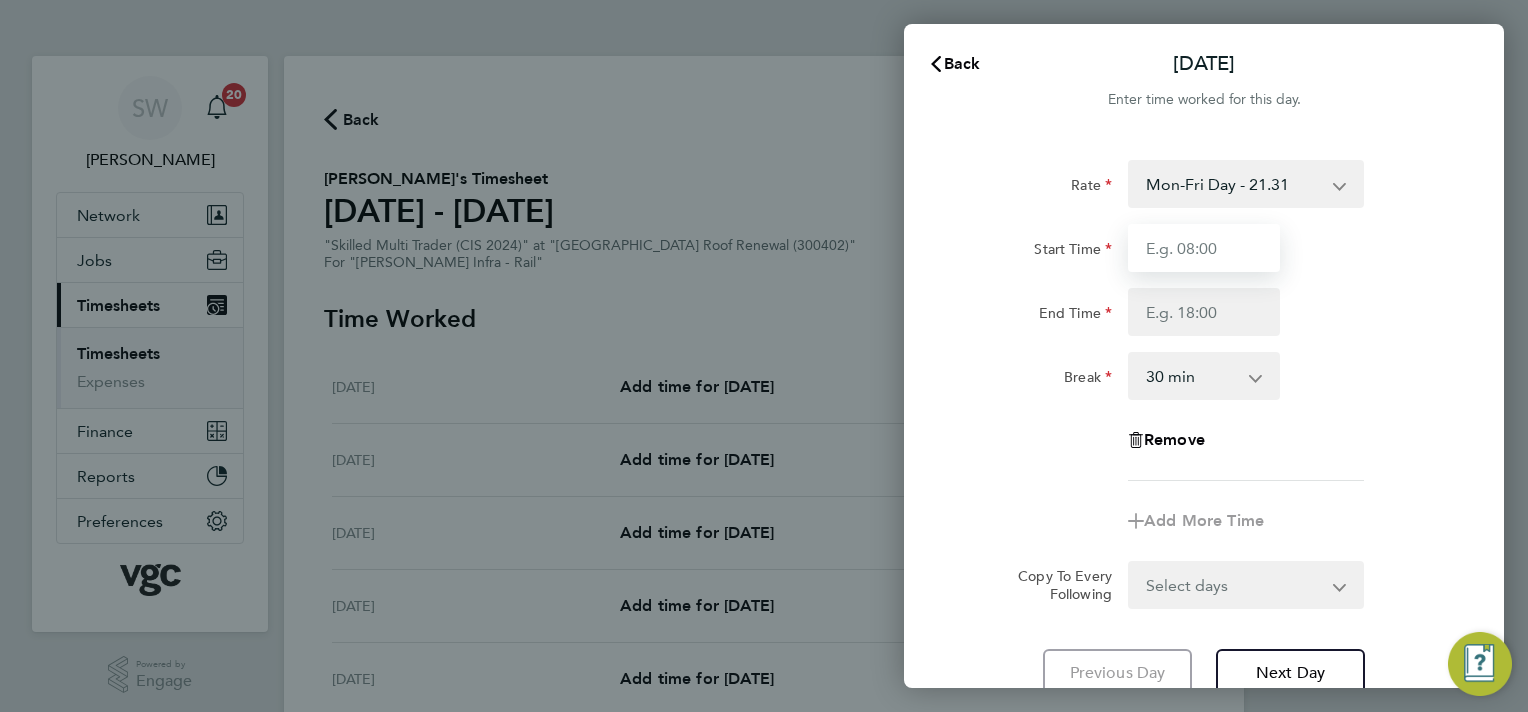 click on "Start Time" at bounding box center [1204, 248] 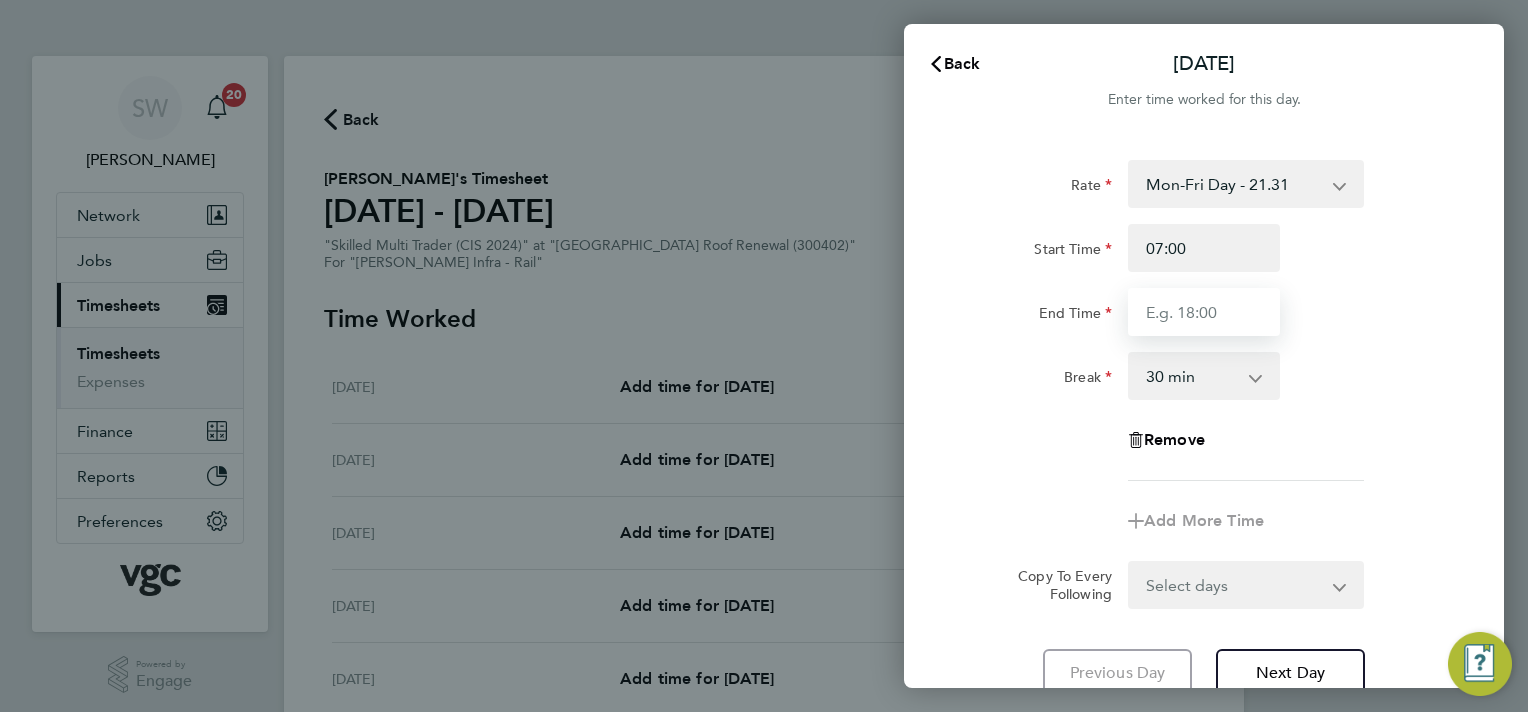 type on "17:30" 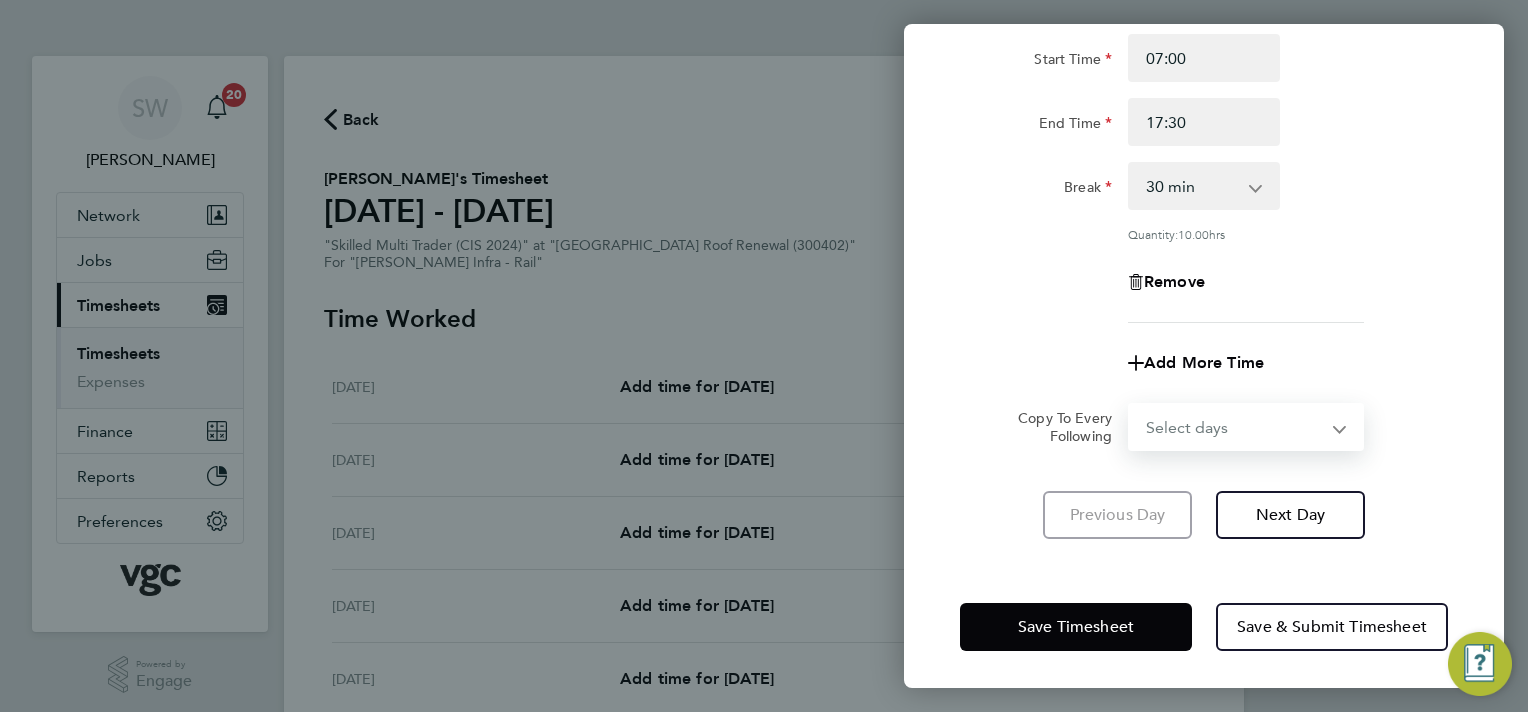 click on "Select days   Day   [DATE]   [DATE]   [DATE]   [DATE]" at bounding box center [1235, 427] 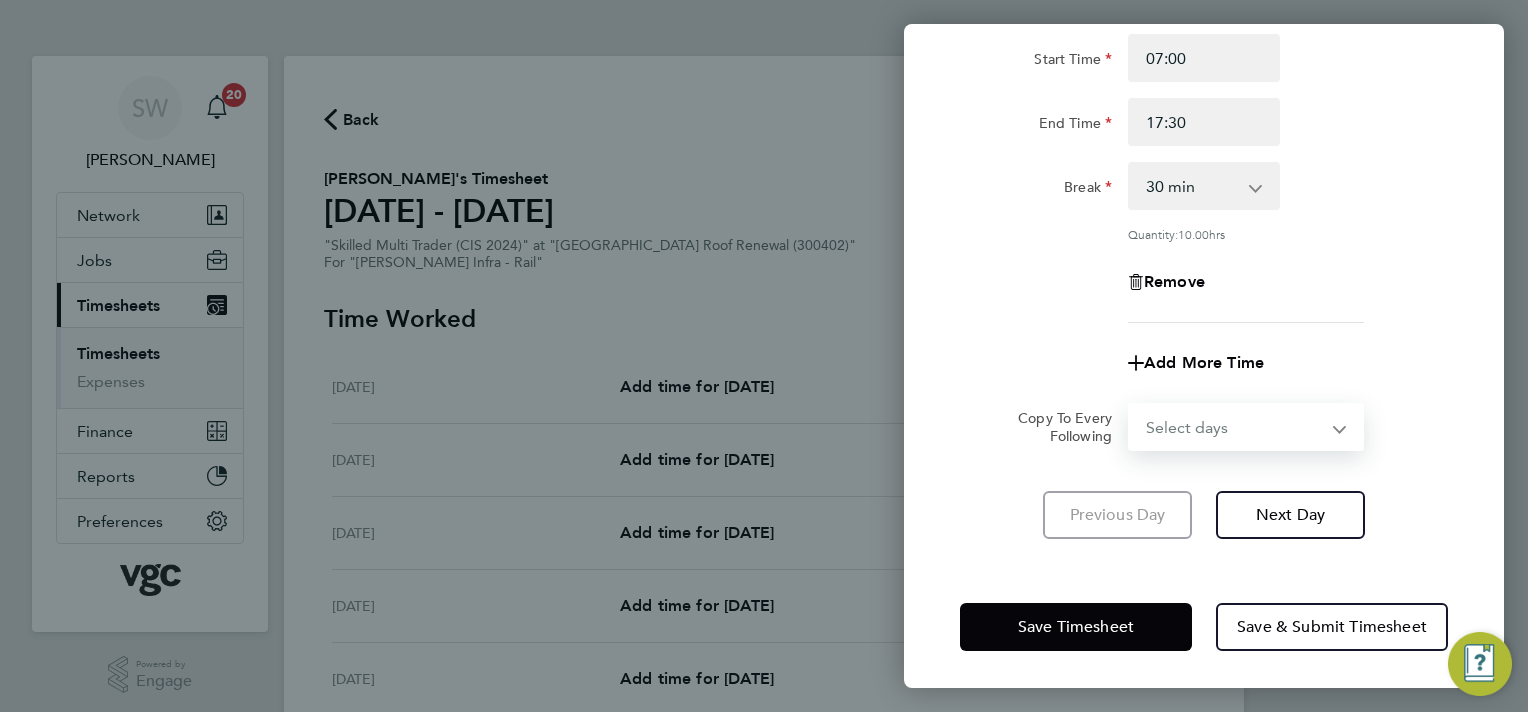 select on "TUE" 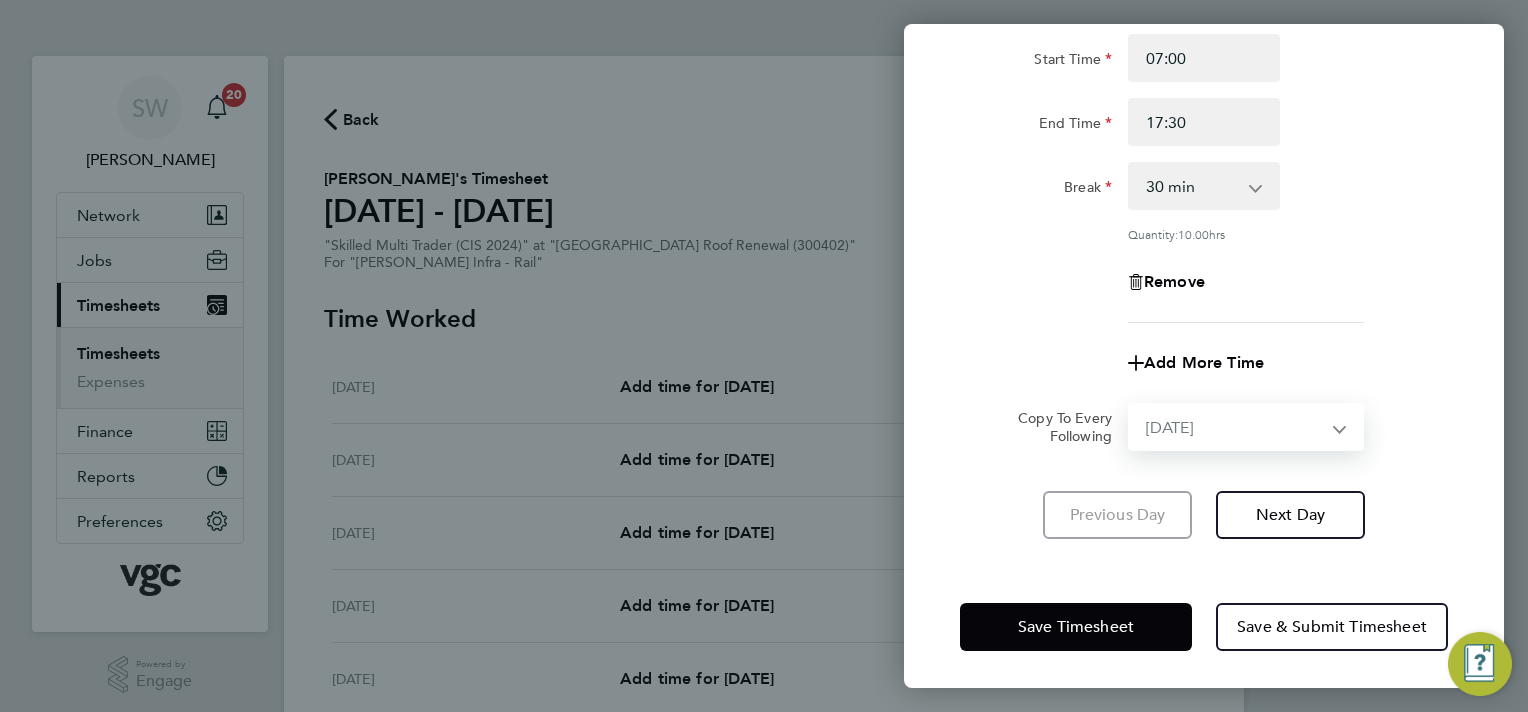 click on "Select days   Day   [DATE]   [DATE]   [DATE]   [DATE]" at bounding box center [1235, 427] 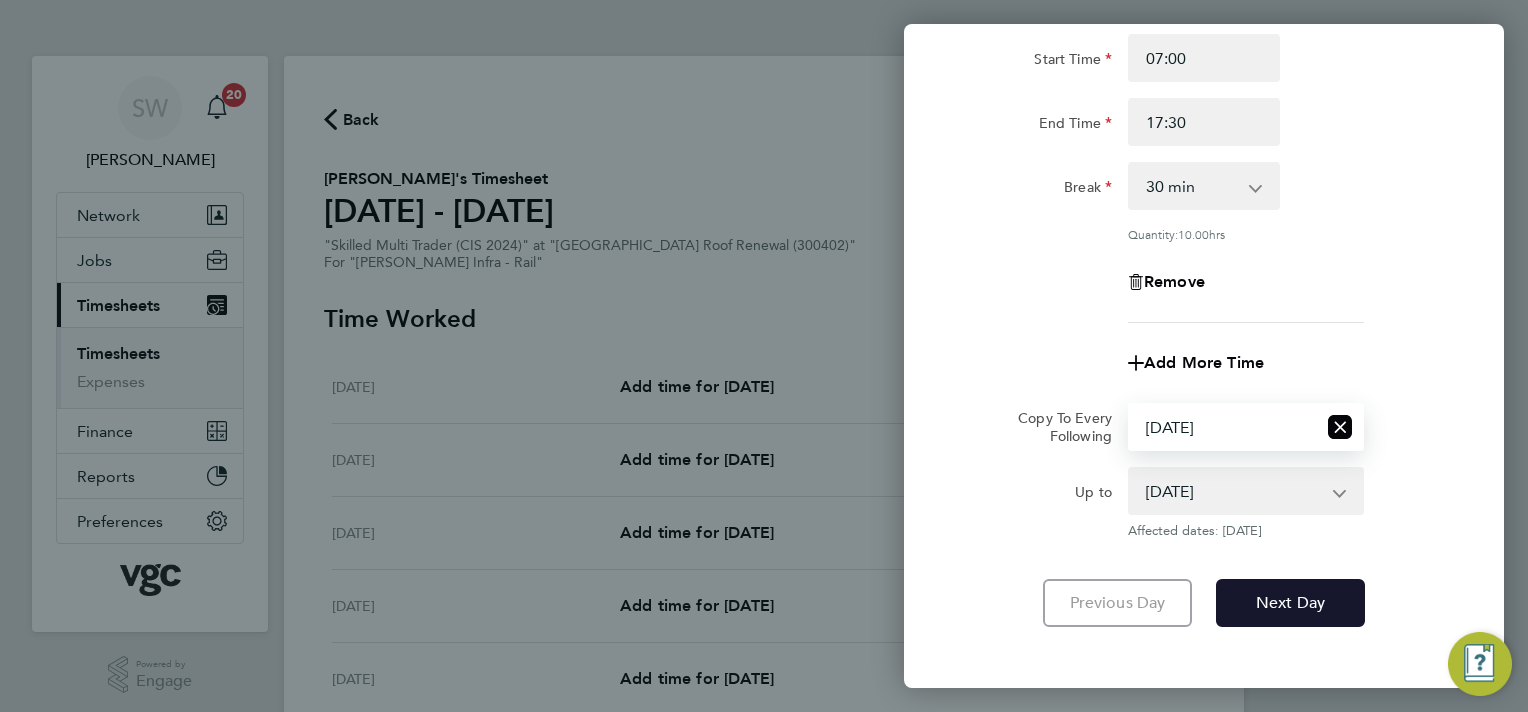 drag, startPoint x: 1277, startPoint y: 596, endPoint x: 1292, endPoint y: 561, distance: 38.078865 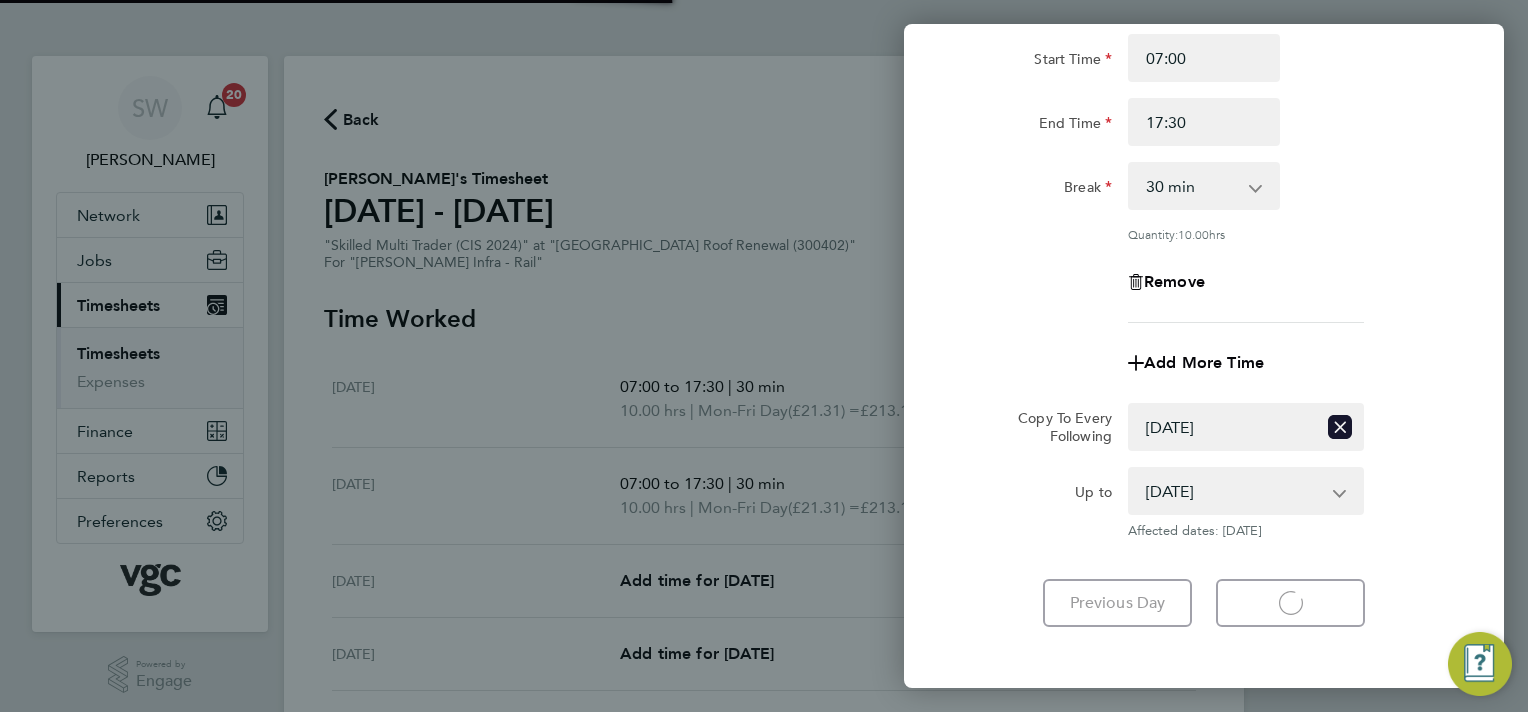 select on "30" 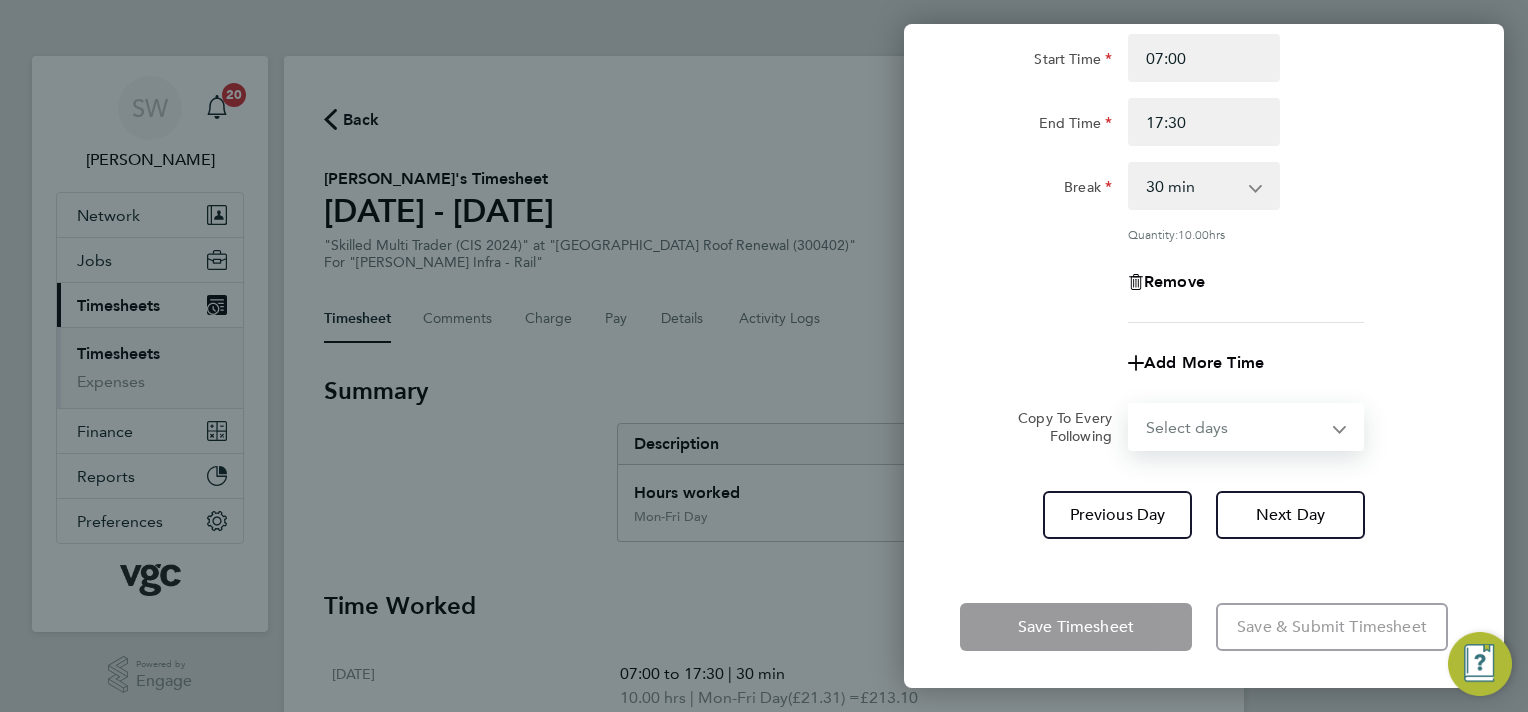 click on "Select days   Day   [DATE]   [DATE]   [DATE]" at bounding box center (1235, 427) 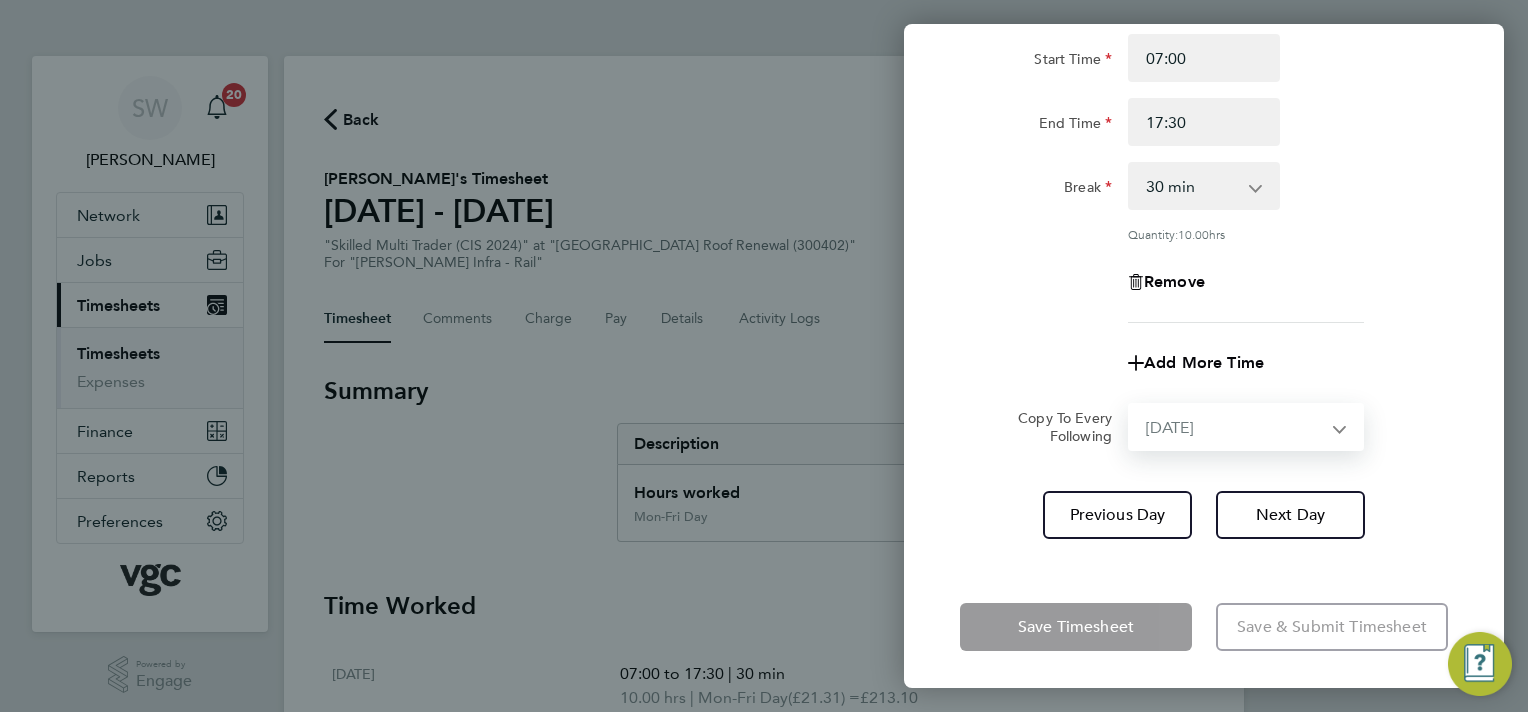 click on "Select days   Day   [DATE]   [DATE]   [DATE]" at bounding box center (1235, 427) 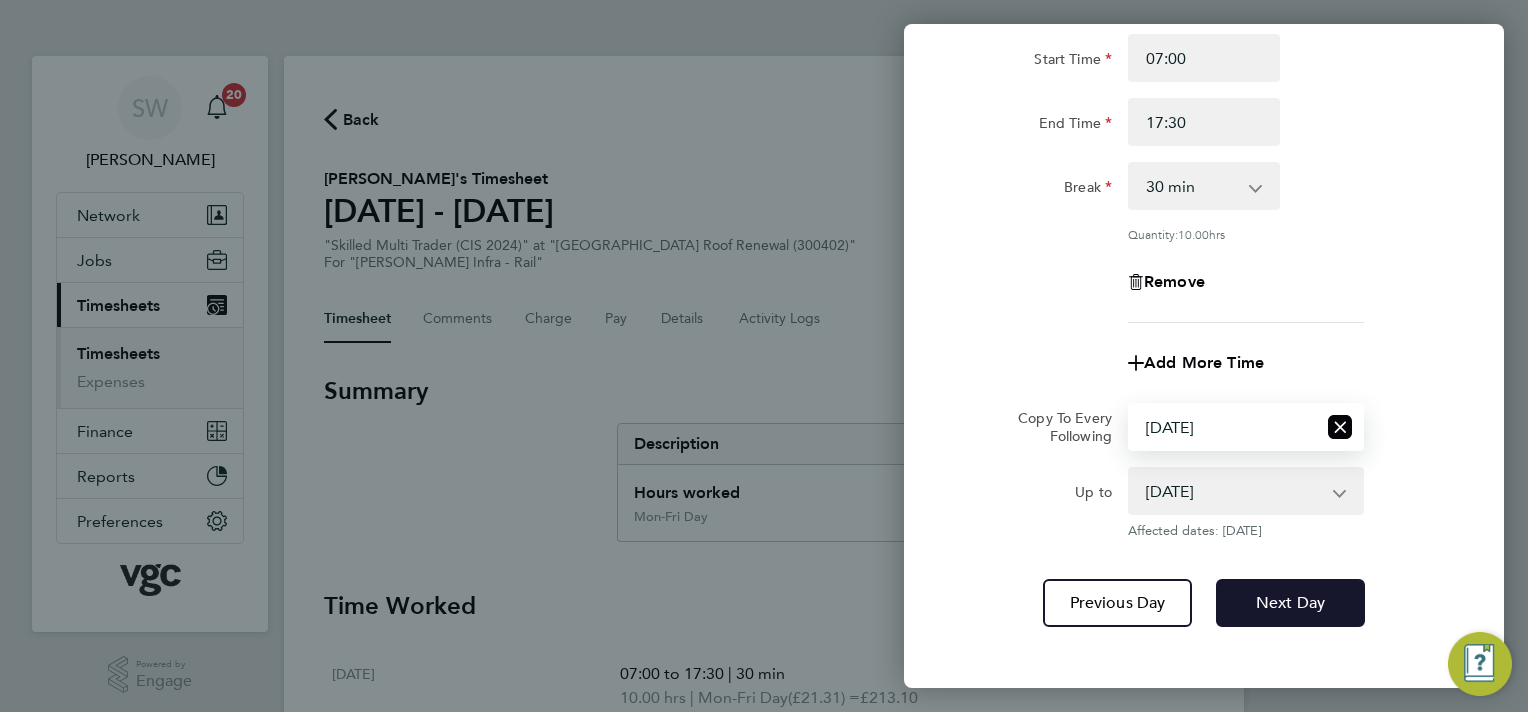 click on "Next Day" 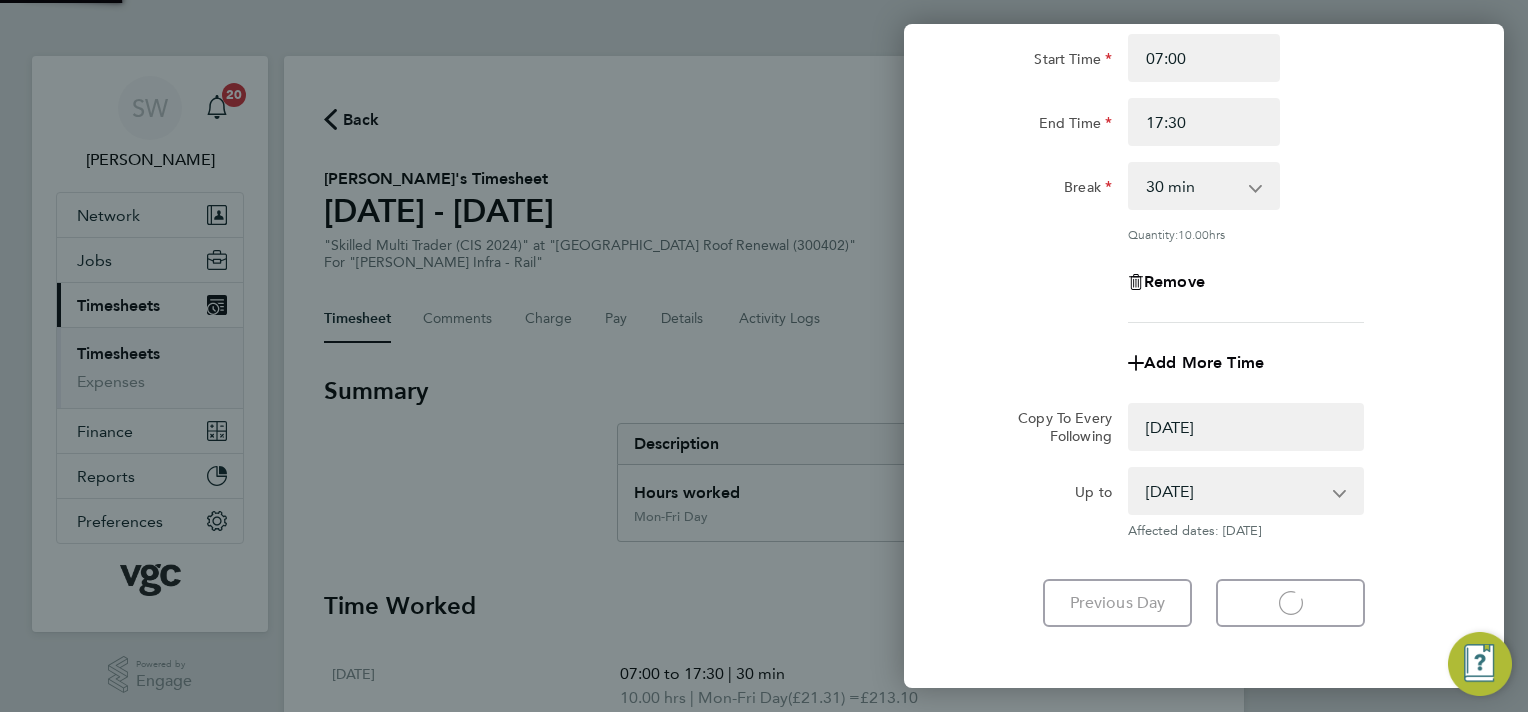 select on "0: null" 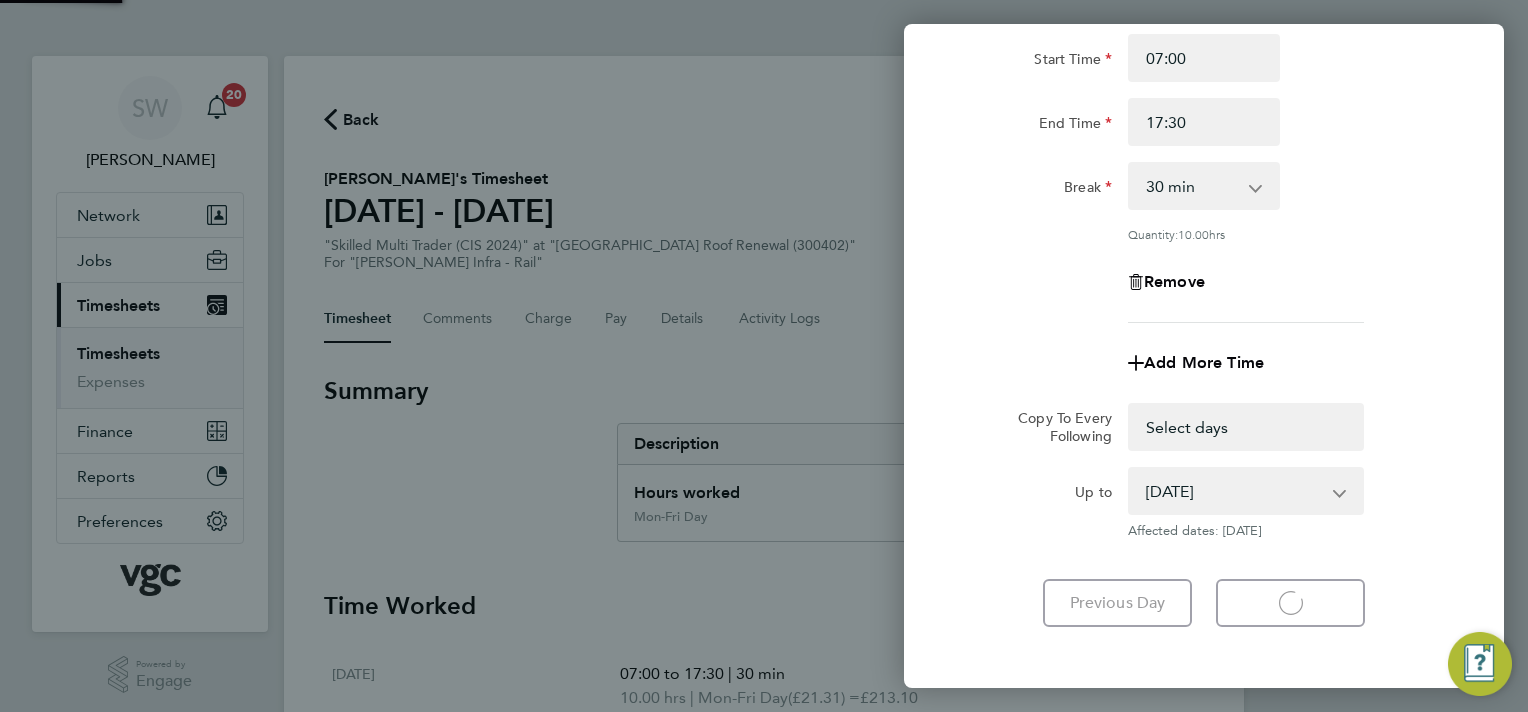 select on "30" 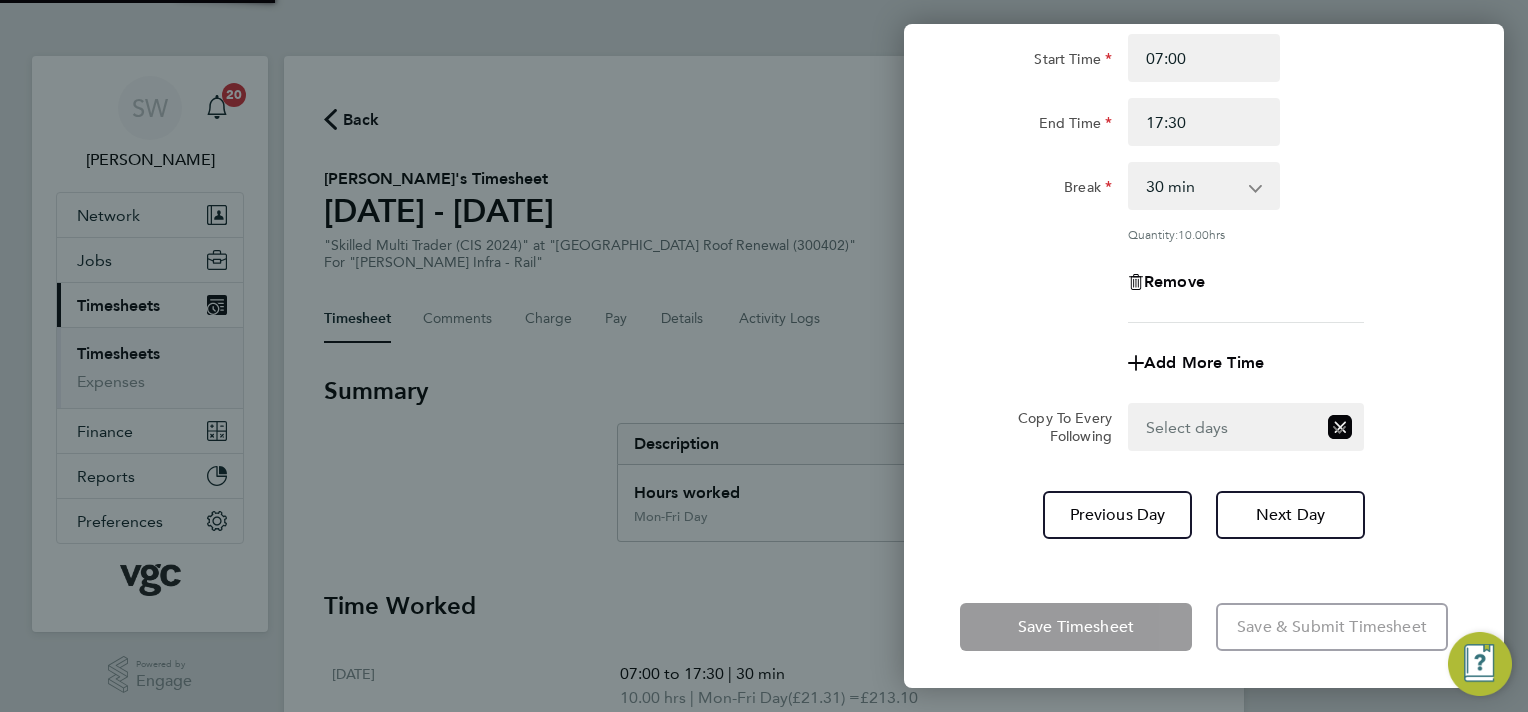 click on "Select days   Day   [DATE]   [DATE]" at bounding box center [1223, 427] 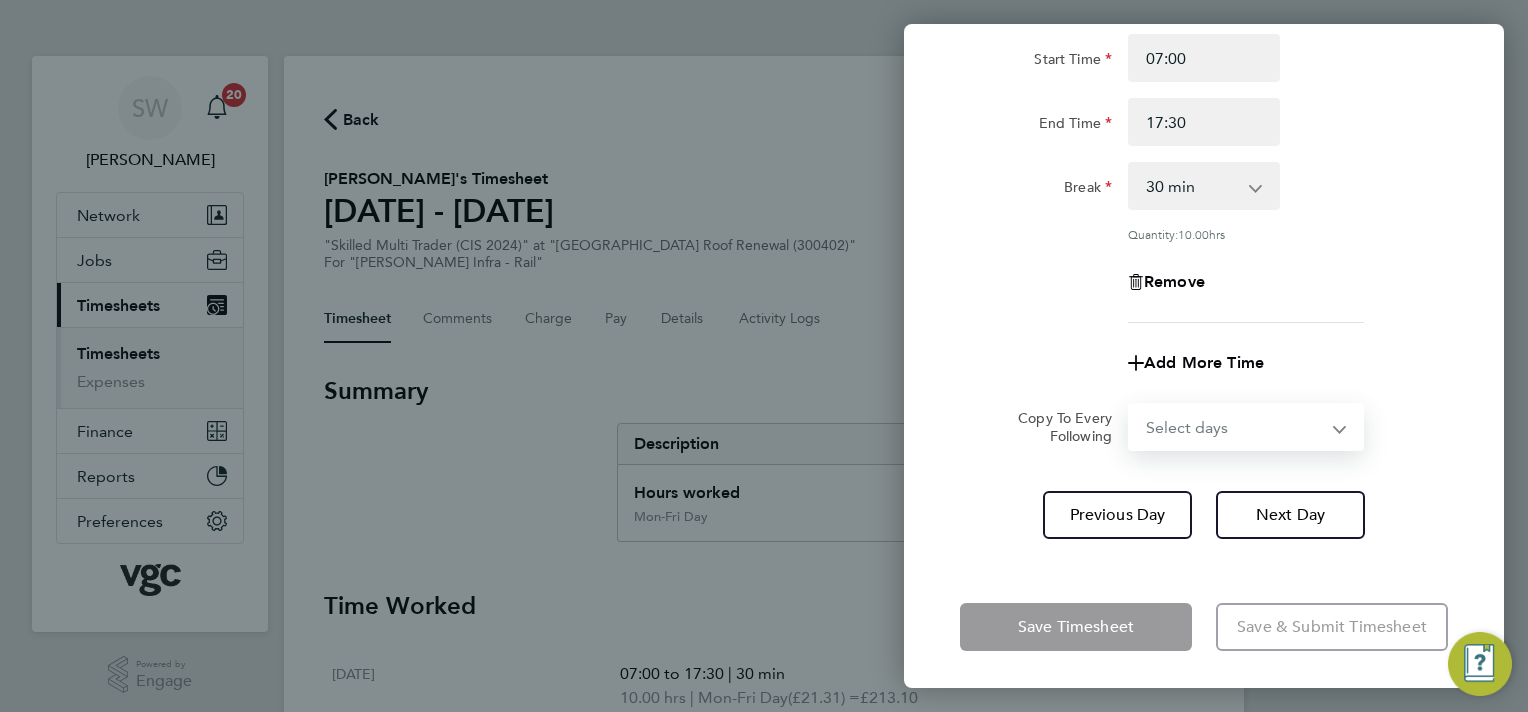 select on "THU" 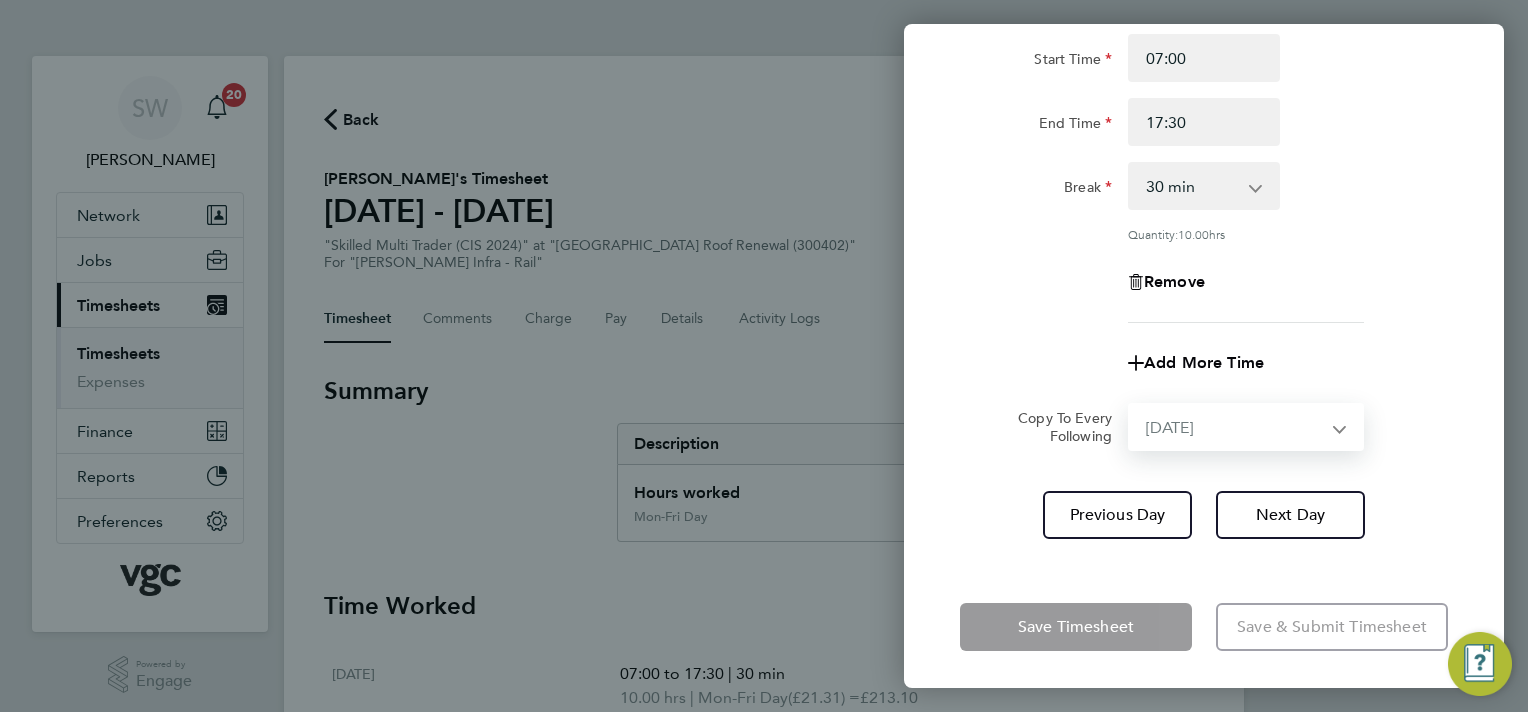 click on "Select days   Day   [DATE]   [DATE]" at bounding box center (1235, 427) 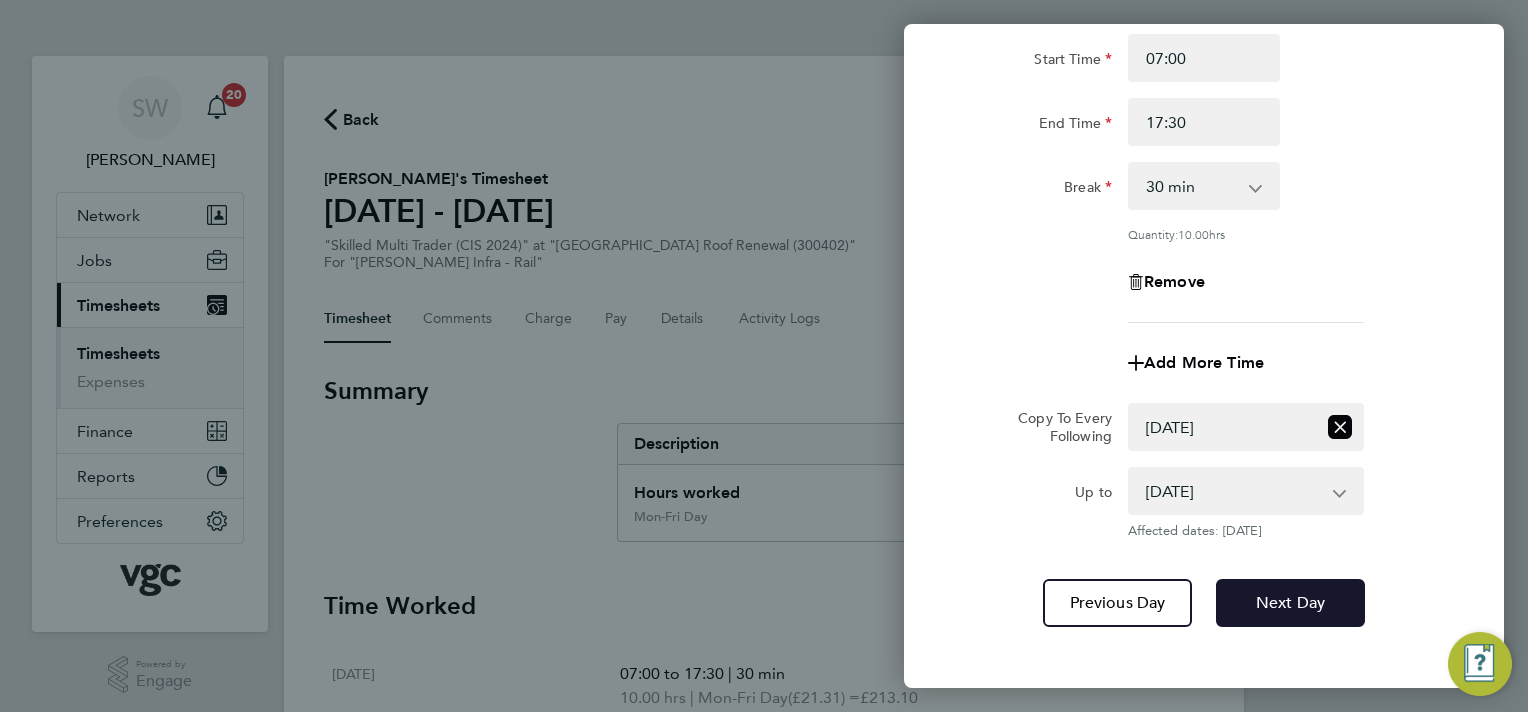 drag, startPoint x: 1257, startPoint y: 608, endPoint x: 1288, endPoint y: 541, distance: 73.82411 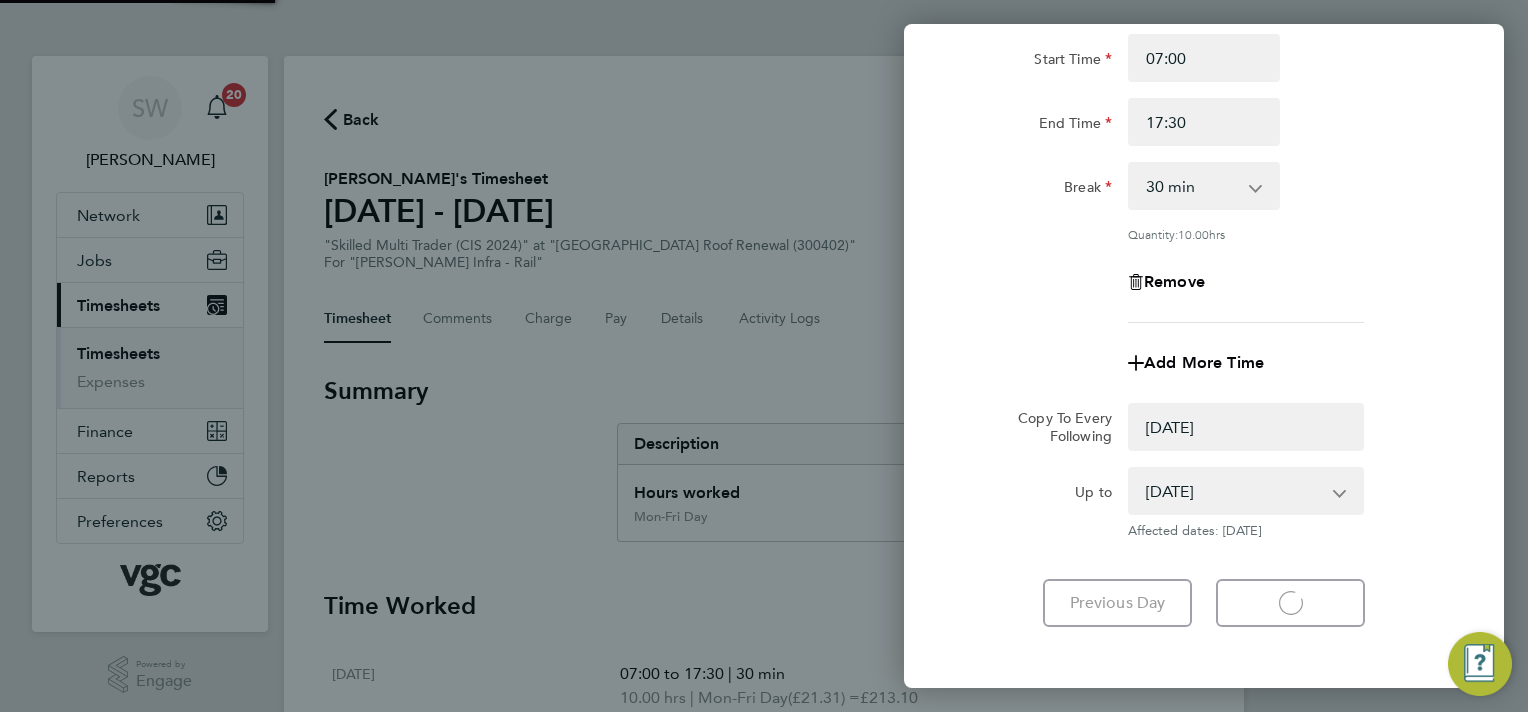 select on "0: null" 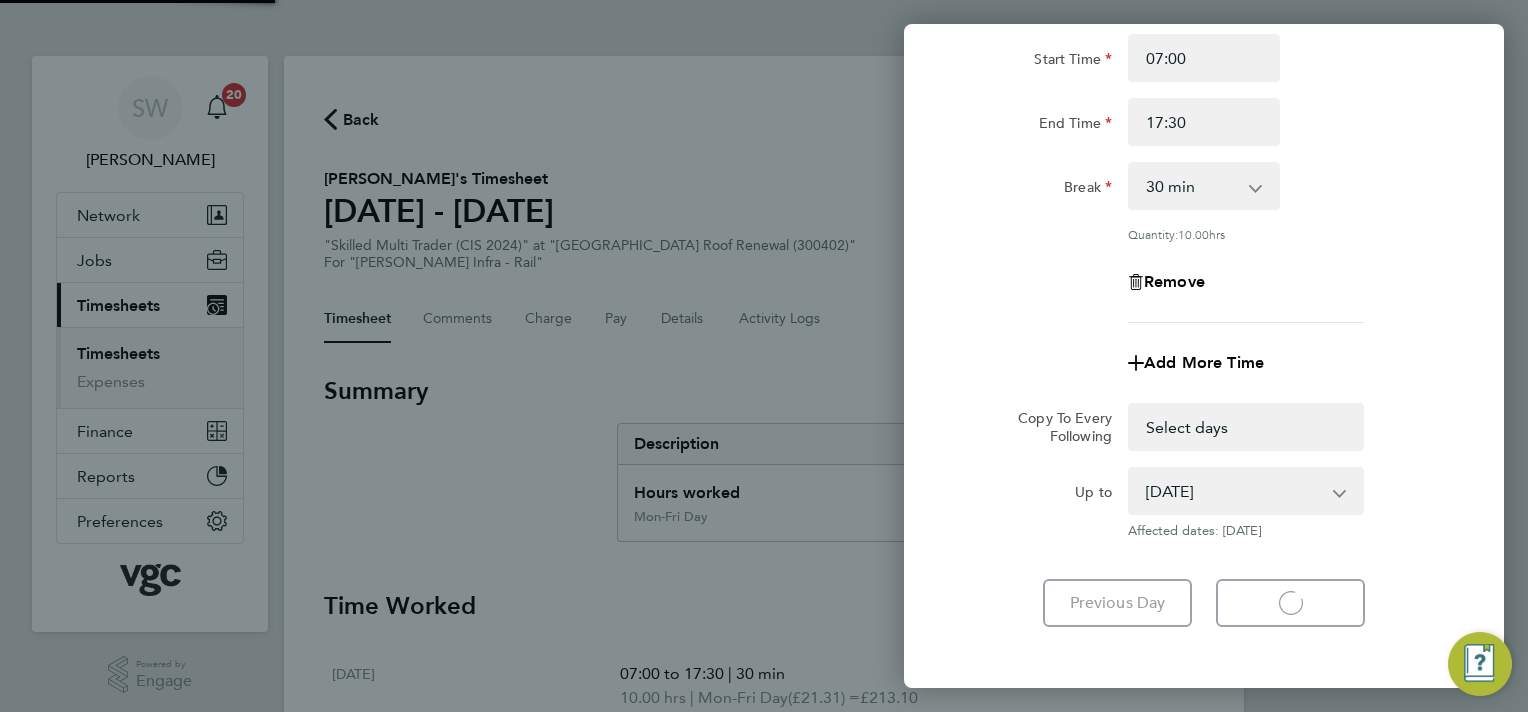 select on "30" 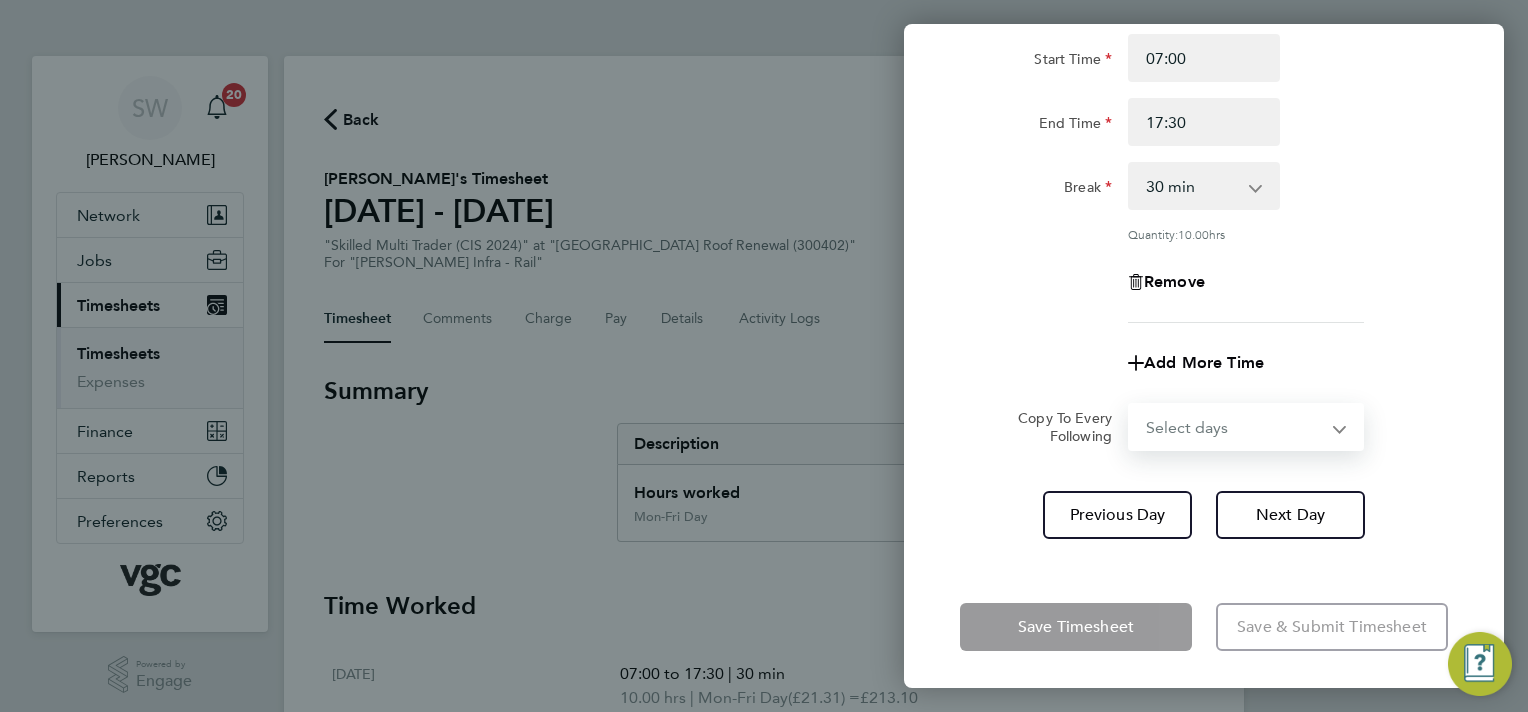 click on "Select days   [DATE]" at bounding box center [1235, 427] 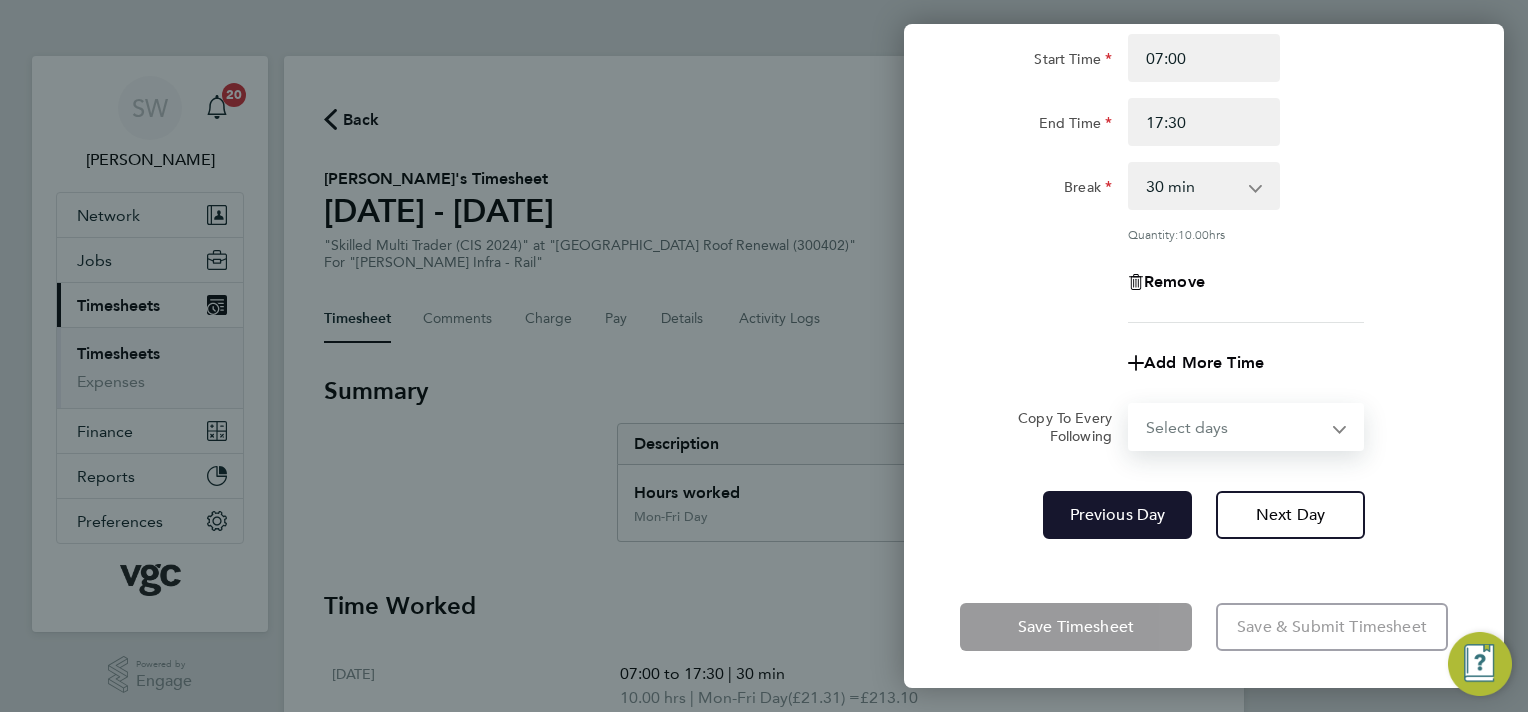 select on "FRI" 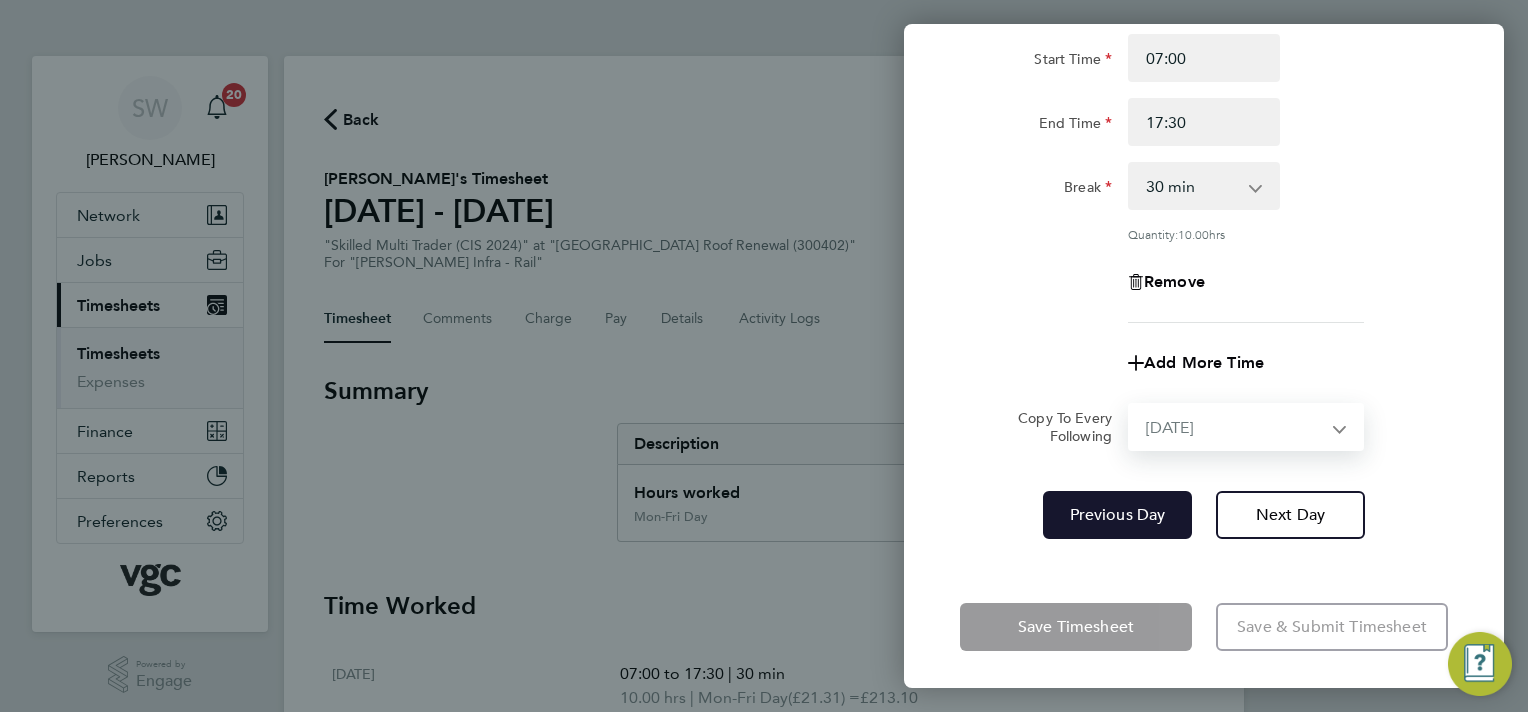 click on "Select days   [DATE]" at bounding box center [1235, 427] 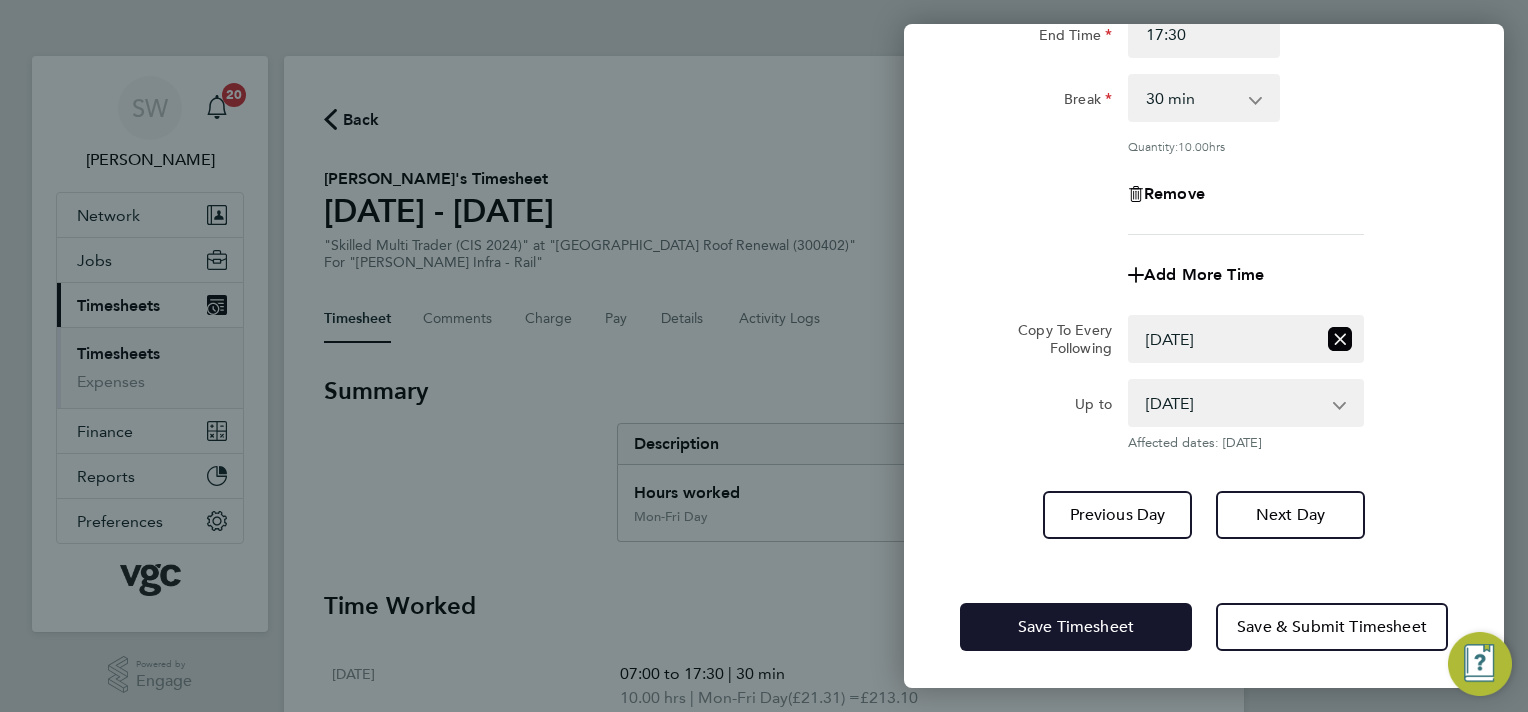 drag, startPoint x: 1035, startPoint y: 618, endPoint x: 1004, endPoint y: 582, distance: 47.507893 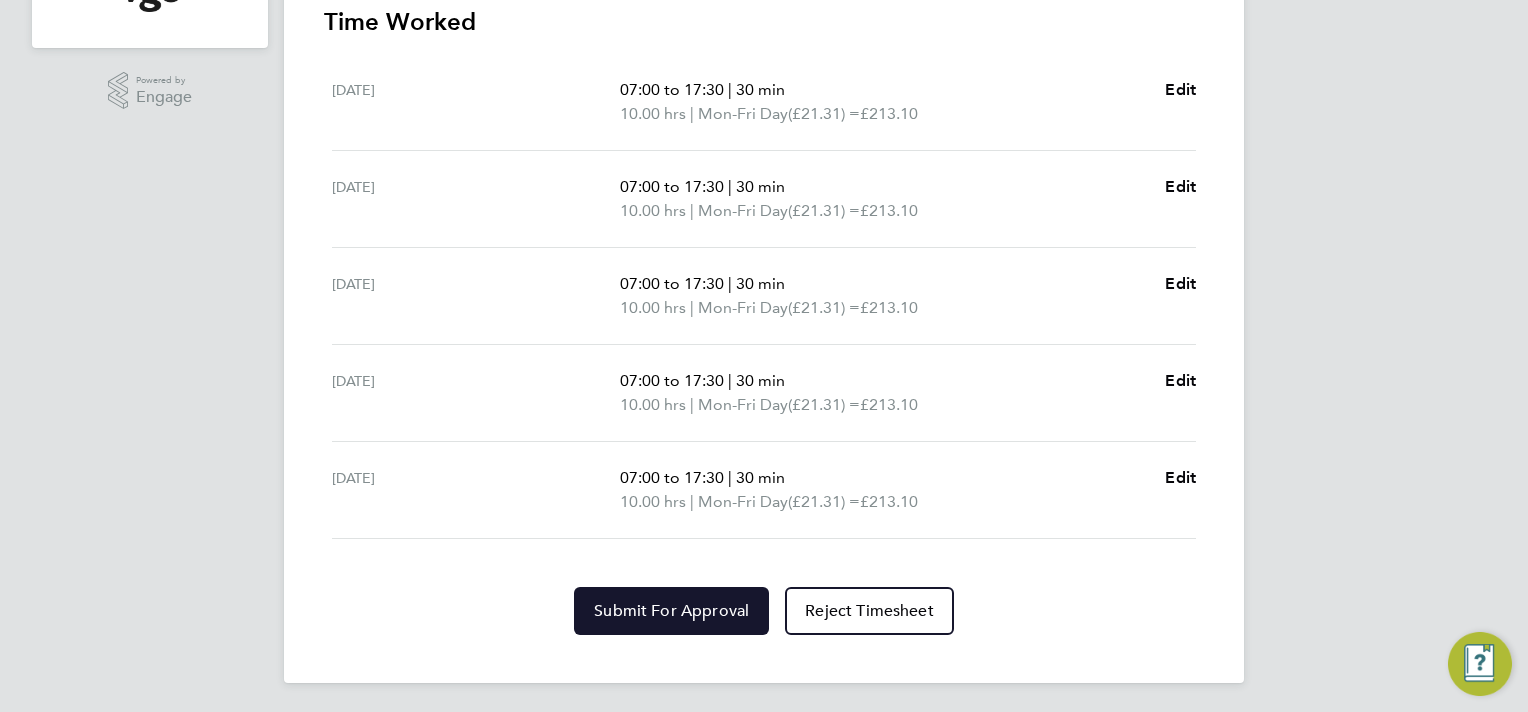 click on "Submit For Approval" 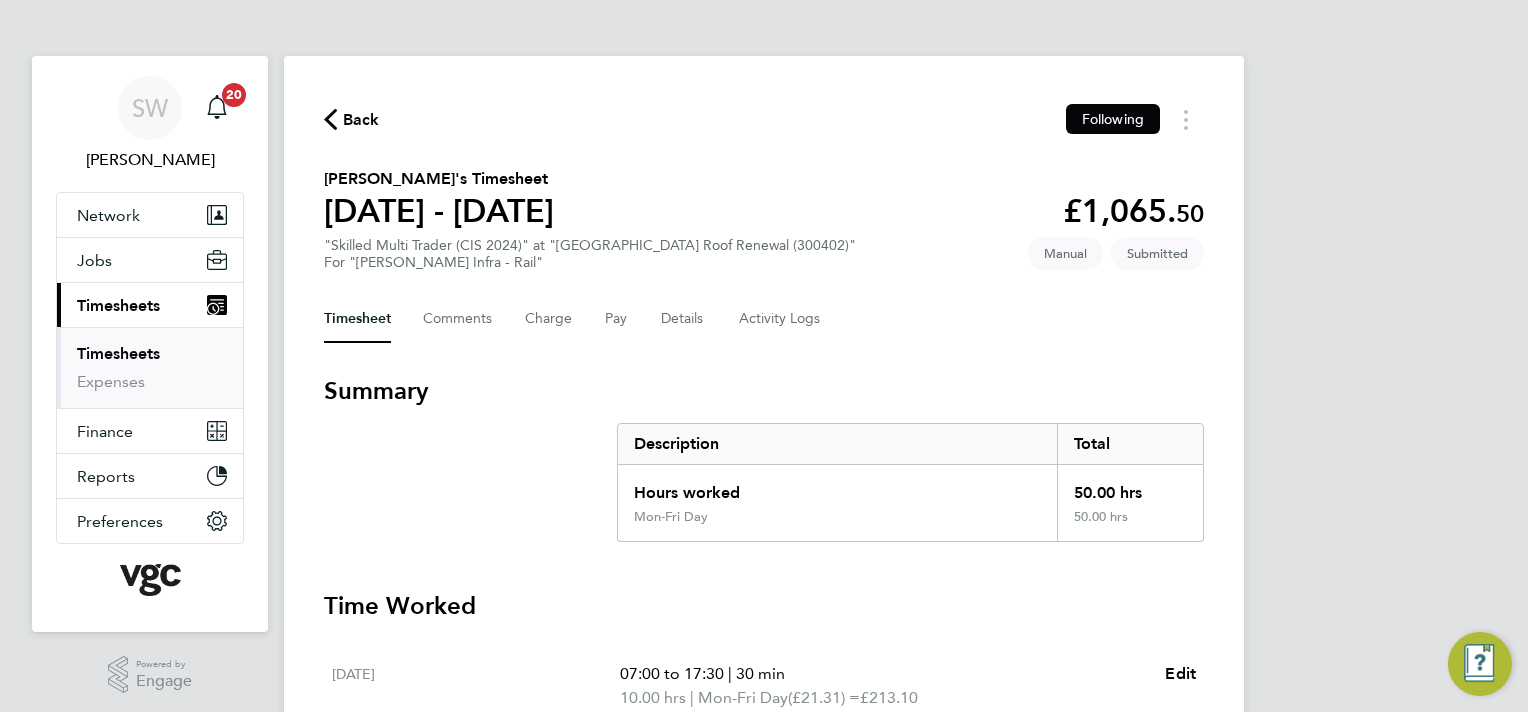 click on "Timesheets" at bounding box center [118, 305] 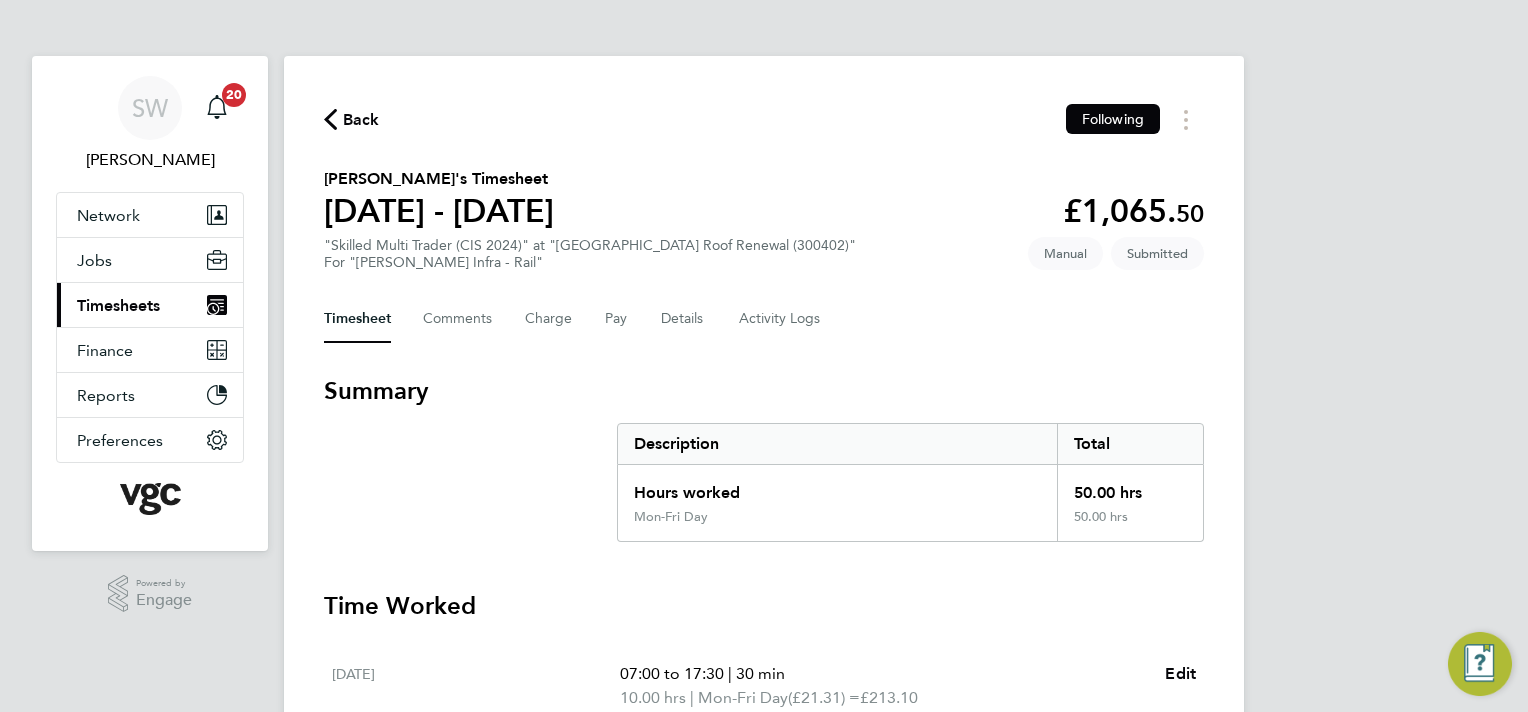 click on "Timesheets" at bounding box center [118, 305] 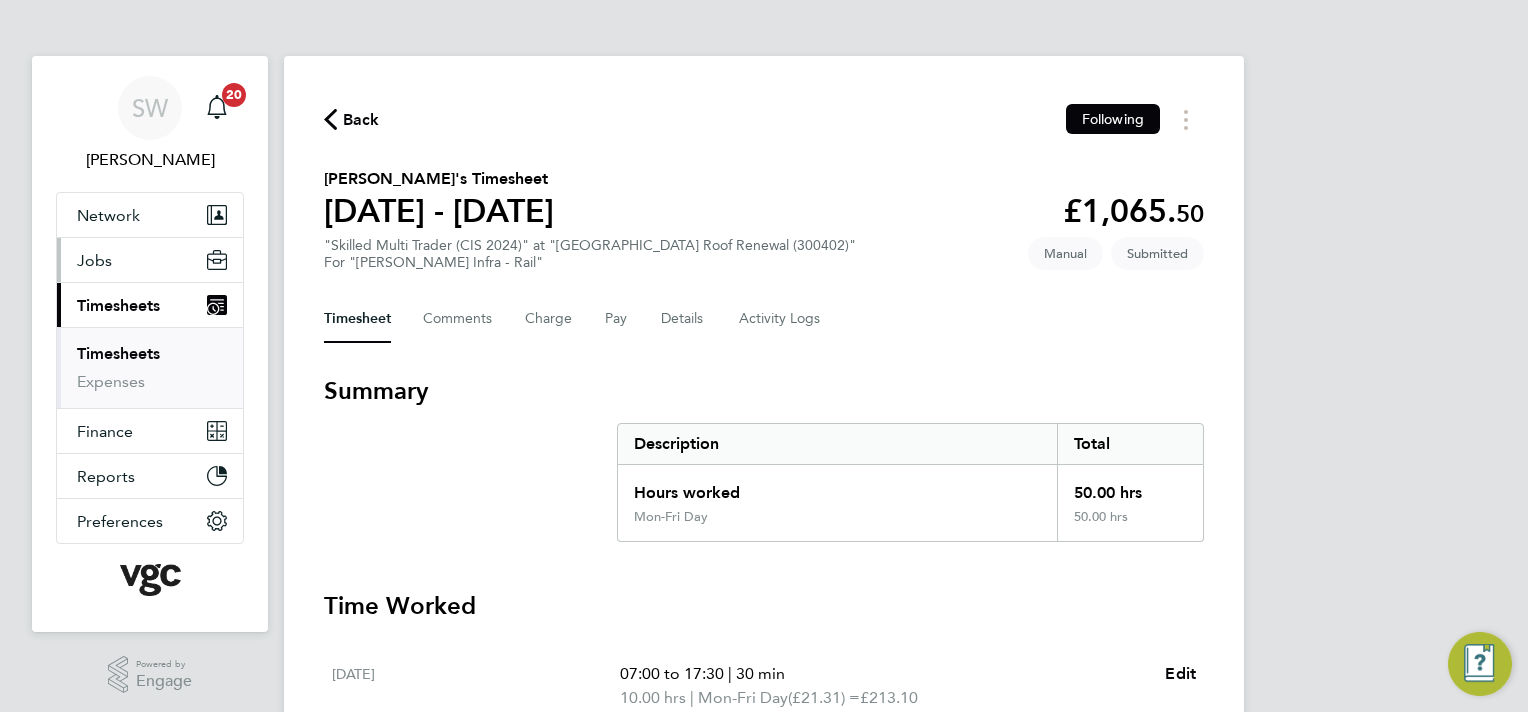 click on "Jobs" at bounding box center [94, 260] 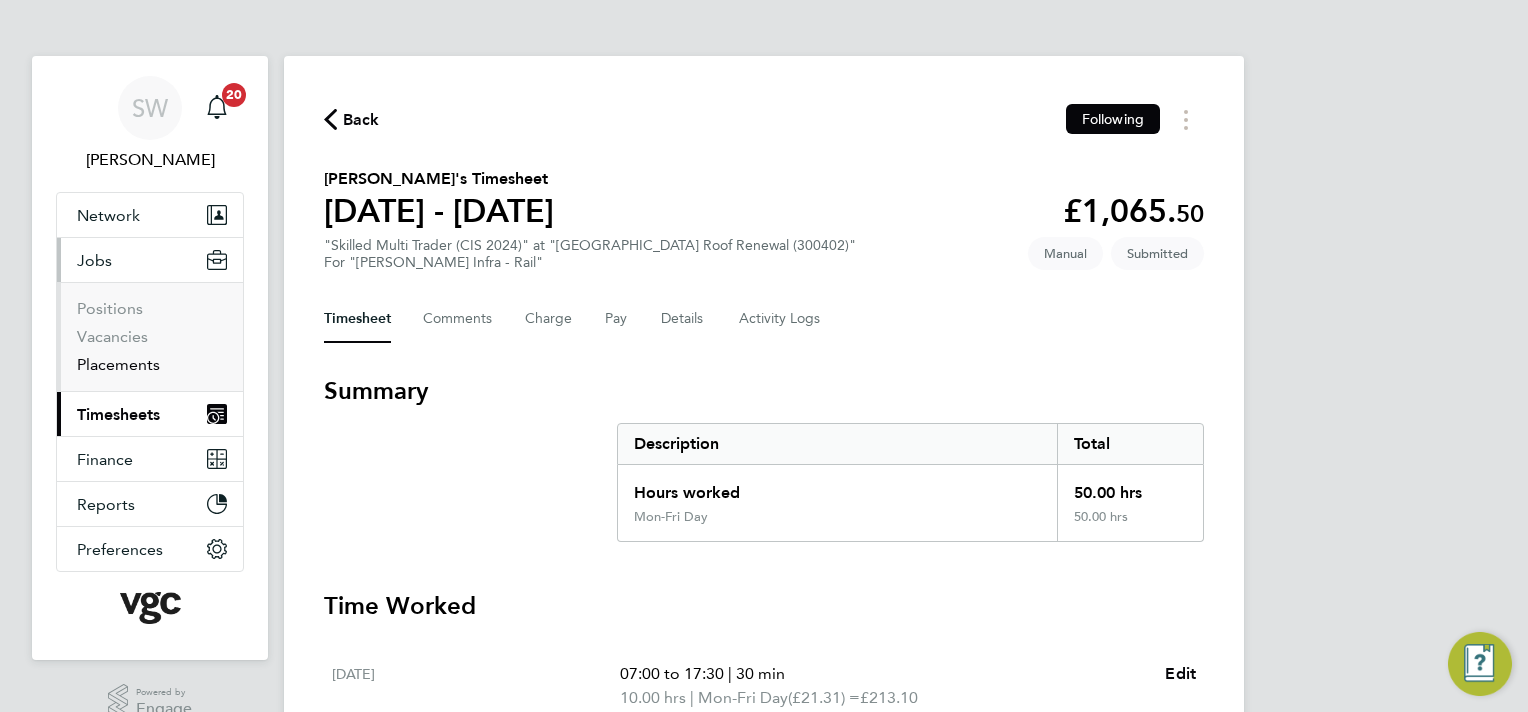 click on "Placements" at bounding box center (118, 364) 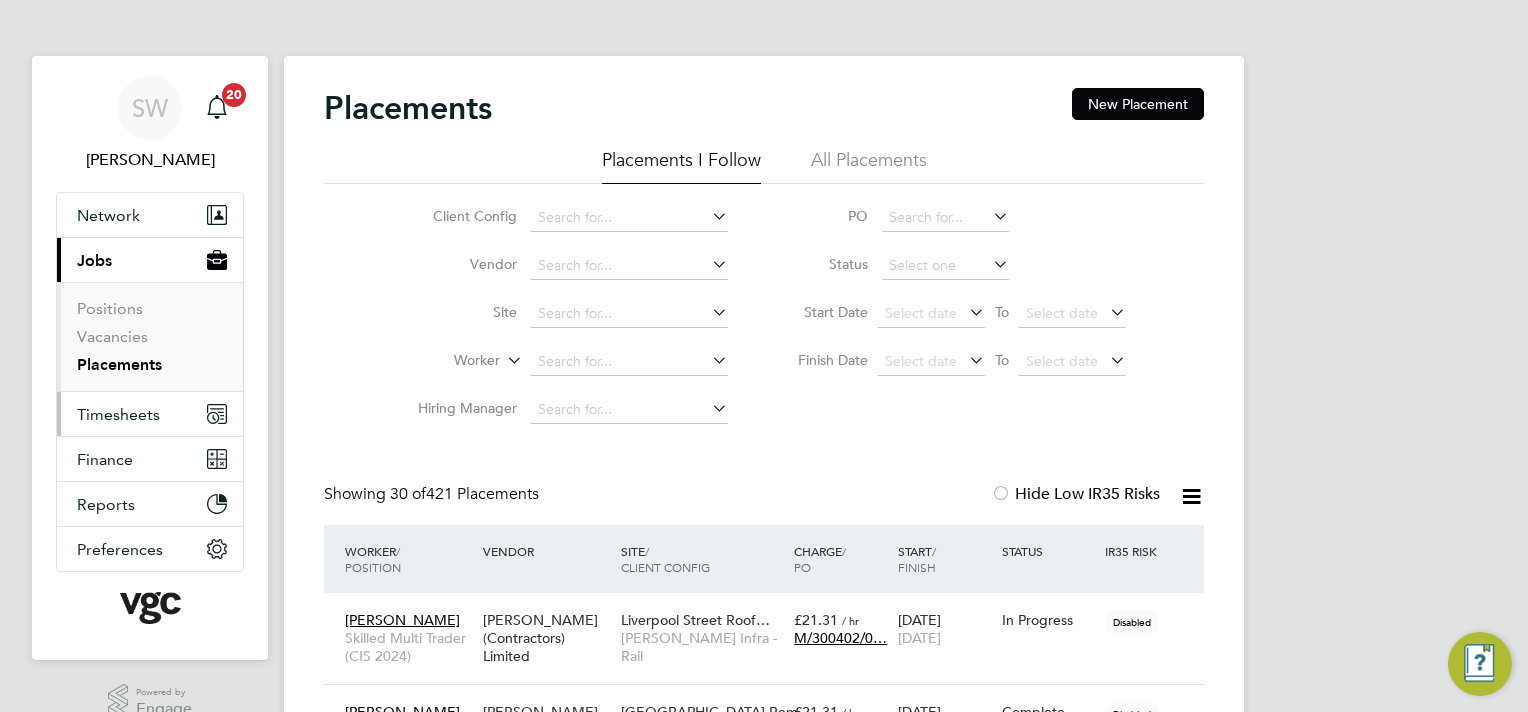 click on "Timesheets" at bounding box center (118, 414) 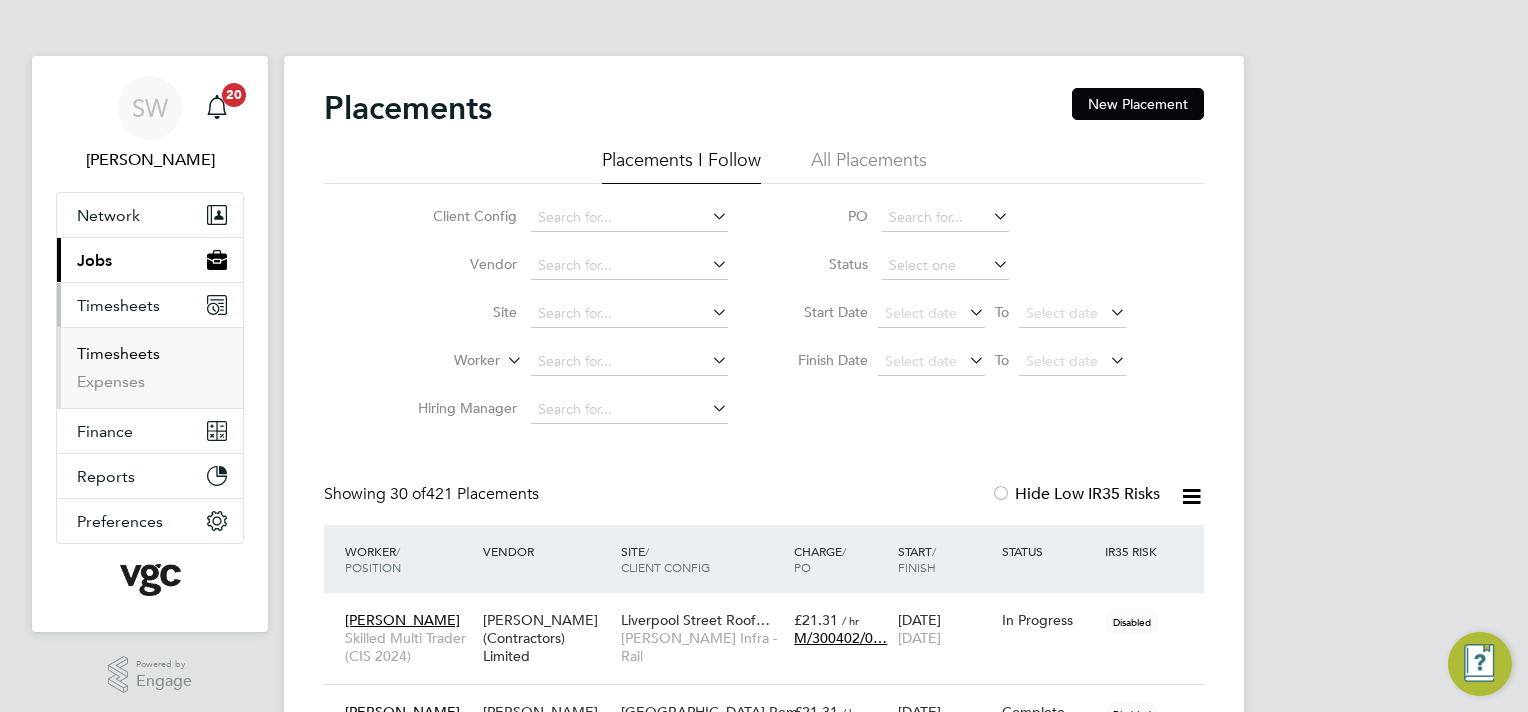 click on "Timesheets" at bounding box center (118, 353) 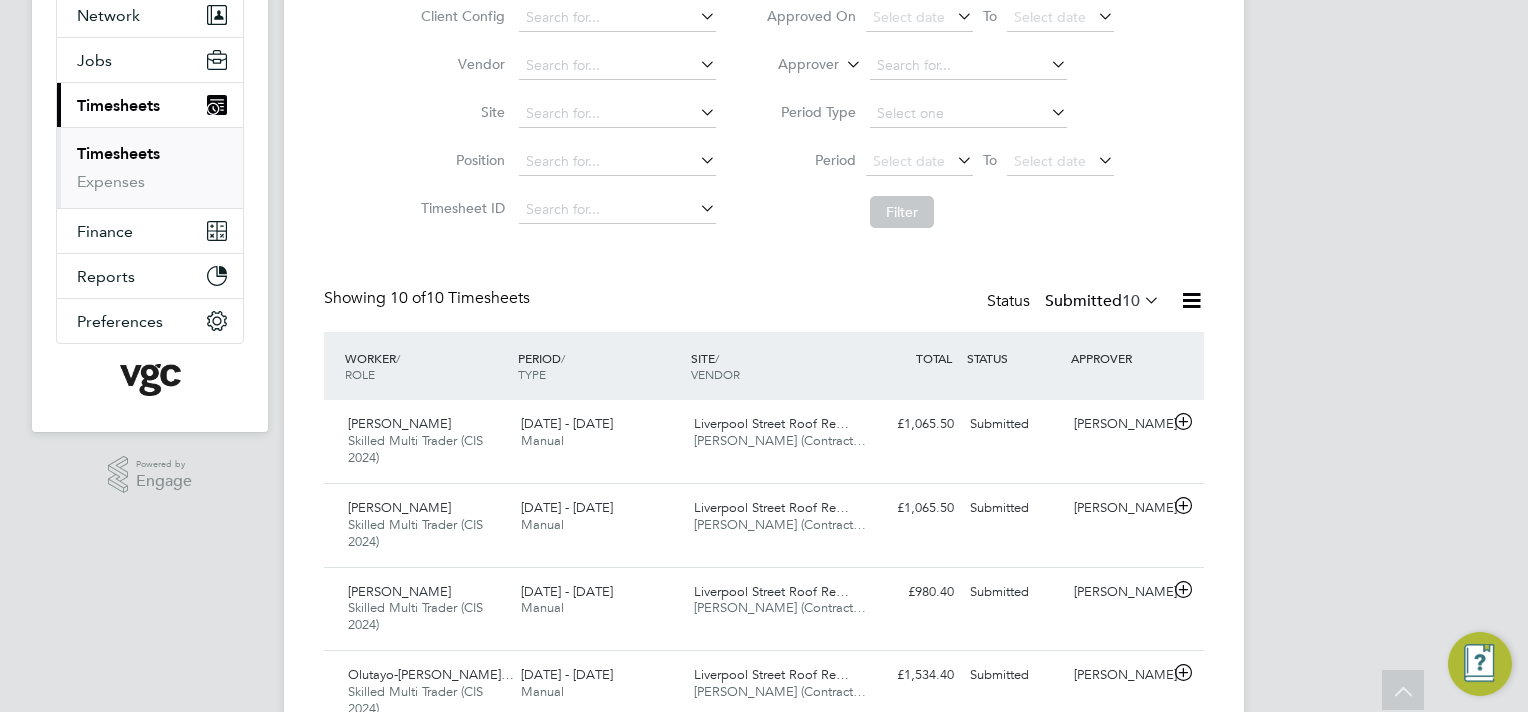 click on "Timesheets" at bounding box center [118, 153] 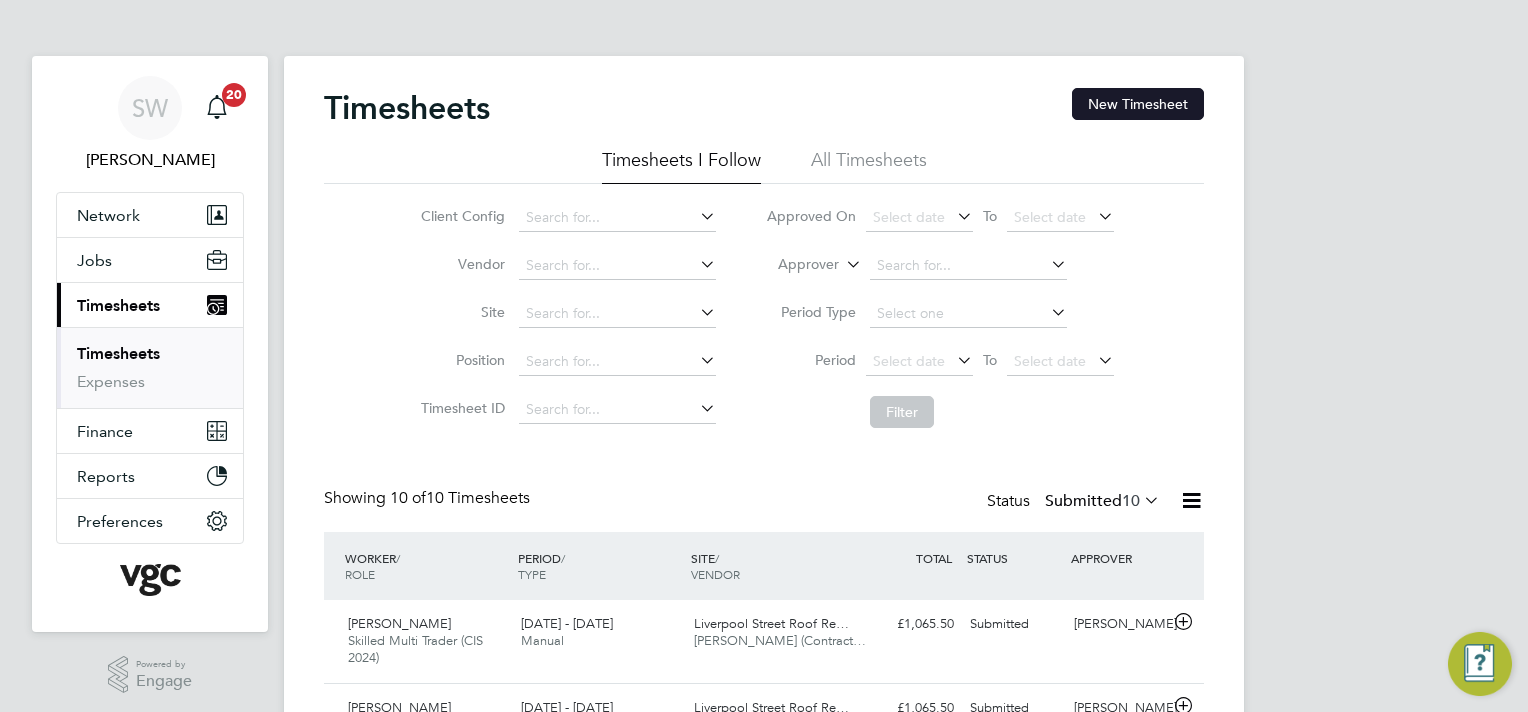 click on "New Timesheet" 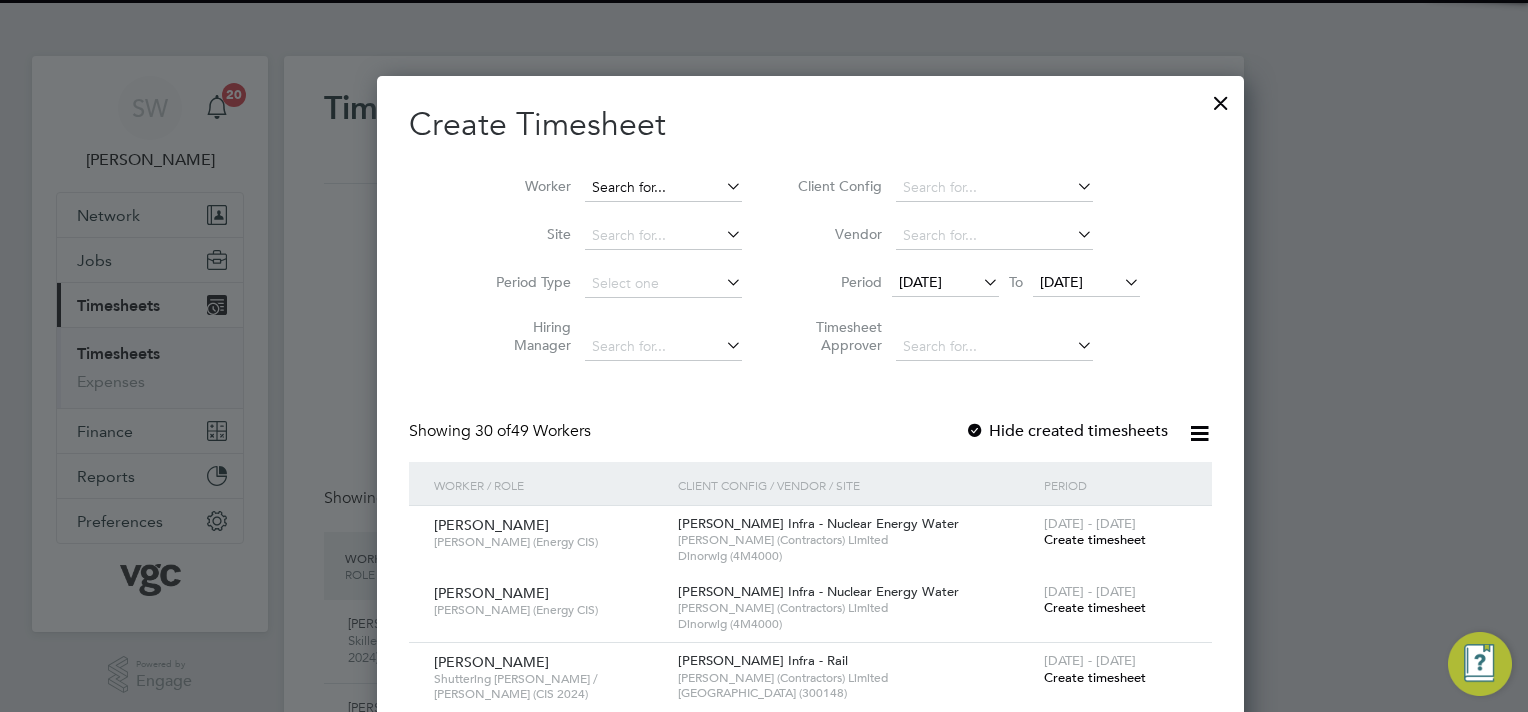 click at bounding box center (663, 188) 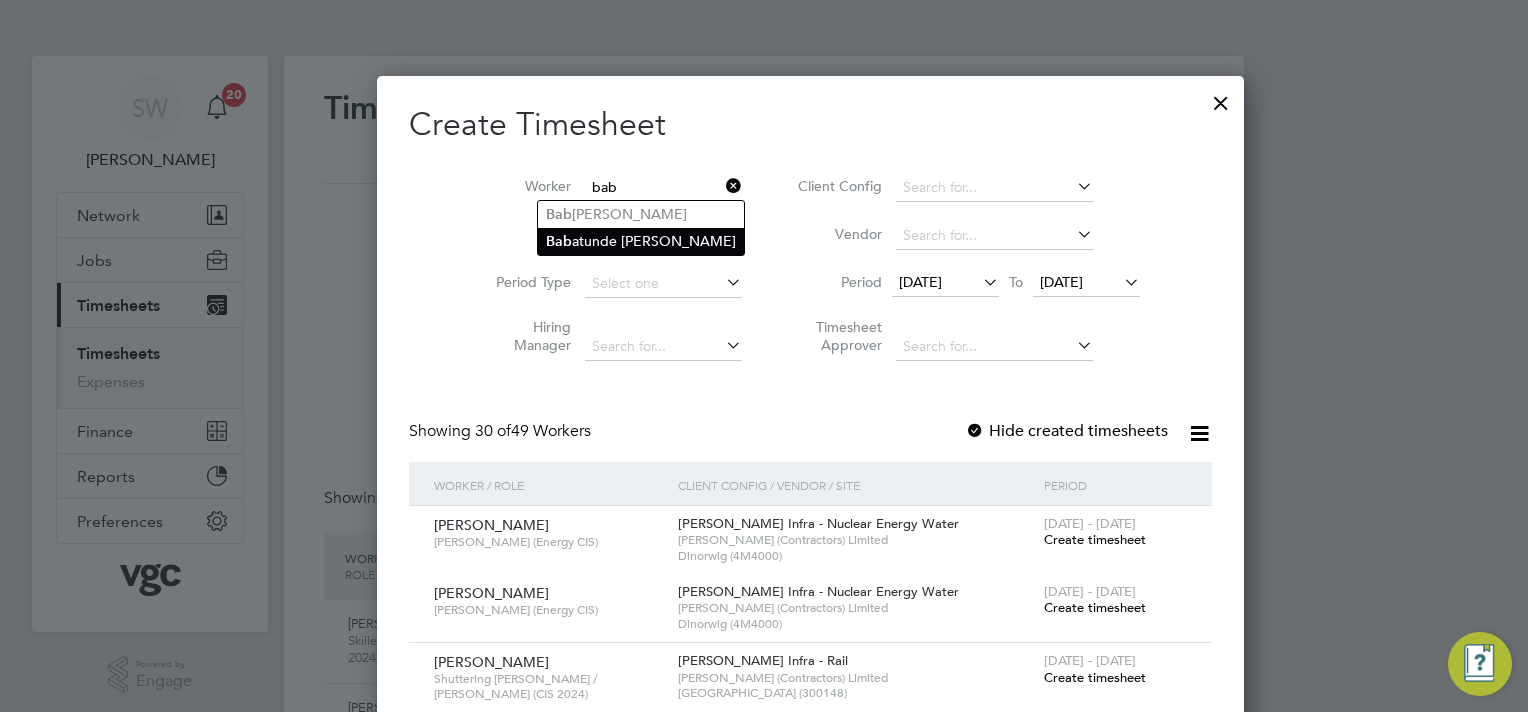 click on "Bab atunde [PERSON_NAME]" 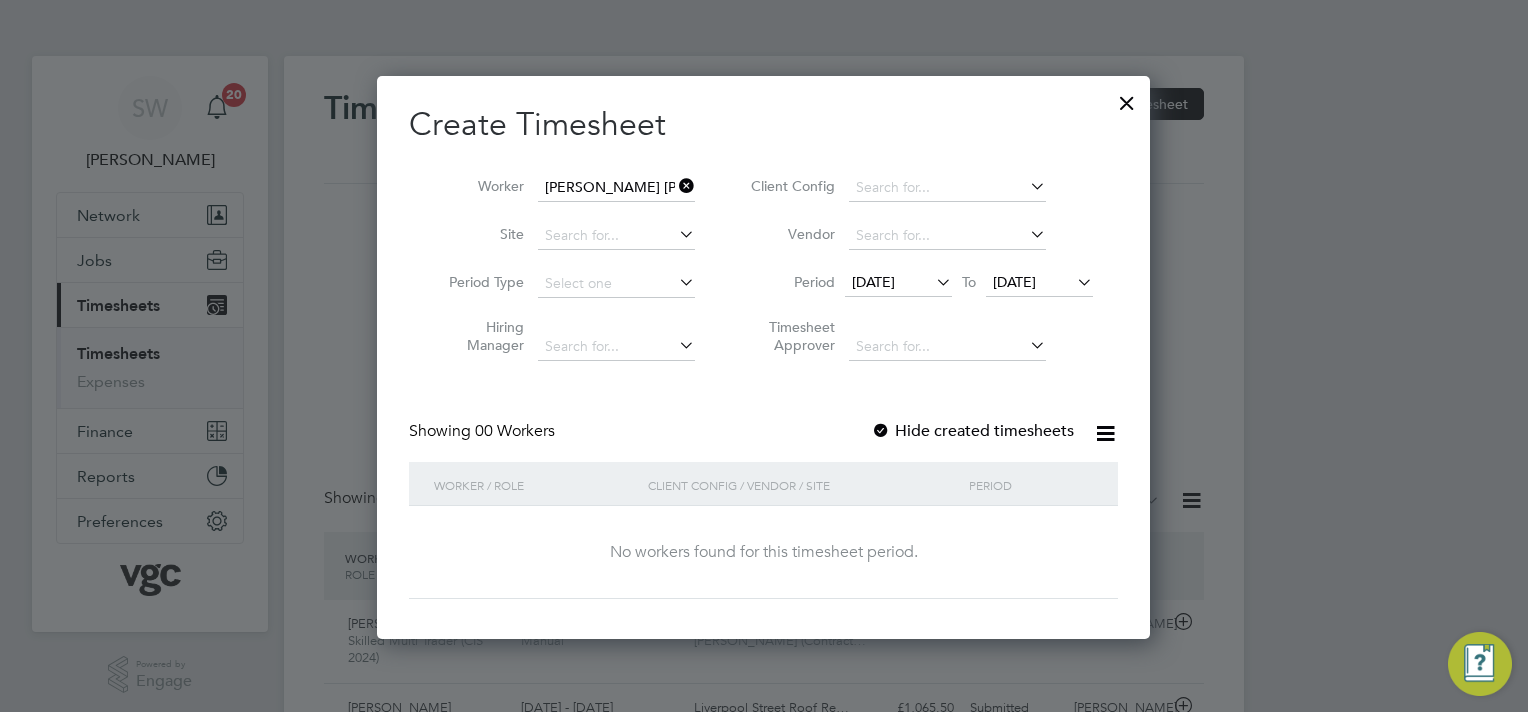 click at bounding box center (881, 432) 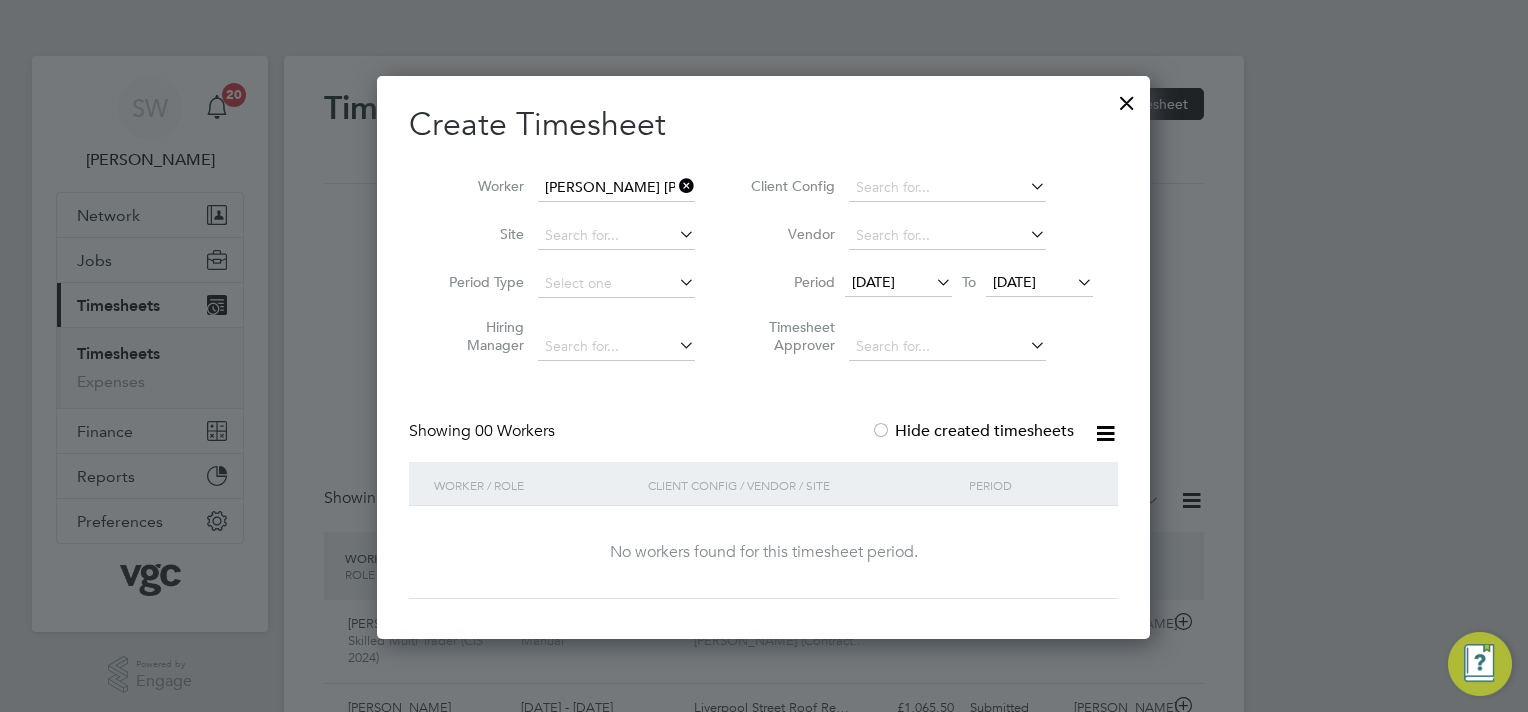 click on "[DATE]" at bounding box center [1014, 282] 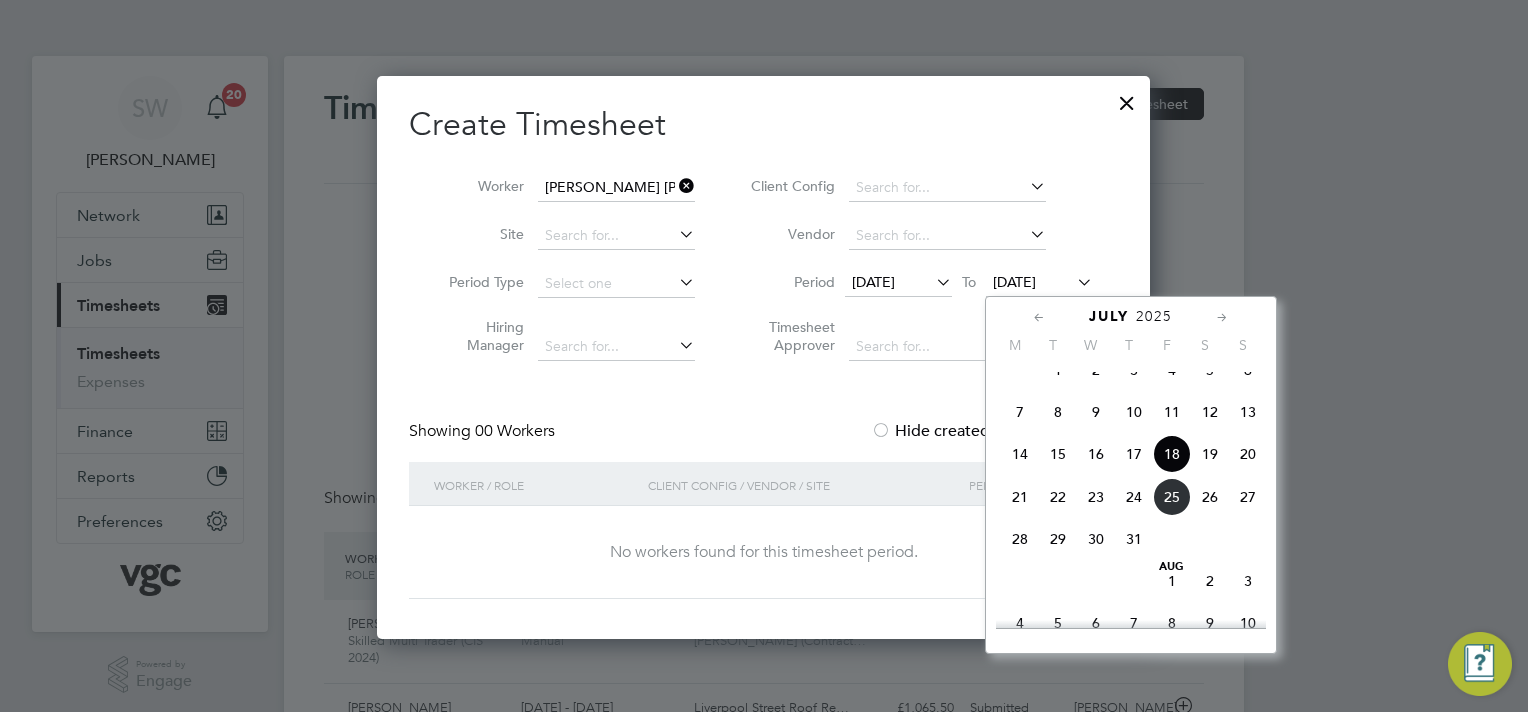click on "25" 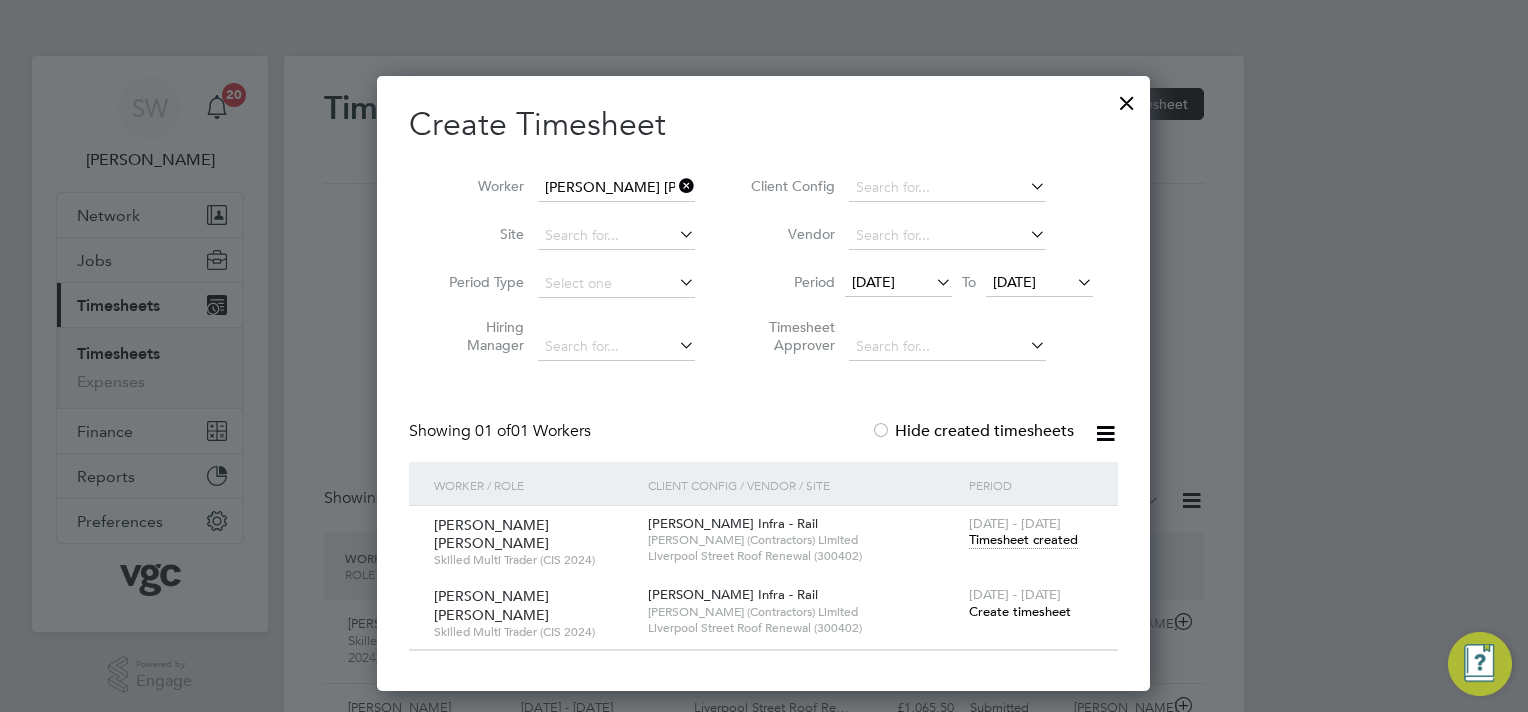 click on "Create timesheet" at bounding box center [1020, 611] 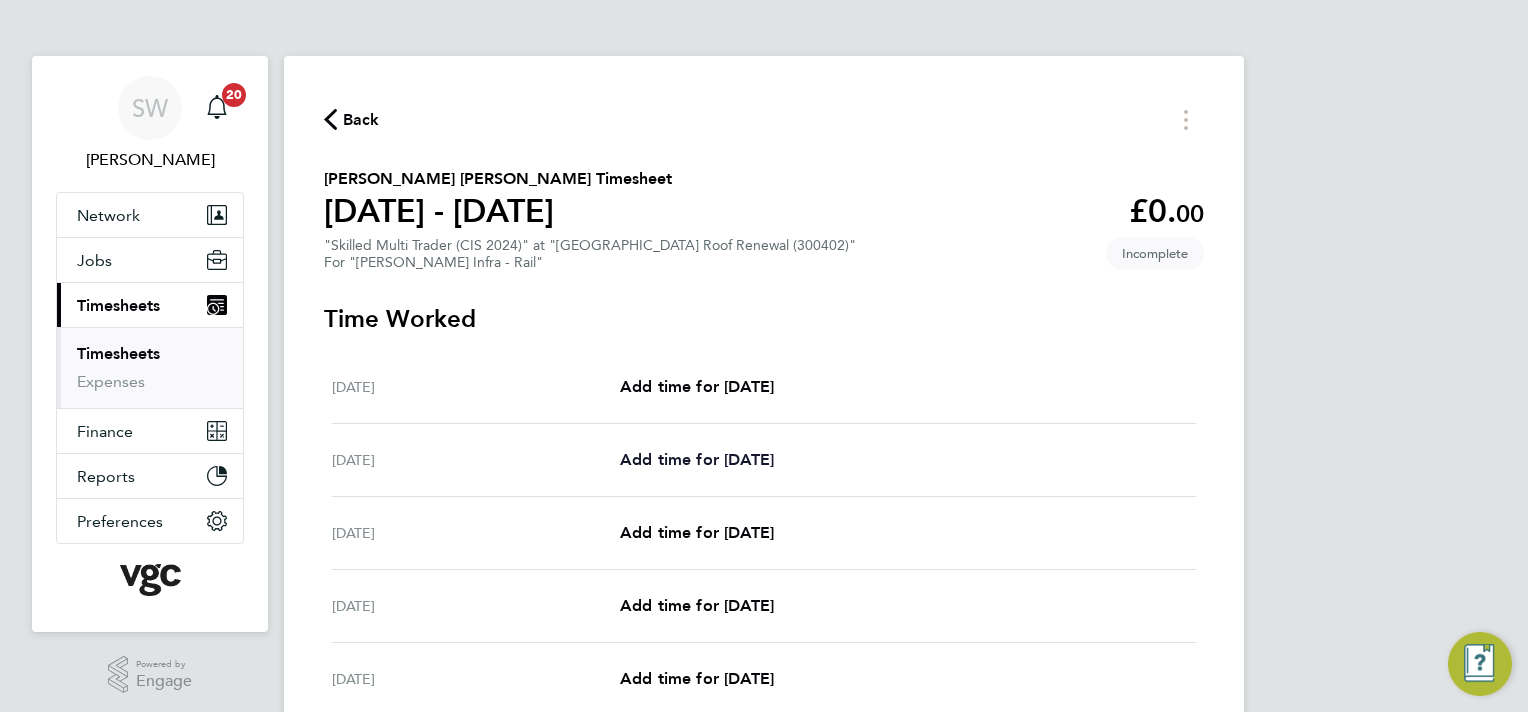 click on "Add time for [DATE]" at bounding box center (697, 459) 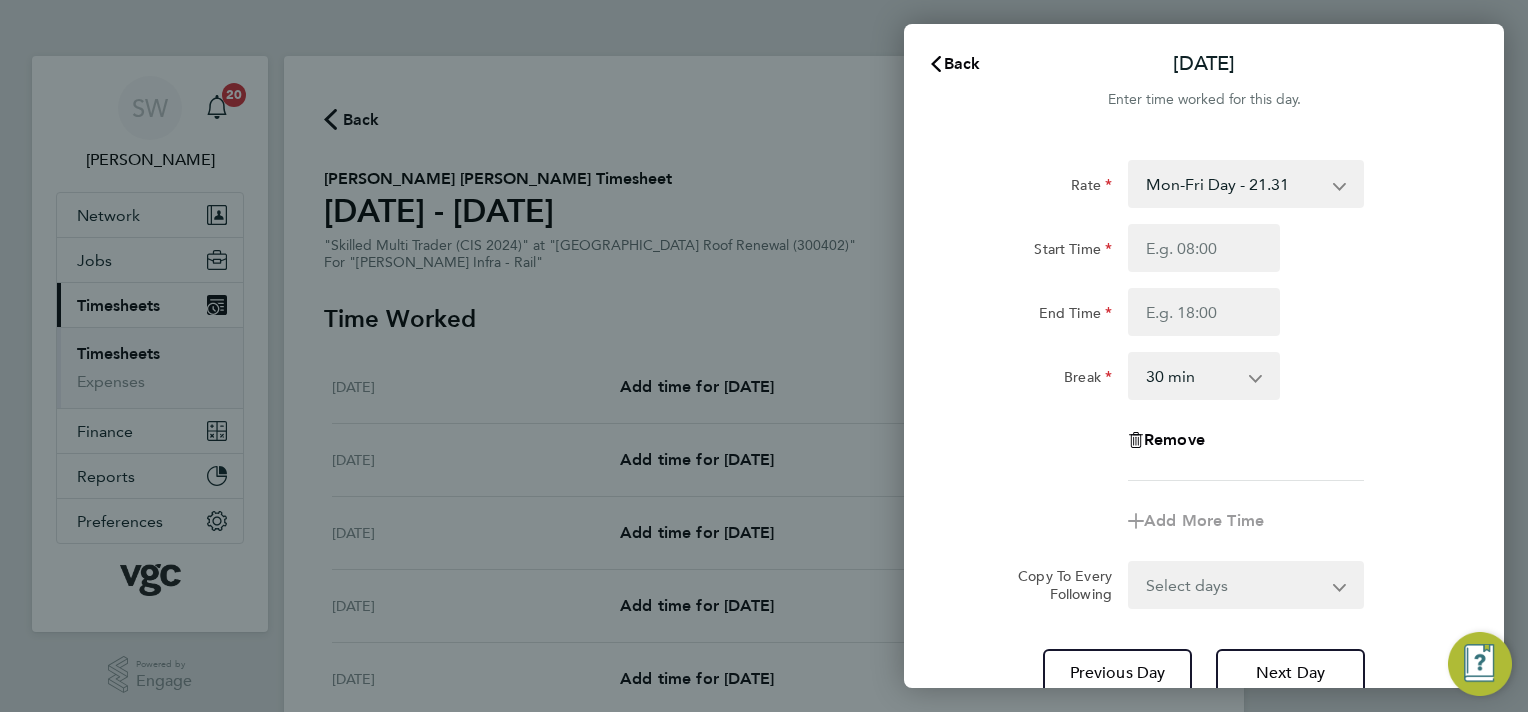 click on "Mon-Fri Day - 21.31   Bank Hol - 31.96   Weekend - 27.70   Mon-Thurs Nights - 24.51   Xmas / [GEOGRAPHIC_DATA] - 42.62" at bounding box center [1234, 184] 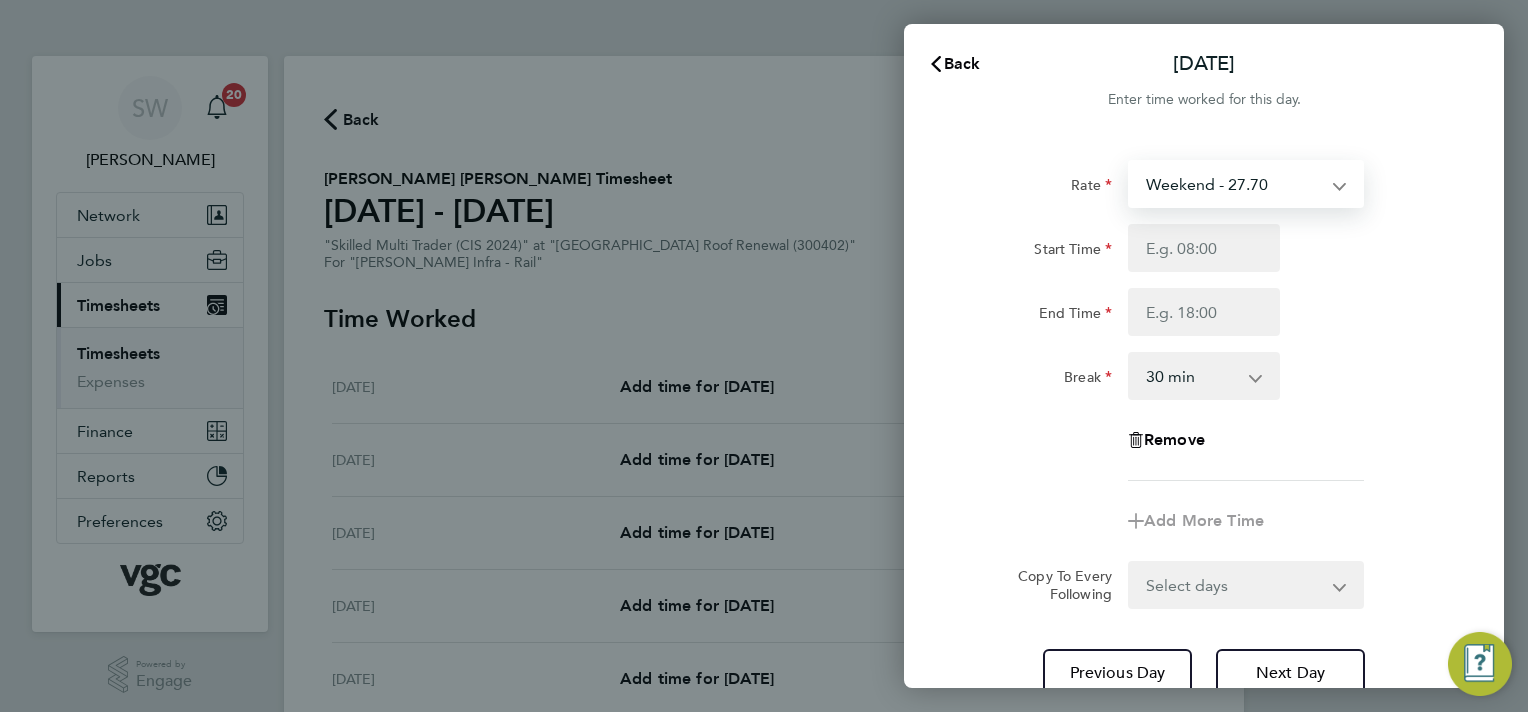 select on "30" 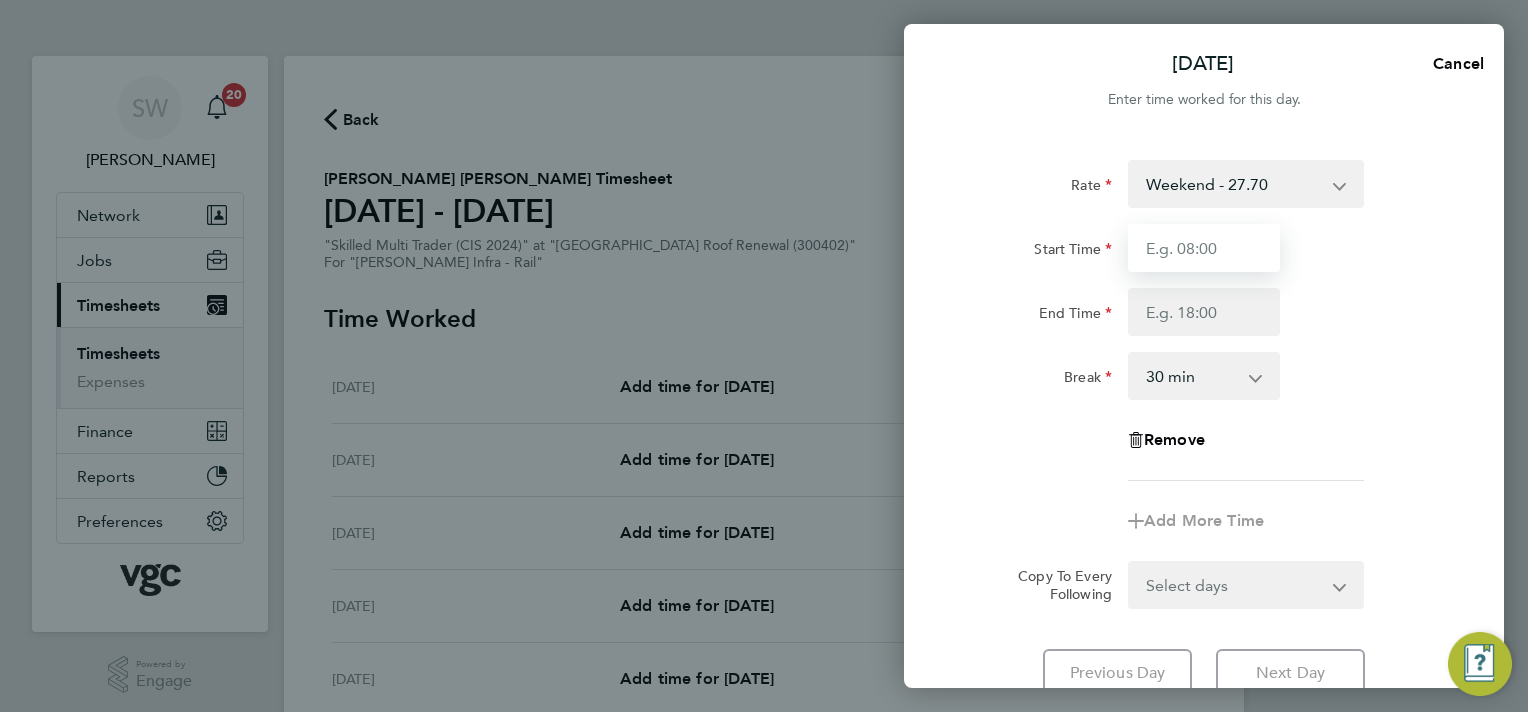 click on "Start Time" at bounding box center [1204, 248] 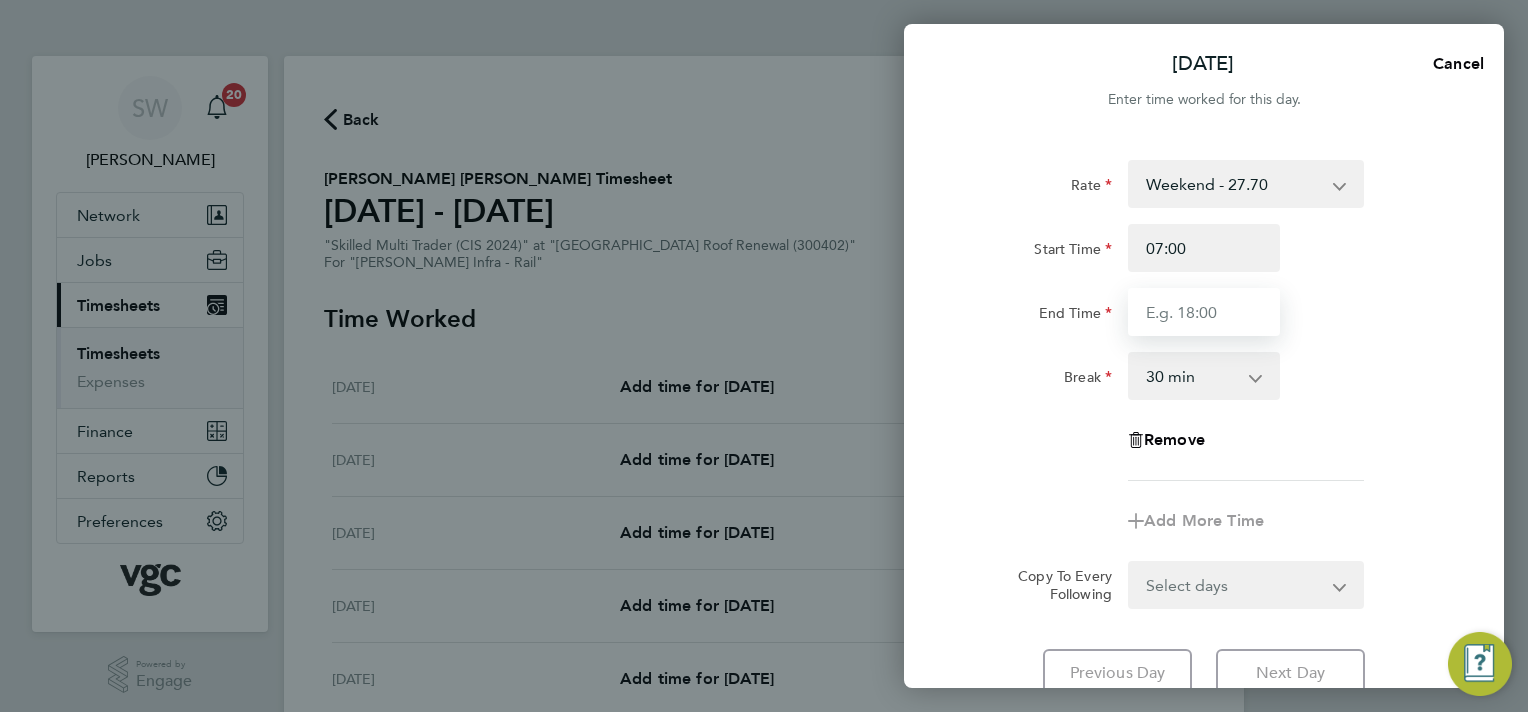click on "End Time" at bounding box center (1204, 312) 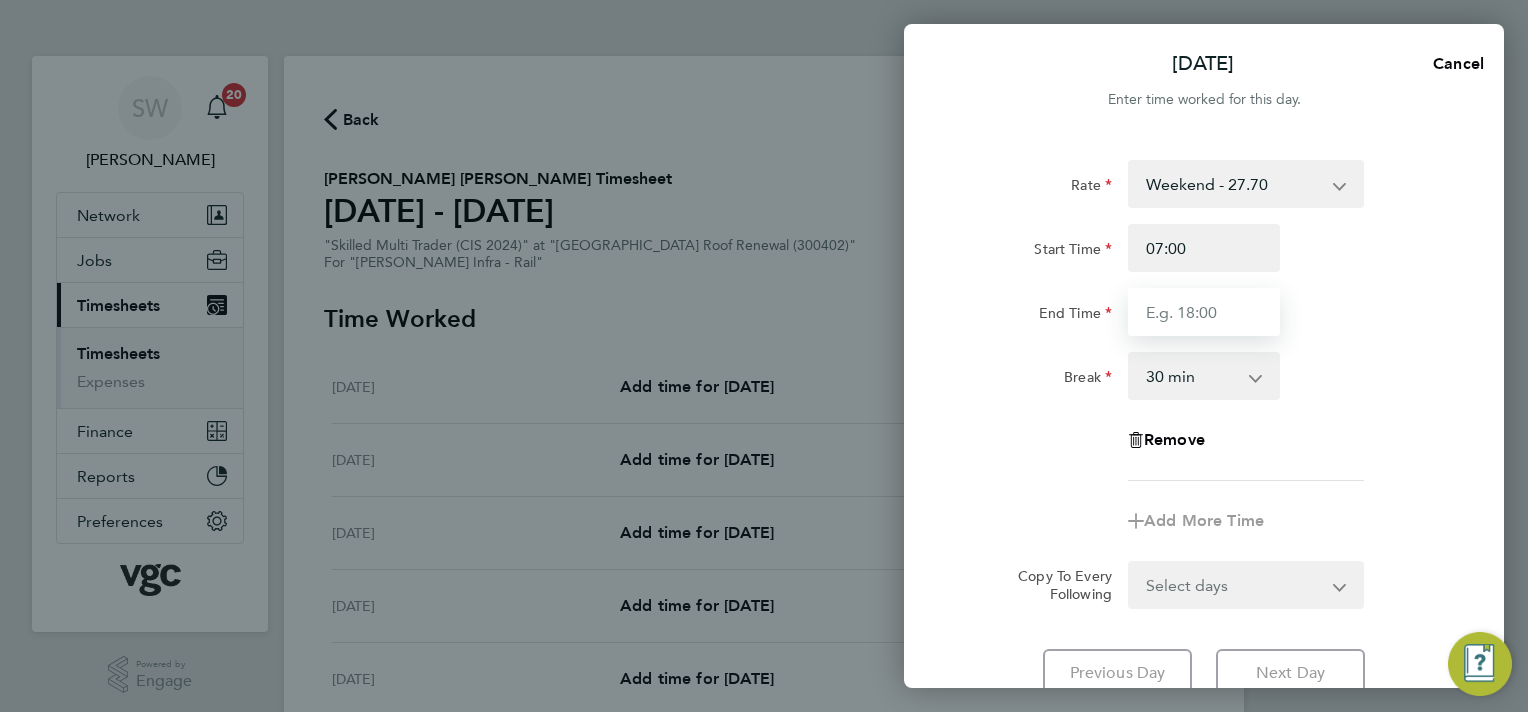 type on "19:00" 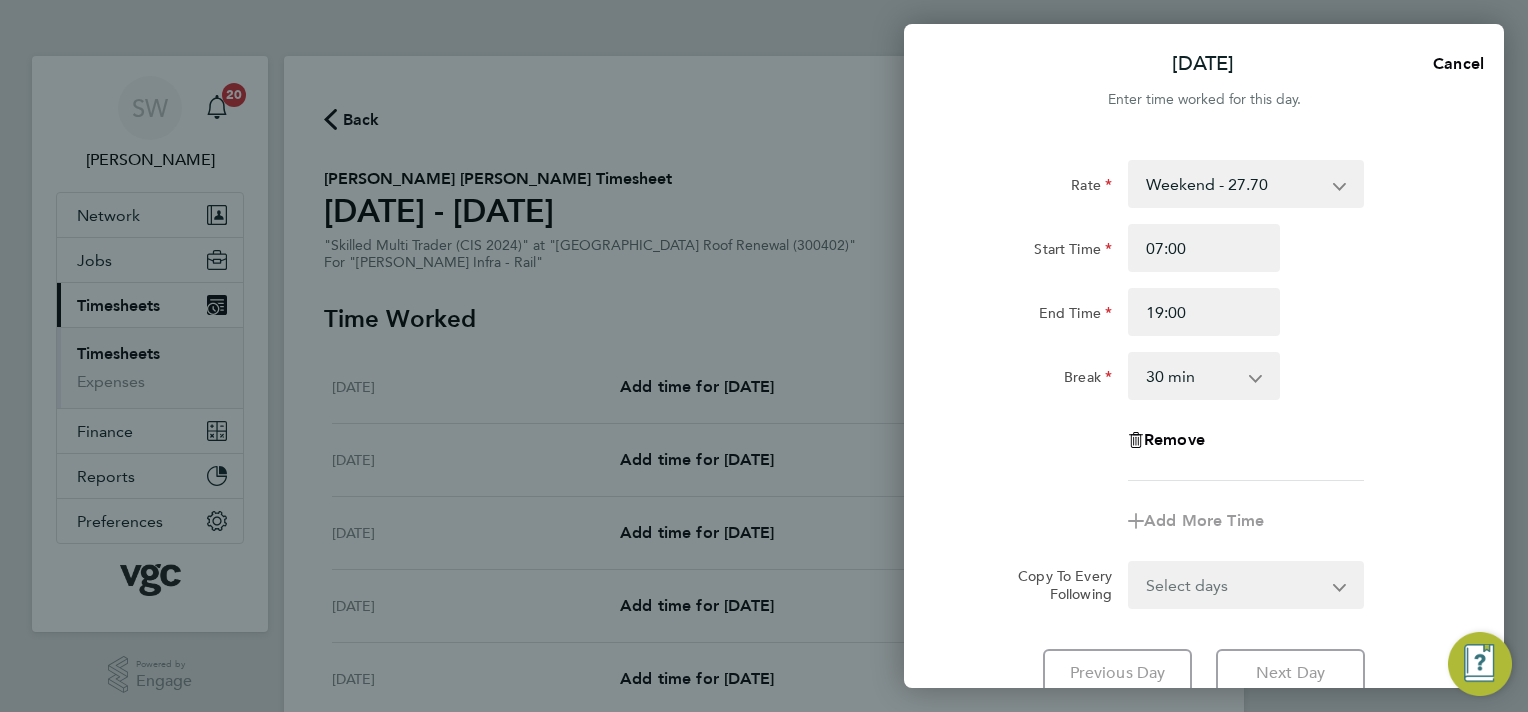 click on "0 min   15 min   30 min   45 min   60 min   75 min   90 min" 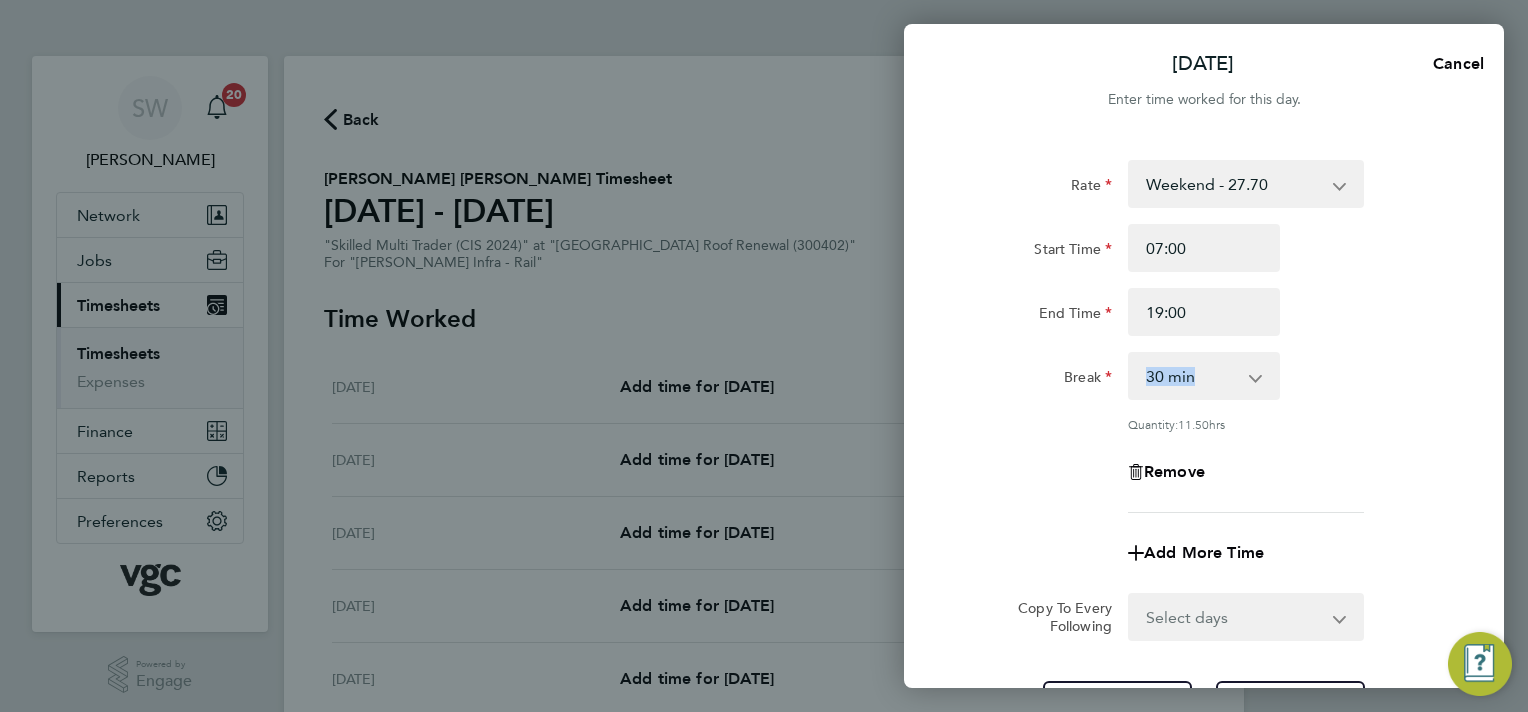 click on "0 min   15 min   30 min   45 min   60 min   75 min   90 min" at bounding box center [1192, 376] 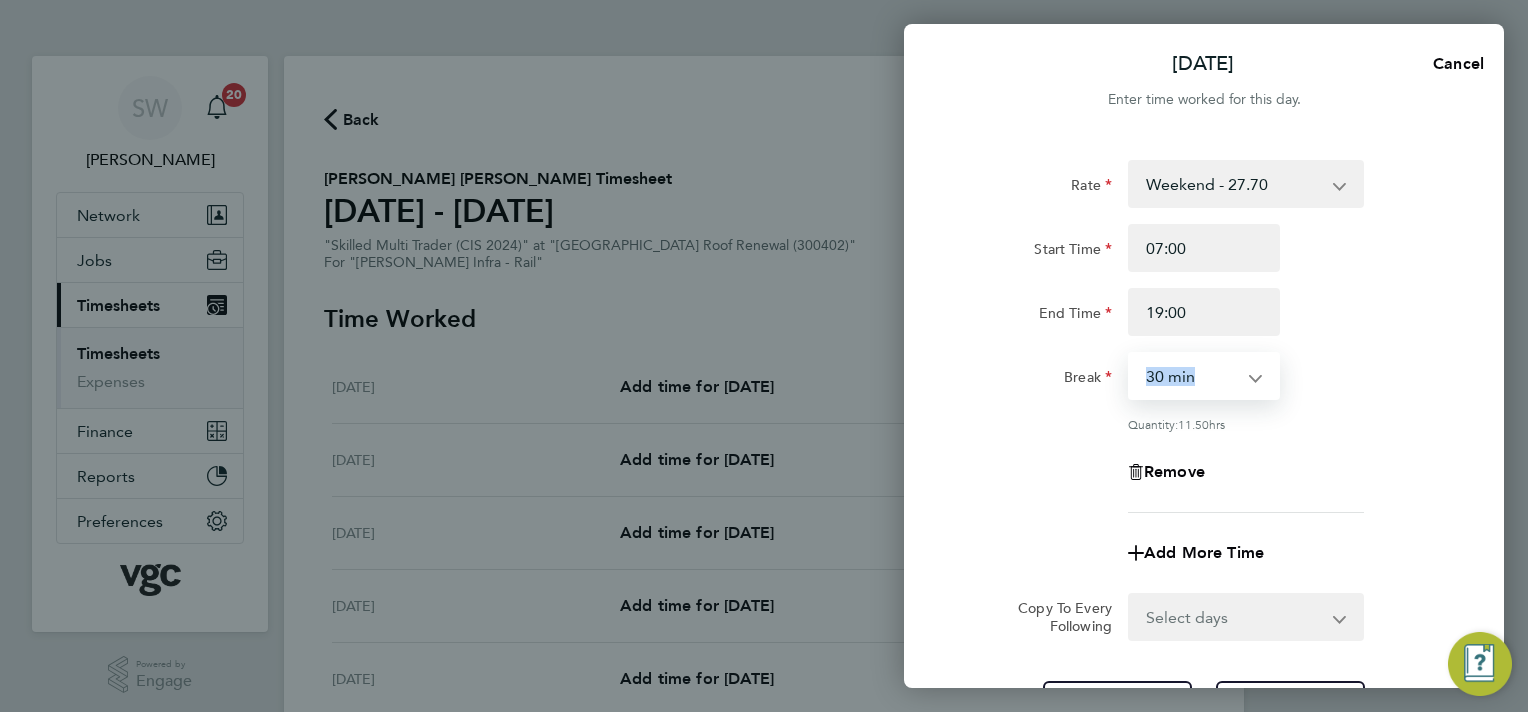 select on "0" 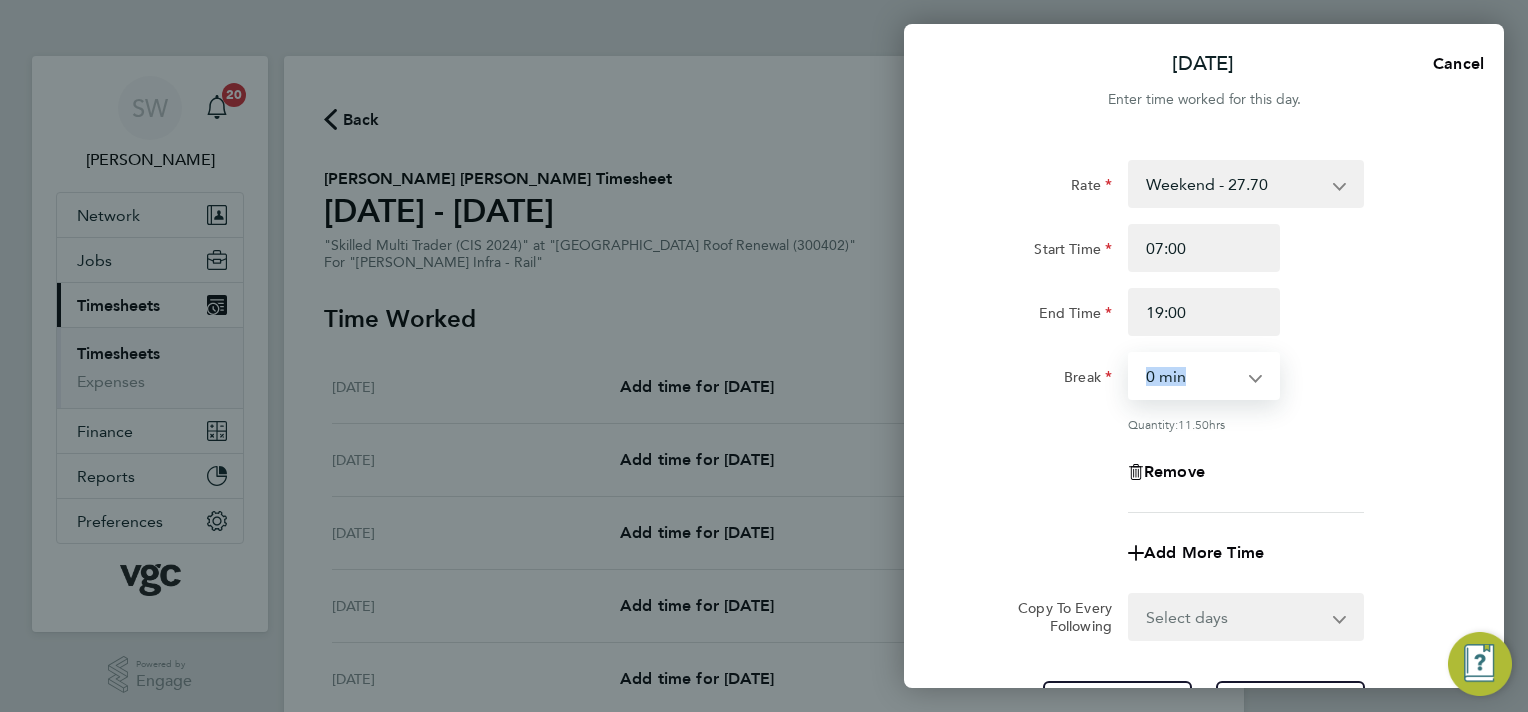 click on "0 min   15 min   30 min   45 min   60 min   75 min   90 min" at bounding box center [1192, 376] 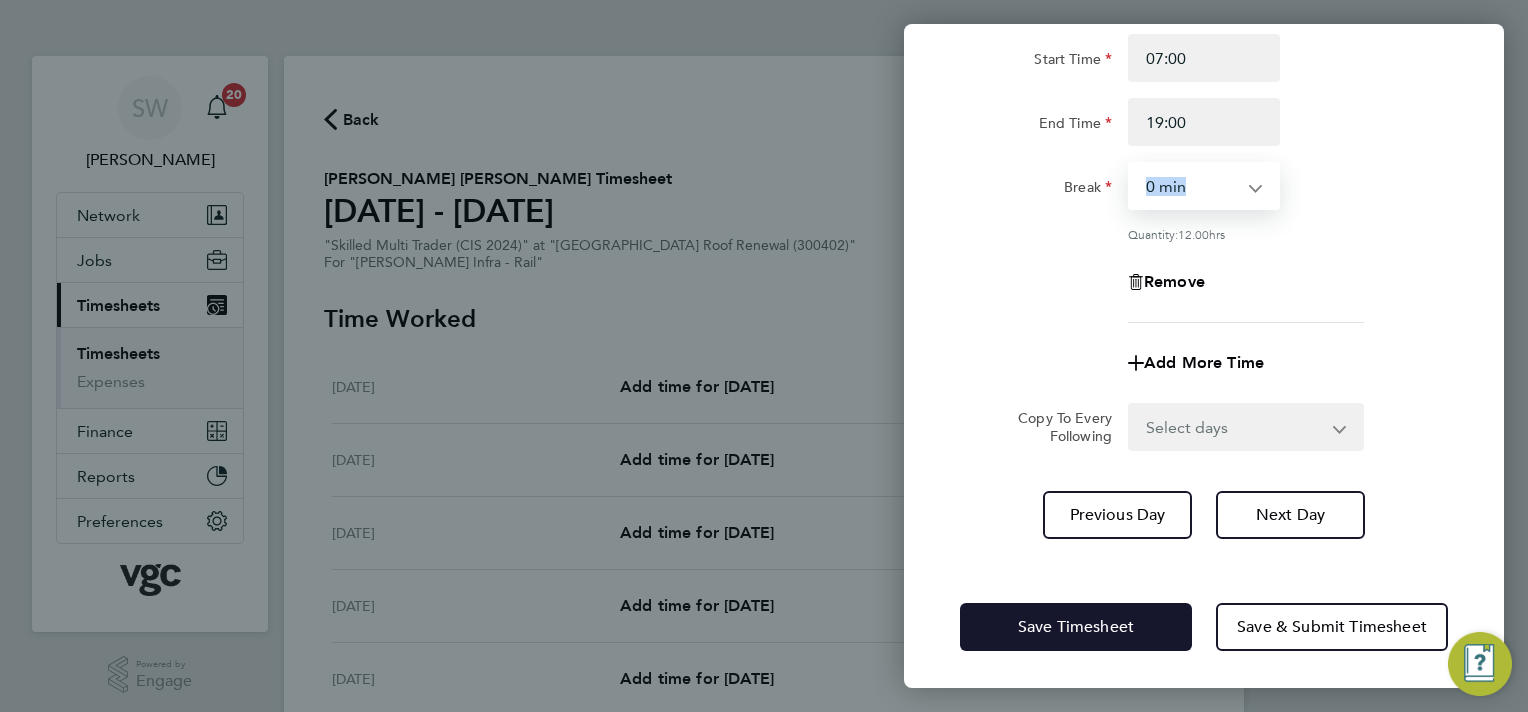 drag, startPoint x: 1016, startPoint y: 613, endPoint x: 991, endPoint y: 576, distance: 44.65423 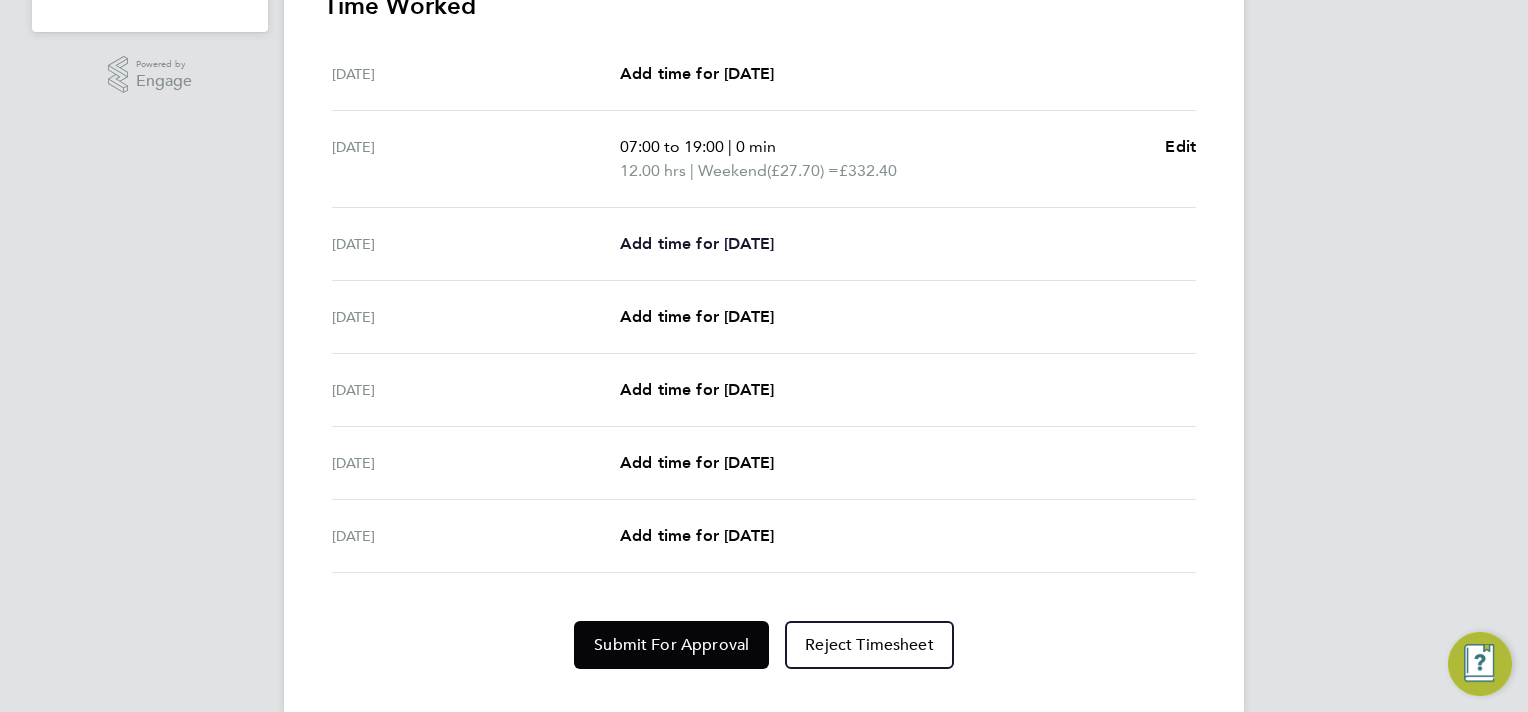 click on "Add time for [DATE]" at bounding box center [697, 243] 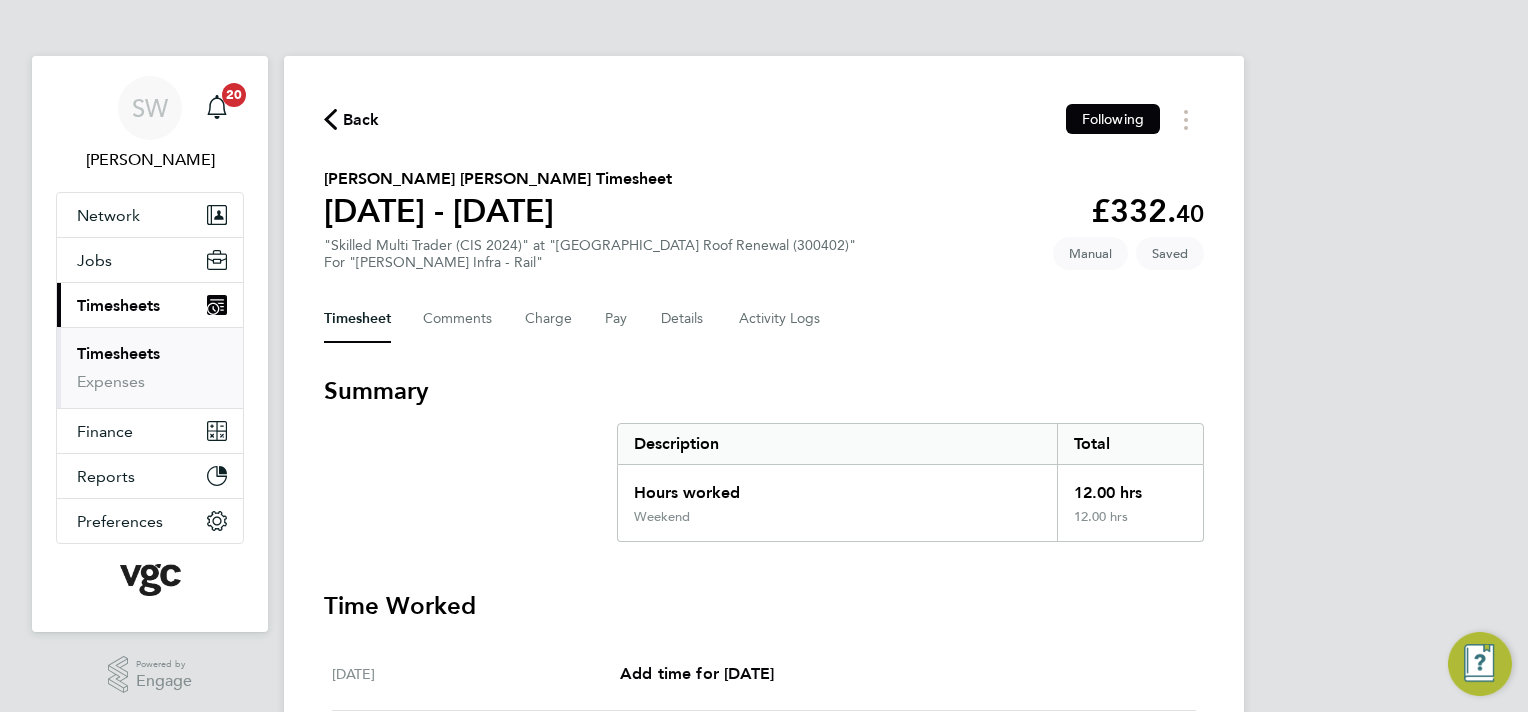 select on "30" 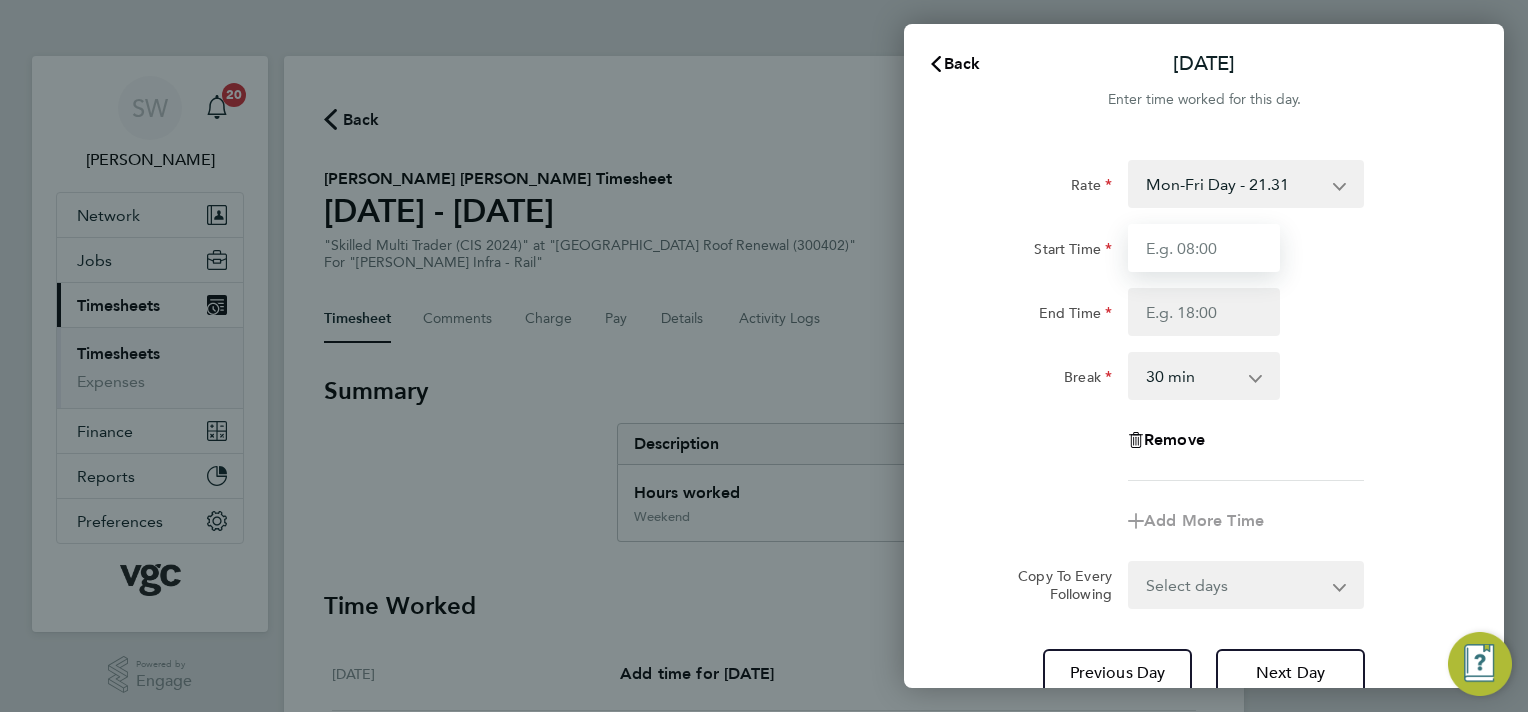 click on "Start Time" at bounding box center [1204, 248] 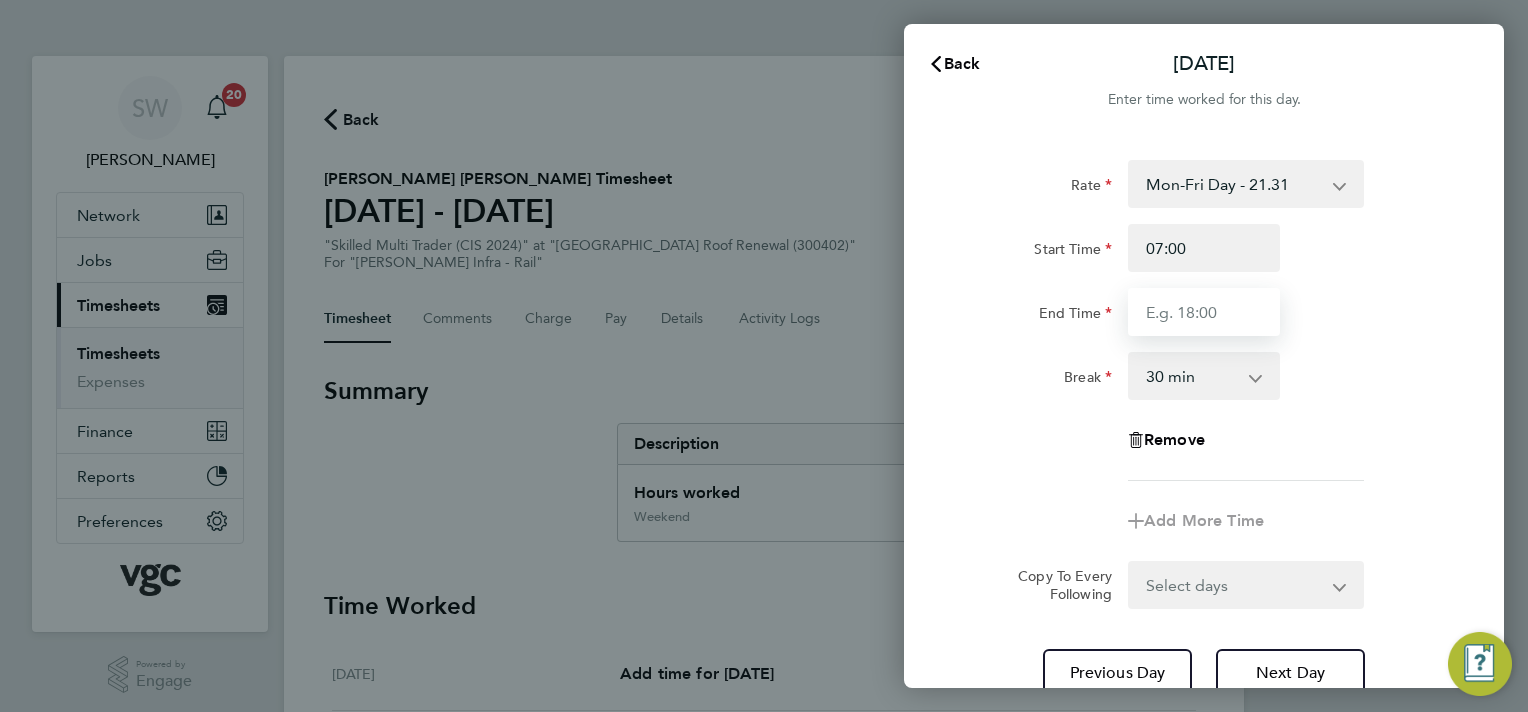 click on "End Time" at bounding box center (1204, 312) 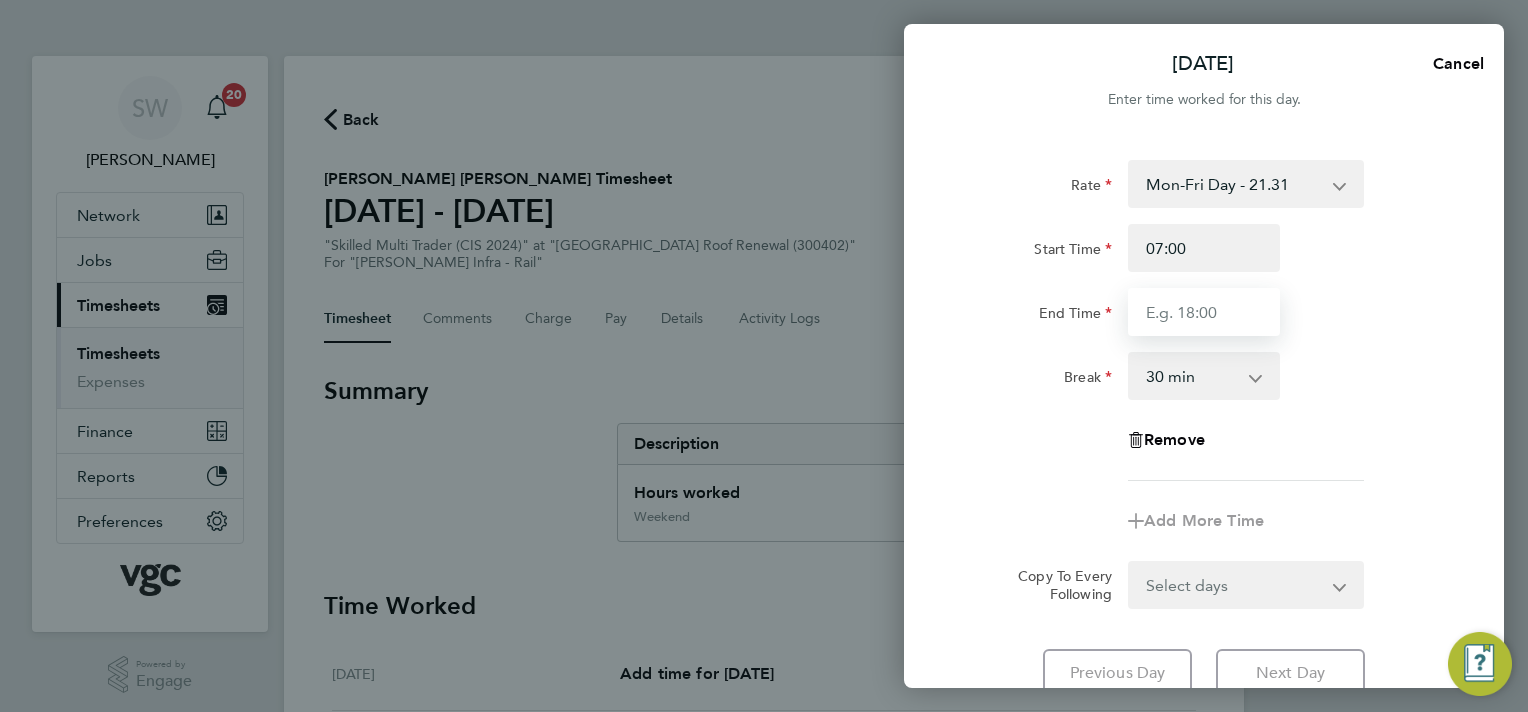 type on "17:30" 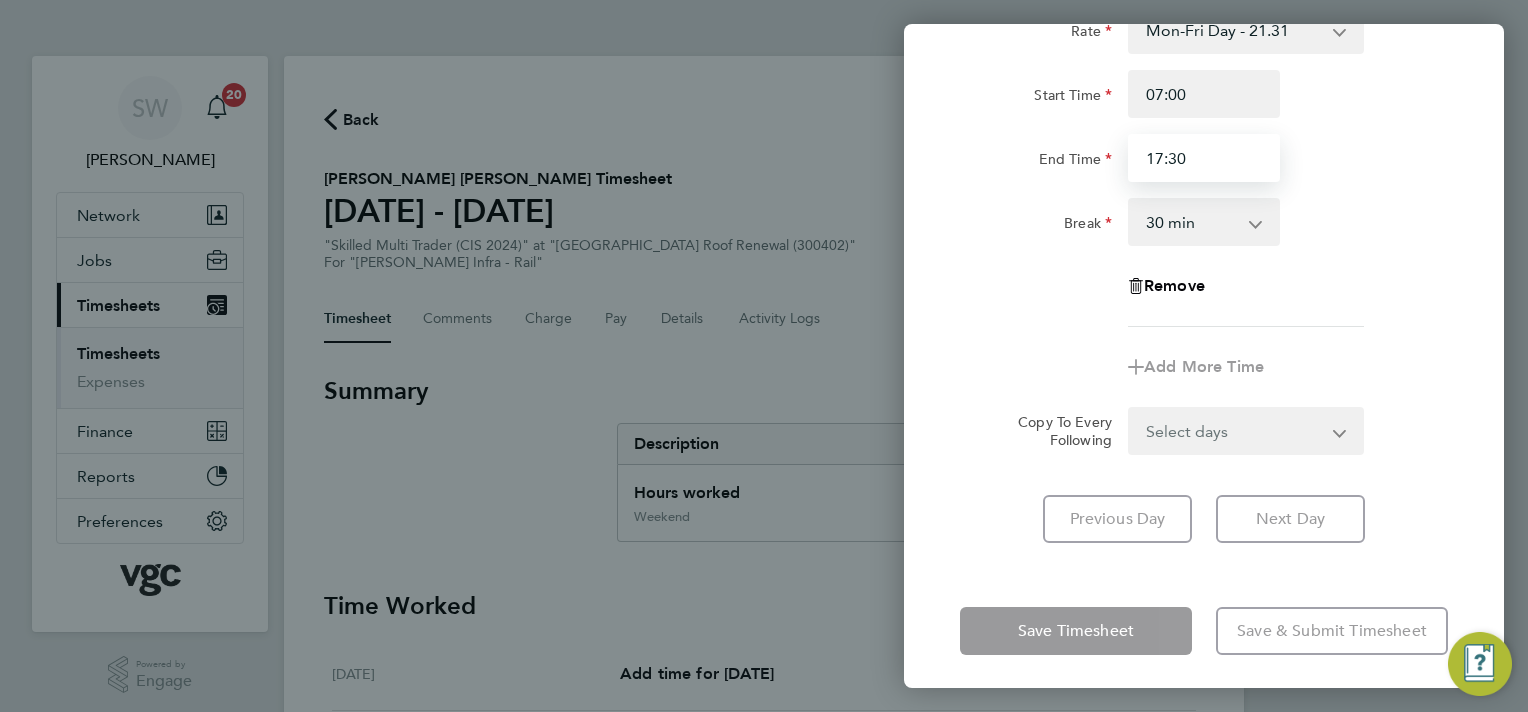scroll, scrollTop: 160, scrollLeft: 0, axis: vertical 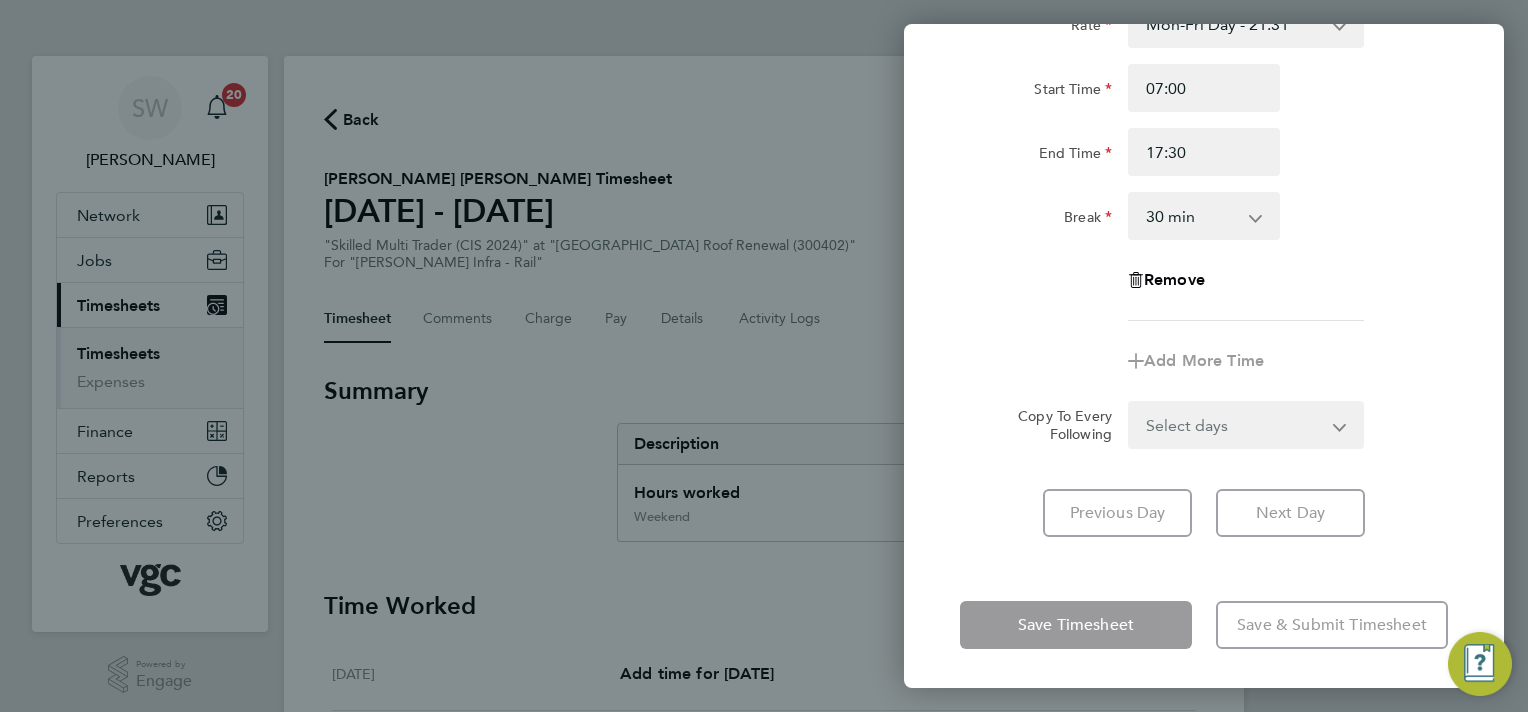 click on "Rate  Mon-Fri Day - 21.31   Bank Hol - 31.96   Weekend - 27.70   Mon-Thurs Nights - 24.51   Xmas / [GEOGRAPHIC_DATA] - 42.62
Start Time 07:00 End Time 17:30 Break  0 min   15 min   30 min   45 min   60 min   75 min   90 min
Remove
Add More Time  Copy To Every Following  Select days   Day   [DATE]   [DATE]   [DATE]   [DATE]" 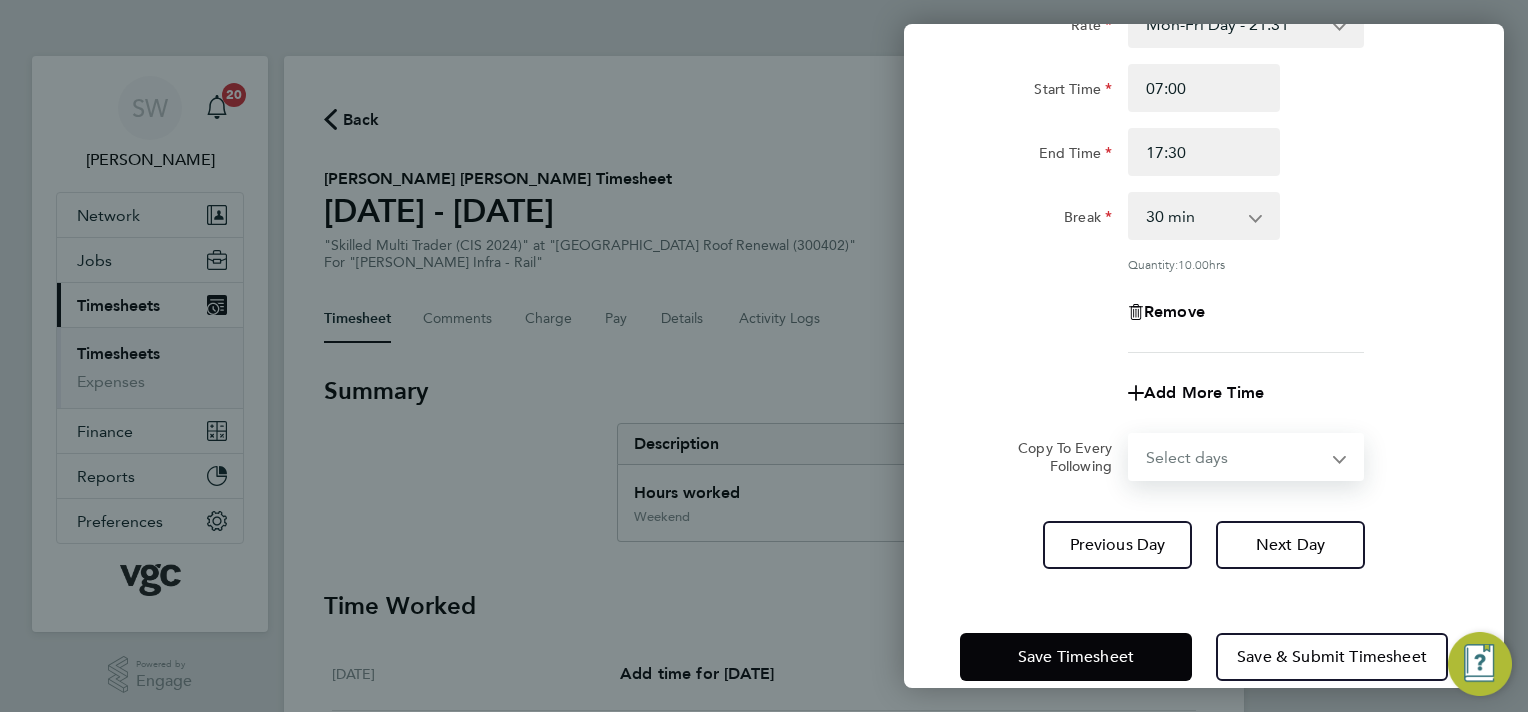 select on "TUE" 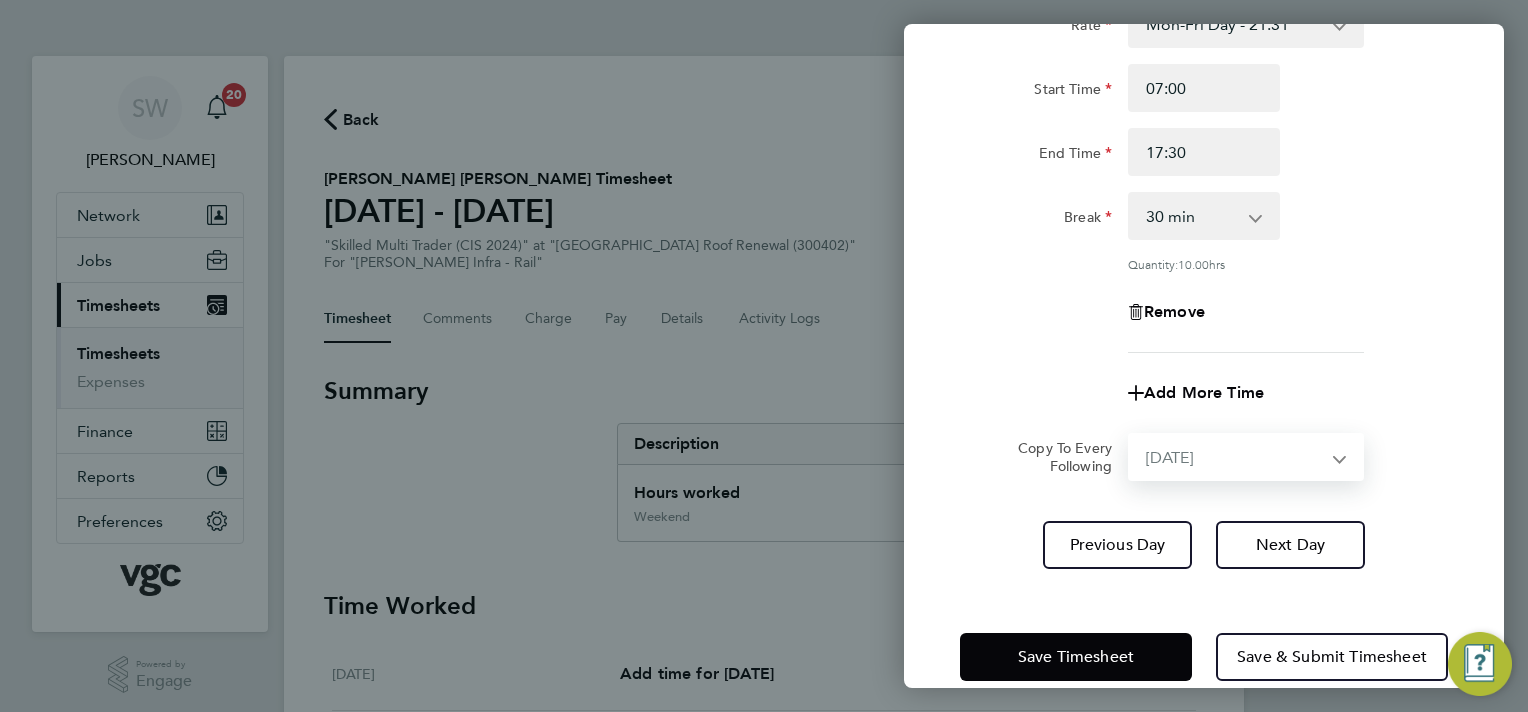 click on "Select days   Day   [DATE]   [DATE]   [DATE]   [DATE]" at bounding box center [1235, 457] 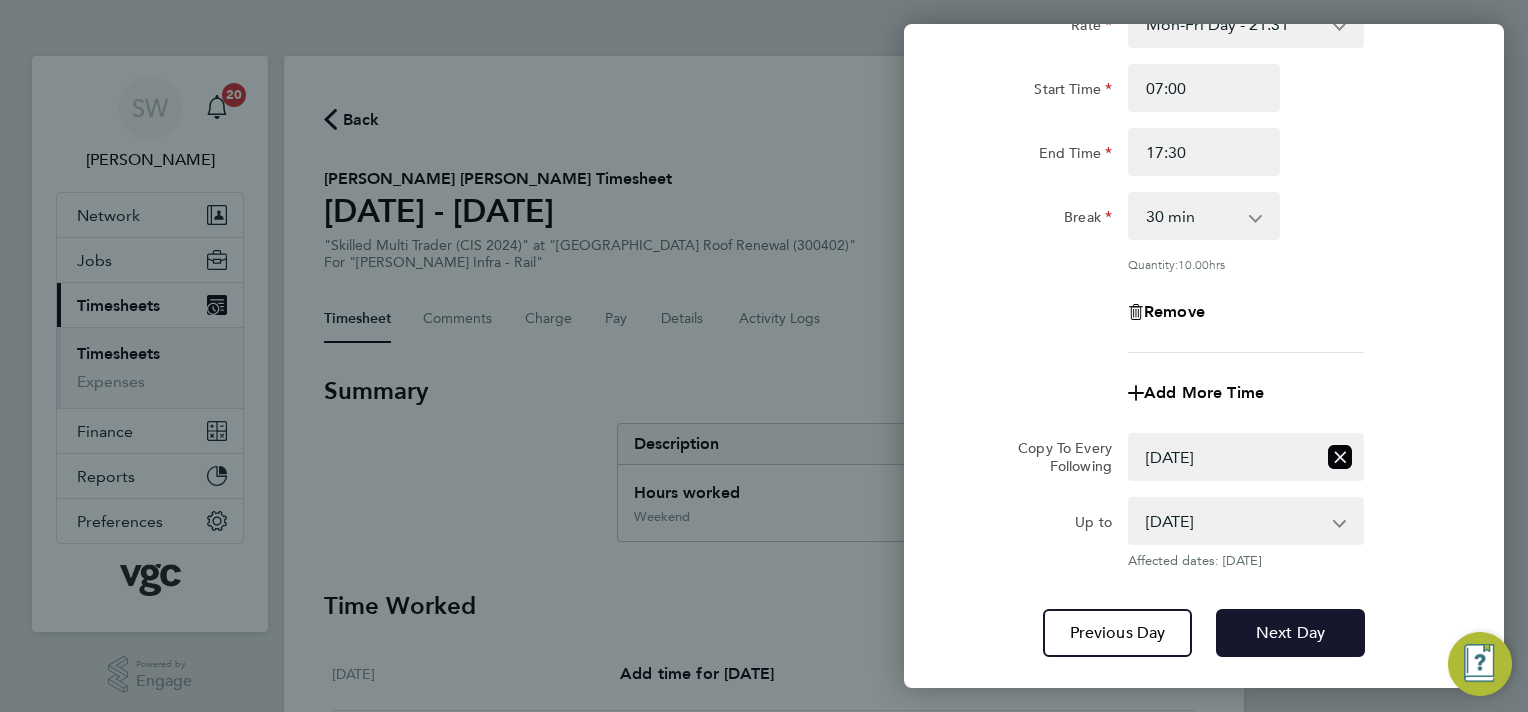 click on "Next Day" 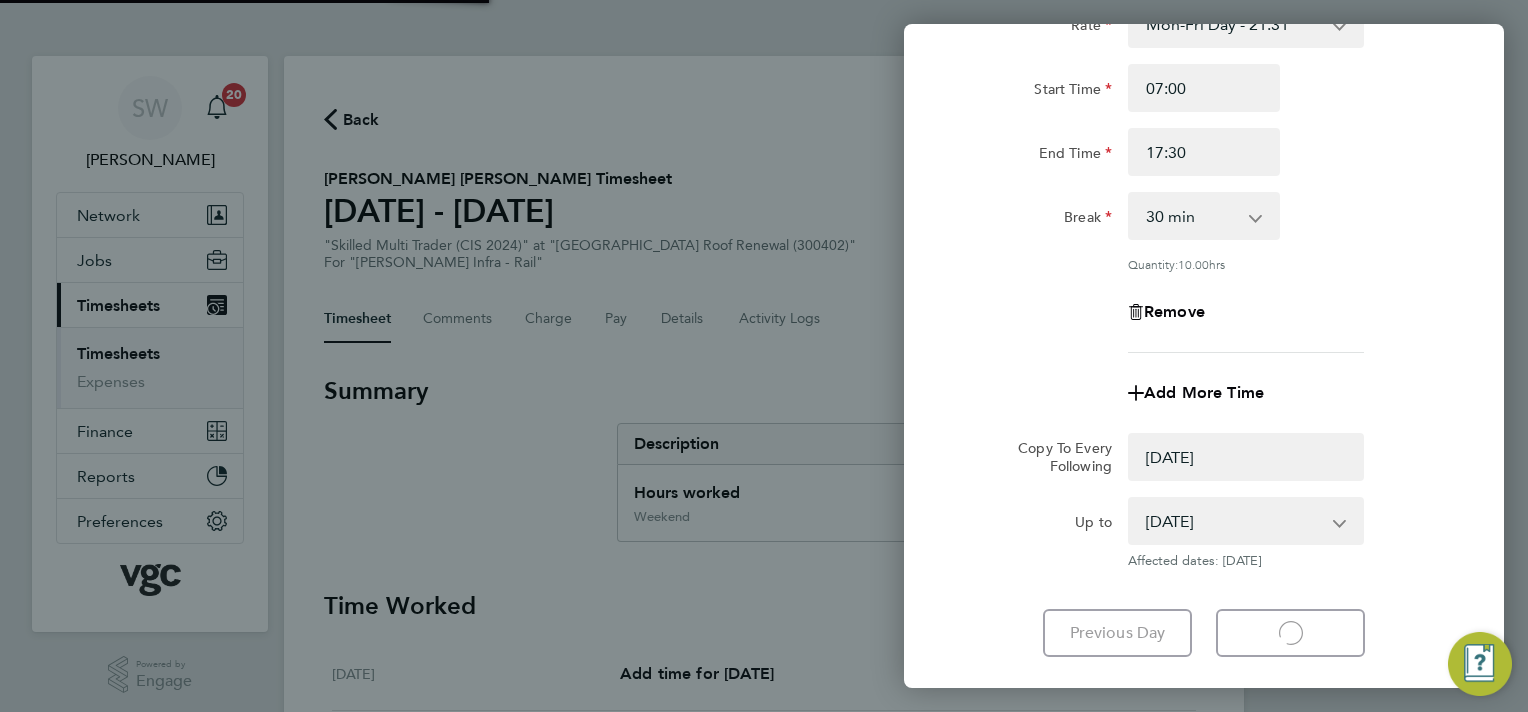 select on "0: null" 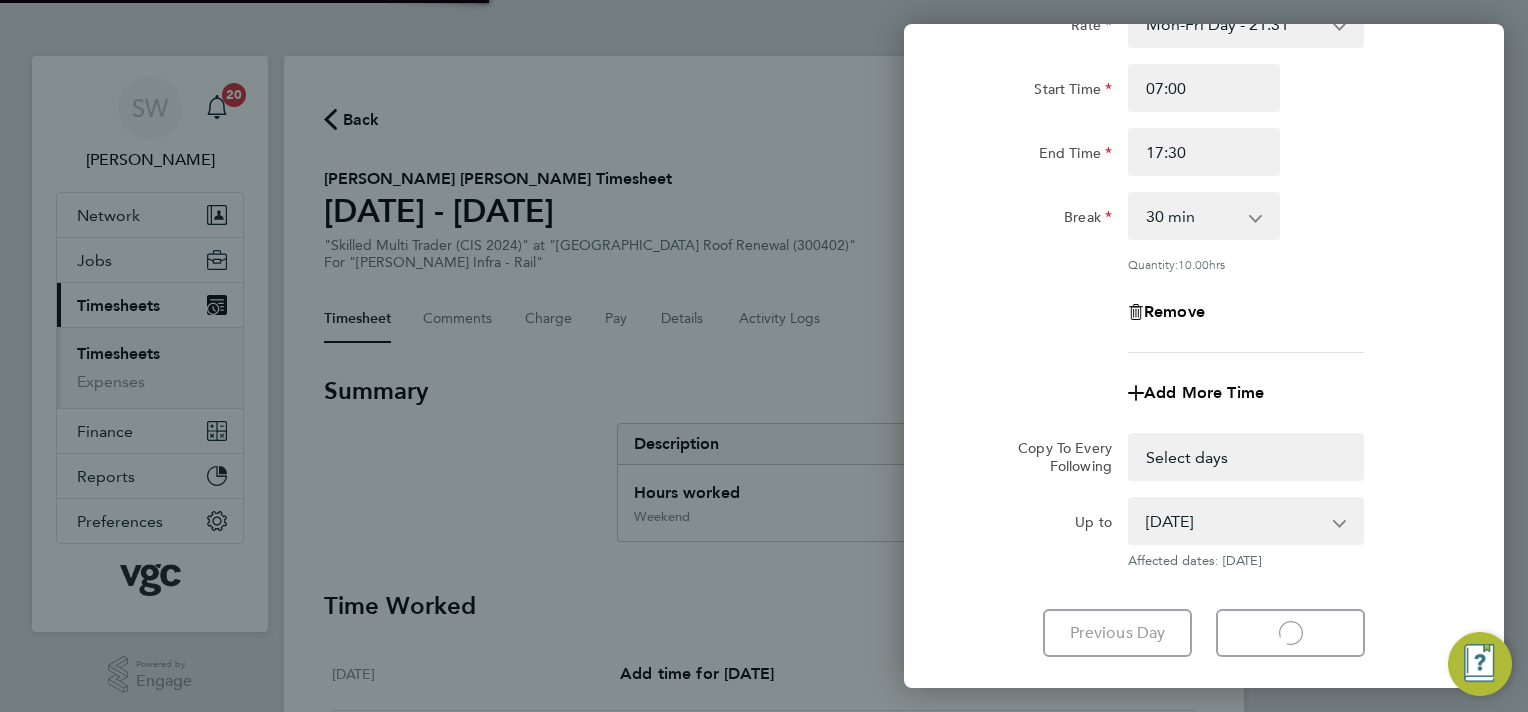 select on "30" 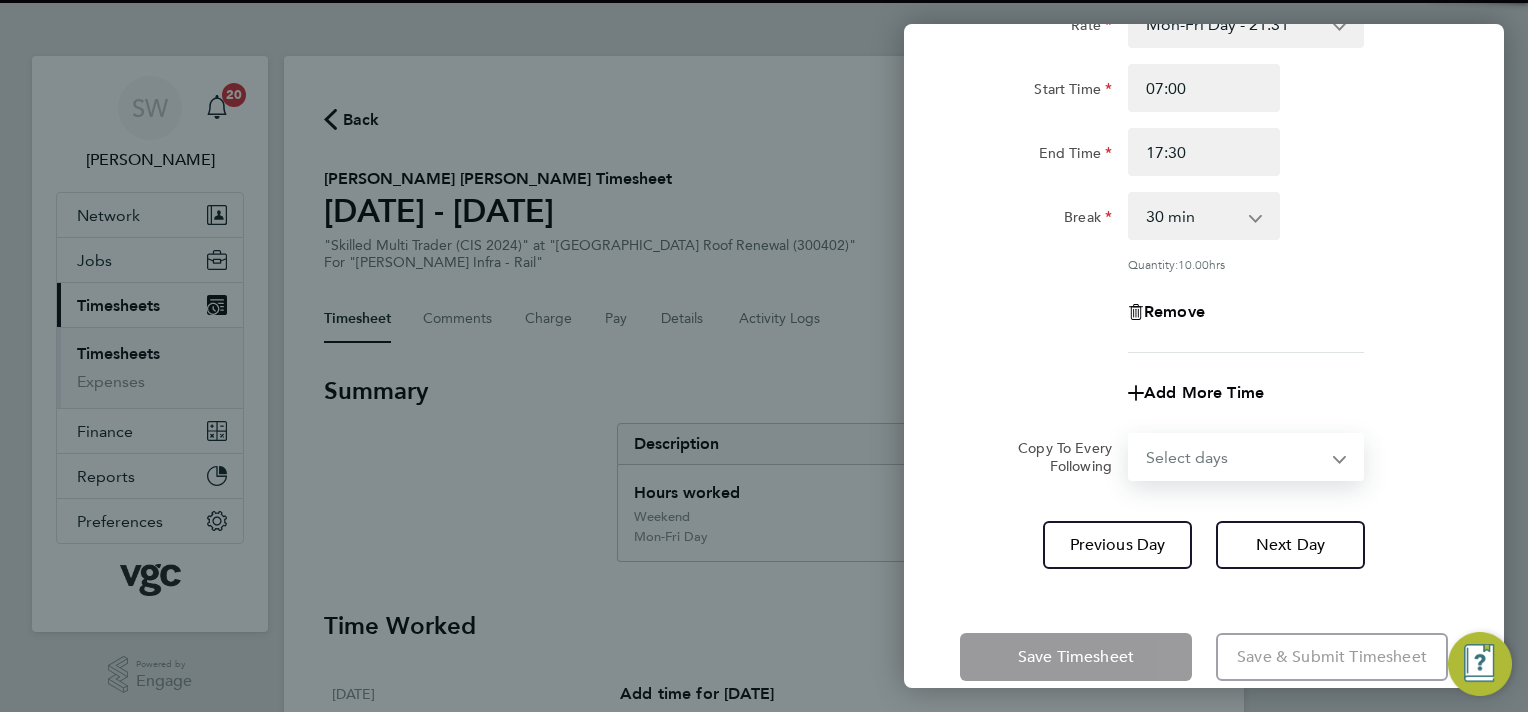 click on "Select days   Day   [DATE]   [DATE]   [DATE]" at bounding box center (1235, 457) 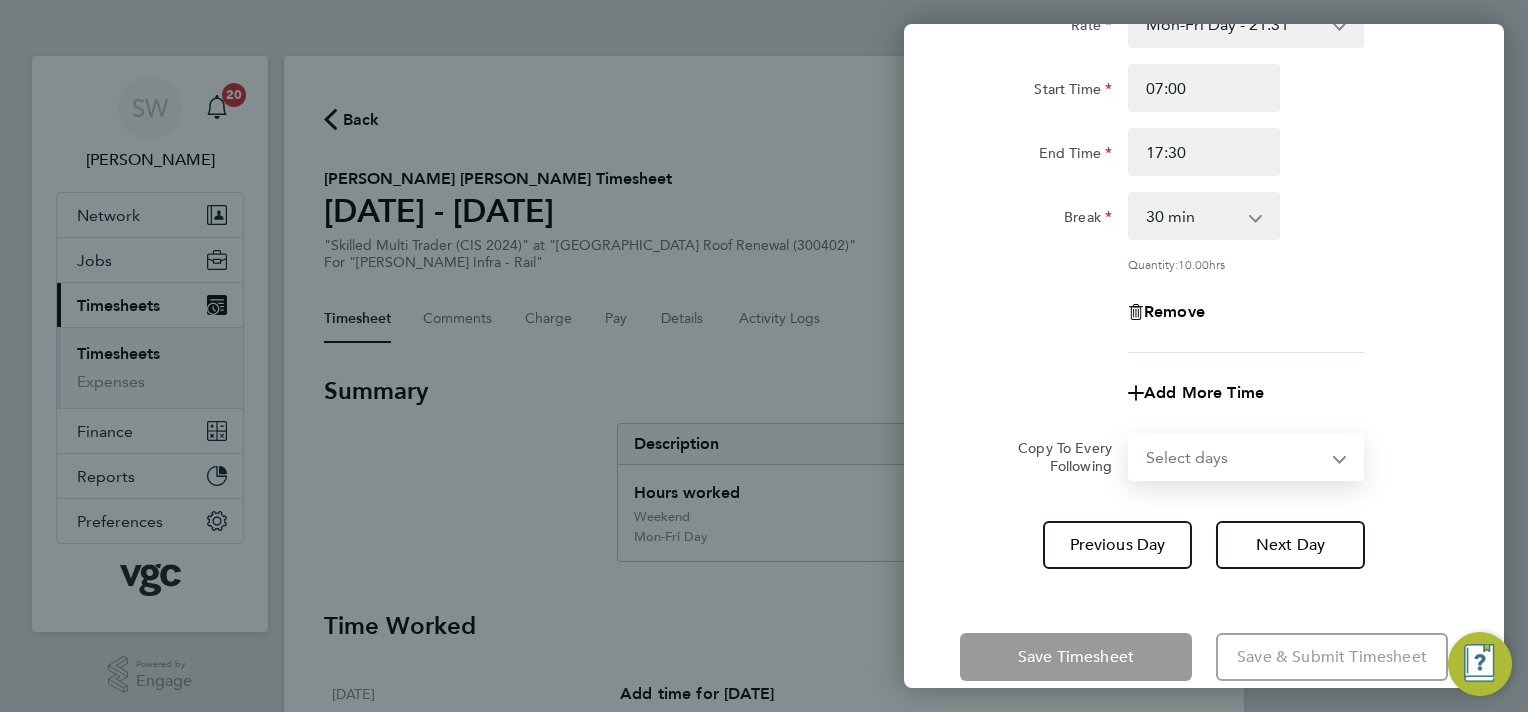 select on "WED" 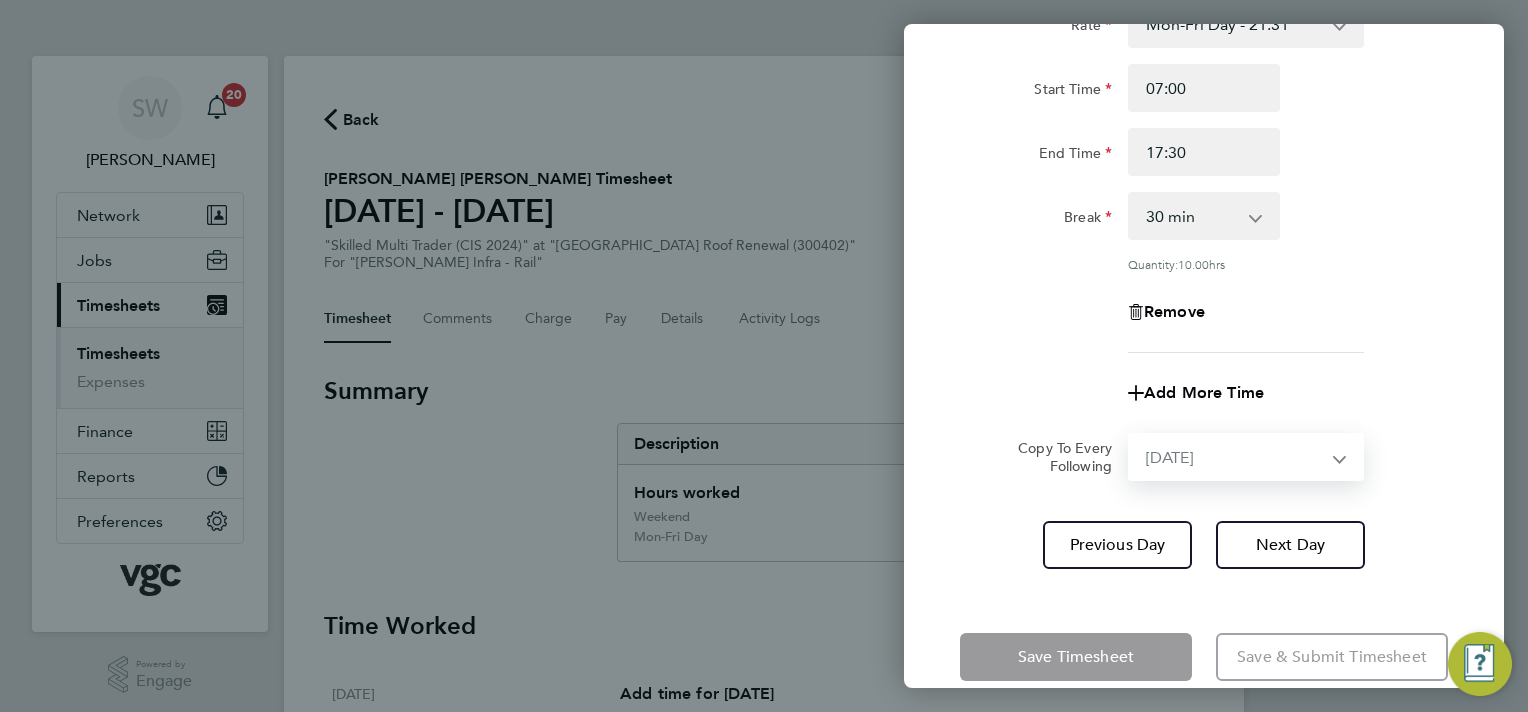click on "Select days   Day   [DATE]   [DATE]   [DATE]" at bounding box center [1235, 457] 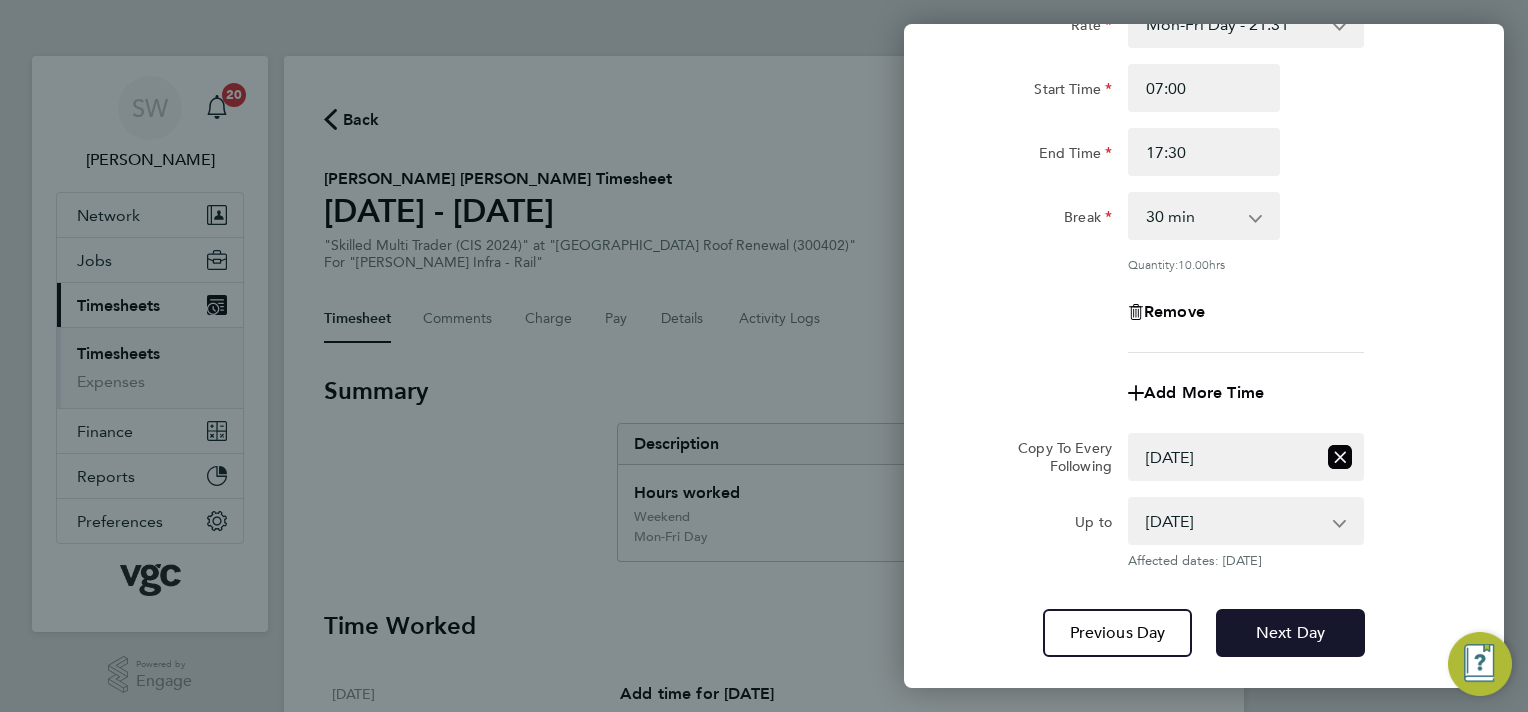 drag, startPoint x: 1266, startPoint y: 629, endPoint x: 1279, endPoint y: 593, distance: 38.27532 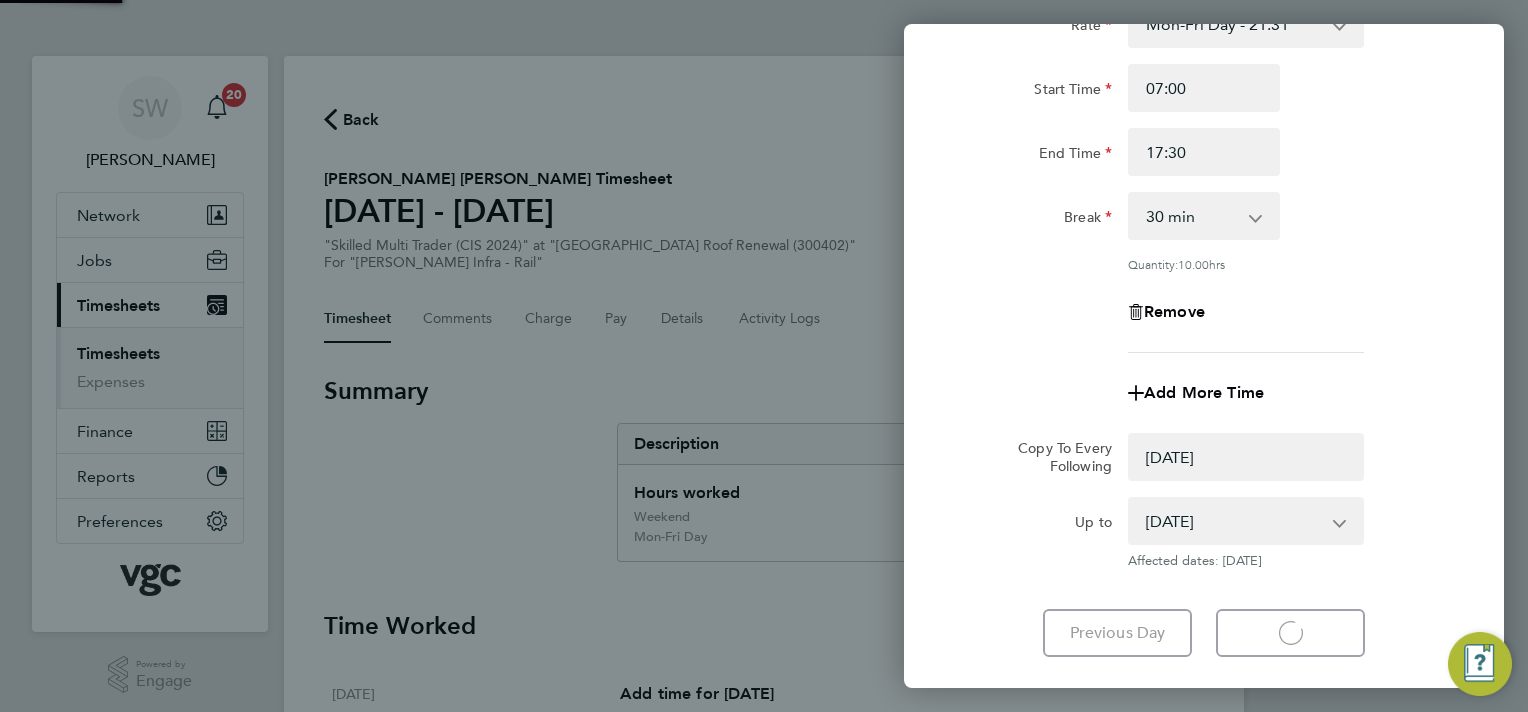 select on "0: null" 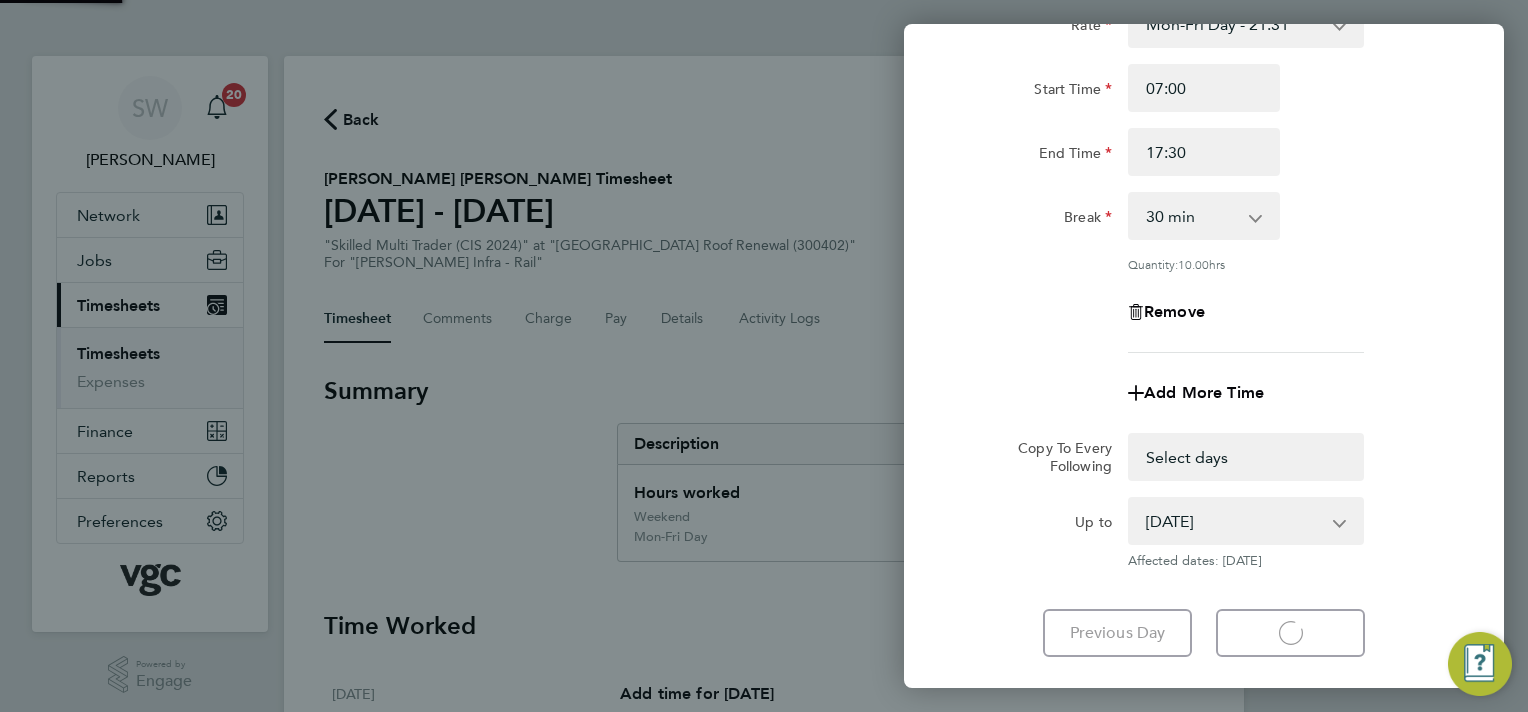 select on "30" 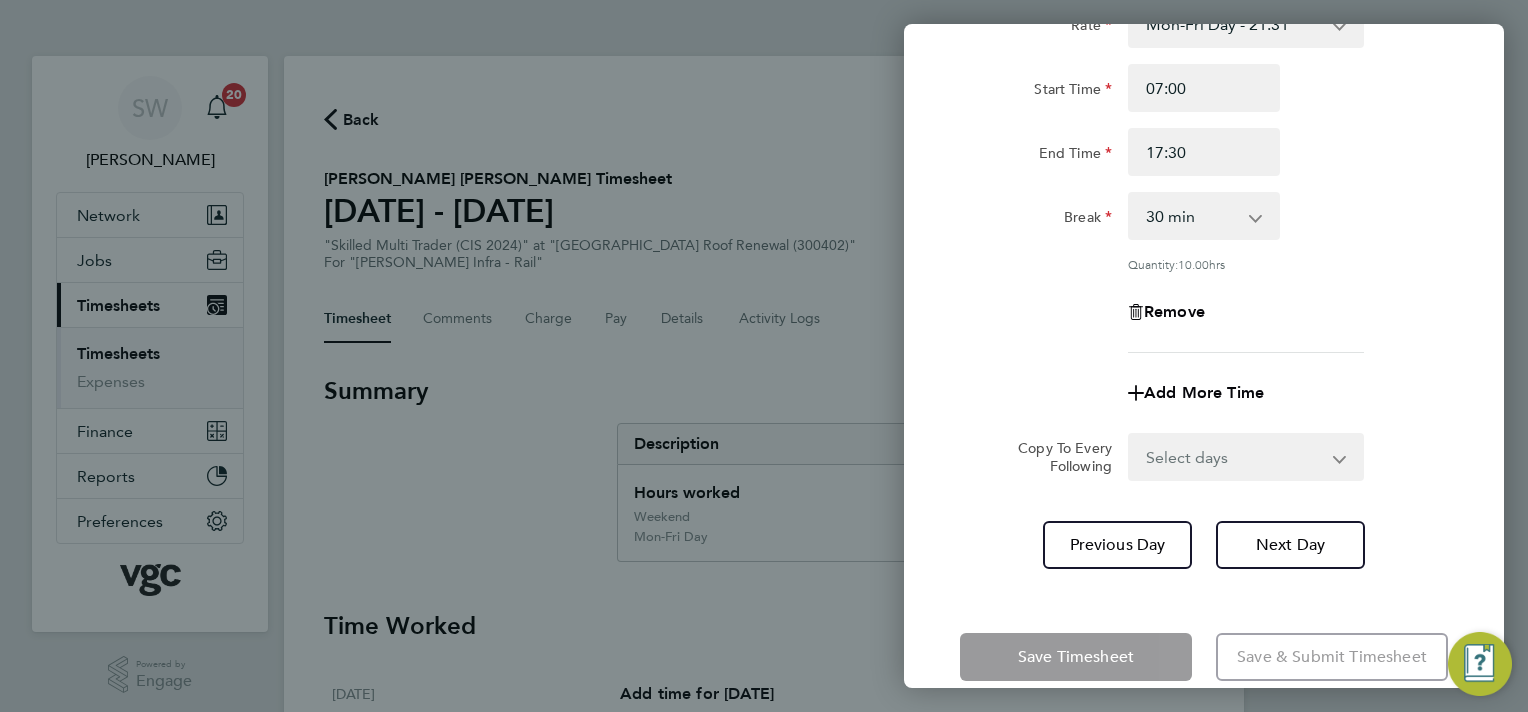 click on "Select days   Day   [DATE]   [DATE]" at bounding box center [1235, 457] 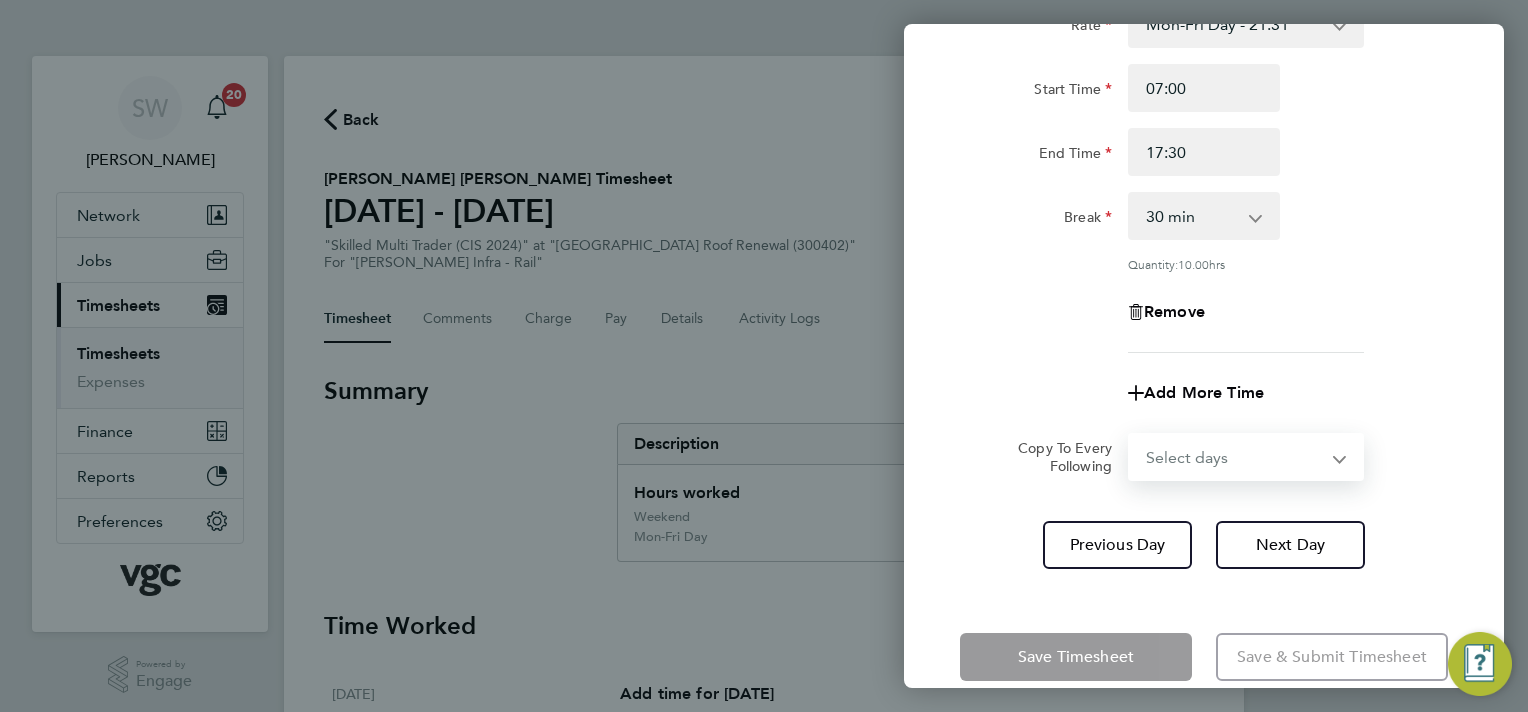 select on "THU" 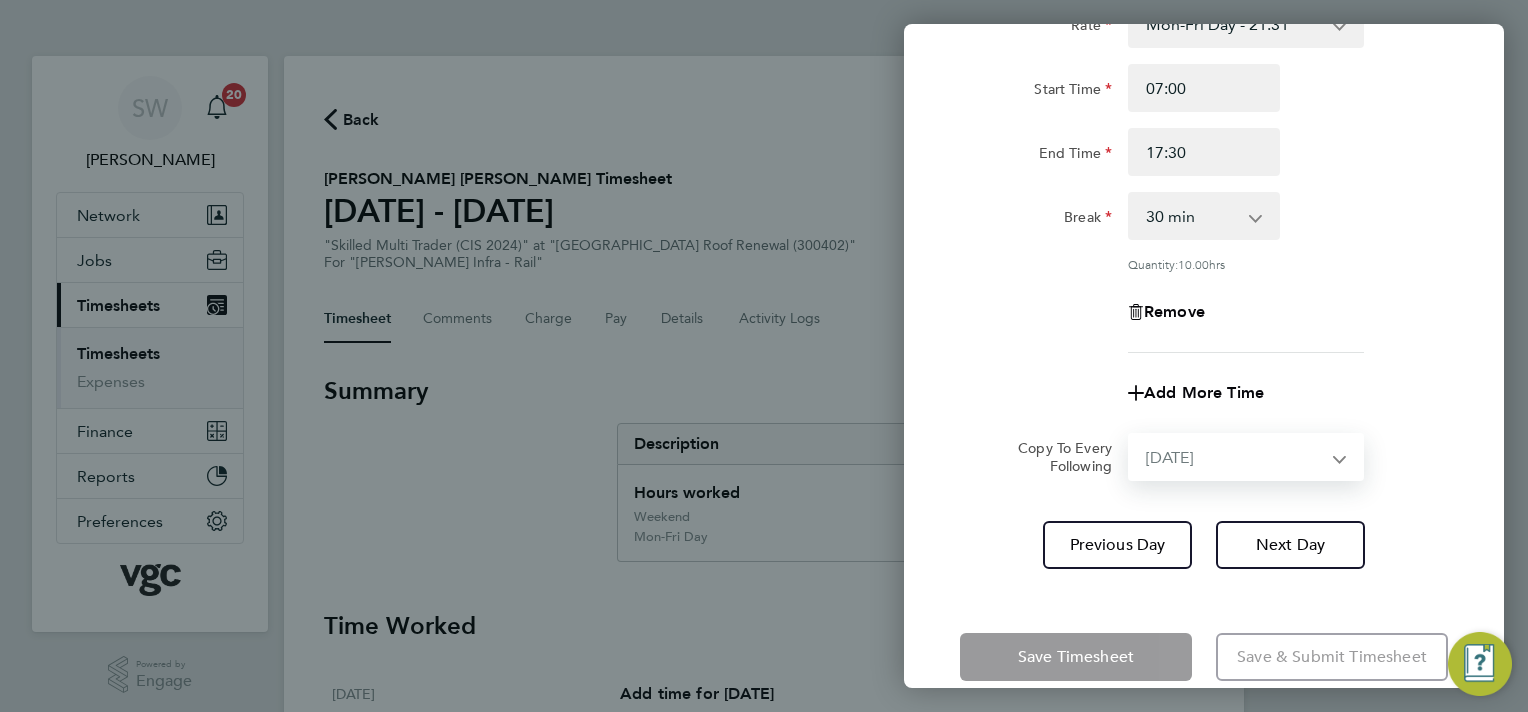 click on "Select days   Day   [DATE]   [DATE]" at bounding box center (1235, 457) 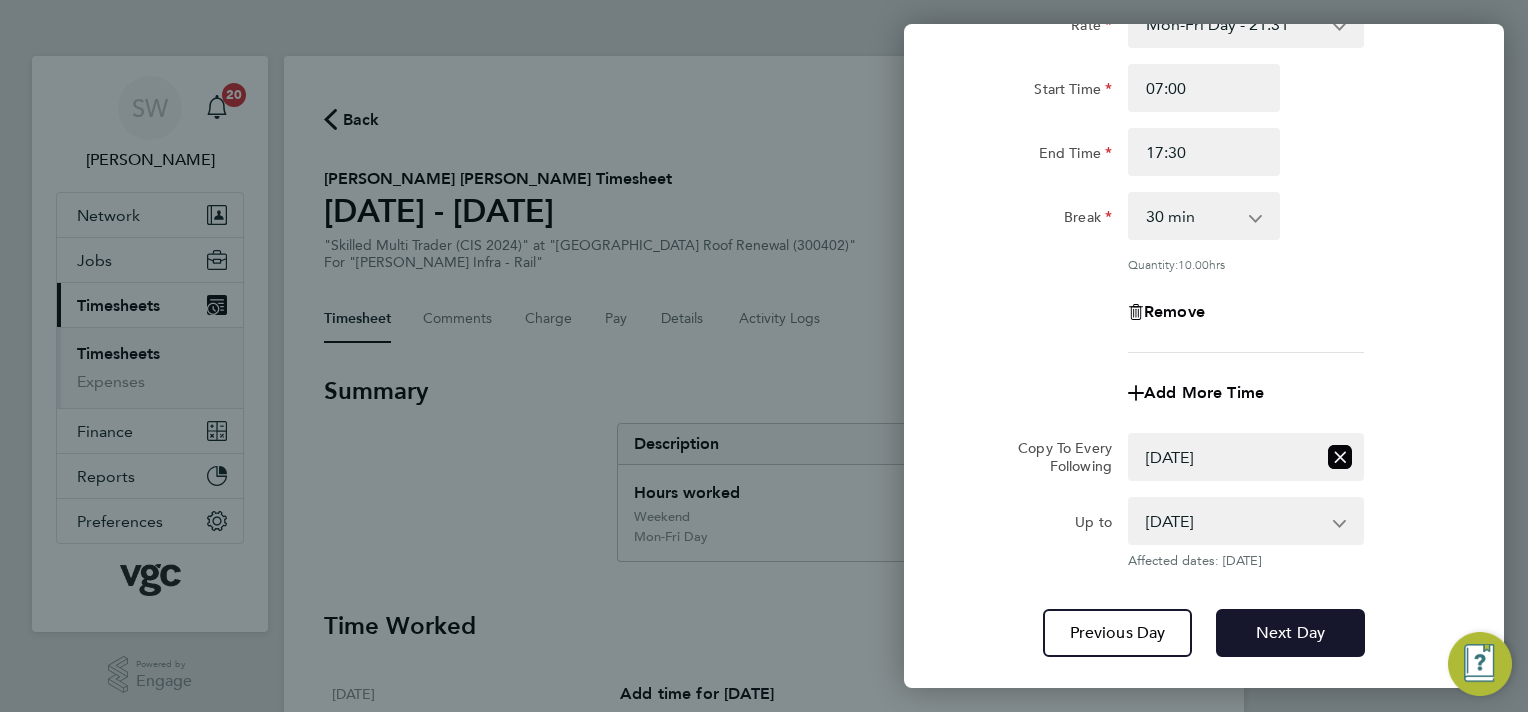 drag, startPoint x: 1272, startPoint y: 614, endPoint x: 1278, endPoint y: 590, distance: 24.738634 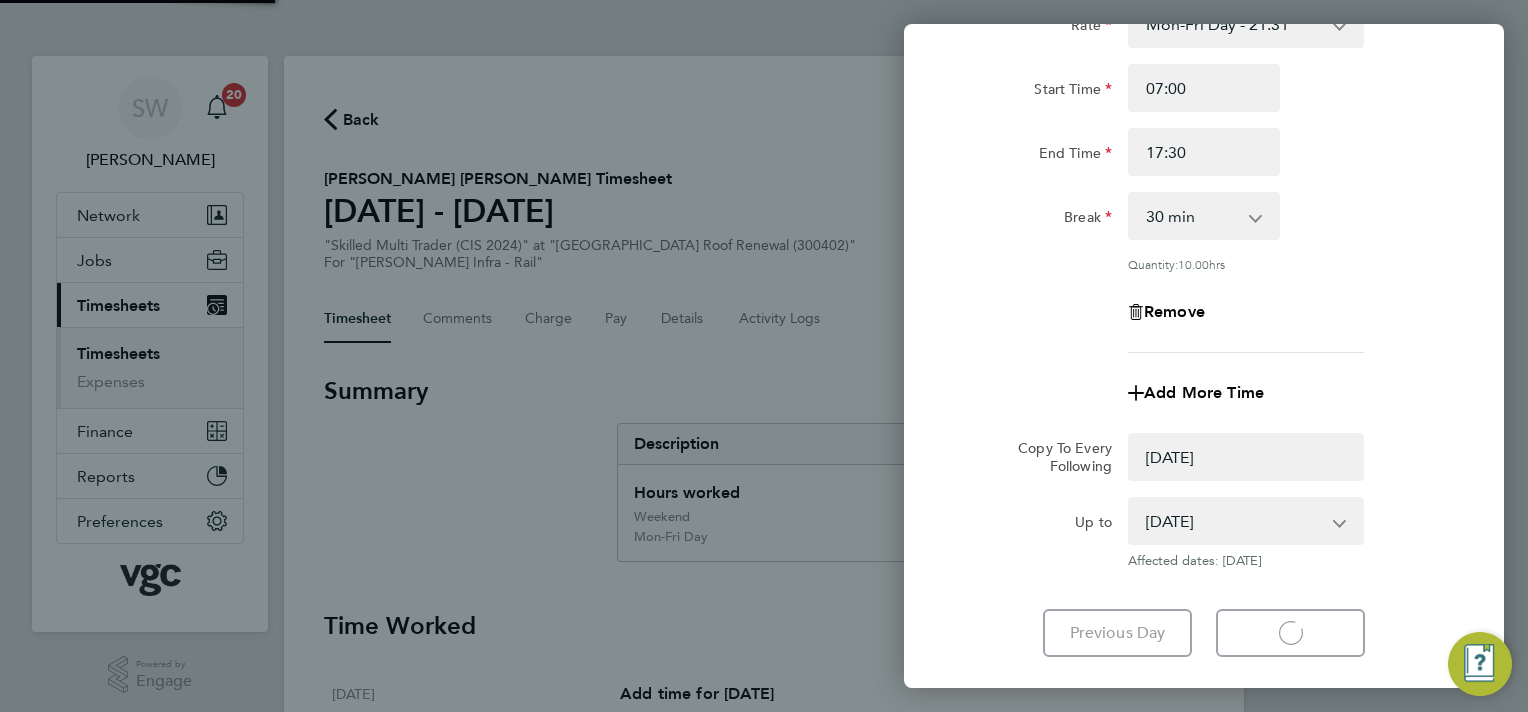 select on "0: null" 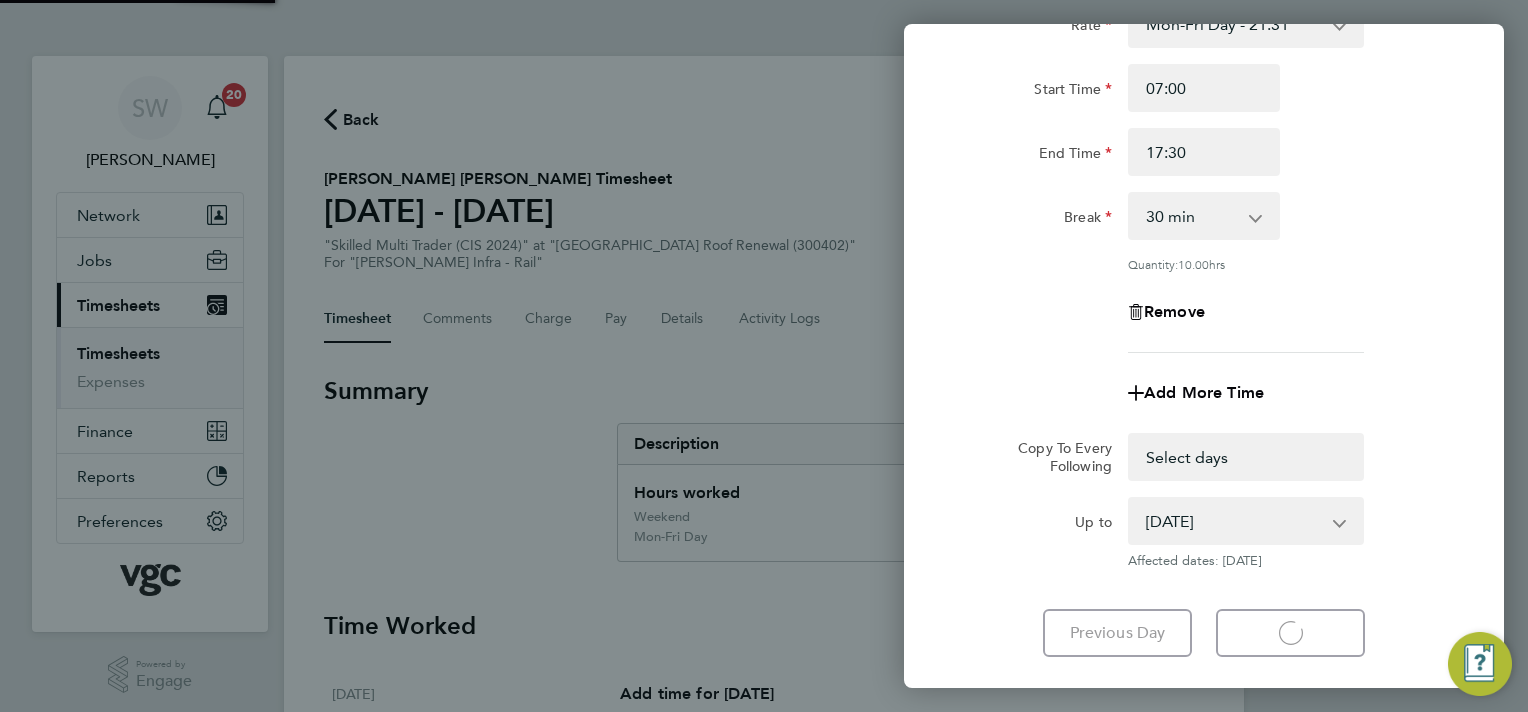 select on "30" 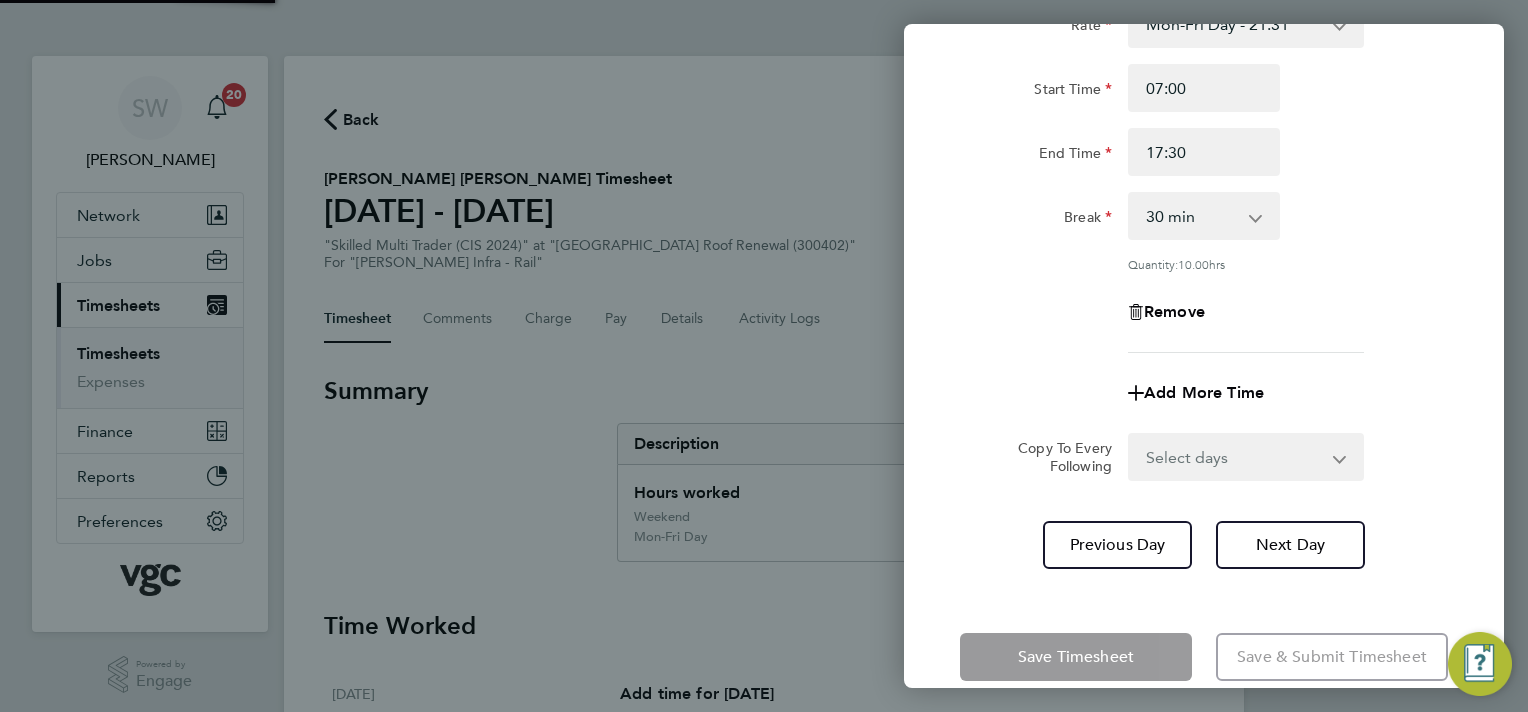drag, startPoint x: 1329, startPoint y: 455, endPoint x: 1316, endPoint y: 467, distance: 17.691807 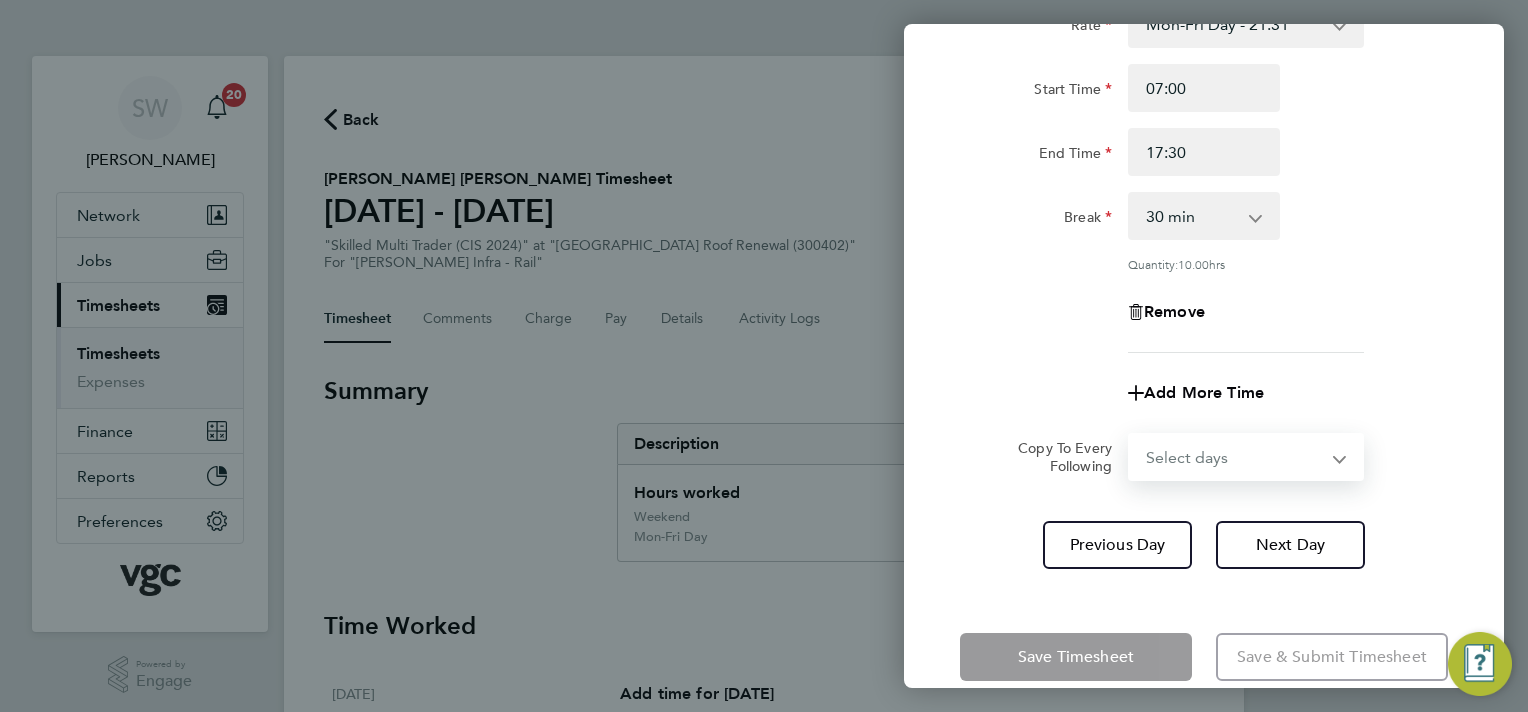 select on "FRI" 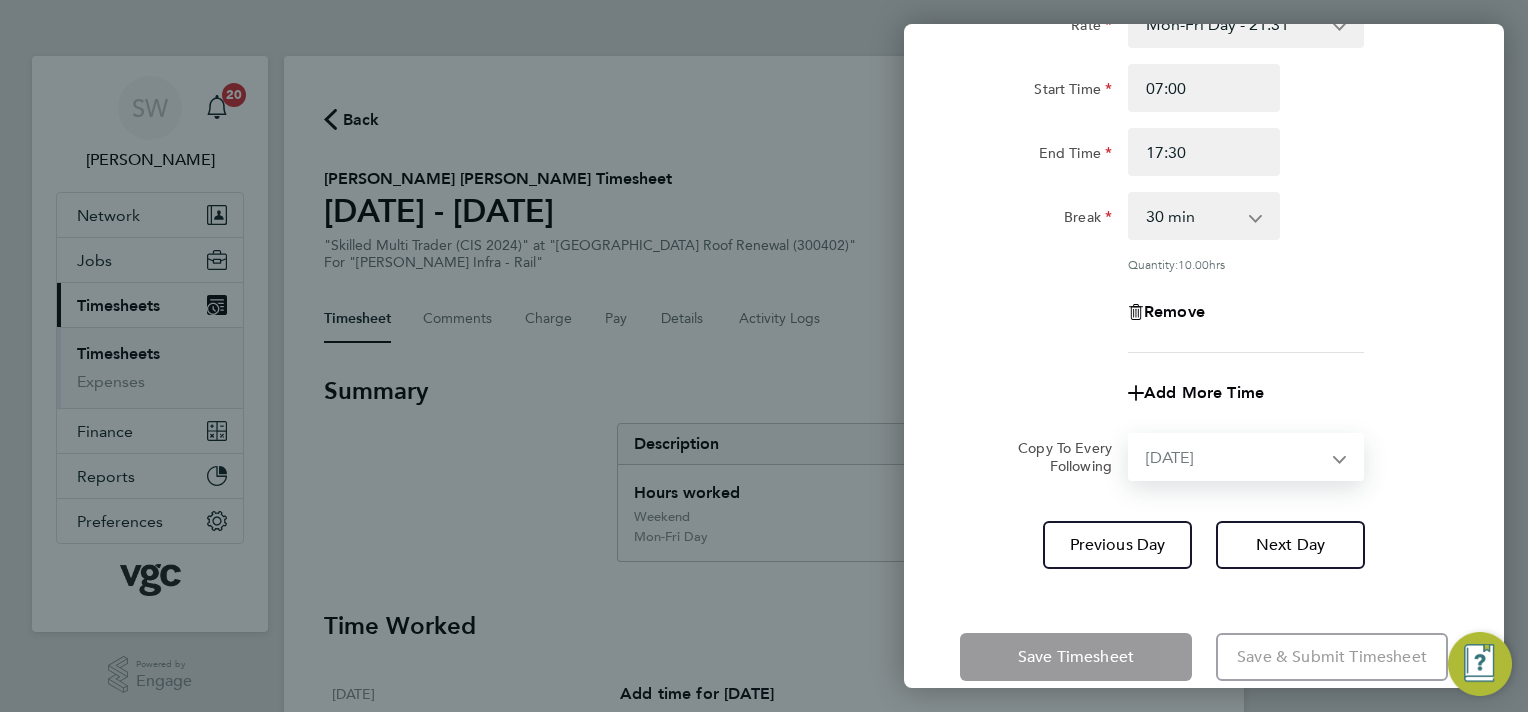 click on "Select days   [DATE]" at bounding box center [1235, 457] 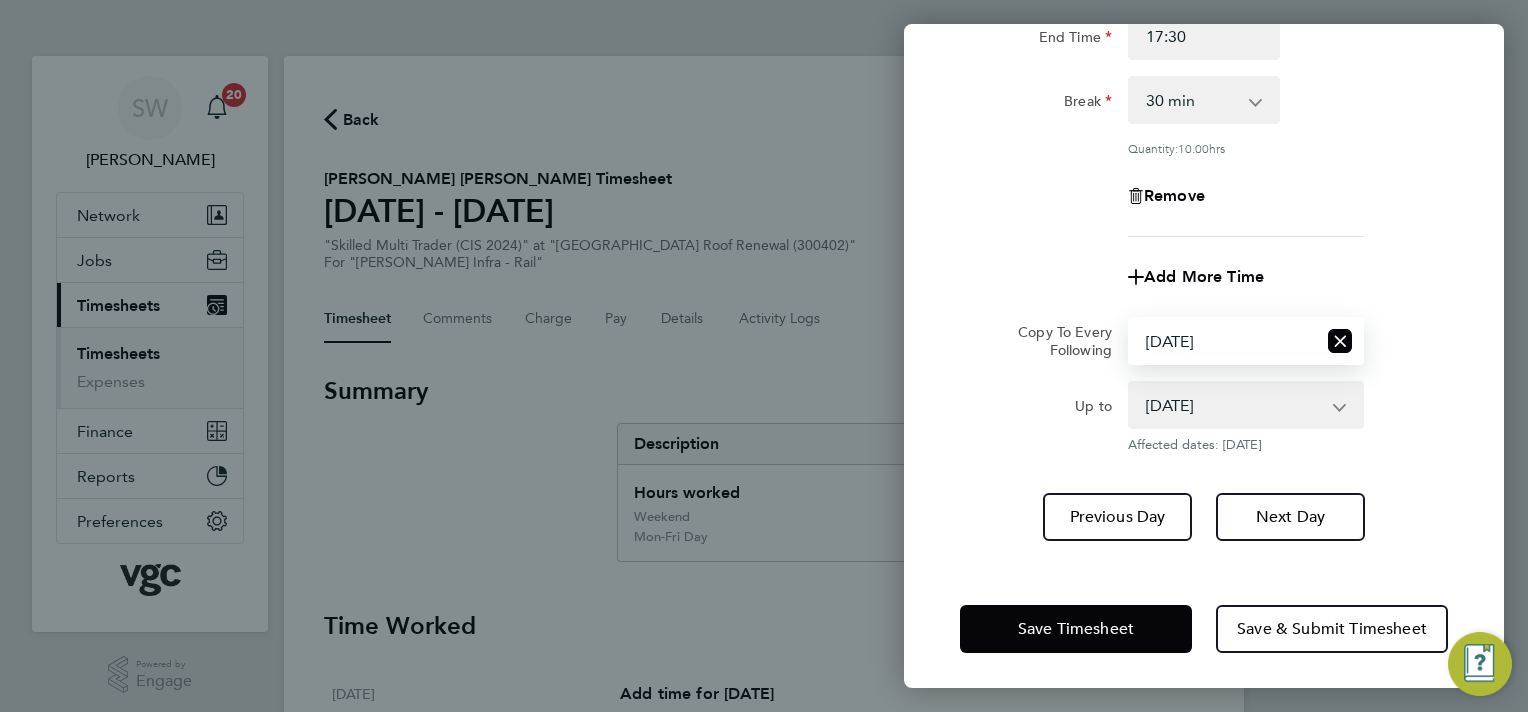 scroll, scrollTop: 278, scrollLeft: 0, axis: vertical 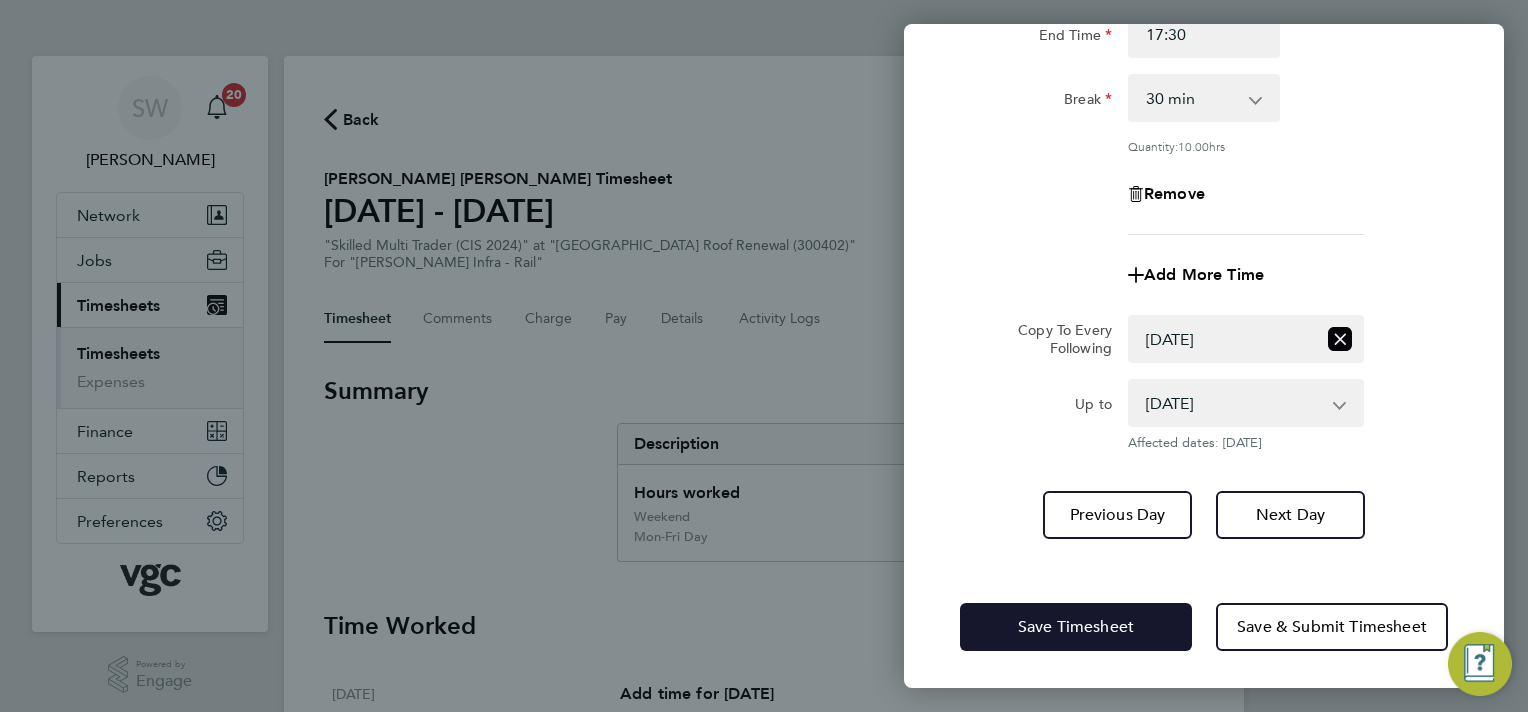 click on "Save Timesheet" 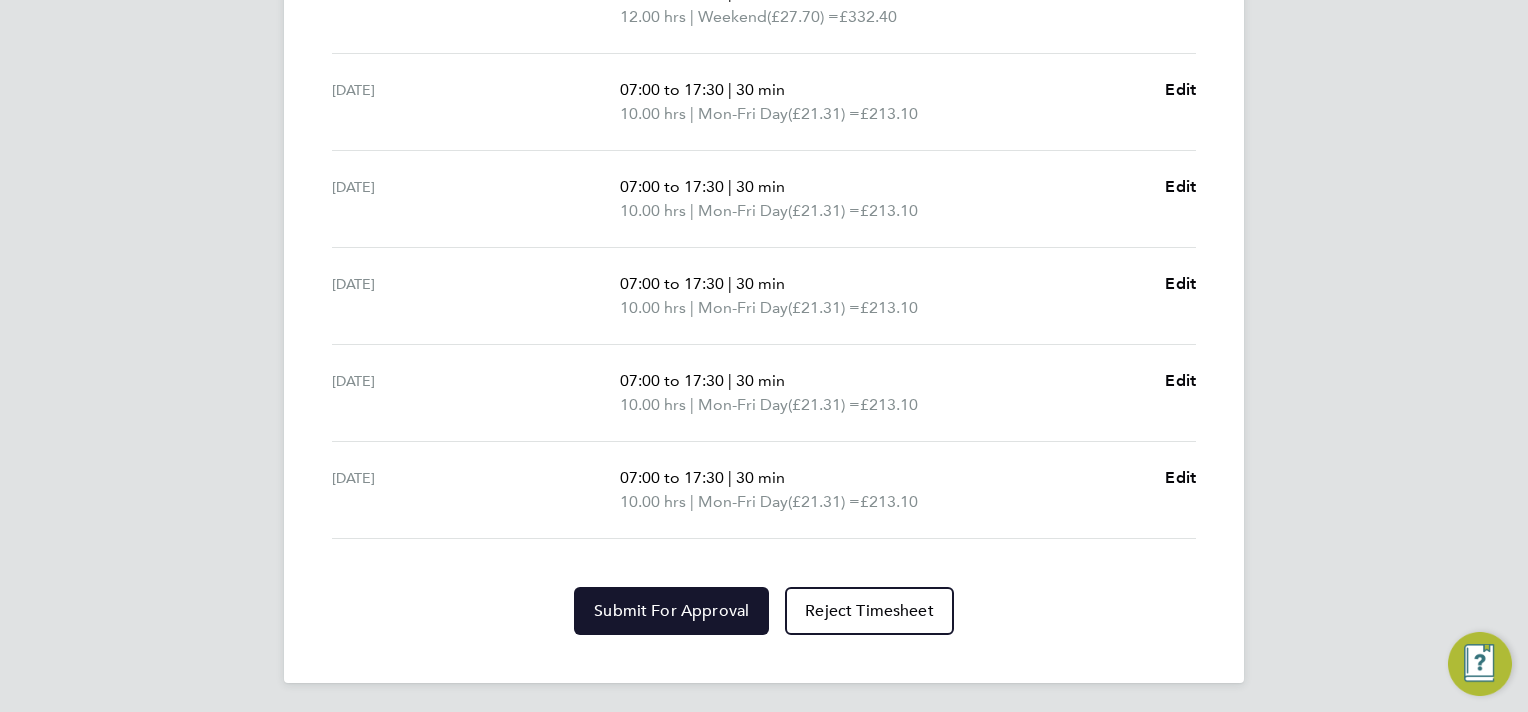 click on "Submit For Approval" 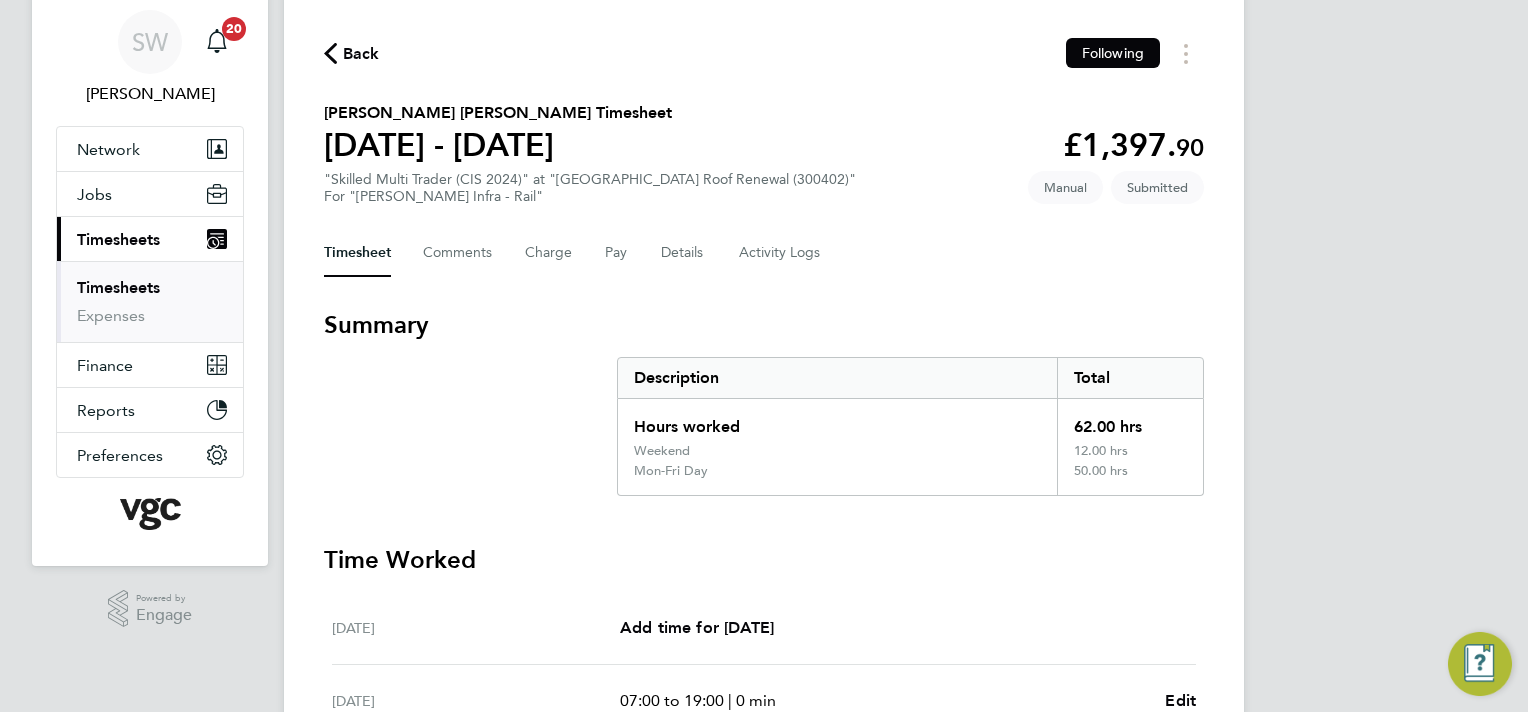 scroll, scrollTop: 0, scrollLeft: 0, axis: both 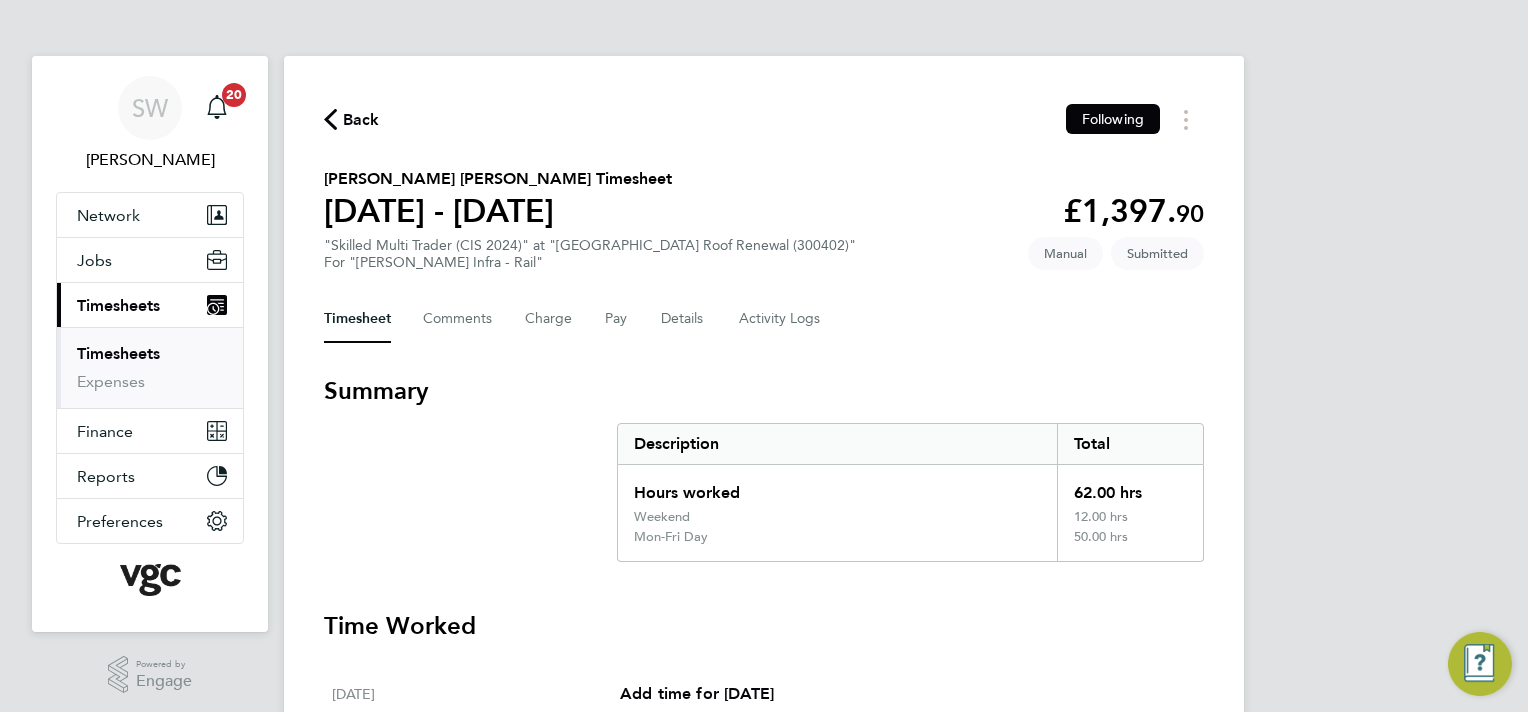click on "Timesheets" at bounding box center [118, 305] 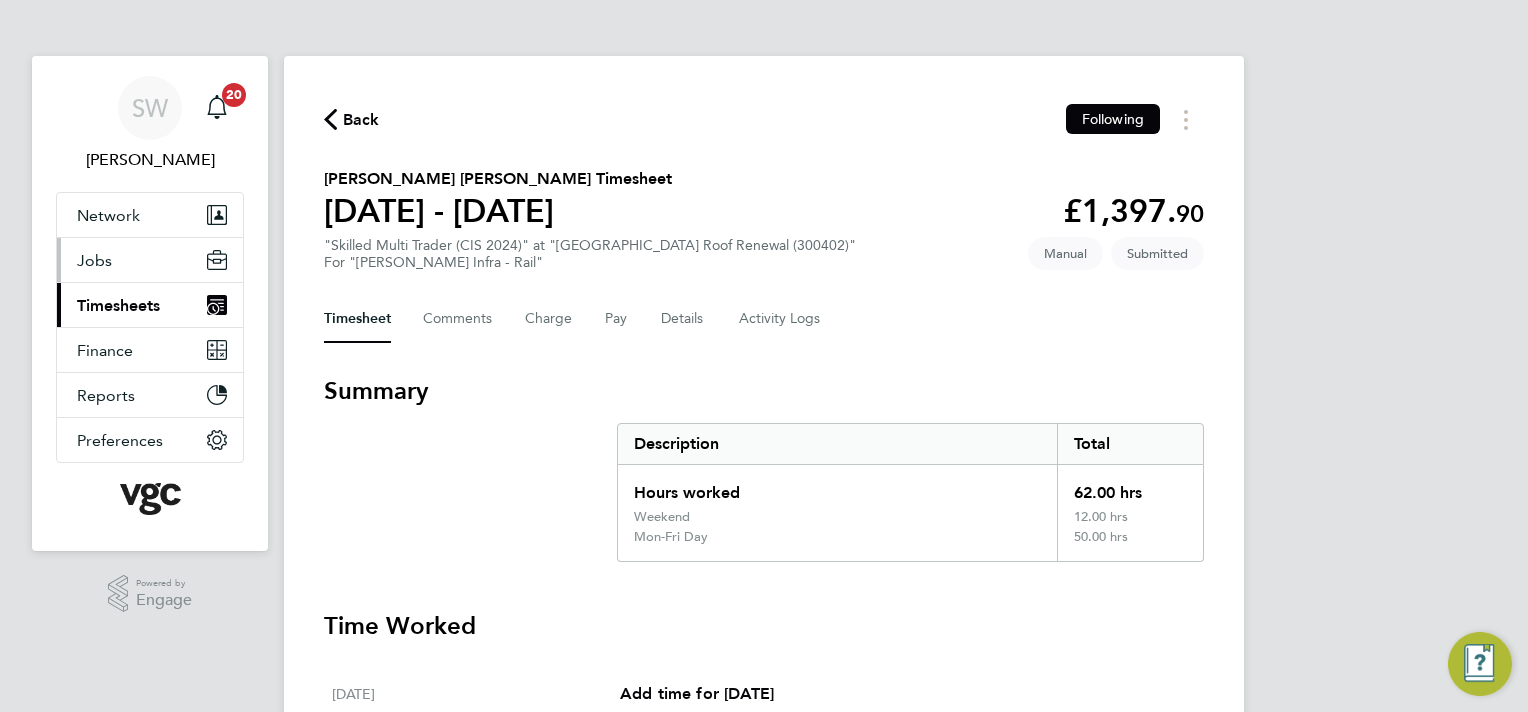 click on "Jobs" at bounding box center [94, 260] 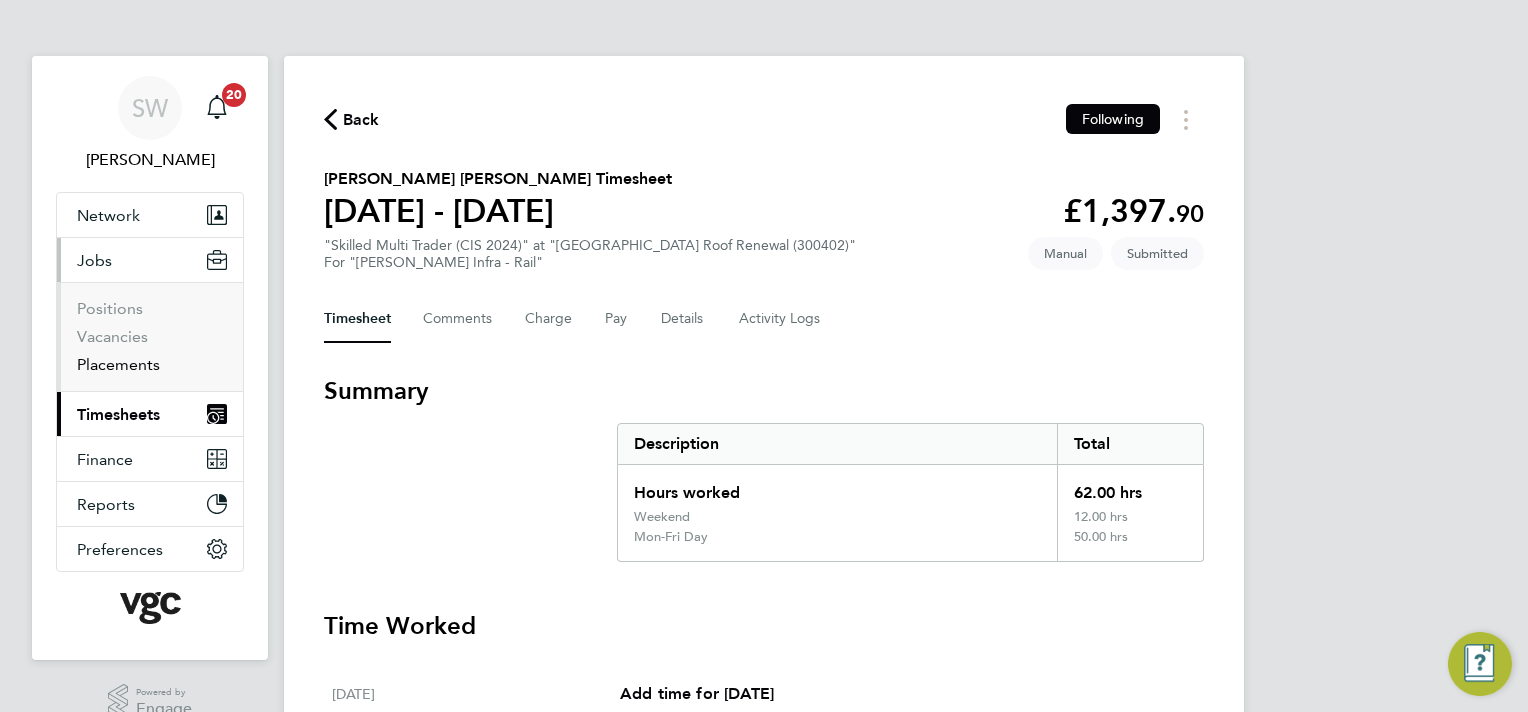 click on "Placements" at bounding box center [118, 364] 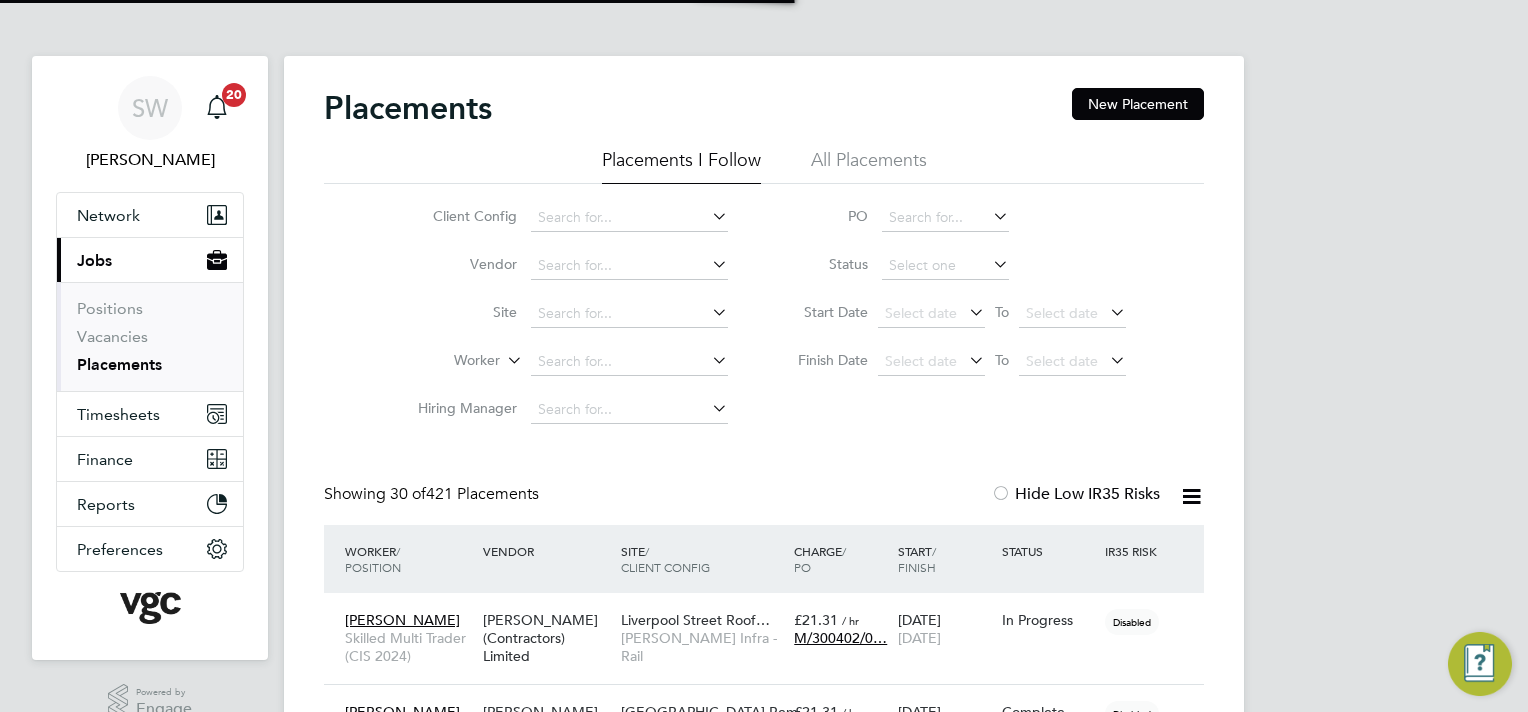 scroll, scrollTop: 10, scrollLeft: 9, axis: both 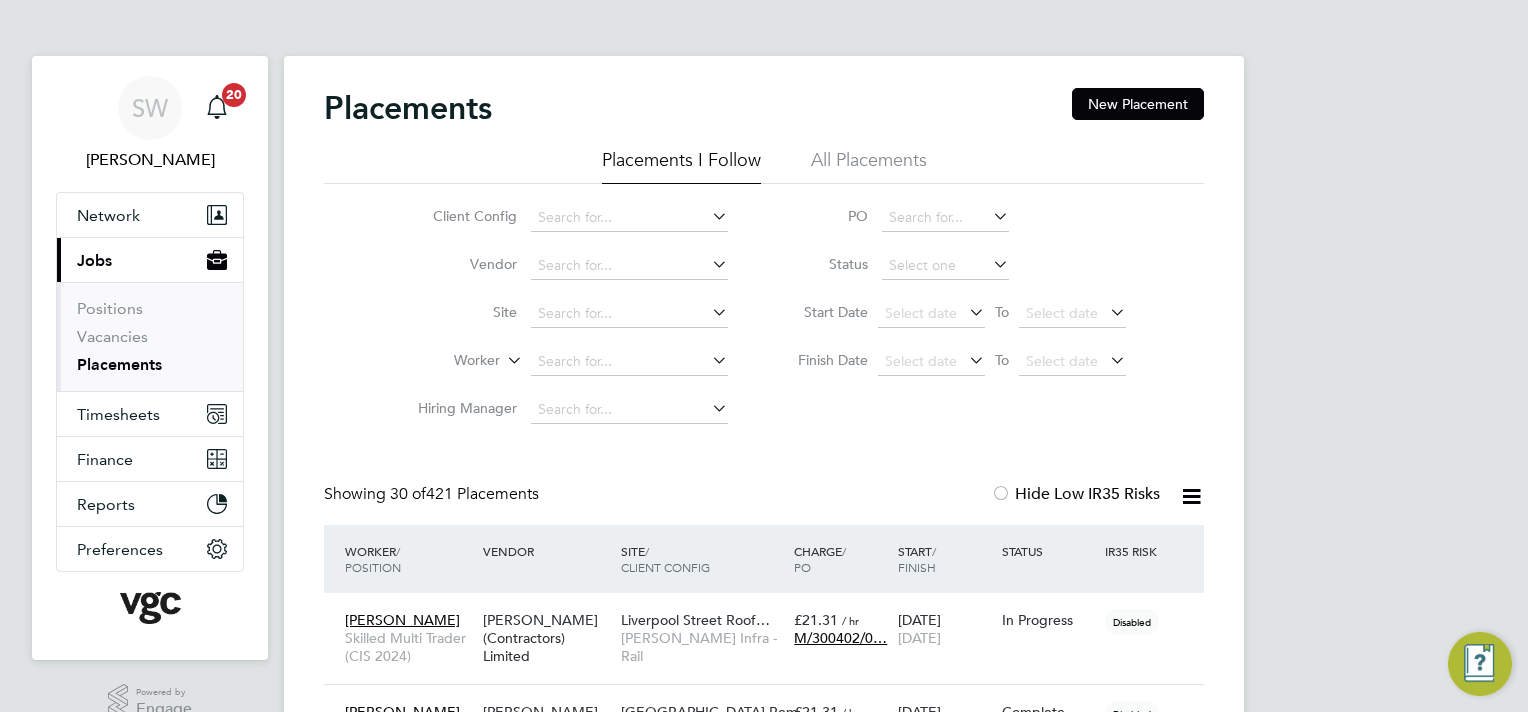 click on "Jobs" at bounding box center [94, 260] 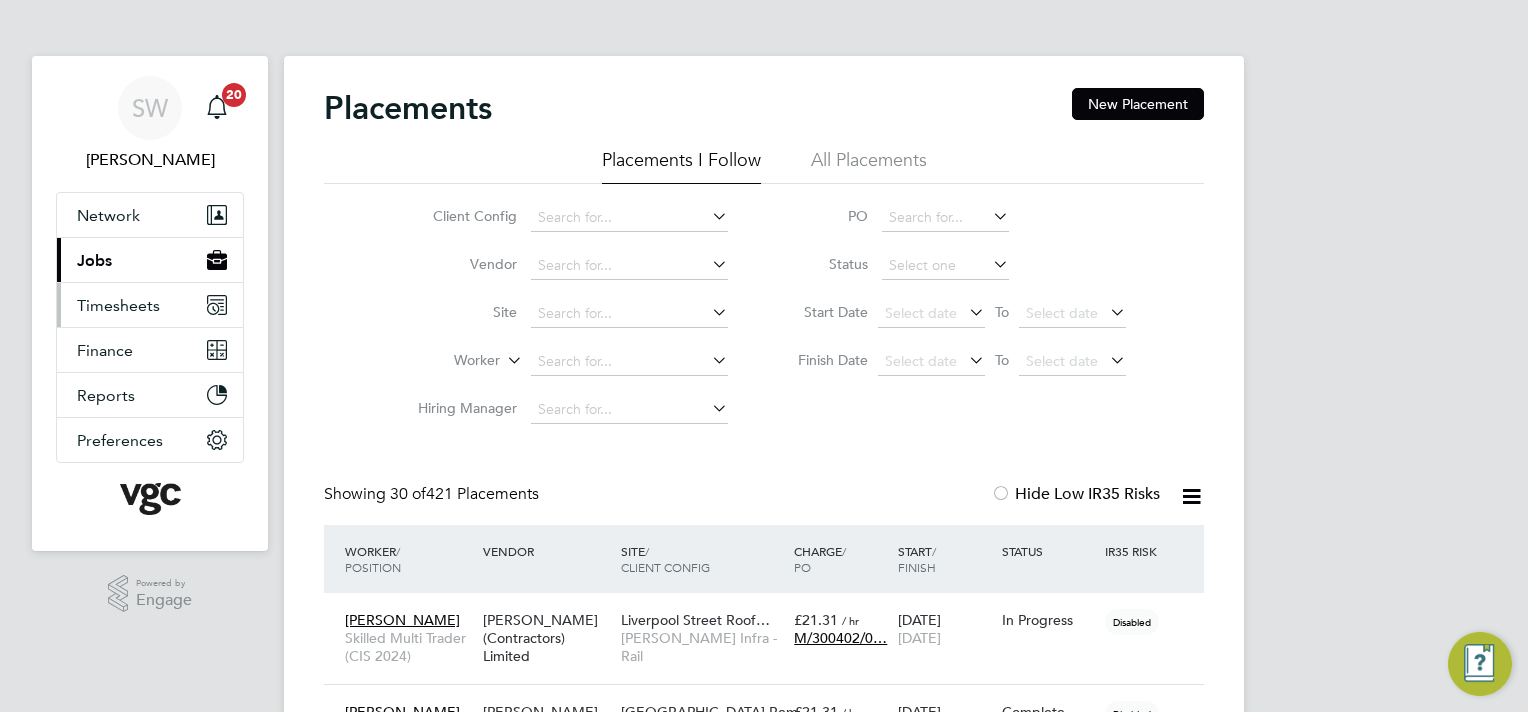 click on "Timesheets" at bounding box center (118, 305) 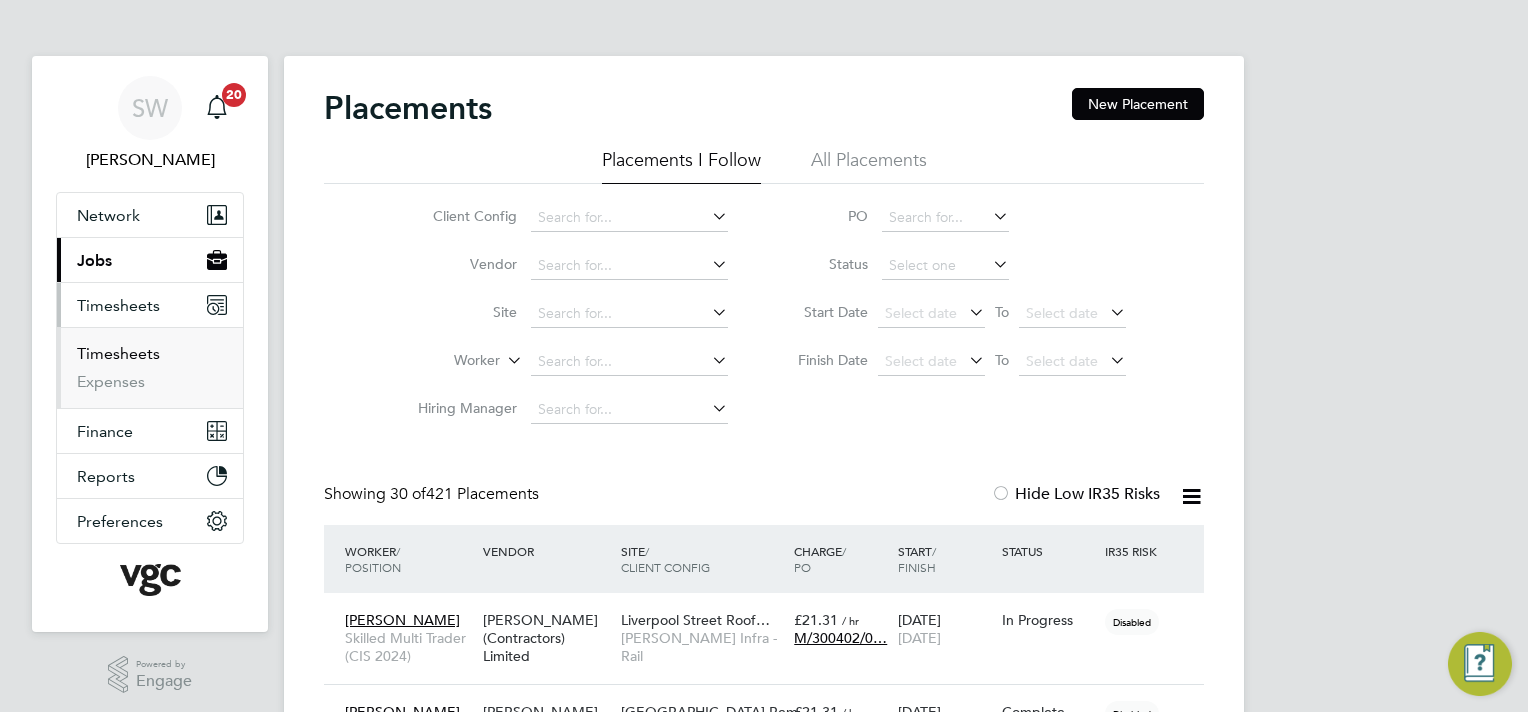 click on "Timesheets" at bounding box center [118, 353] 